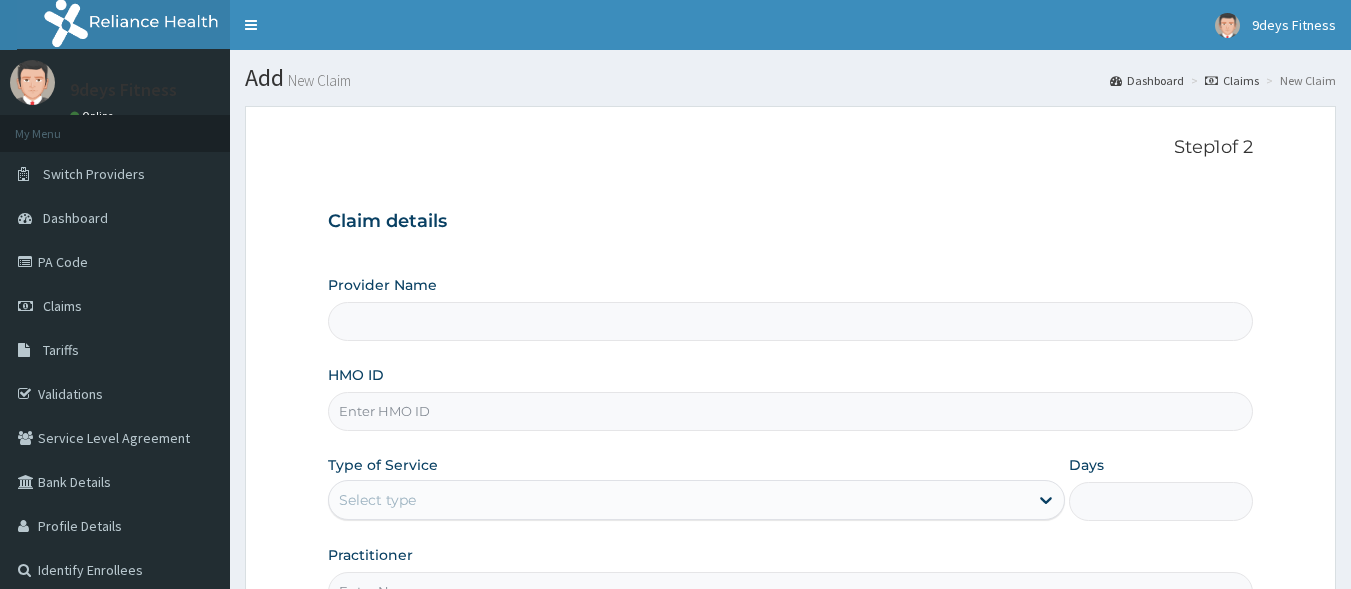 scroll, scrollTop: 0, scrollLeft: 0, axis: both 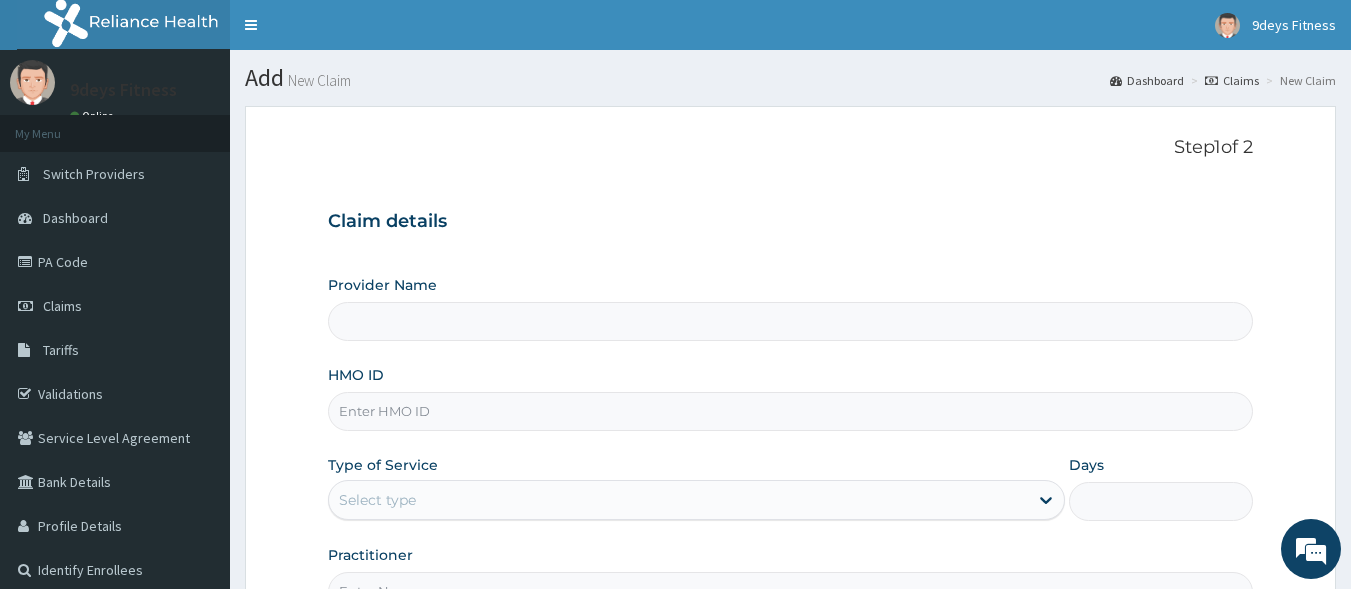 type on "9deys Fitness" 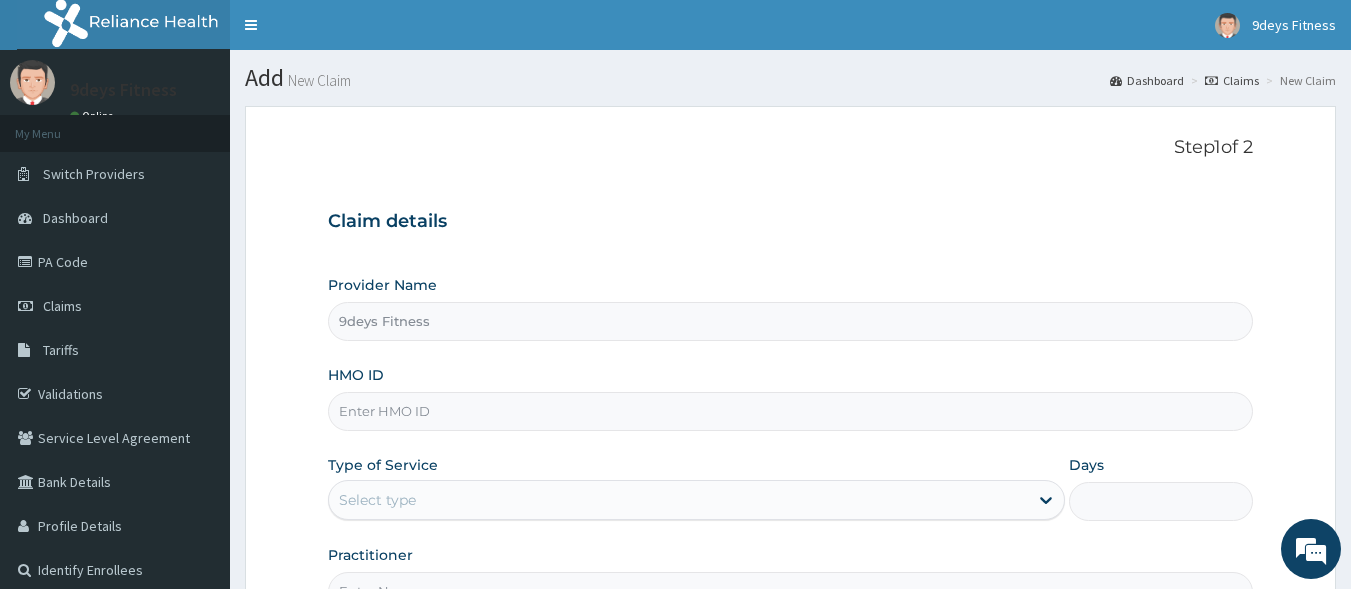 type on "1" 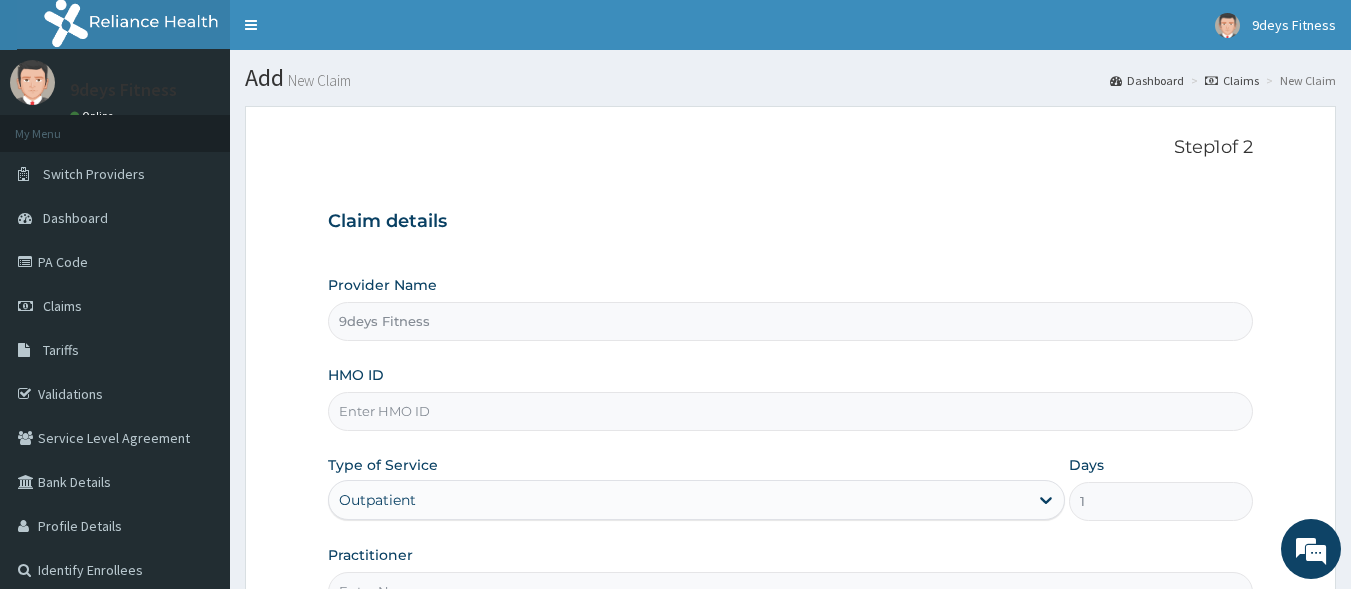 scroll, scrollTop: 0, scrollLeft: 0, axis: both 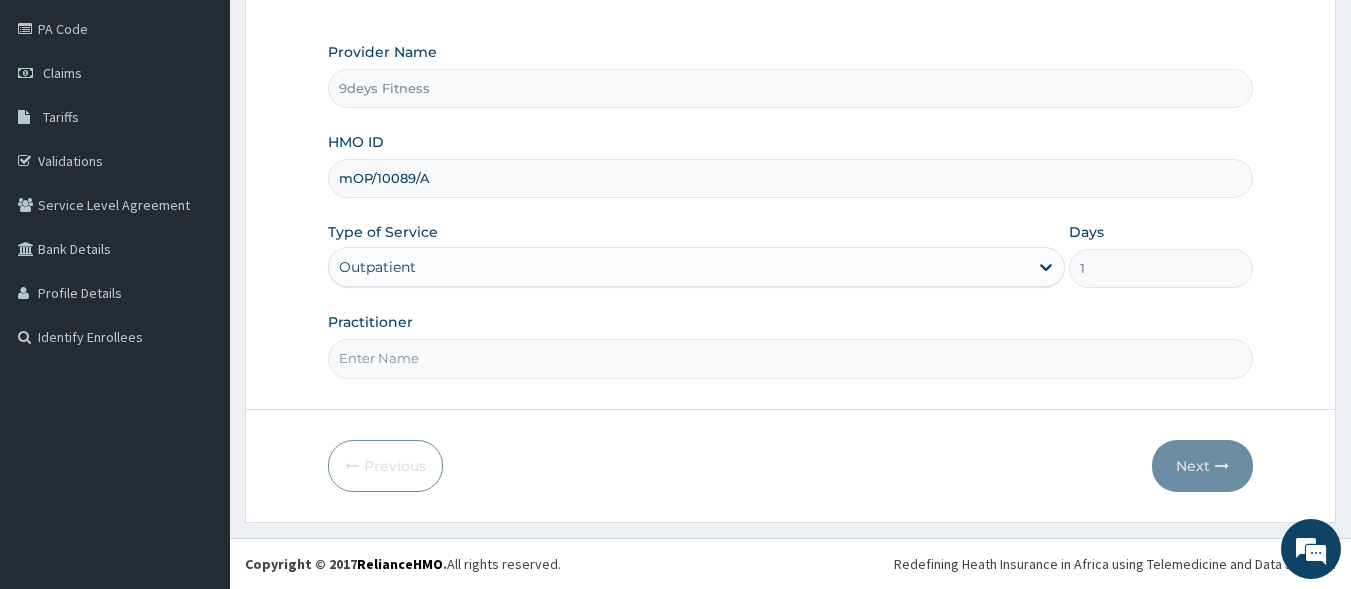 click on "mOP/10089/A" at bounding box center [791, 178] 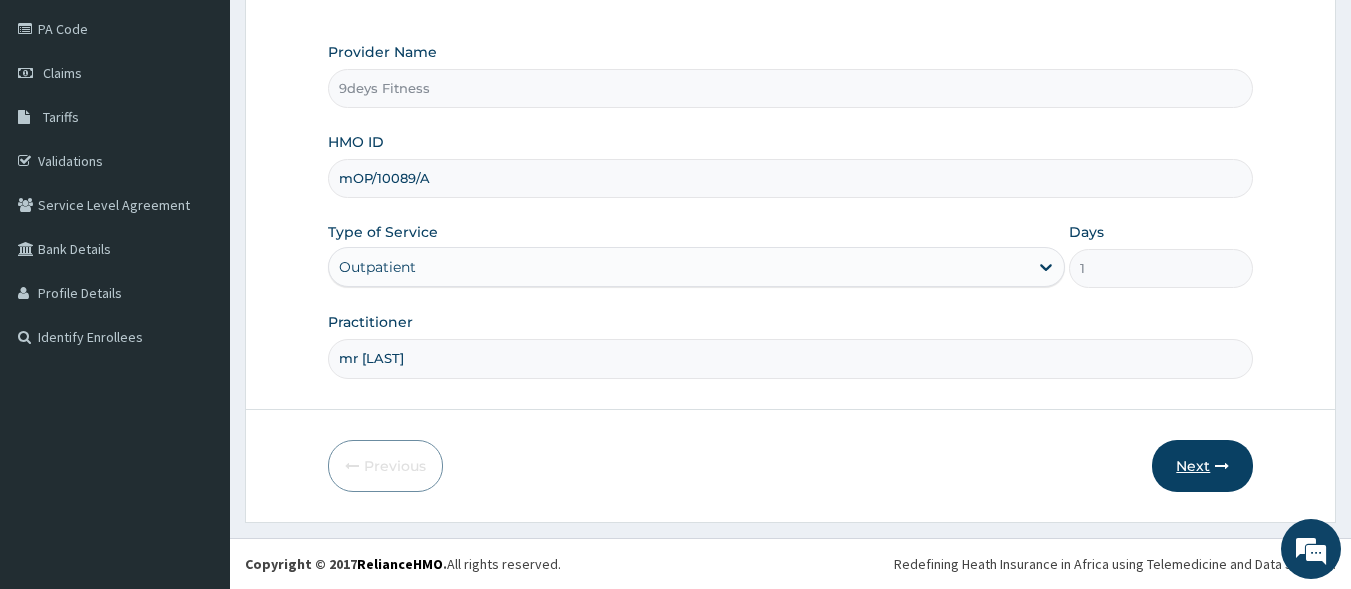 click on "Next" at bounding box center (1202, 466) 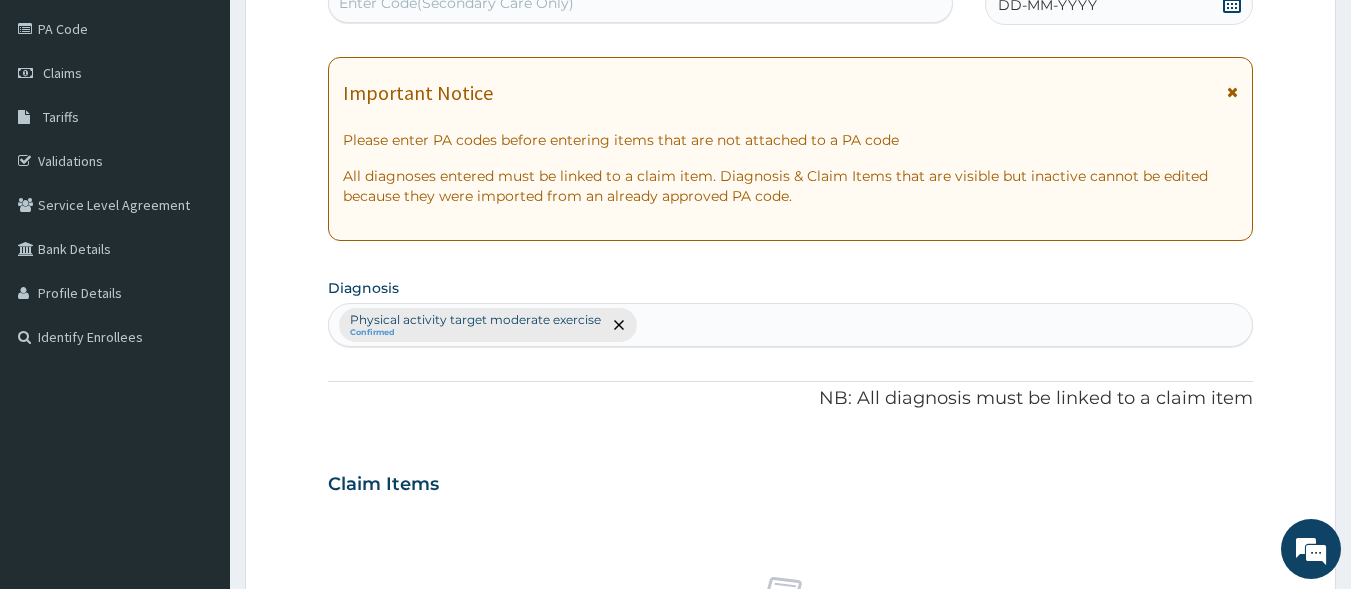 click on "Enter Code(Secondary Care Only)" at bounding box center [641, 3] 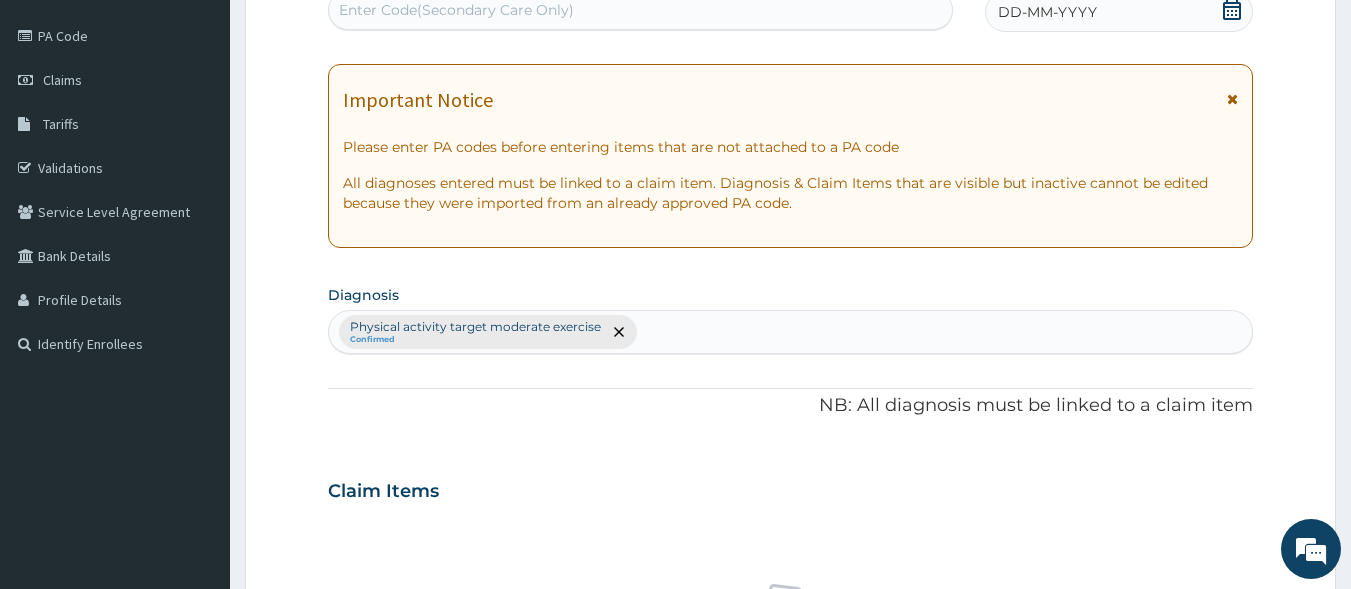 click on "Enter Code(Secondary Care Only)" at bounding box center (456, 10) 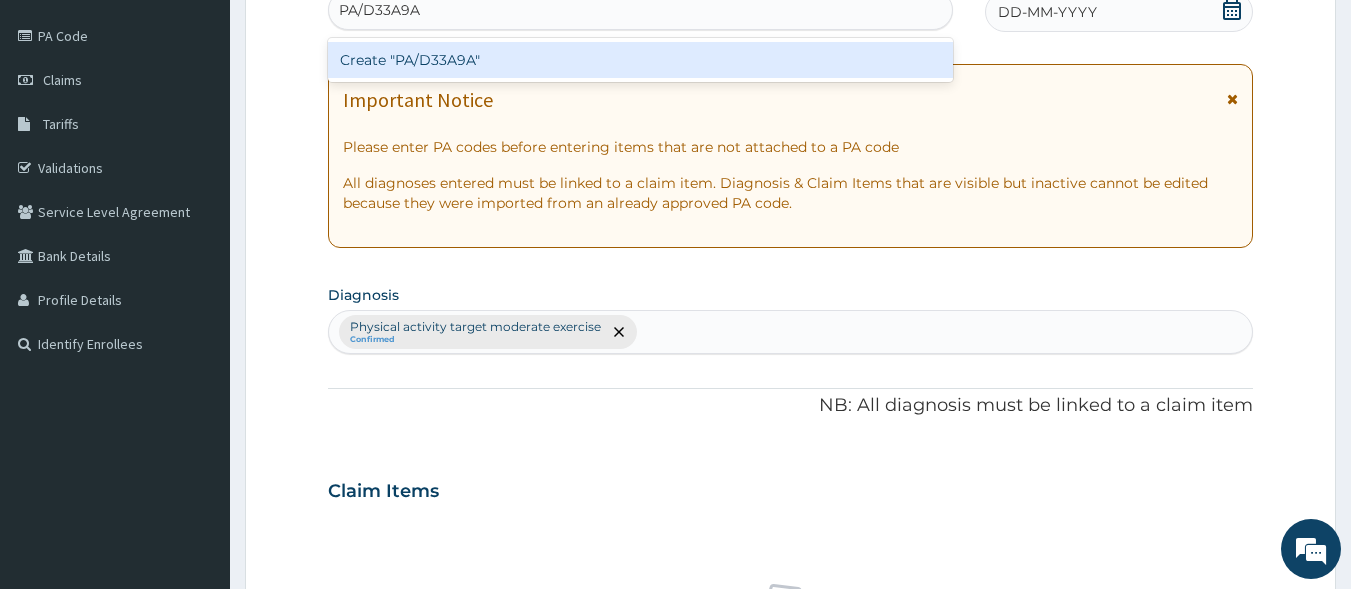 click on "Create "PA/D33A9A"" at bounding box center (641, 60) 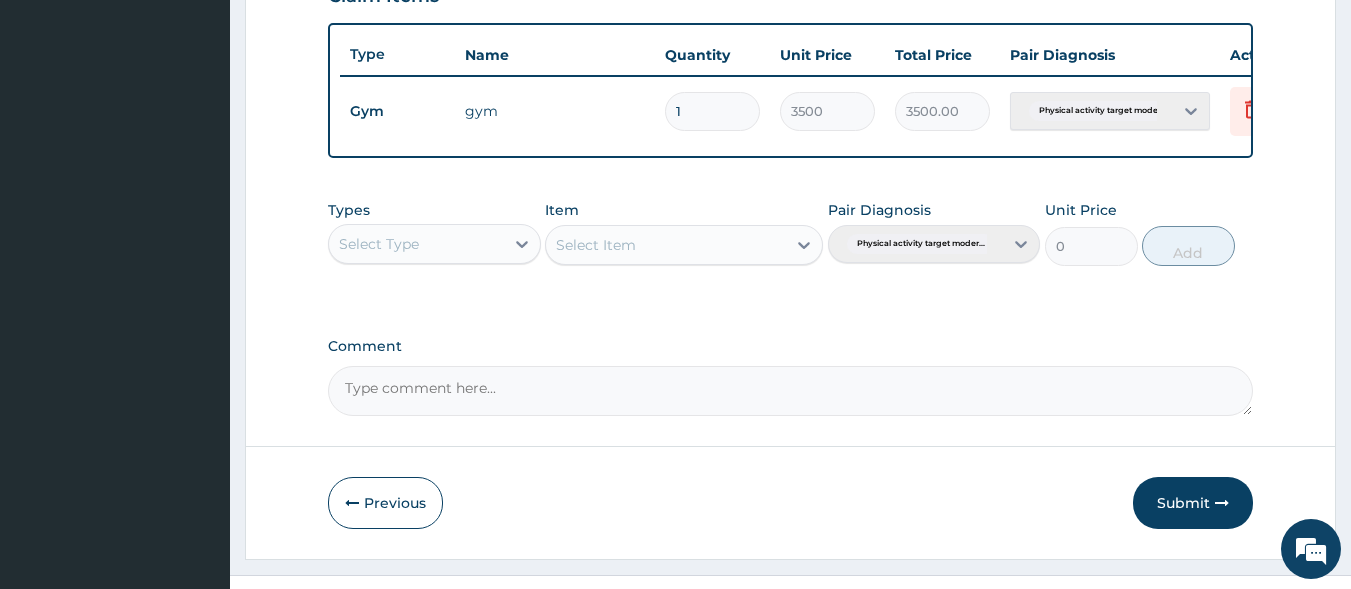 scroll, scrollTop: 773, scrollLeft: 0, axis: vertical 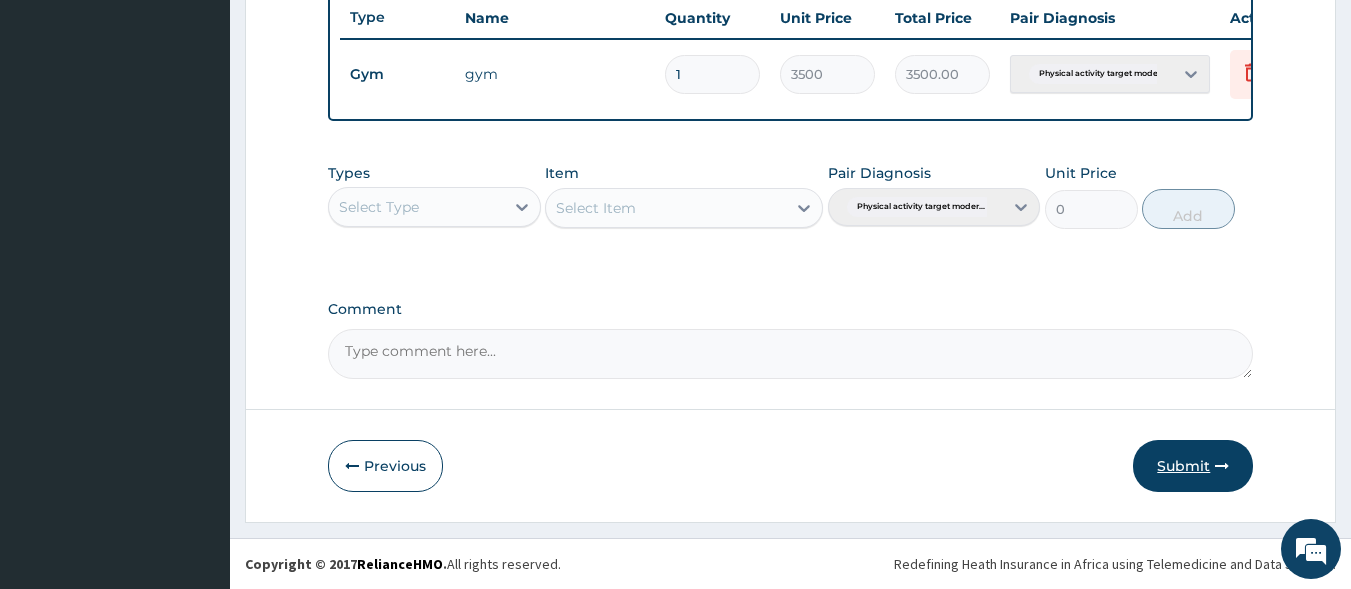 click on "Submit" at bounding box center (1193, 466) 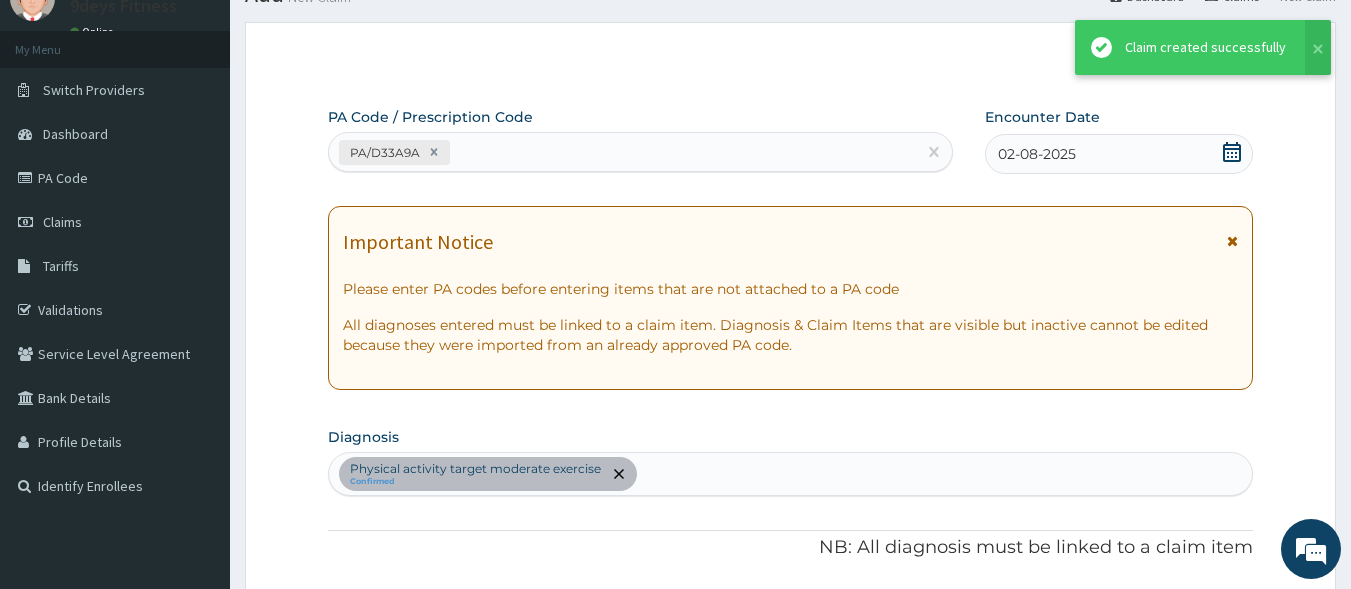 scroll, scrollTop: 773, scrollLeft: 0, axis: vertical 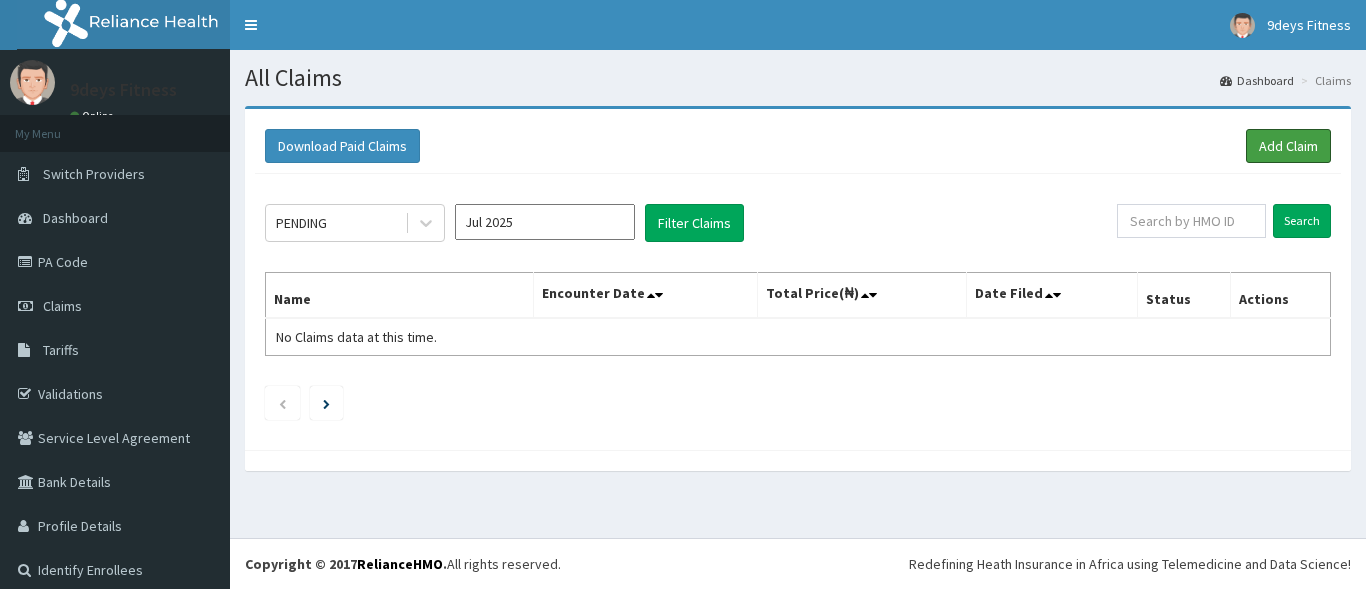 click on "Add Claim" at bounding box center (1288, 146) 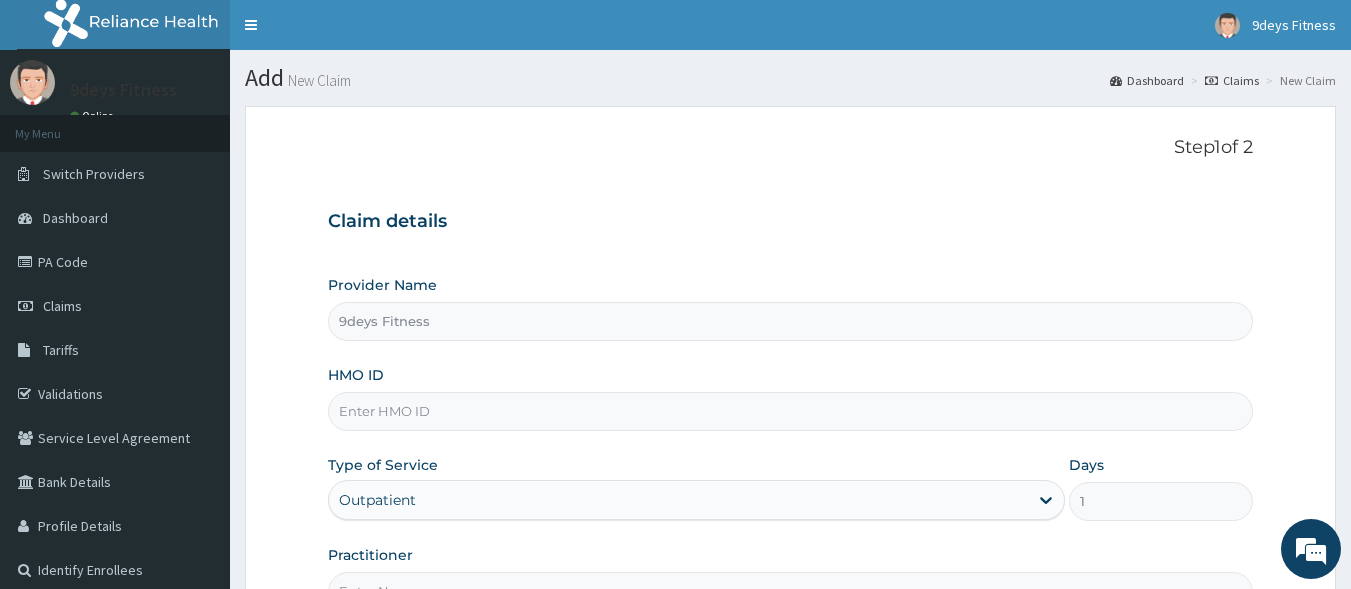 scroll, scrollTop: 0, scrollLeft: 0, axis: both 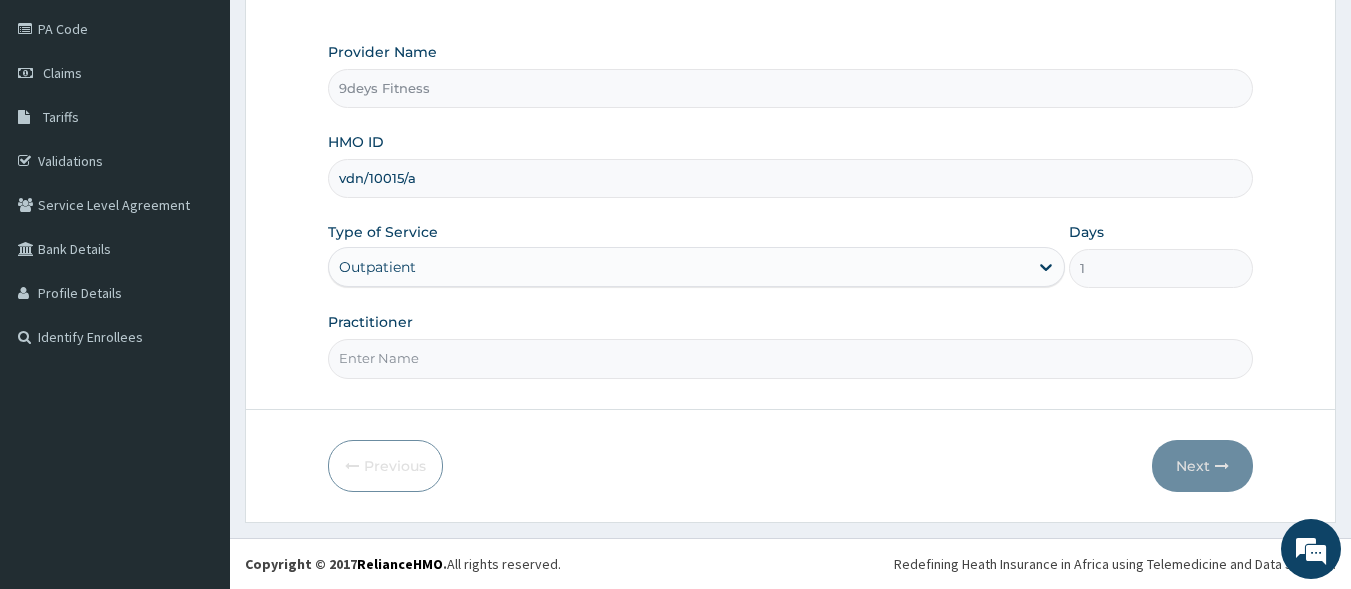 type on "vdn/10015/a" 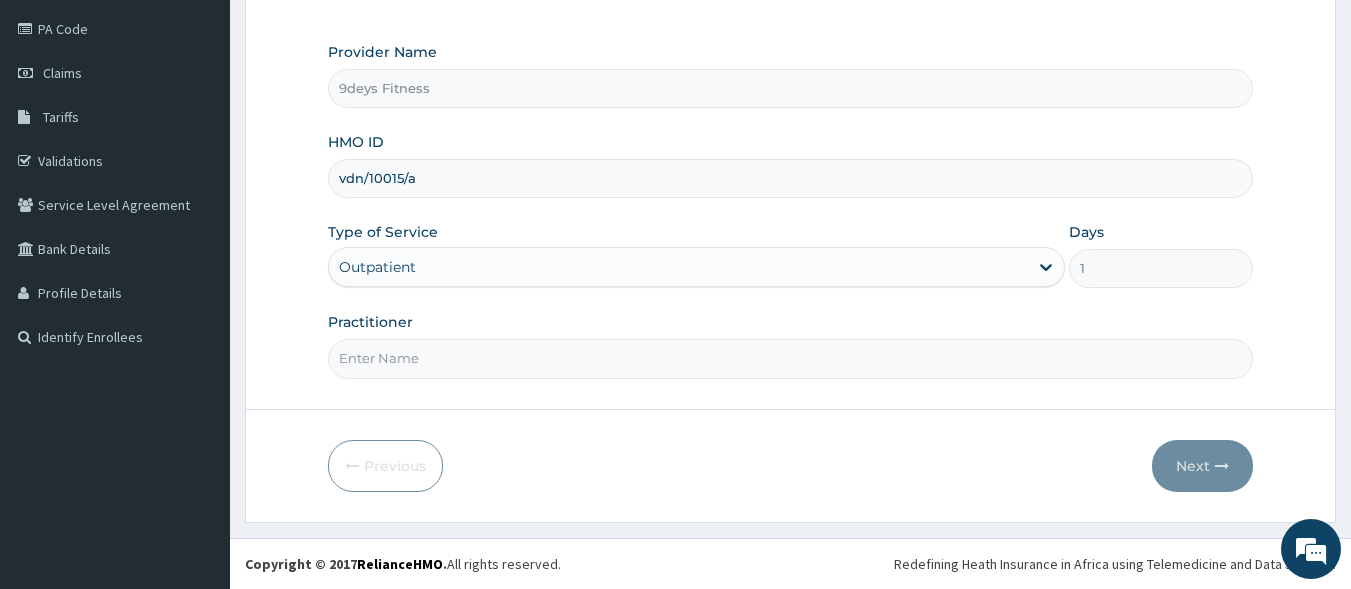 type on "[TITLE] [LAST]" 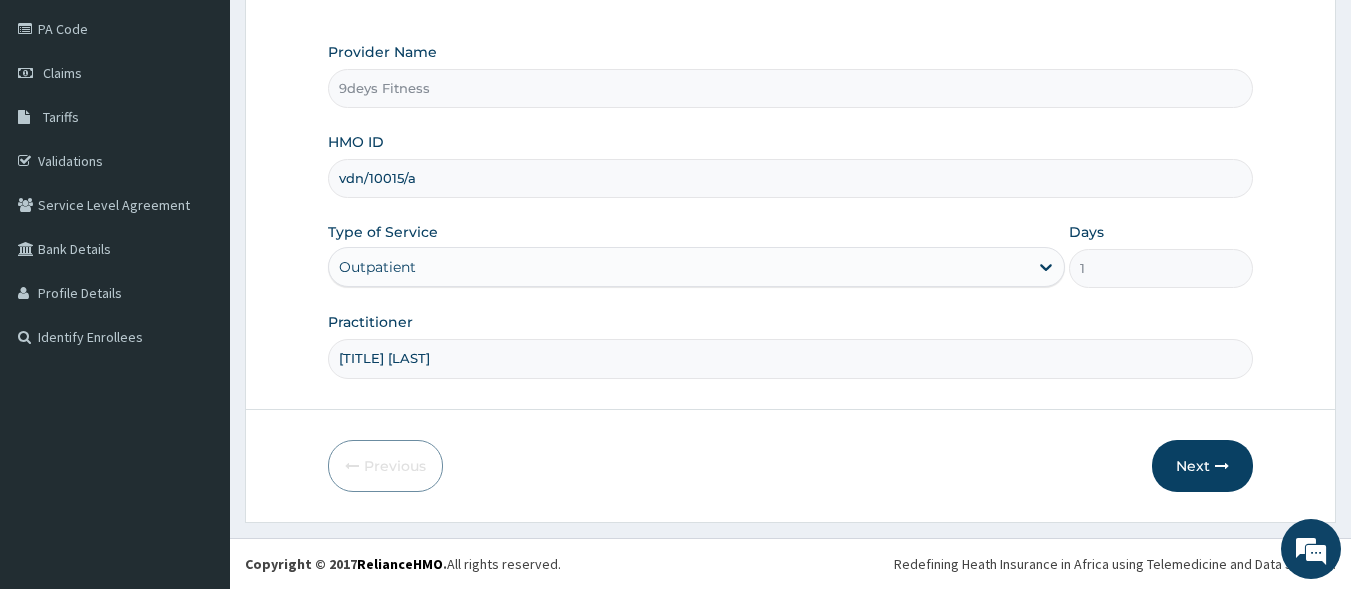 scroll, scrollTop: 0, scrollLeft: 0, axis: both 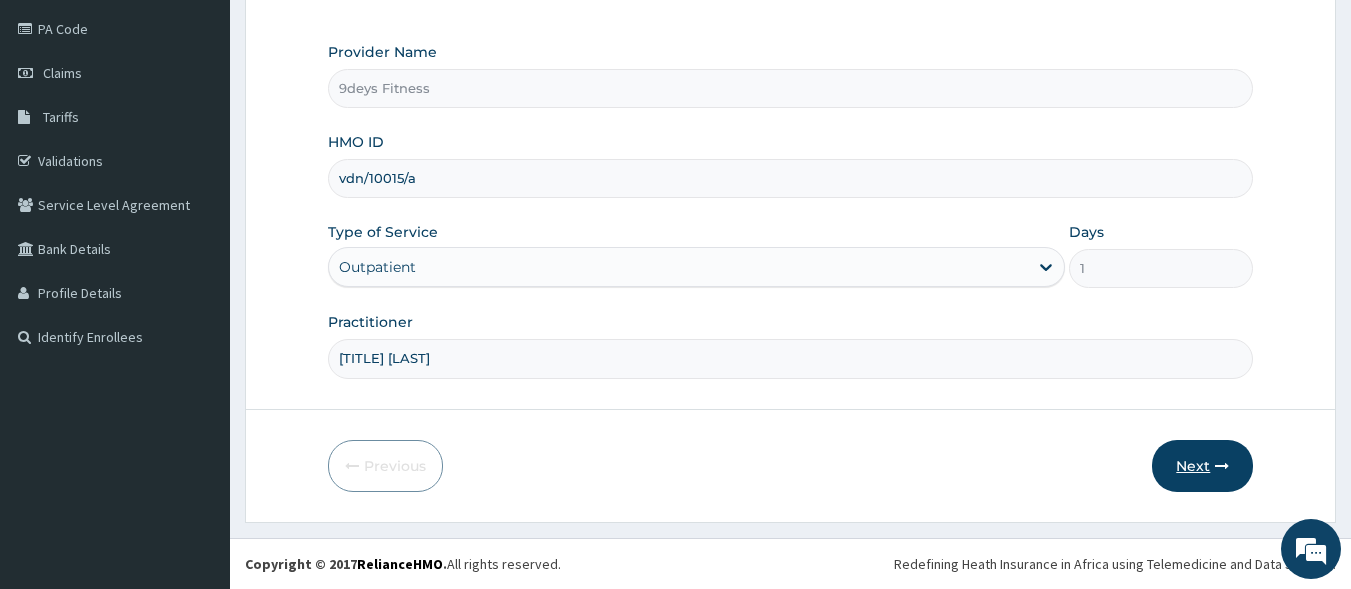 click at bounding box center (1222, 466) 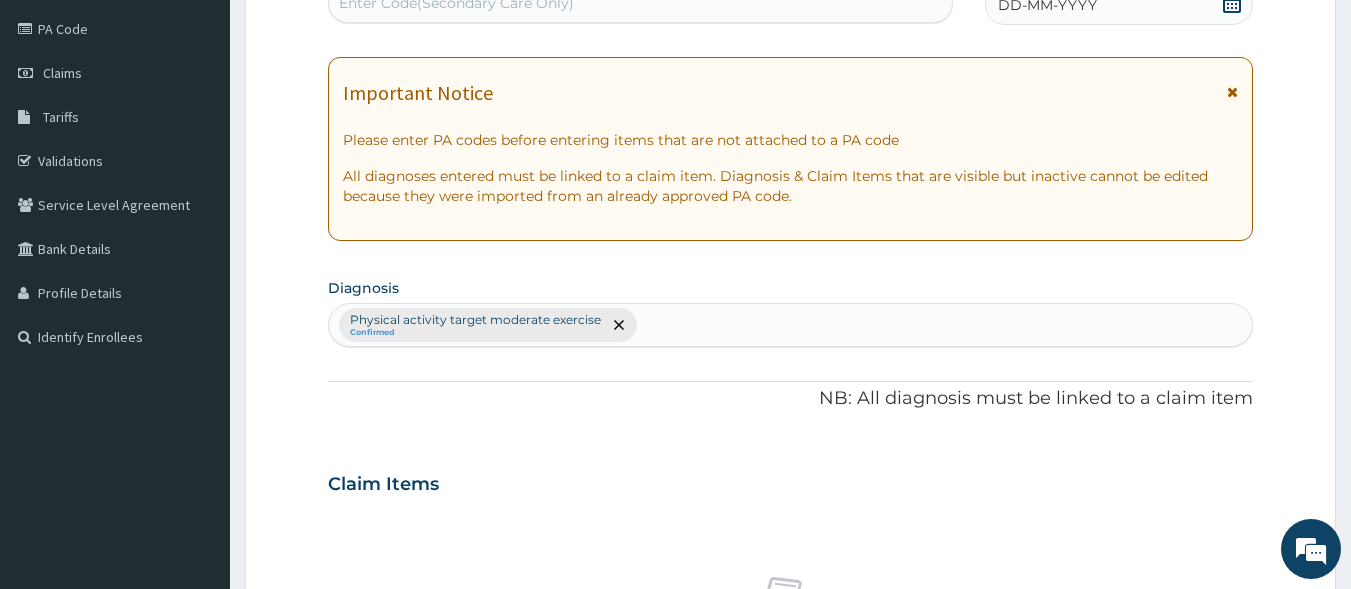 scroll, scrollTop: 226, scrollLeft: 0, axis: vertical 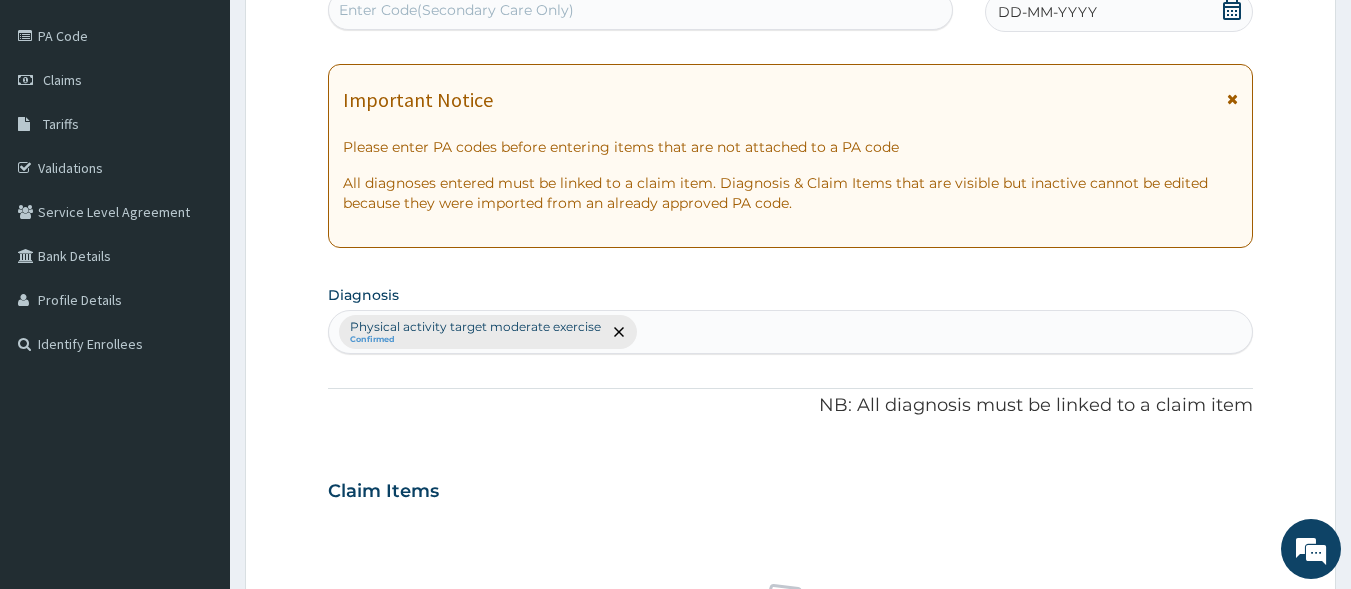 click on "Enter Code(Secondary Care Only)" at bounding box center [456, 10] 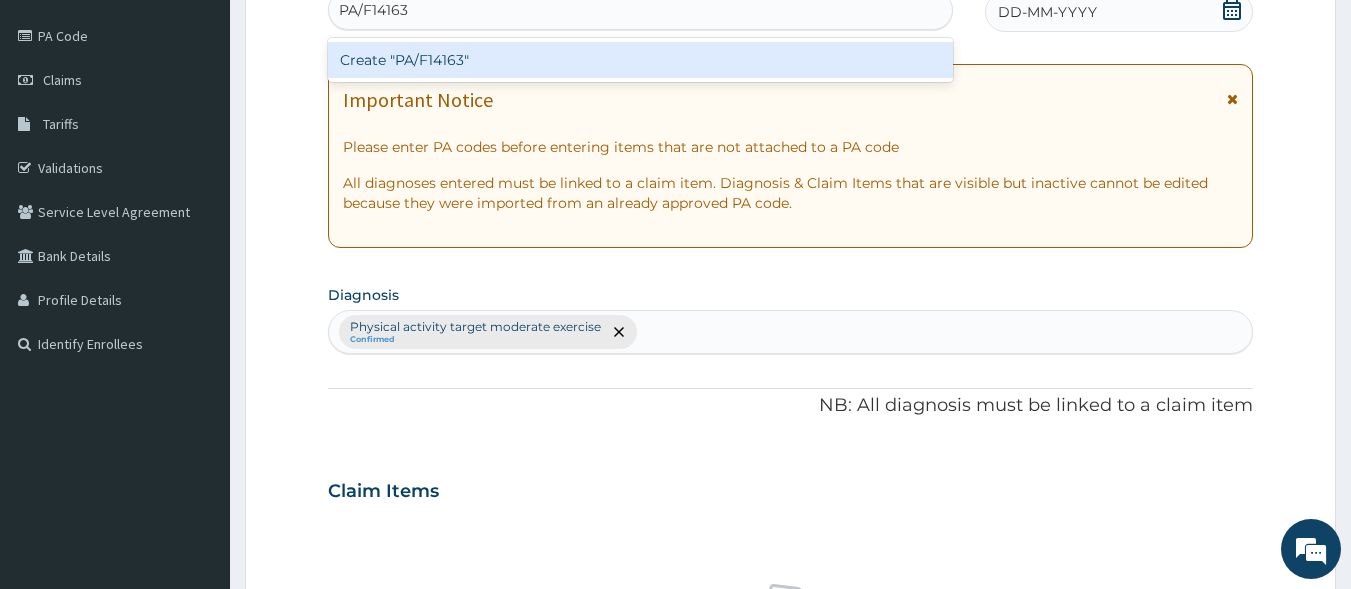 click on "Create "PA/F14163"" at bounding box center (641, 60) 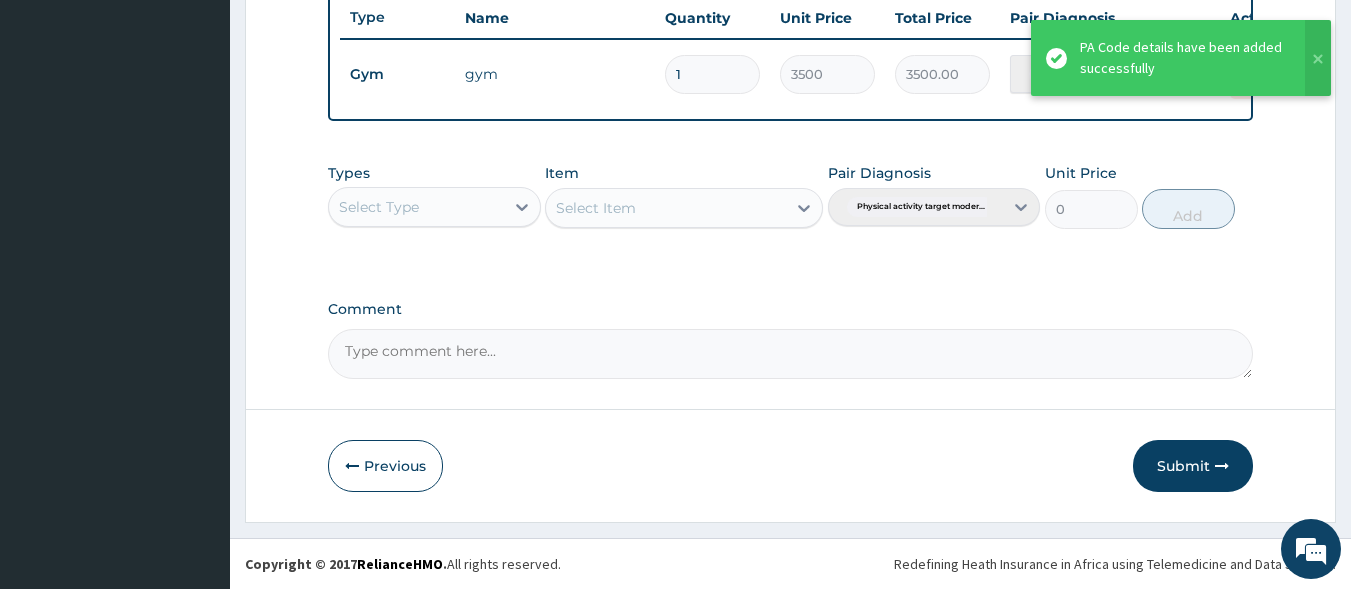 scroll, scrollTop: 773, scrollLeft: 0, axis: vertical 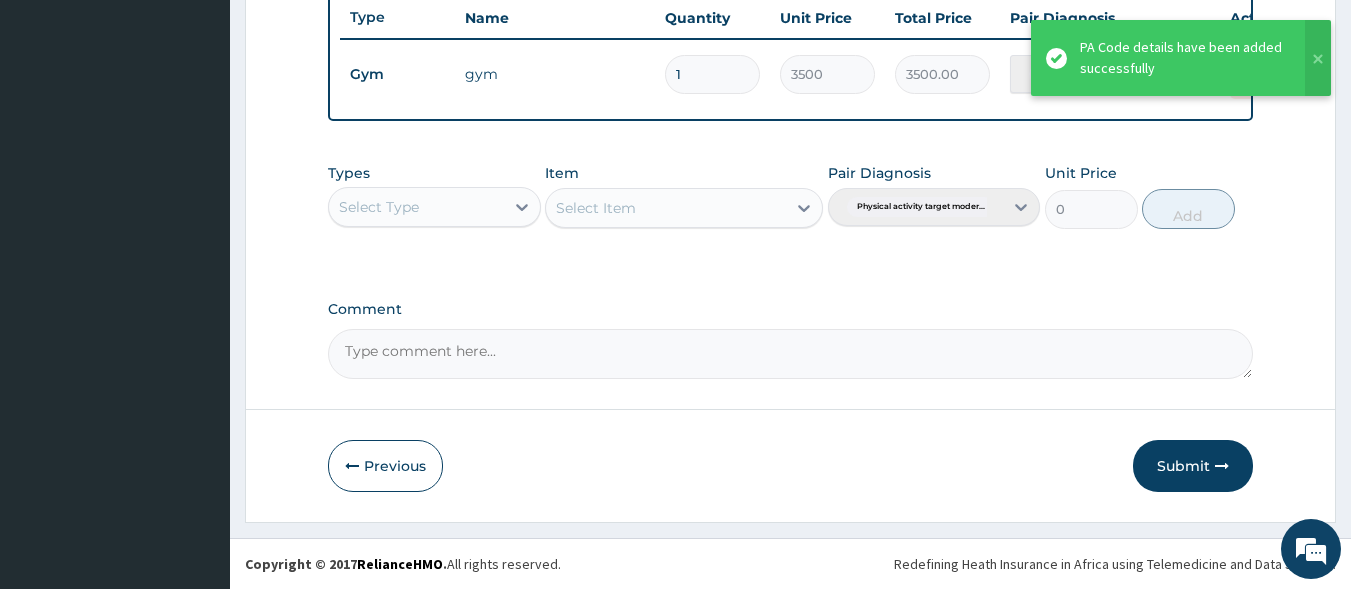 click on "Step  2  of 2 PA Code / Prescription Code PA/F14163 Encounter Date 02-08-2025 Important Notice Please enter PA codes before entering items that are not attached to a PA code   All diagnoses entered must be linked to a claim item. Diagnosis & Claim Items that are visible but inactive cannot be edited because they were imported from an already approved PA code. Diagnosis Physical activity target moderate exercise Confirmed NB: All diagnosis must be linked to a claim item Claim Items Type Name Quantity Unit Price Total Price Pair Diagnosis Actions Gym gym 1 3500 3500.00 Physical activity target moder... Delete Types Select Type Item Select Item Pair Diagnosis Physical activity target moder... Unit Price 0 Add Comment     Previous   Submit" at bounding box center (790, -65) 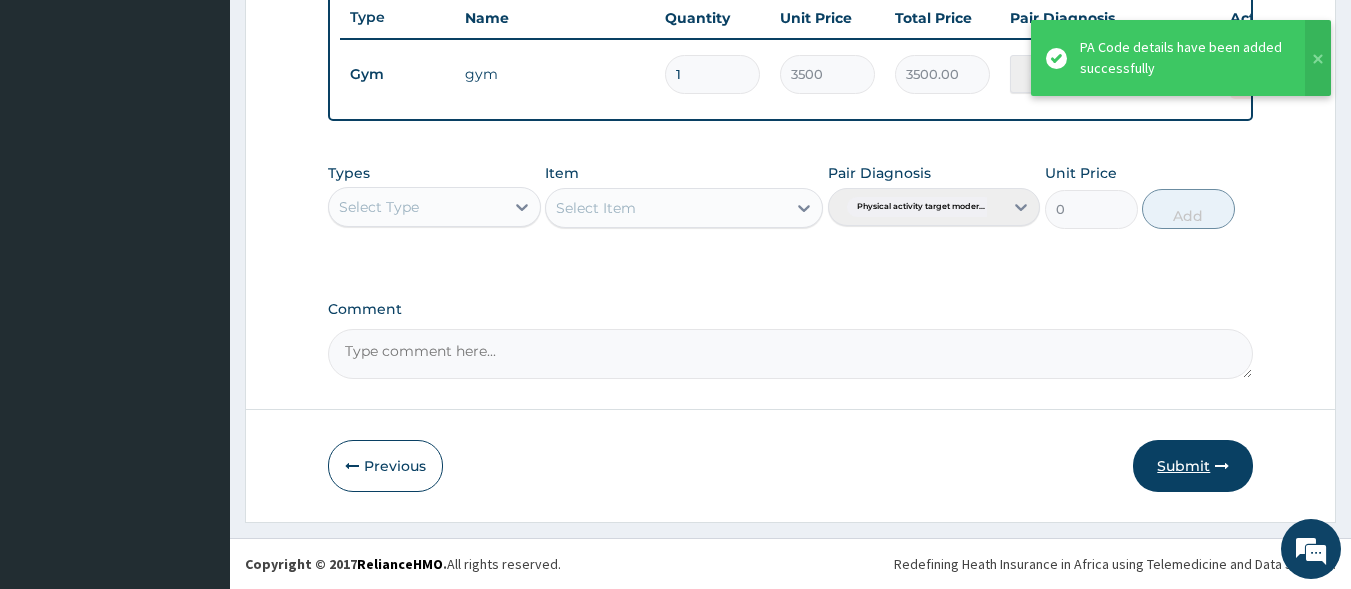 click at bounding box center [1222, 466] 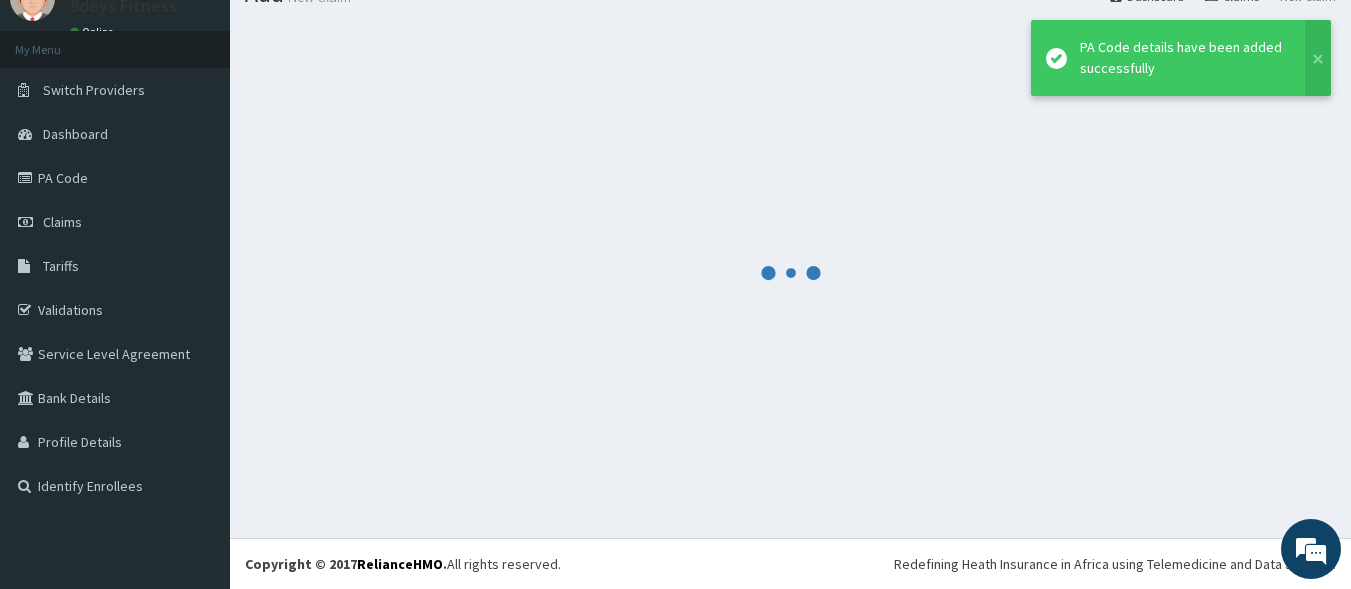 scroll, scrollTop: 84, scrollLeft: 0, axis: vertical 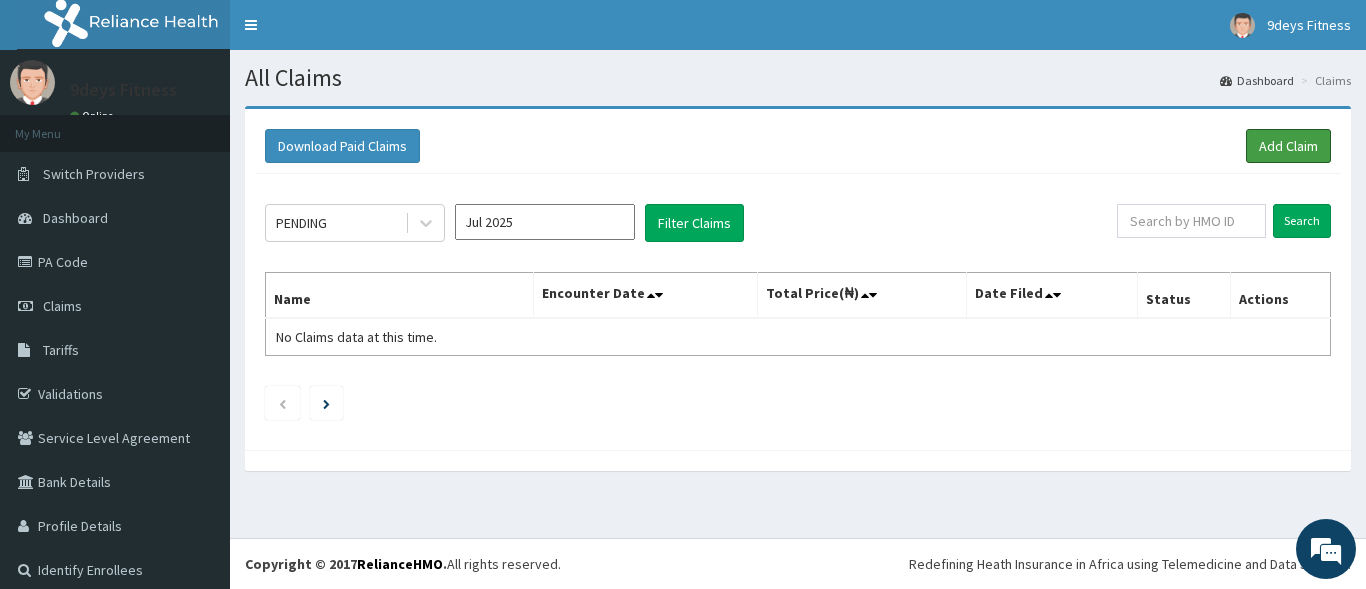 drag, startPoint x: 1269, startPoint y: 137, endPoint x: 929, endPoint y: 219, distance: 349.74847 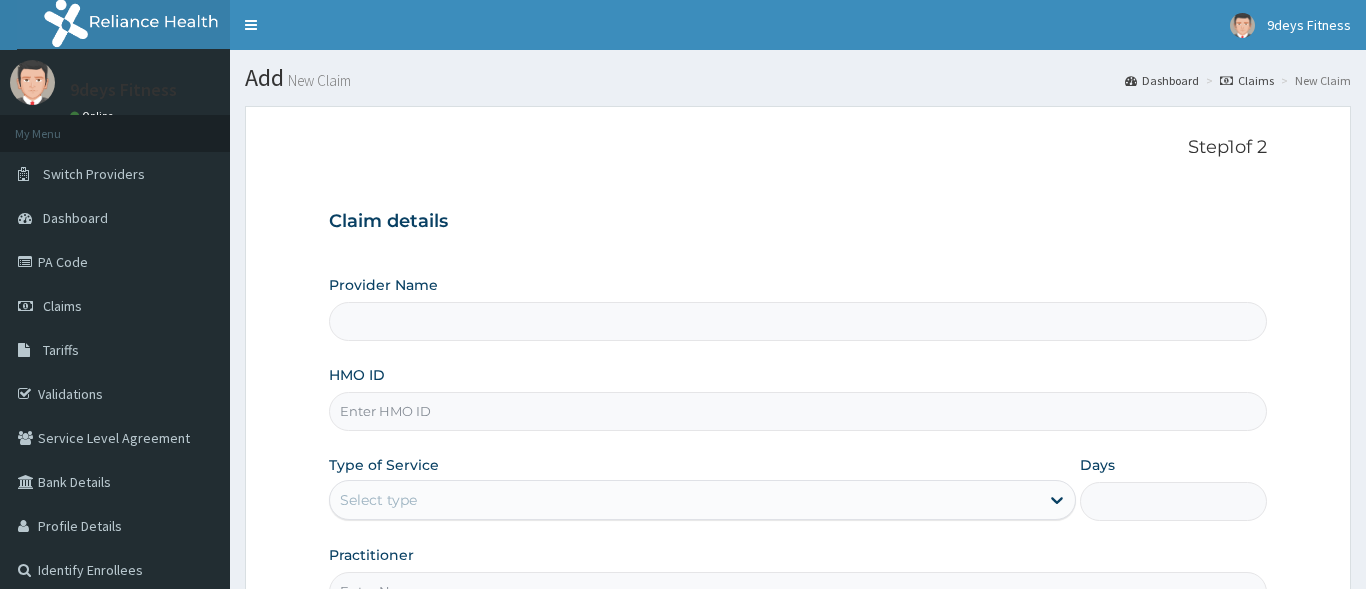 type on "9deys Fitness" 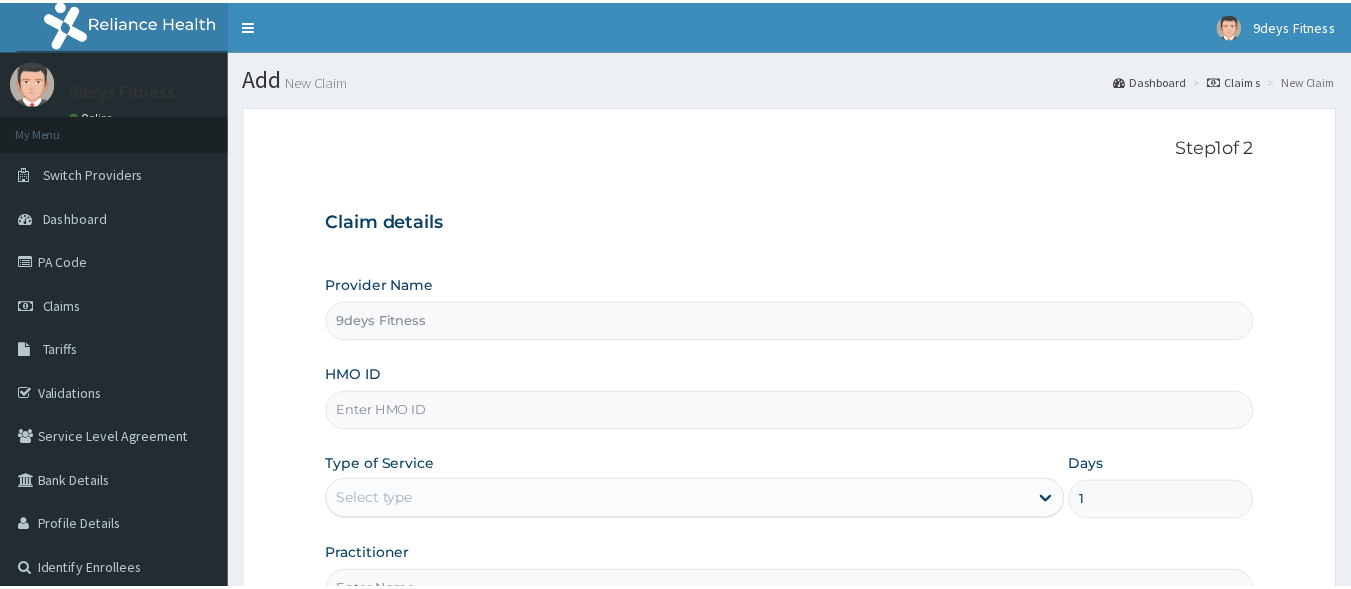 scroll, scrollTop: 0, scrollLeft: 0, axis: both 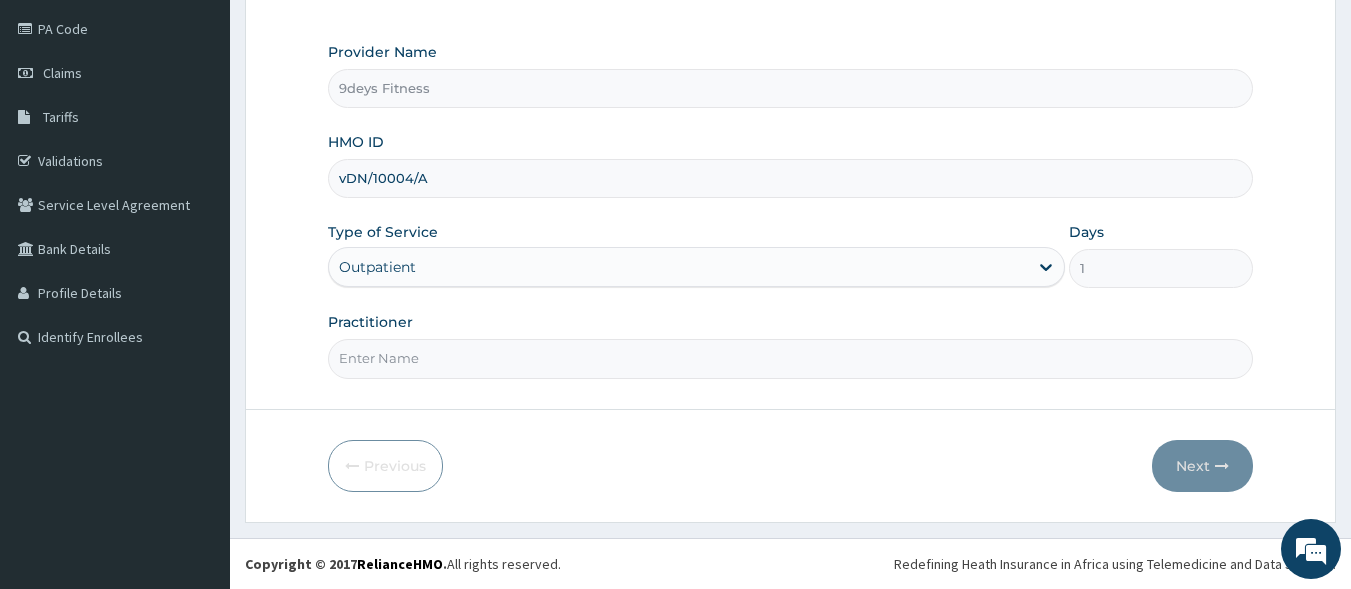 type on "vDN/10004/A" 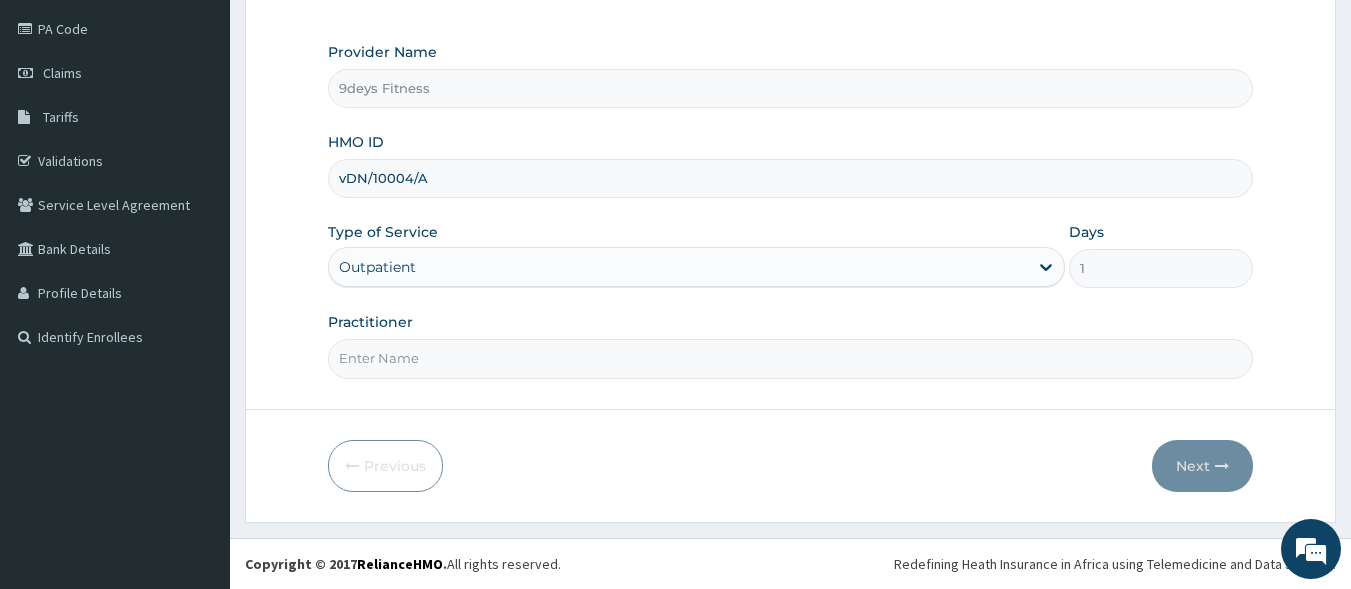type on "mr ninedeys" 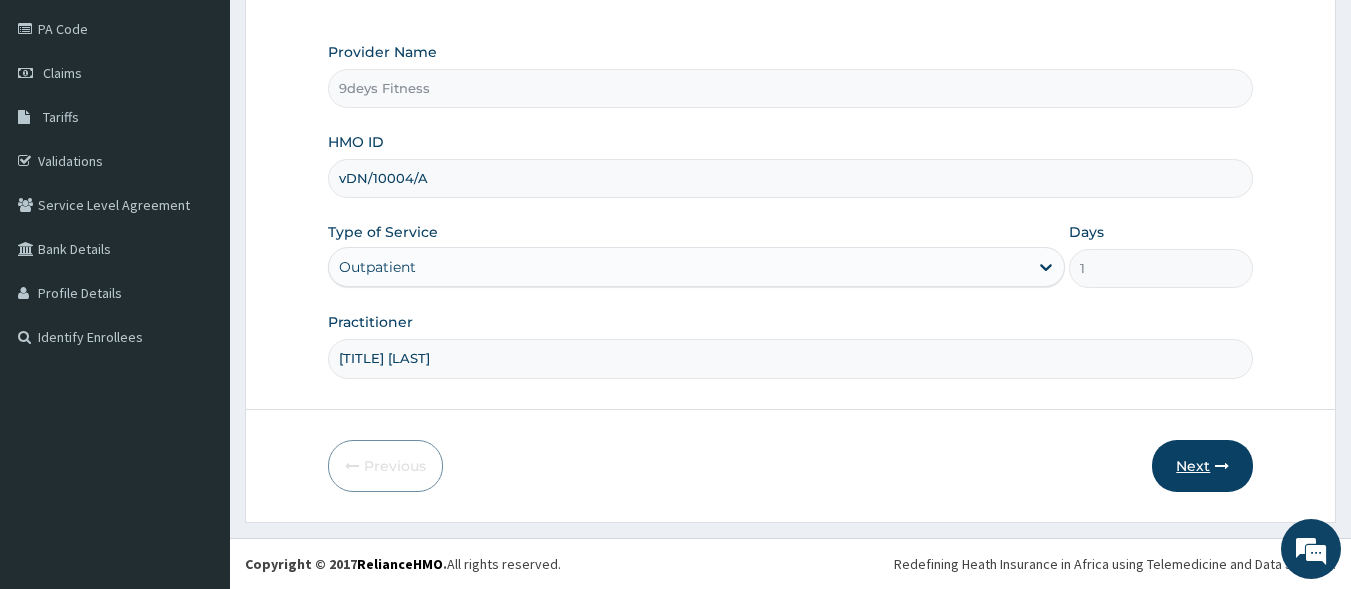 click on "Next" at bounding box center (1202, 466) 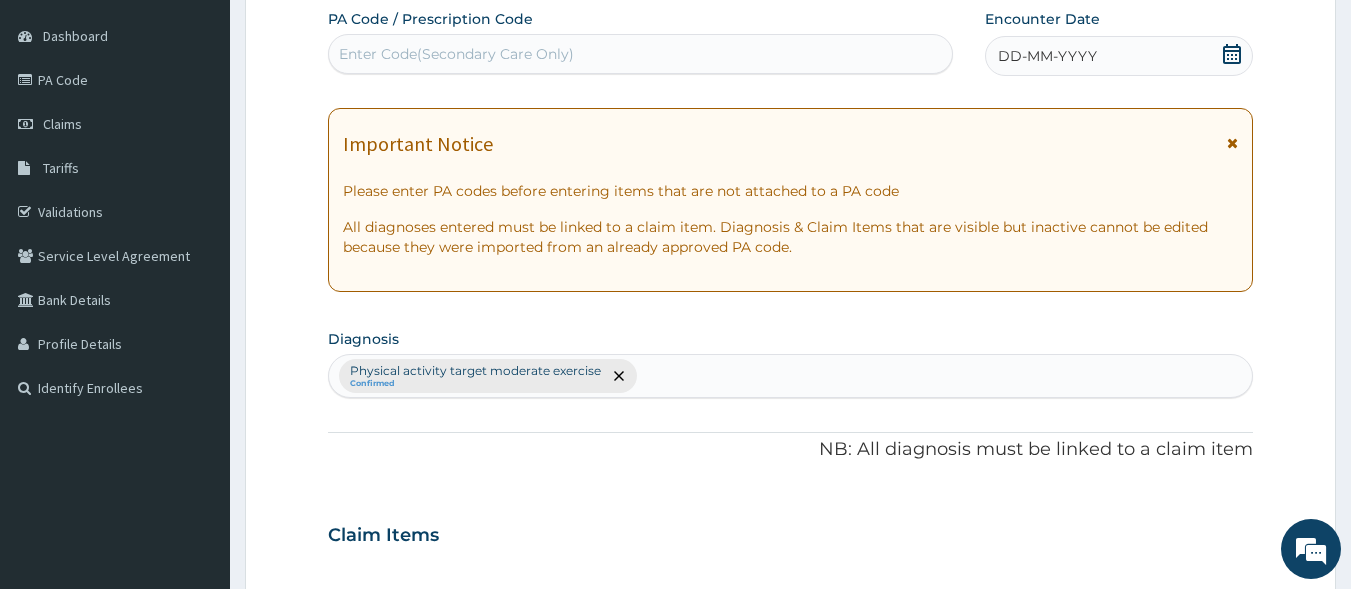 scroll, scrollTop: 133, scrollLeft: 0, axis: vertical 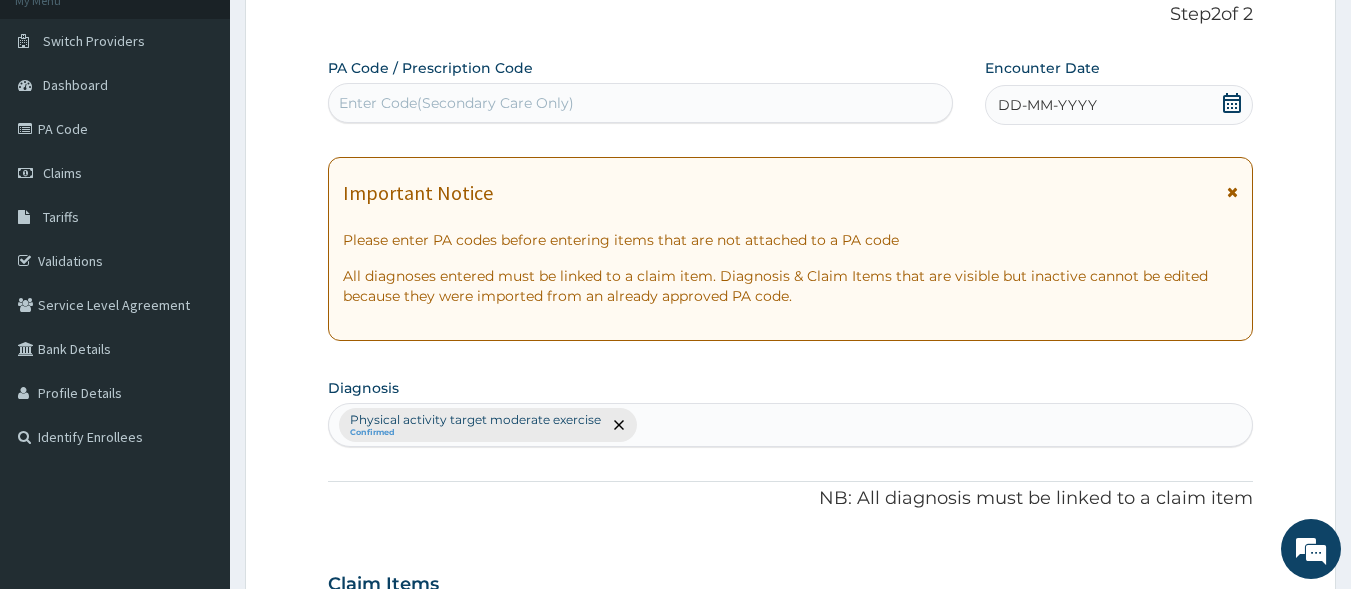 click on "Enter Code(Secondary Care Only)" at bounding box center (456, 103) 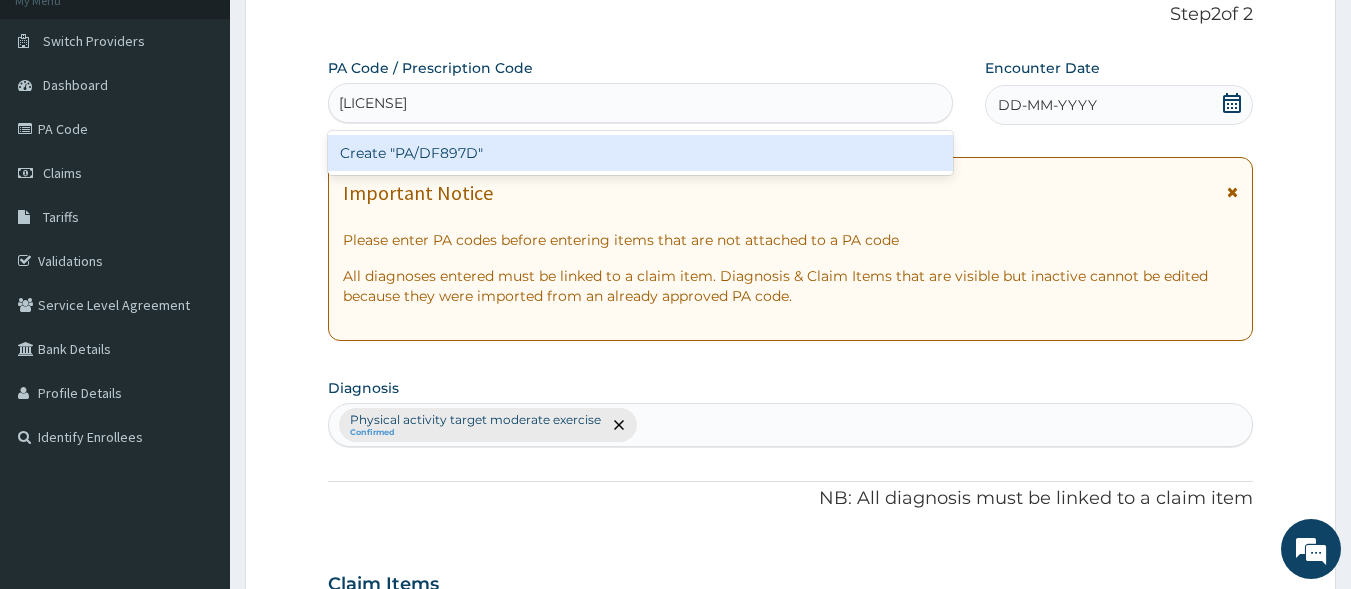 click on "Create "PA/DF897D"" at bounding box center (641, 153) 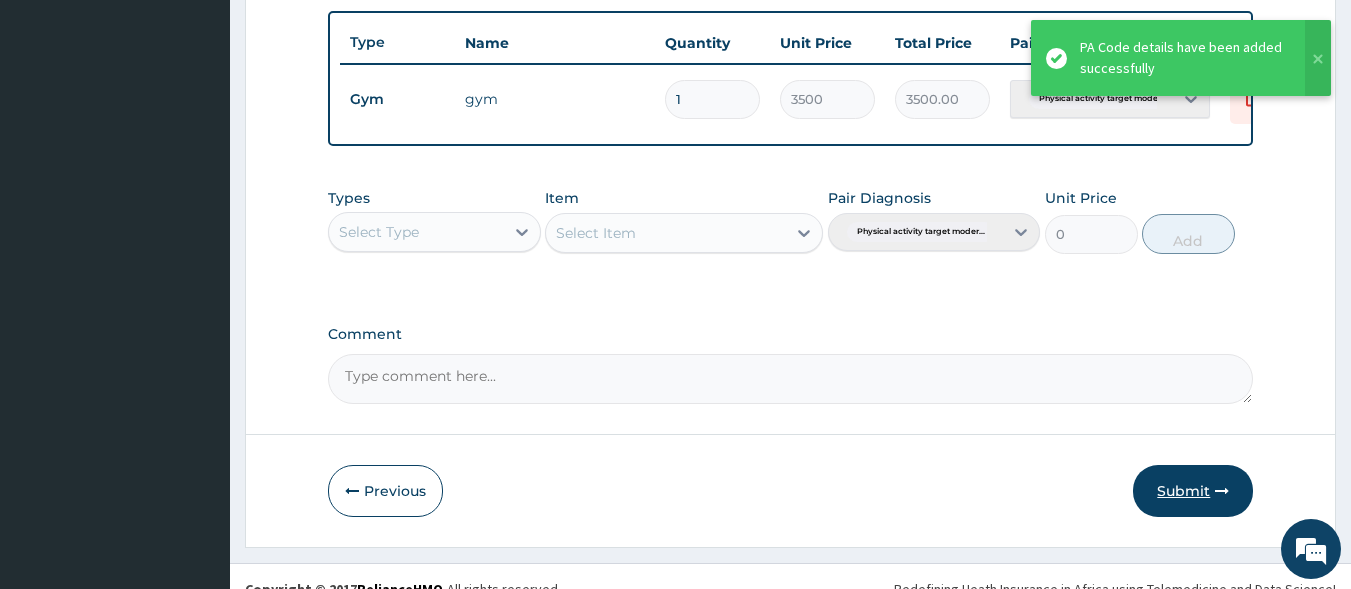 scroll, scrollTop: 773, scrollLeft: 0, axis: vertical 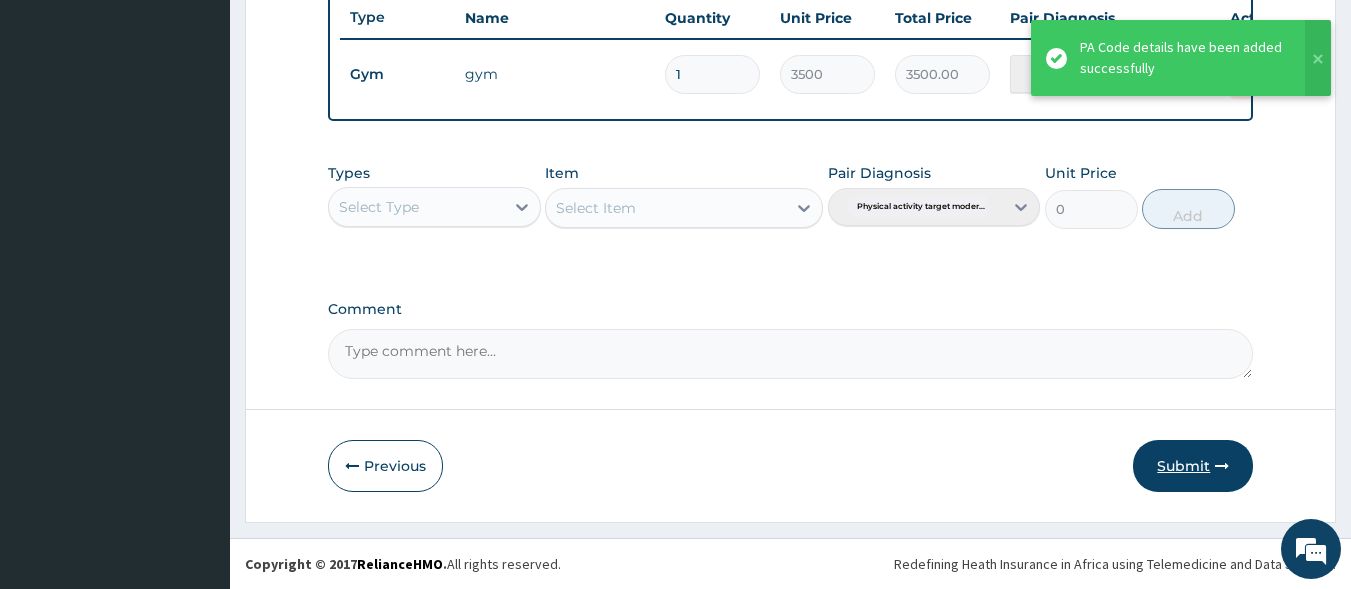 click at bounding box center [1222, 466] 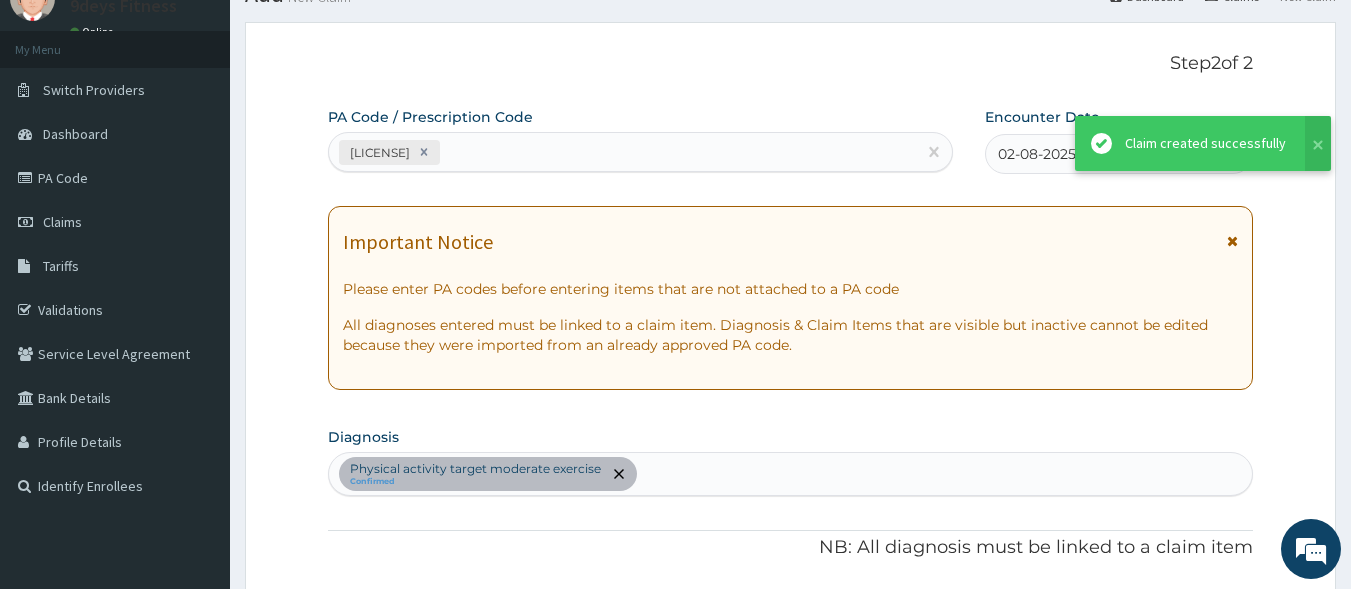 scroll, scrollTop: 773, scrollLeft: 0, axis: vertical 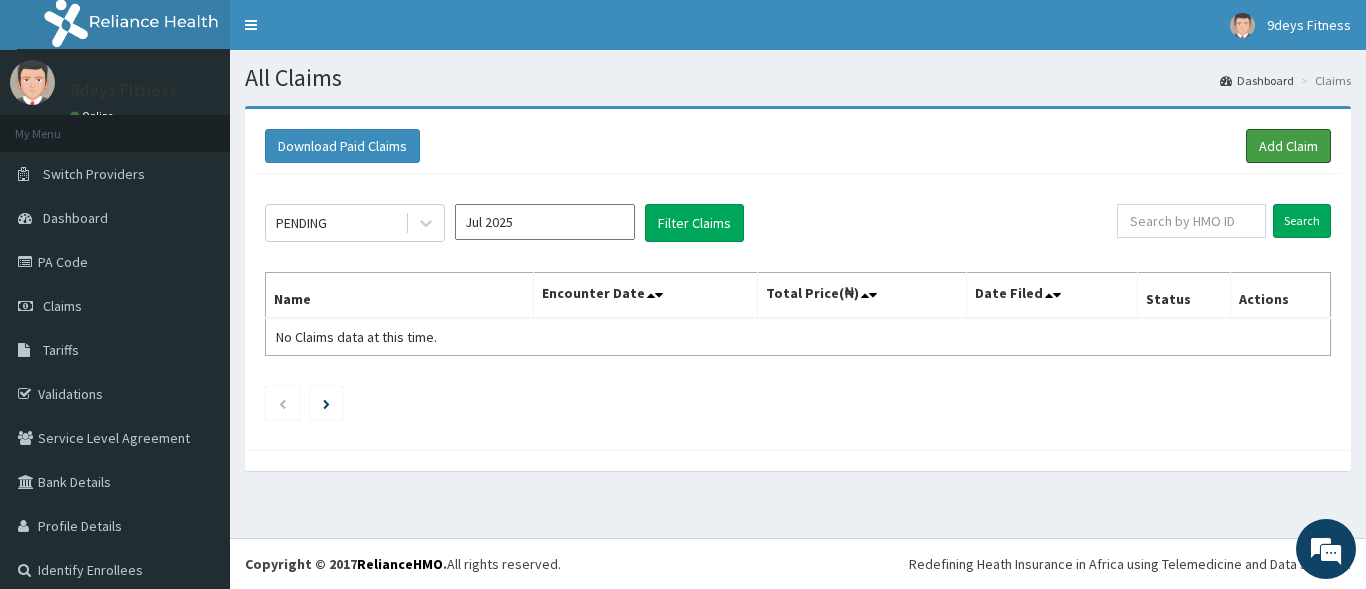drag, startPoint x: 1262, startPoint y: 137, endPoint x: 895, endPoint y: 118, distance: 367.4915 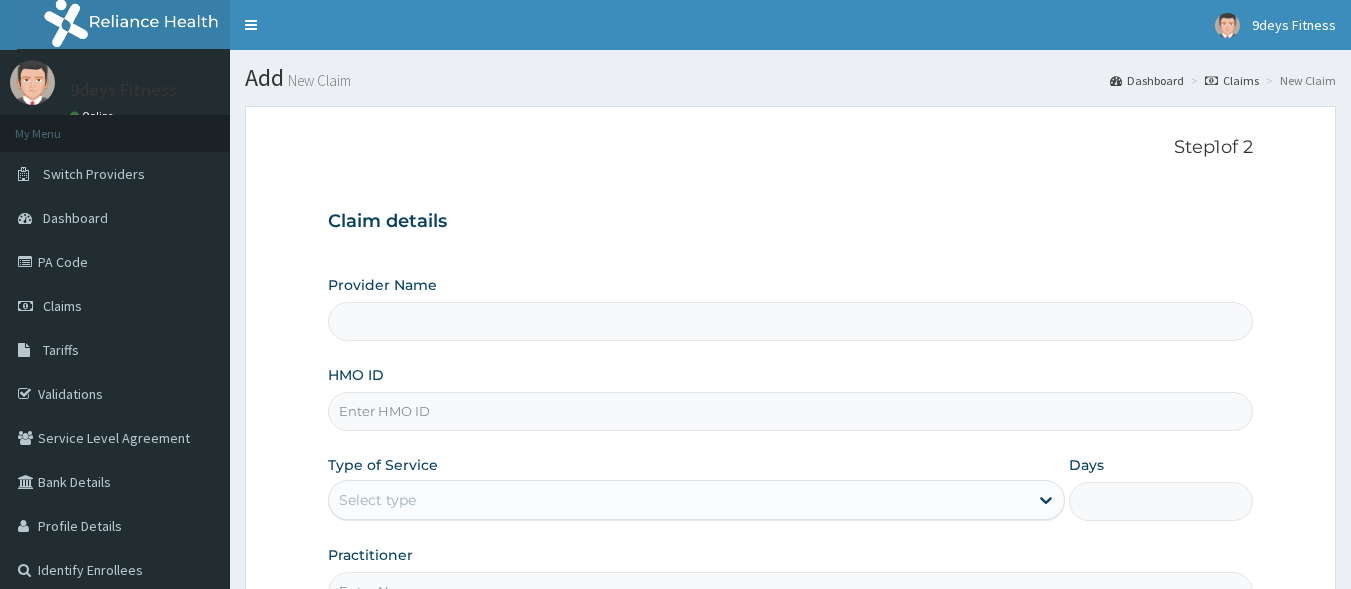 scroll, scrollTop: 0, scrollLeft: 0, axis: both 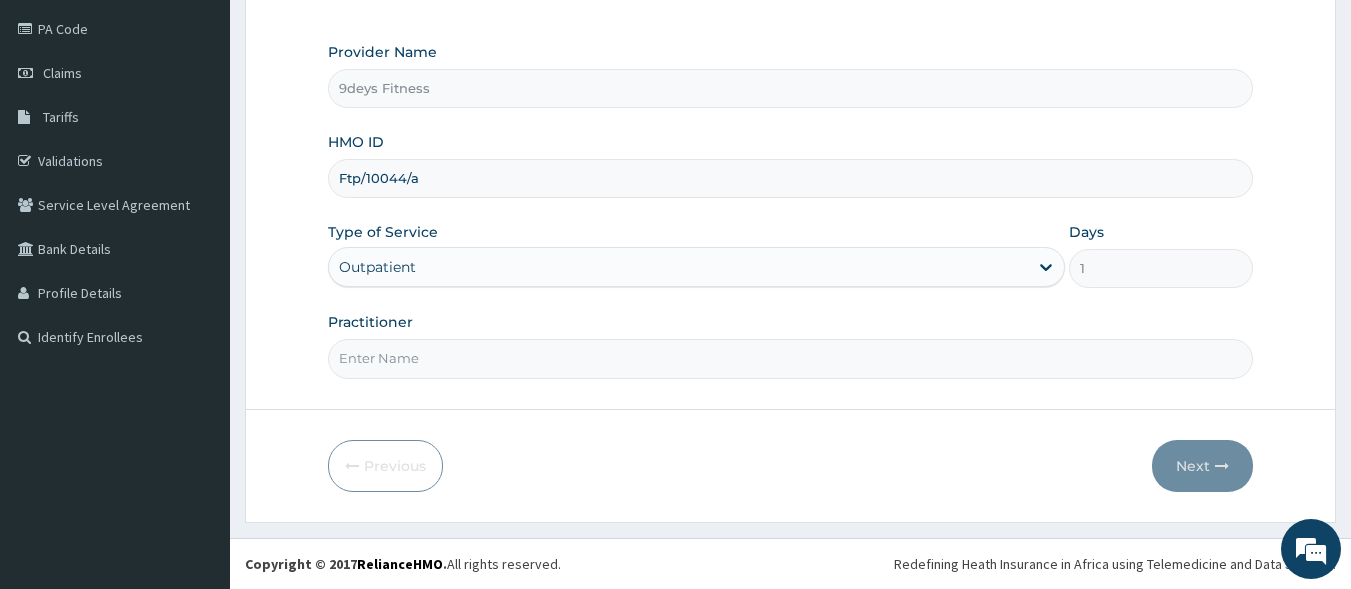 type on "Ftp/10044/a" 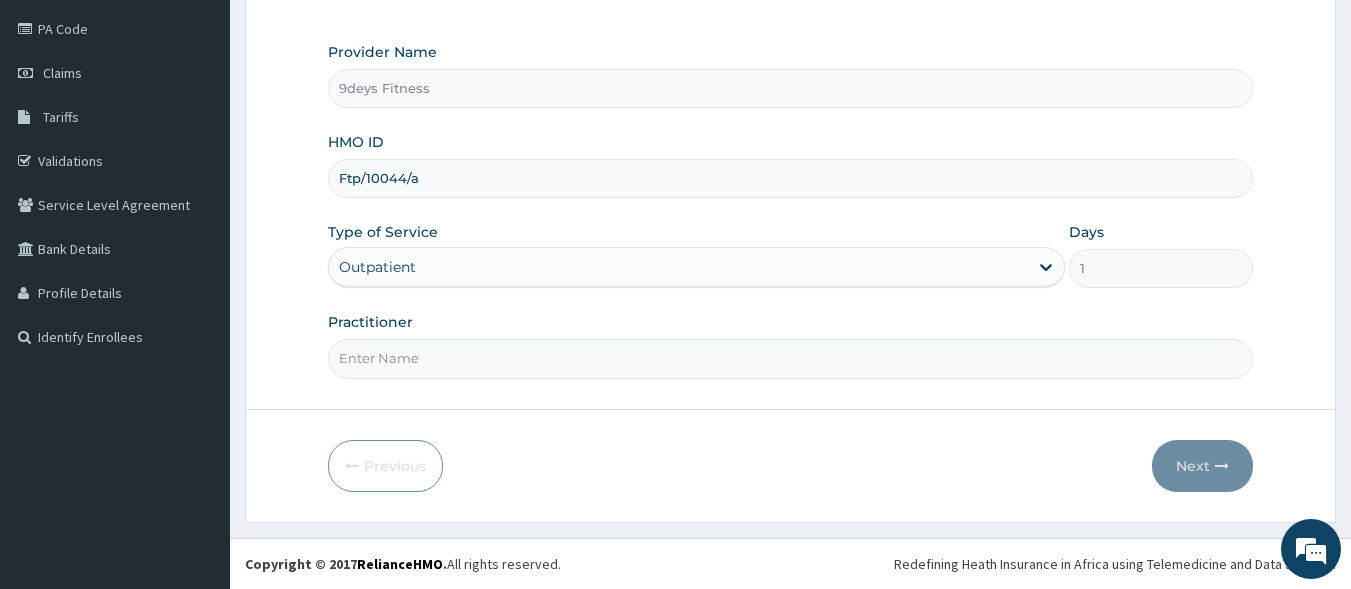 type on "mr ninedeys" 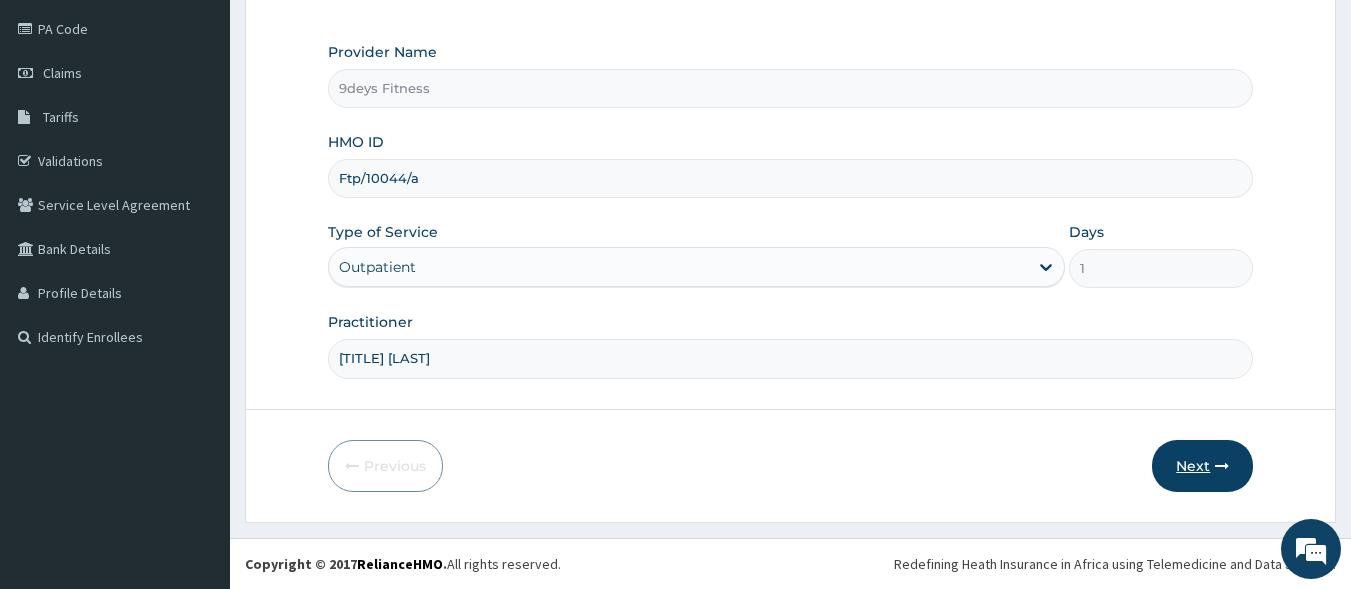 click on "Next" at bounding box center [1202, 466] 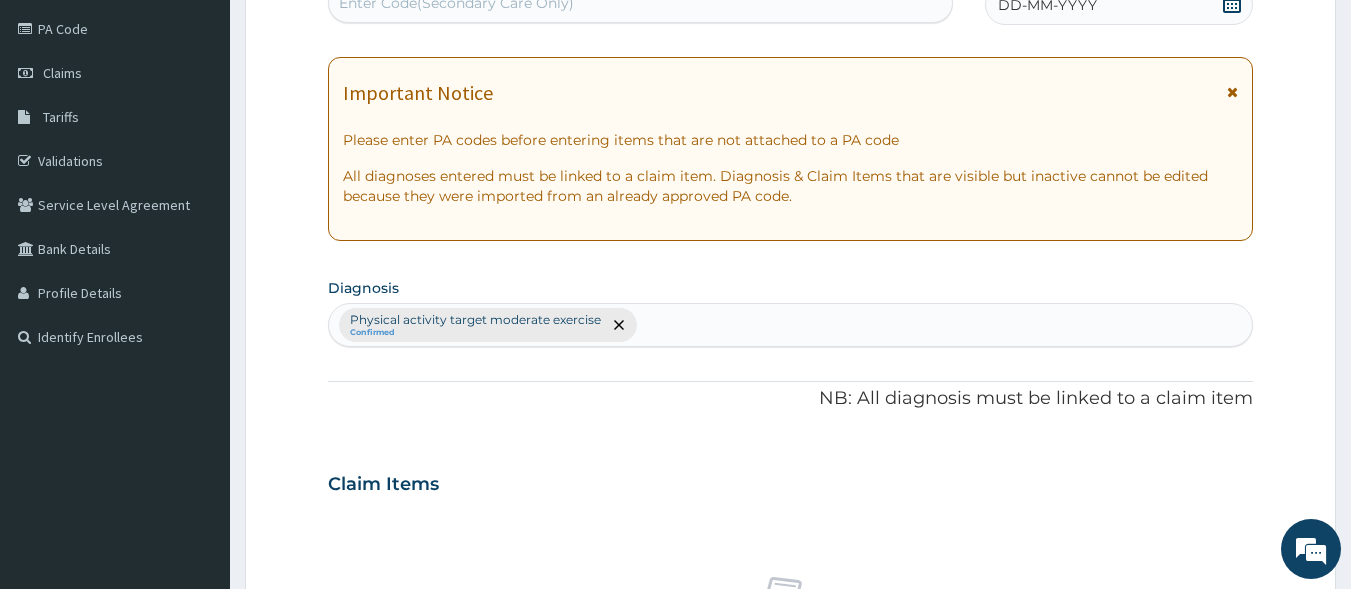 scroll, scrollTop: 0, scrollLeft: 0, axis: both 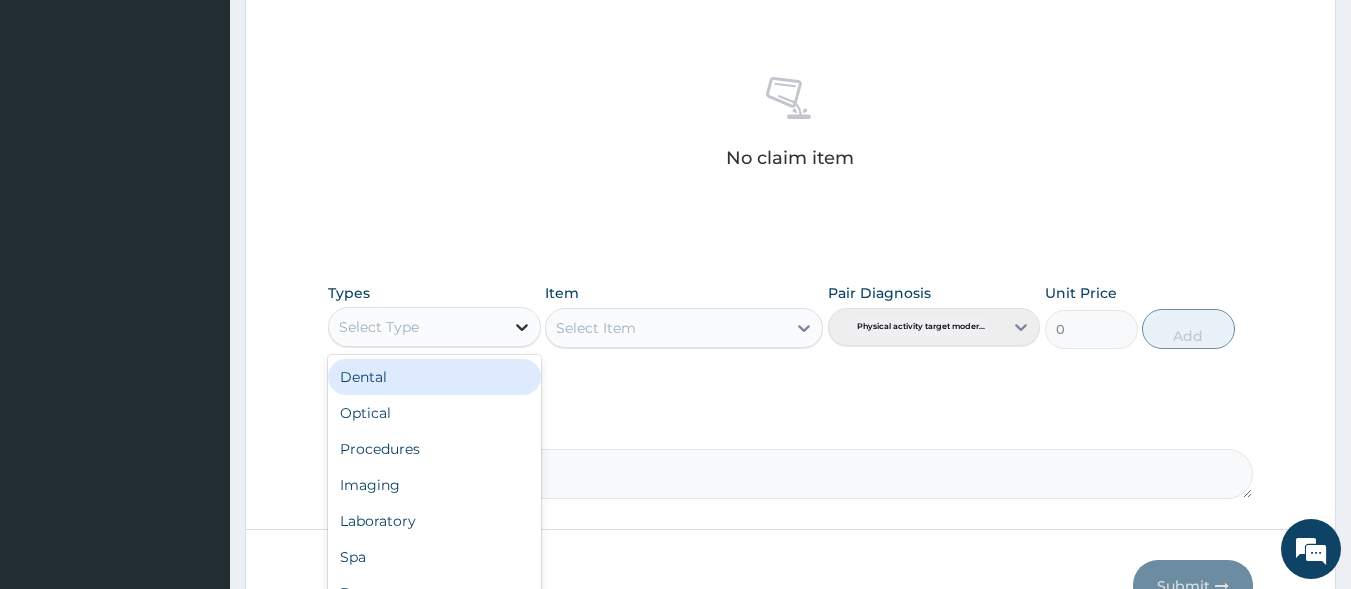 click 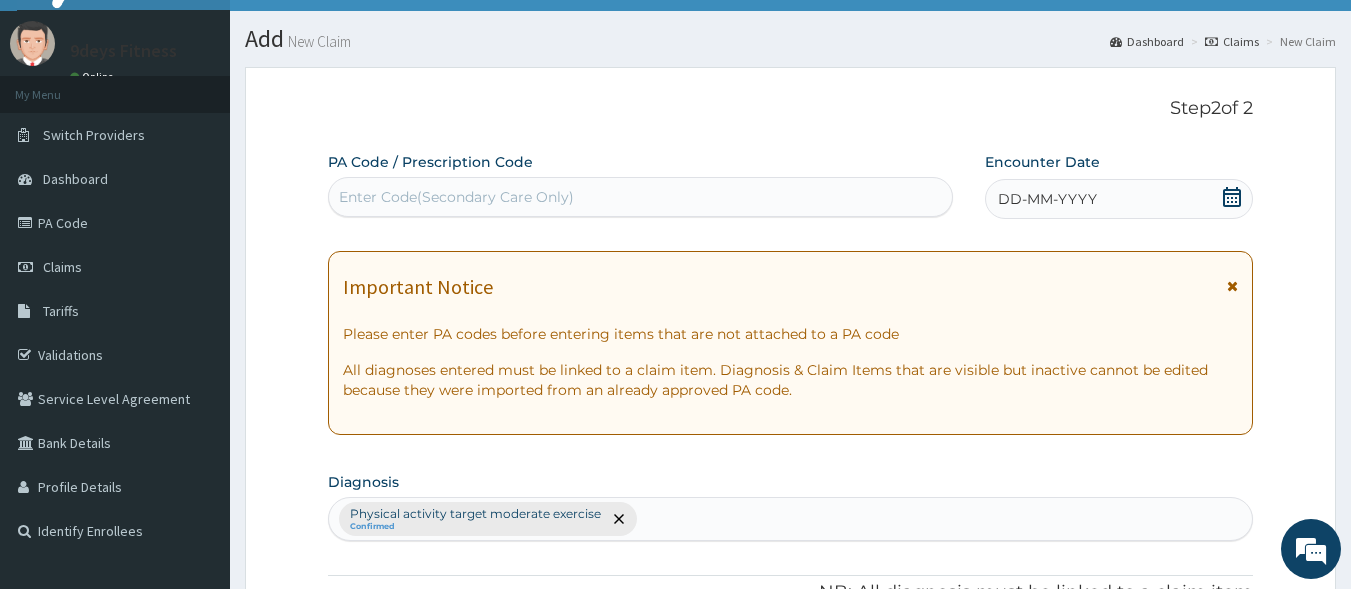 scroll, scrollTop: 33, scrollLeft: 0, axis: vertical 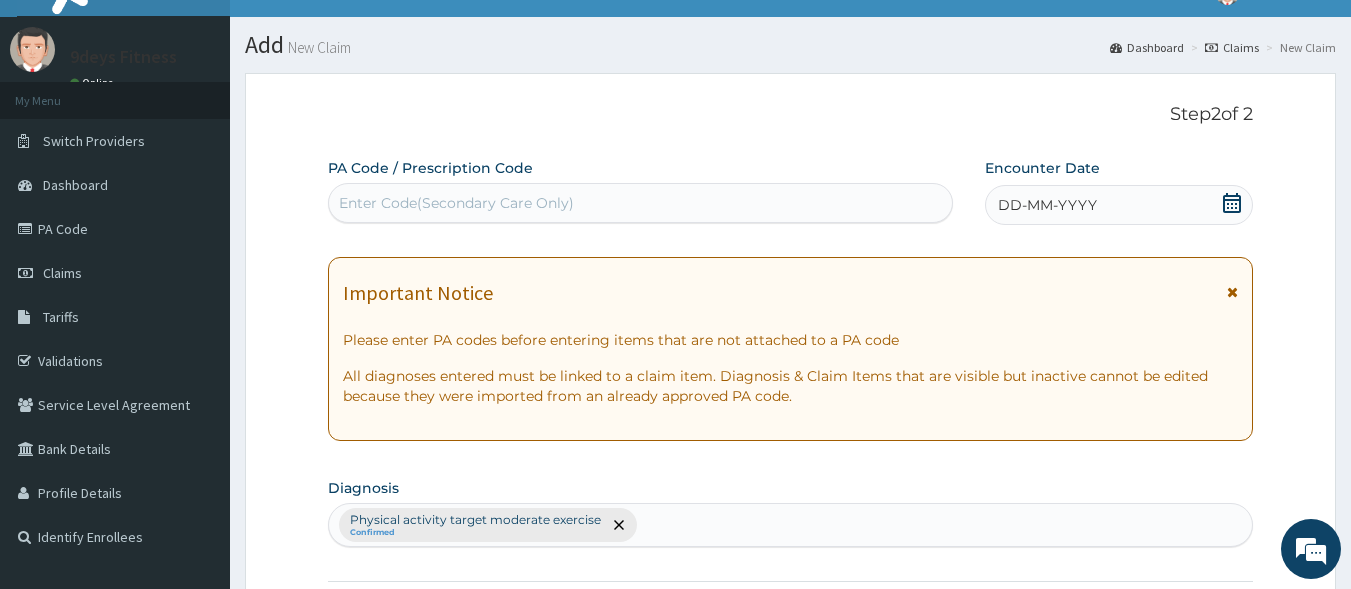 click on "Enter Code(Secondary Care Only)" at bounding box center [456, 203] 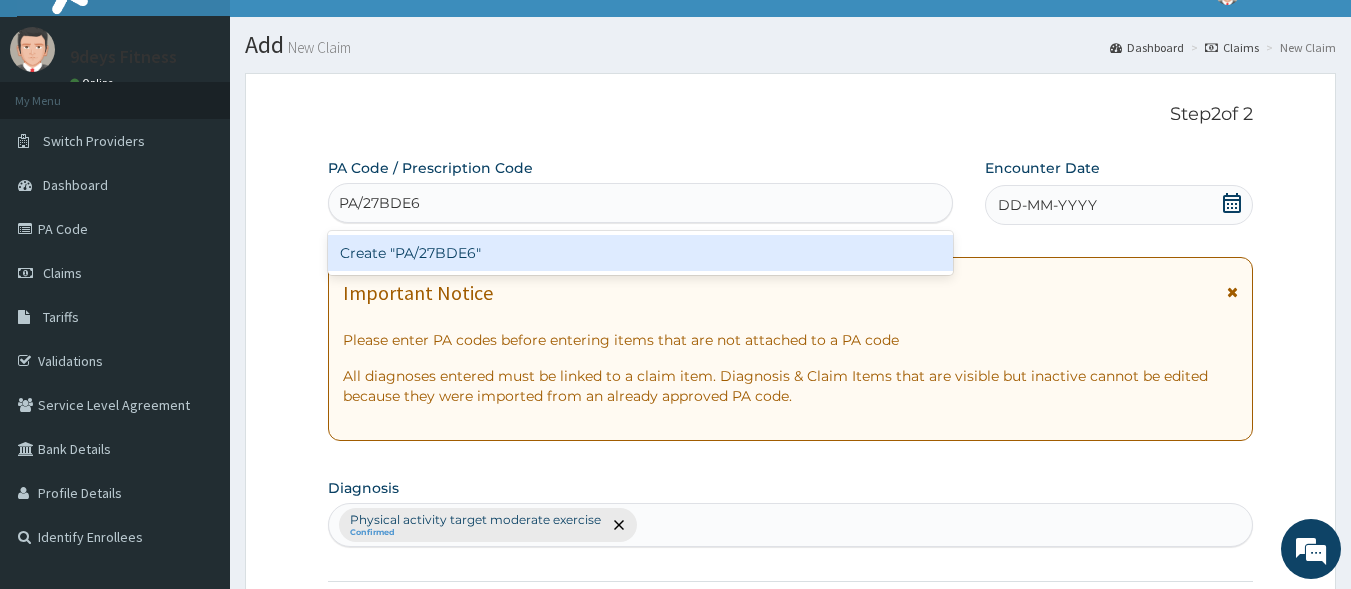 click on "Create "PA/27BDE6"" at bounding box center [641, 253] 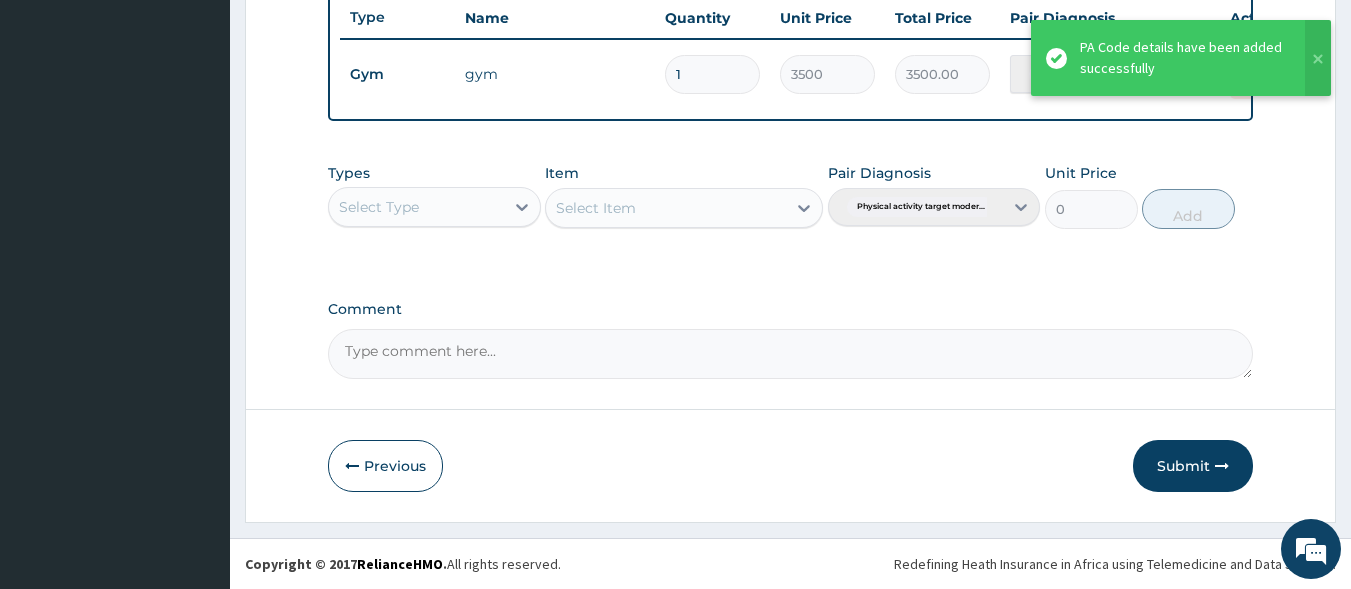 scroll, scrollTop: 773, scrollLeft: 0, axis: vertical 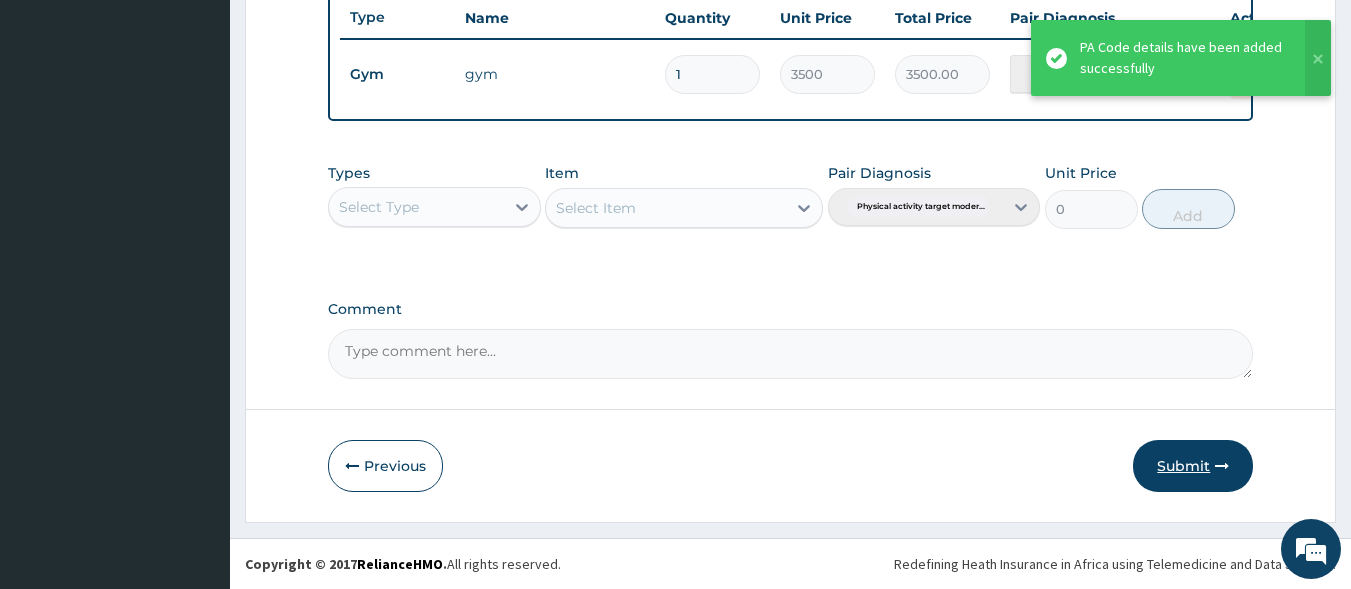 click on "Submit" at bounding box center (1193, 466) 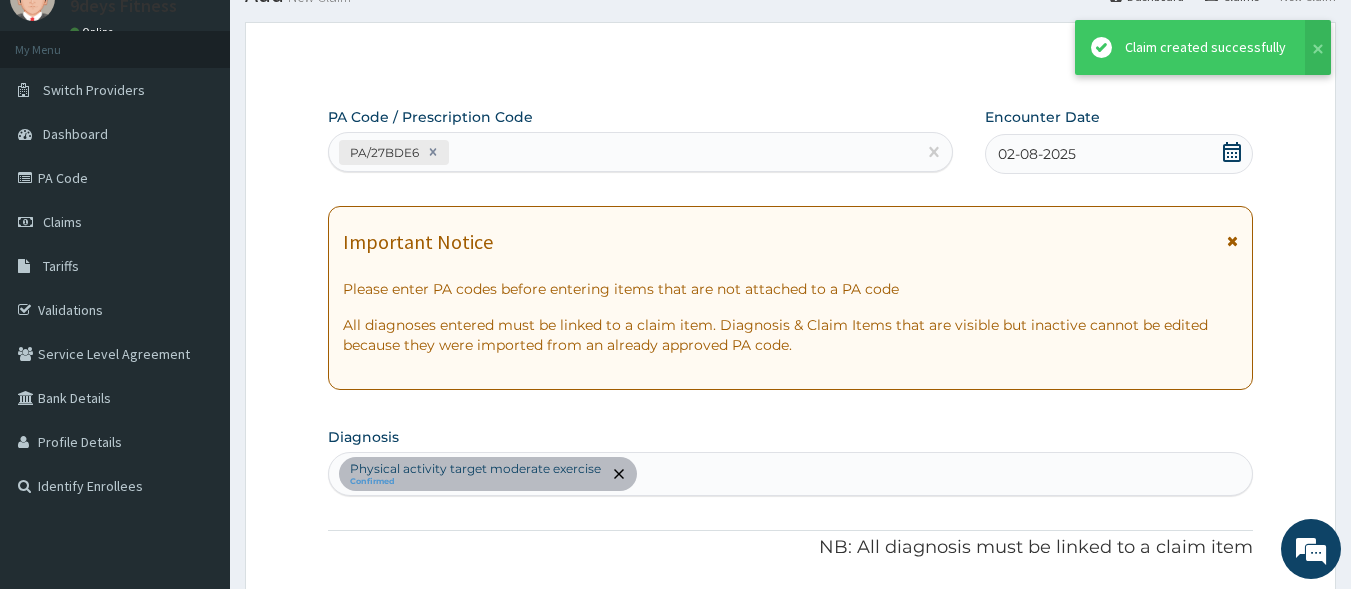 scroll, scrollTop: 773, scrollLeft: 0, axis: vertical 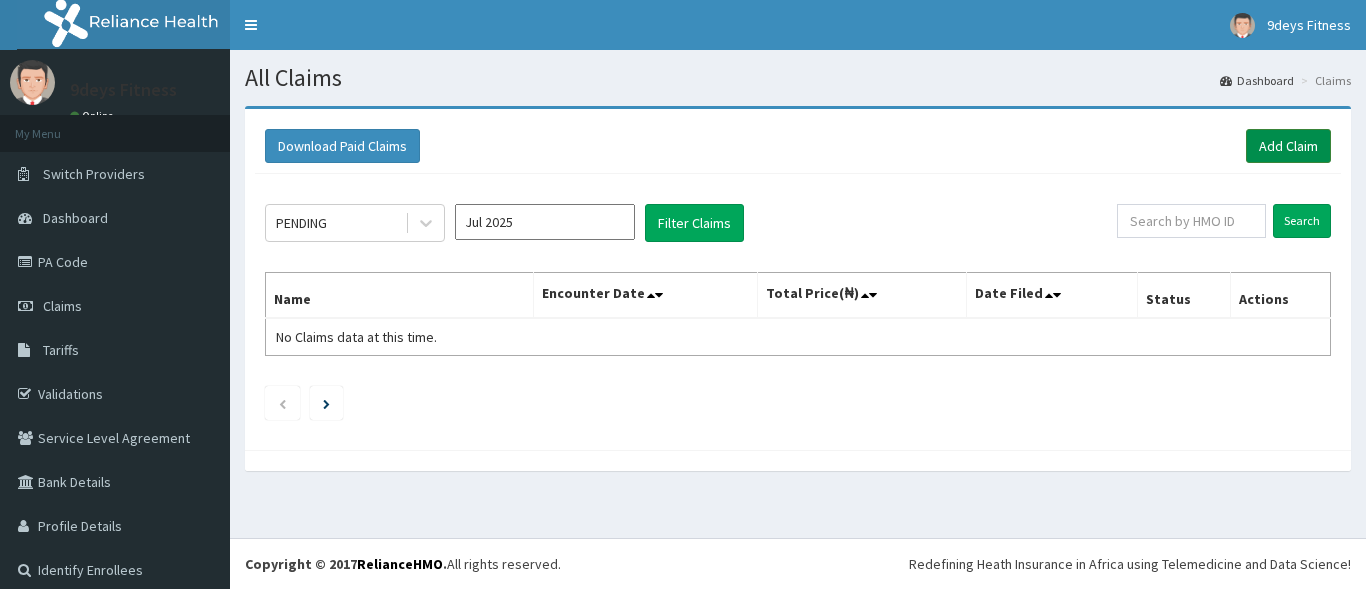 click on "Add Claim" at bounding box center [1288, 146] 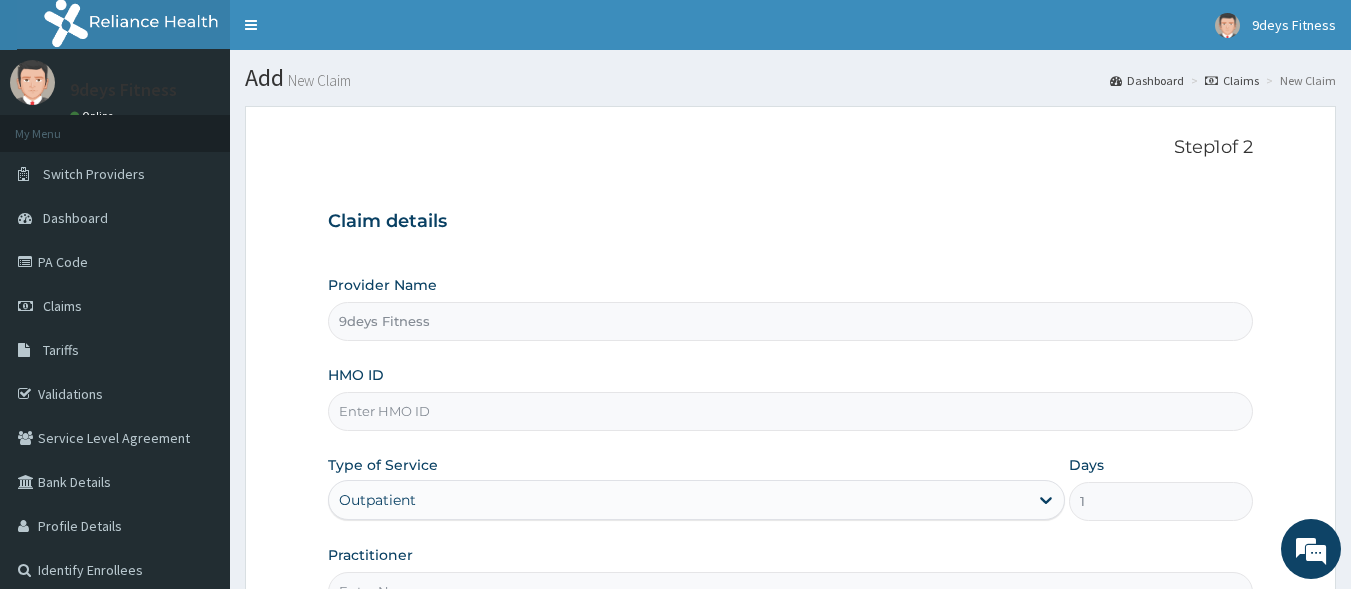 scroll, scrollTop: 0, scrollLeft: 0, axis: both 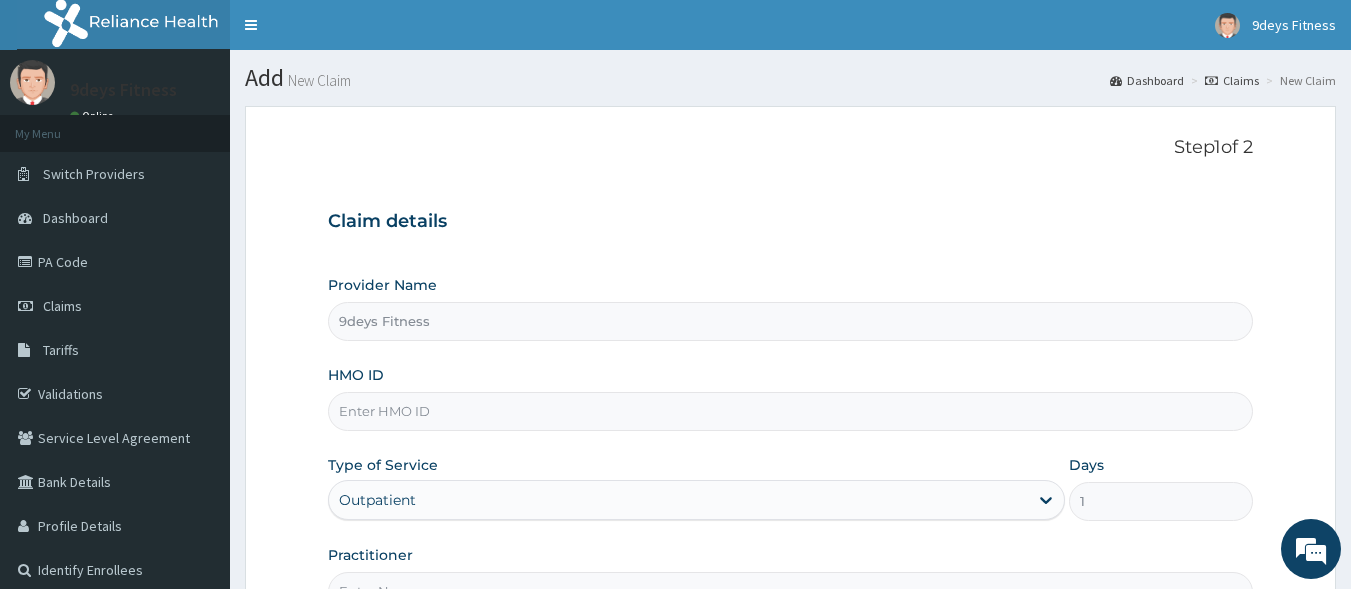 click on "HMO ID" at bounding box center [791, 411] 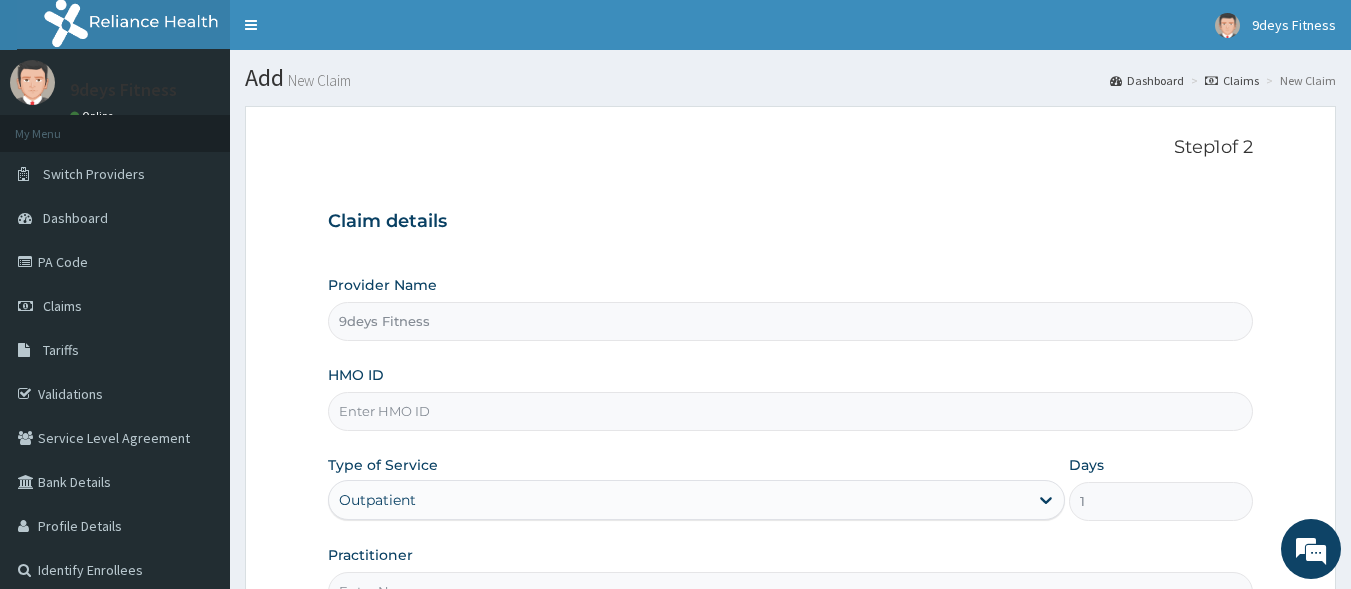 paste on "Ftp/10044/a" 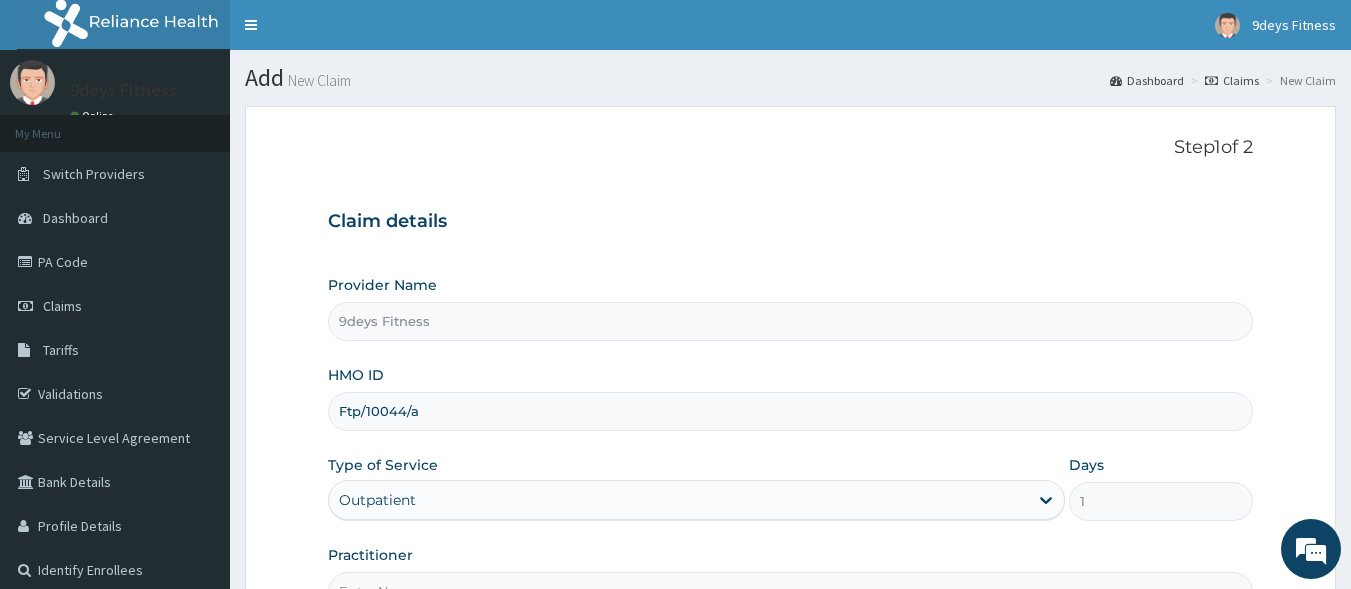 scroll, scrollTop: 0, scrollLeft: 0, axis: both 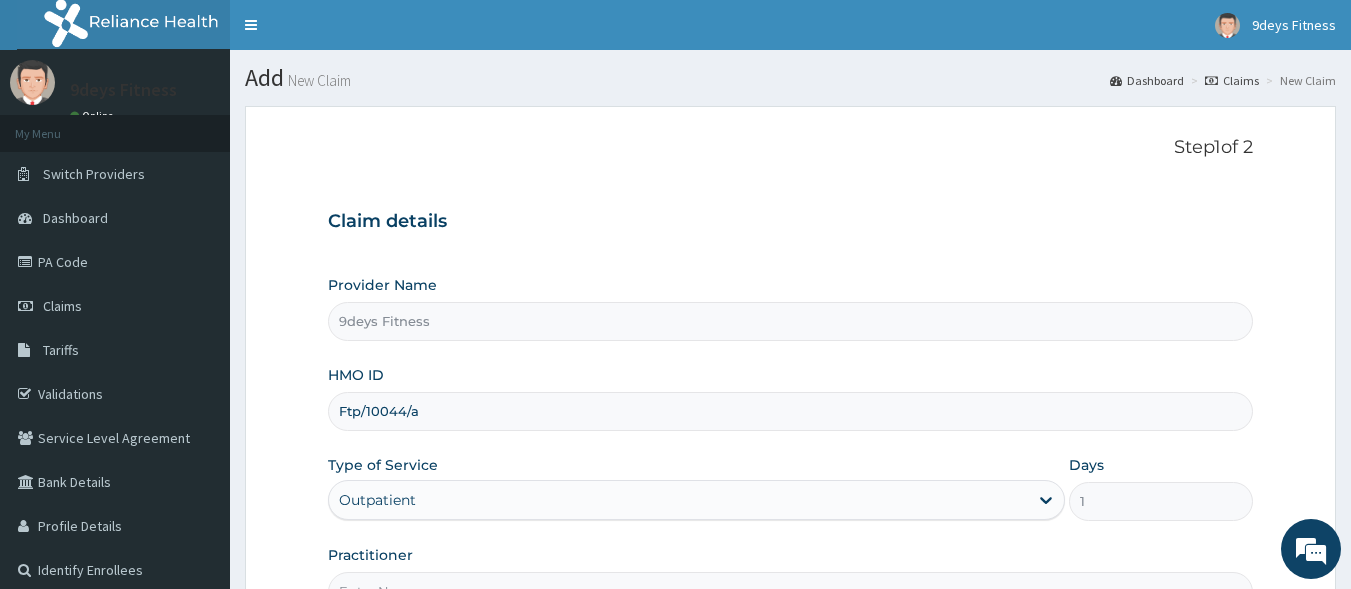click on "Ftp/10044/a" at bounding box center (791, 411) 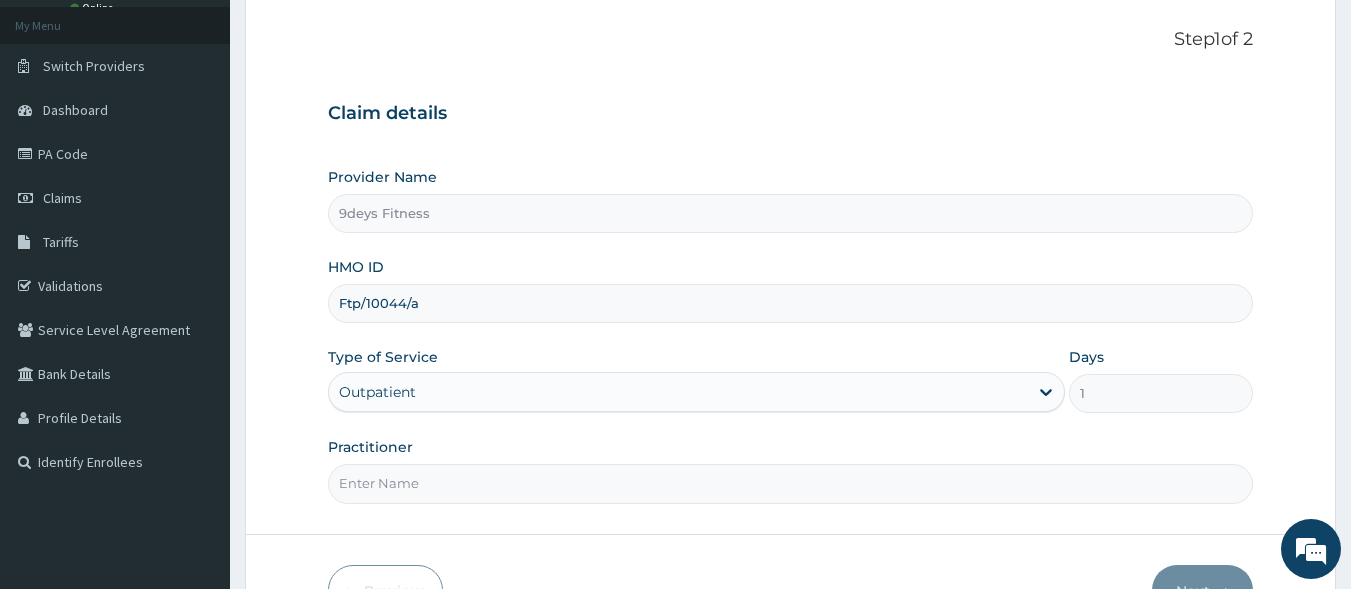 scroll, scrollTop: 233, scrollLeft: 0, axis: vertical 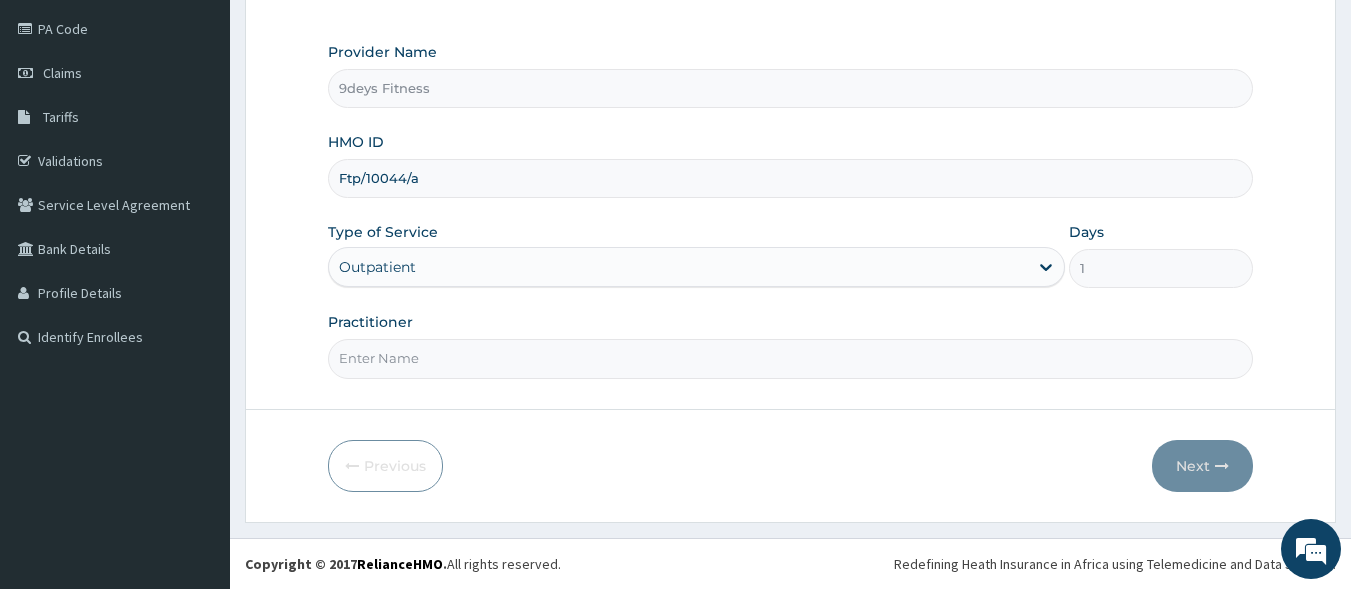 type on "Ftp/10044/a" 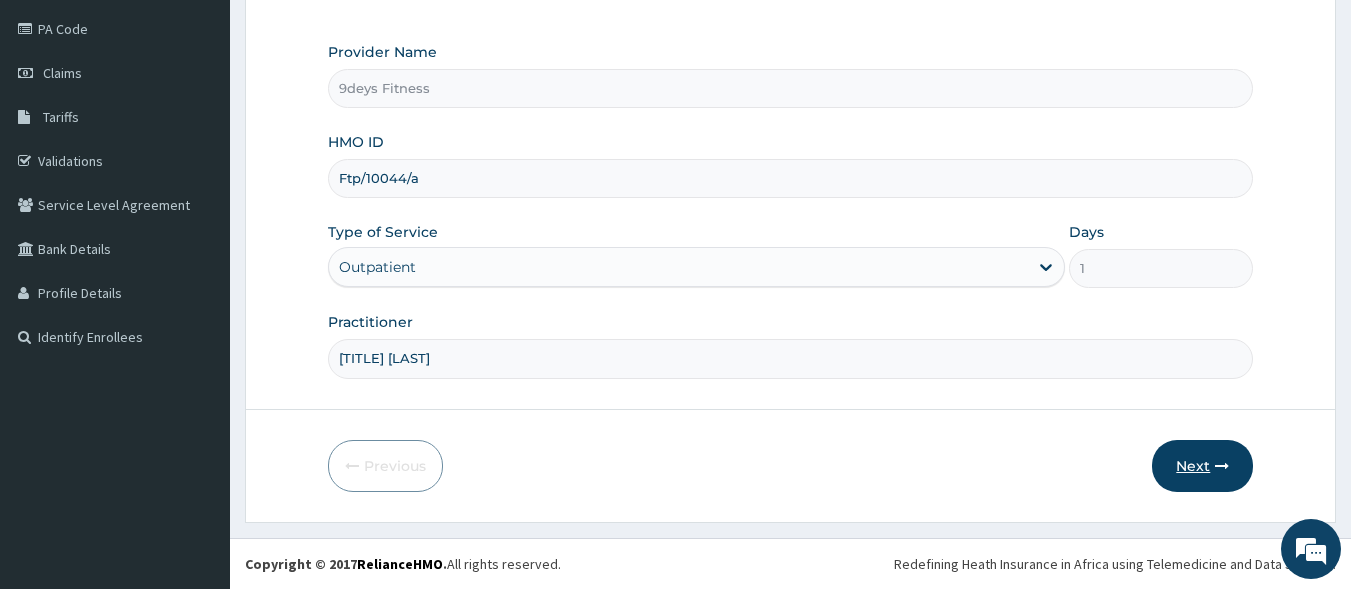 click on "Next" at bounding box center [1202, 466] 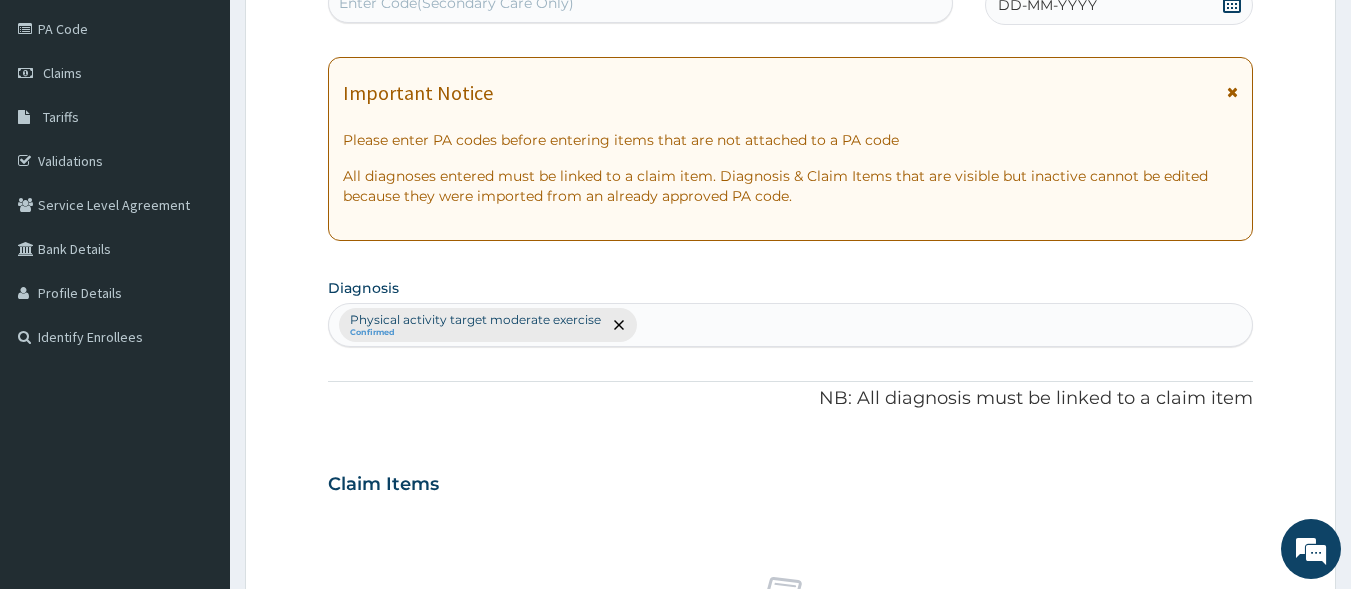 scroll, scrollTop: 226, scrollLeft: 0, axis: vertical 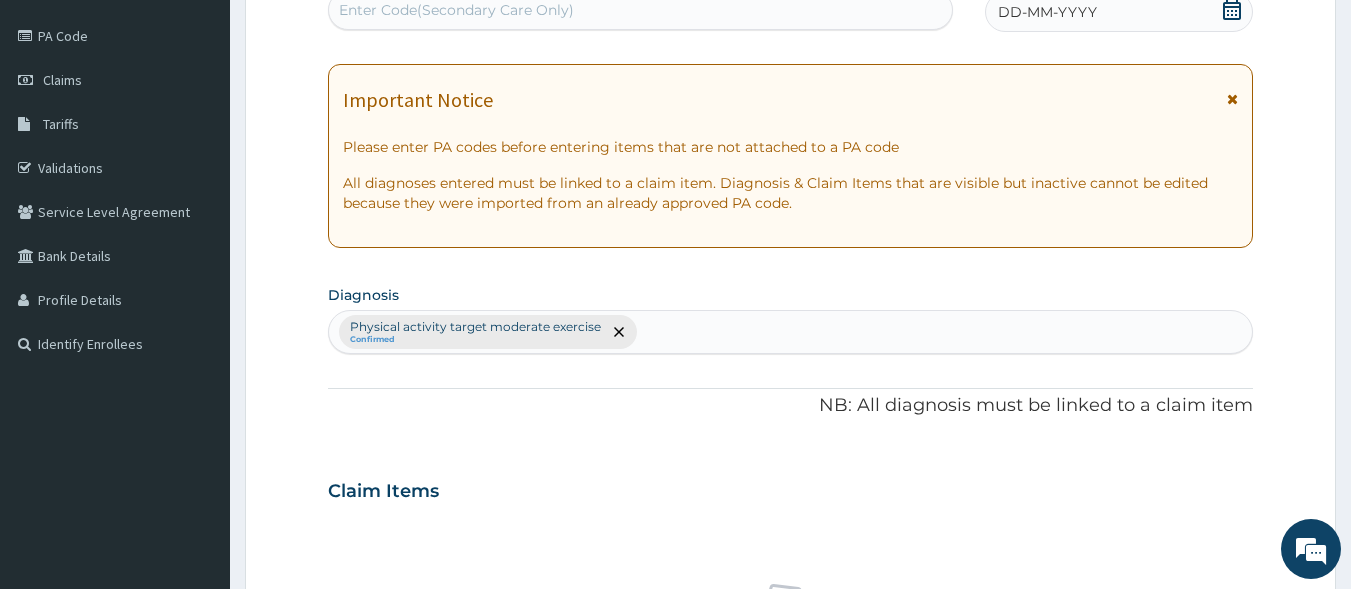 click on "Enter Code(Secondary Care Only)" at bounding box center (641, 10) 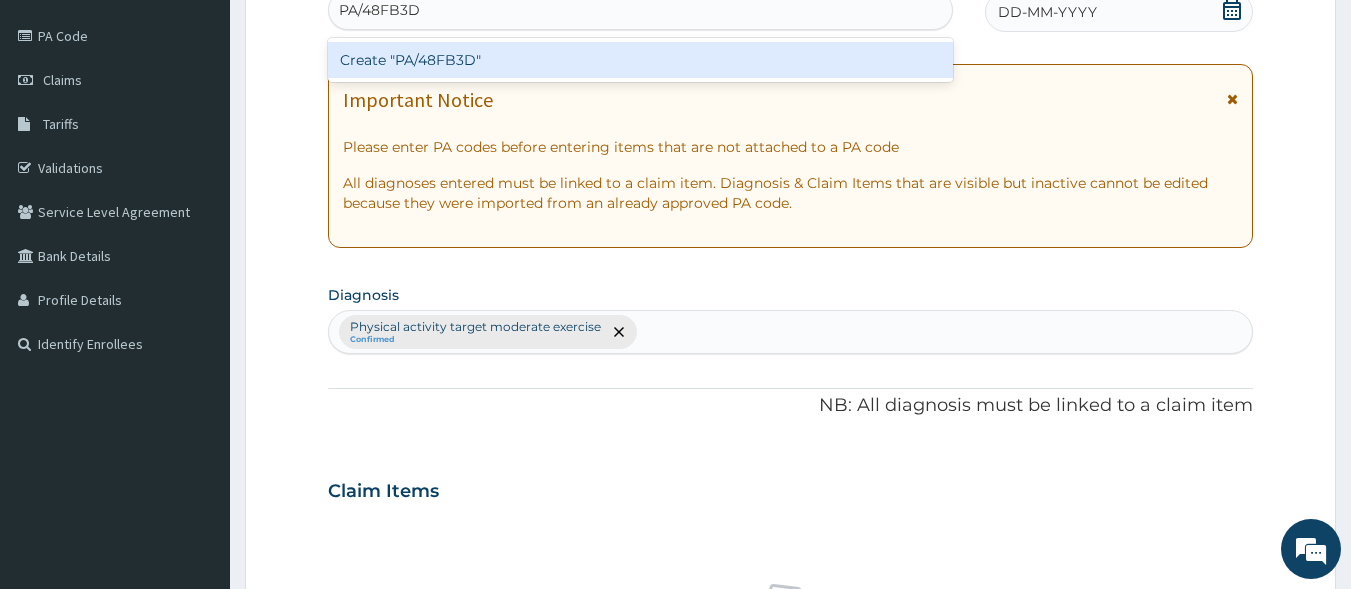 click on "Create "PA/48FB3D"" at bounding box center (641, 60) 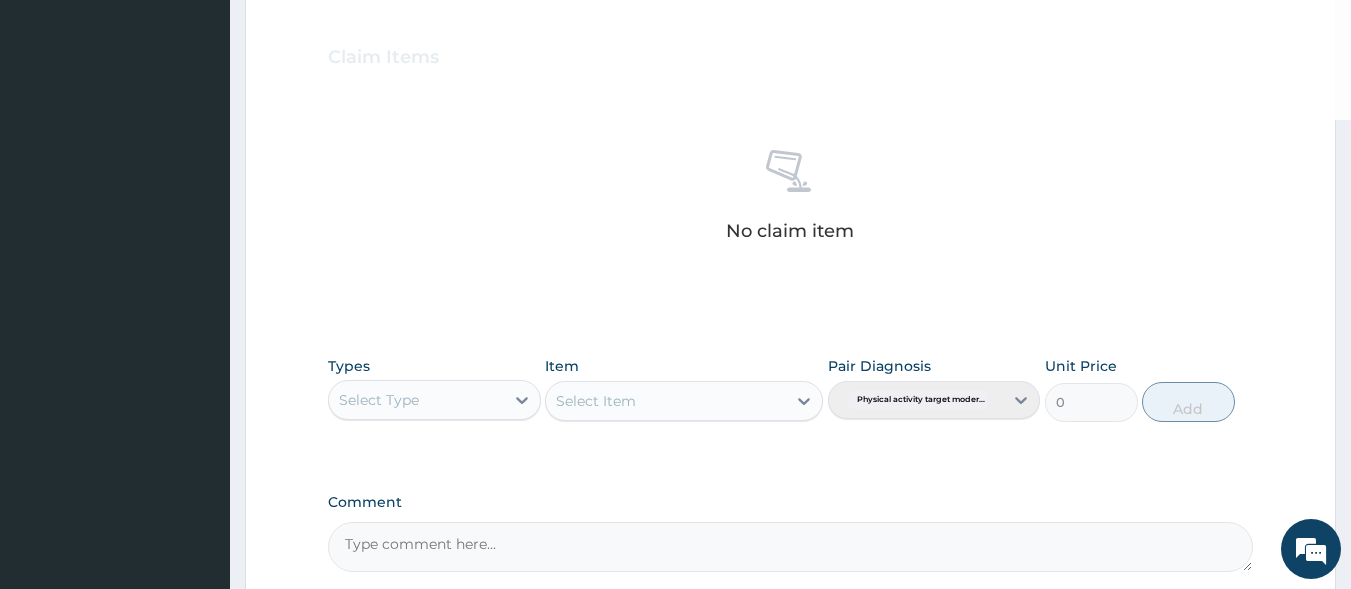 scroll, scrollTop: 726, scrollLeft: 0, axis: vertical 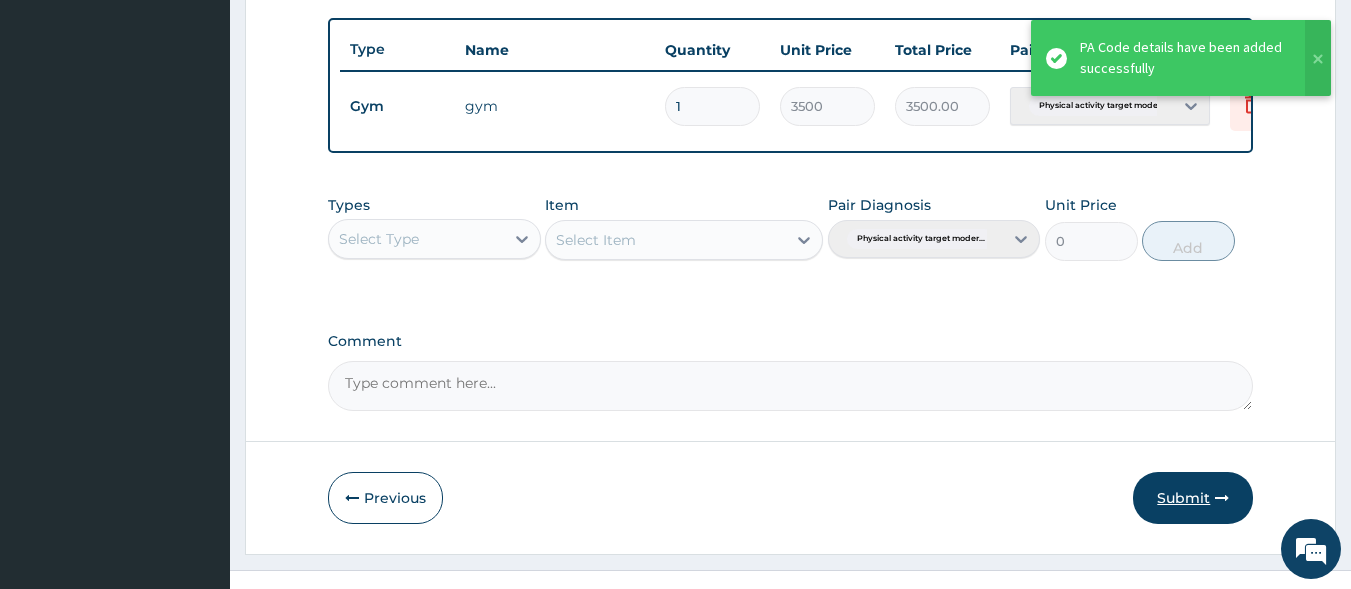 click on "Submit" at bounding box center (1193, 498) 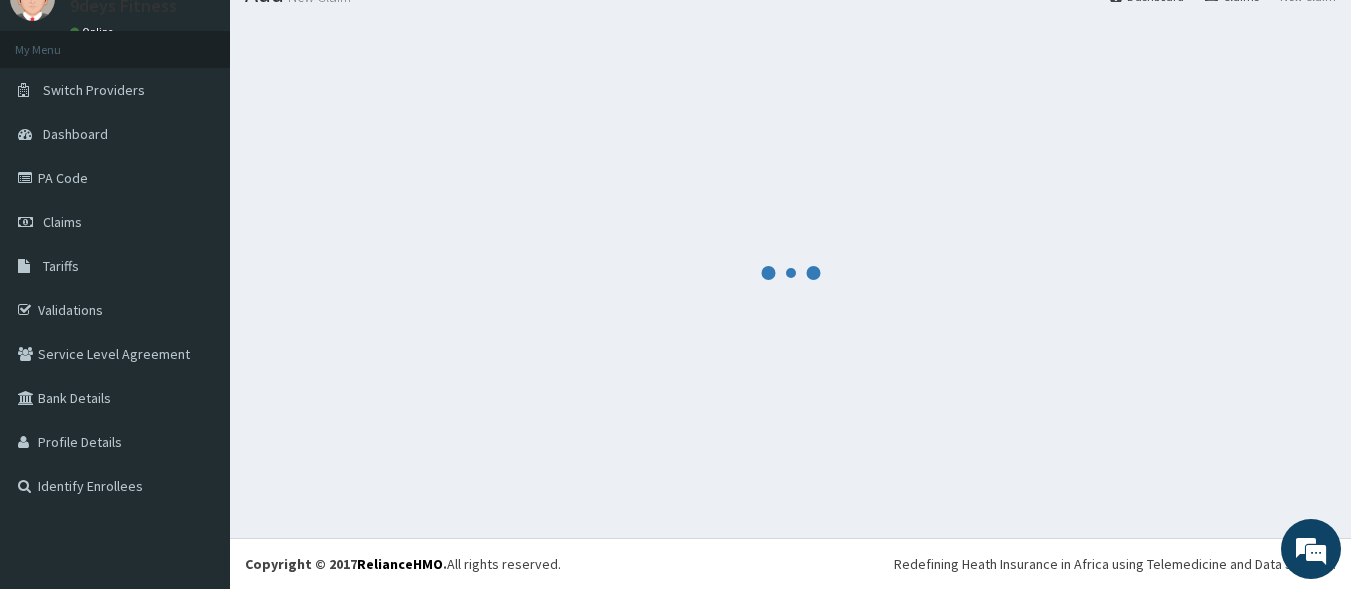 scroll, scrollTop: 726, scrollLeft: 0, axis: vertical 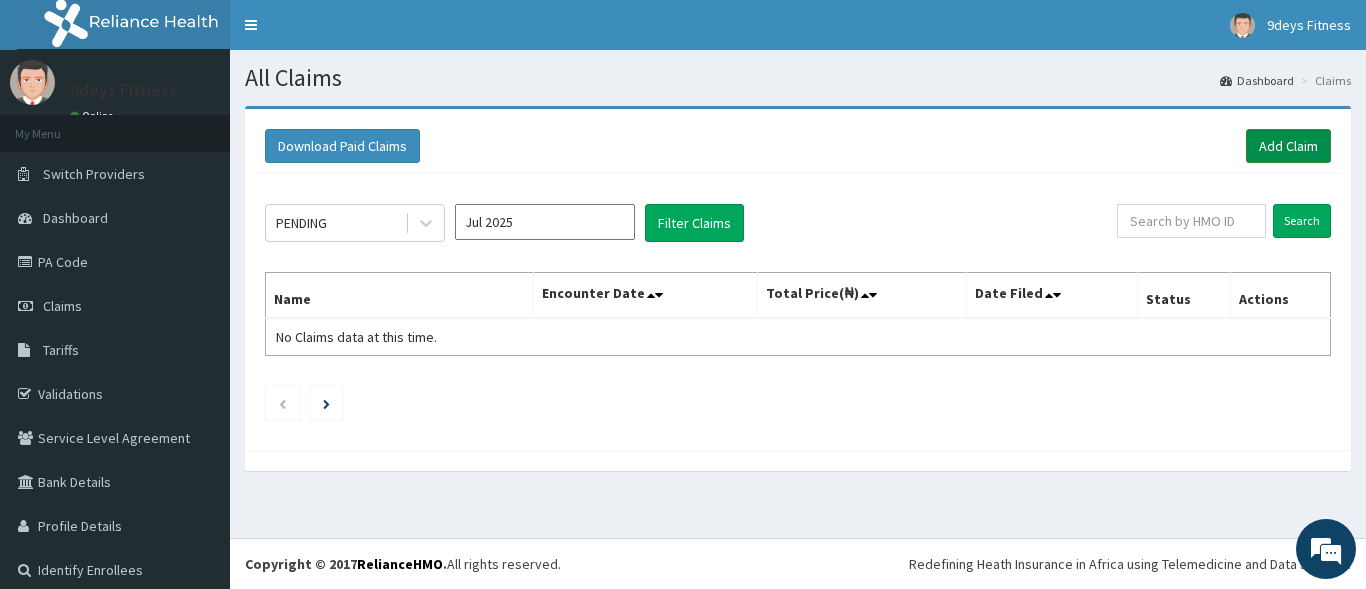 click on "Add Claim" at bounding box center [1288, 146] 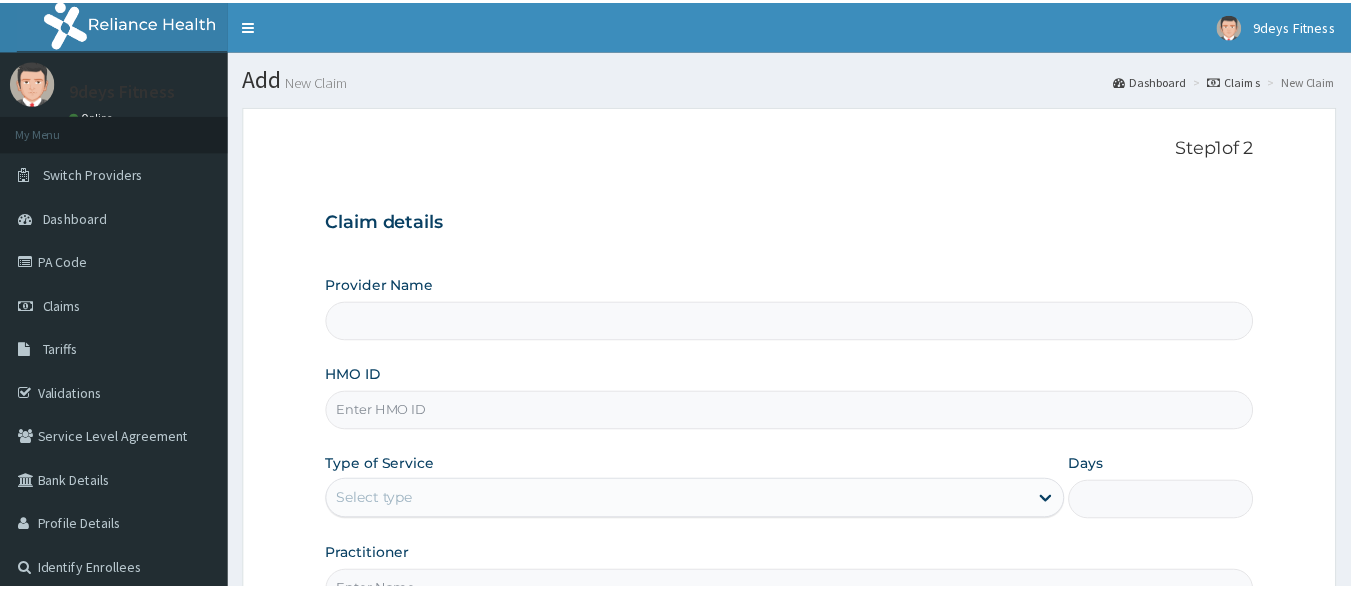 scroll, scrollTop: 0, scrollLeft: 0, axis: both 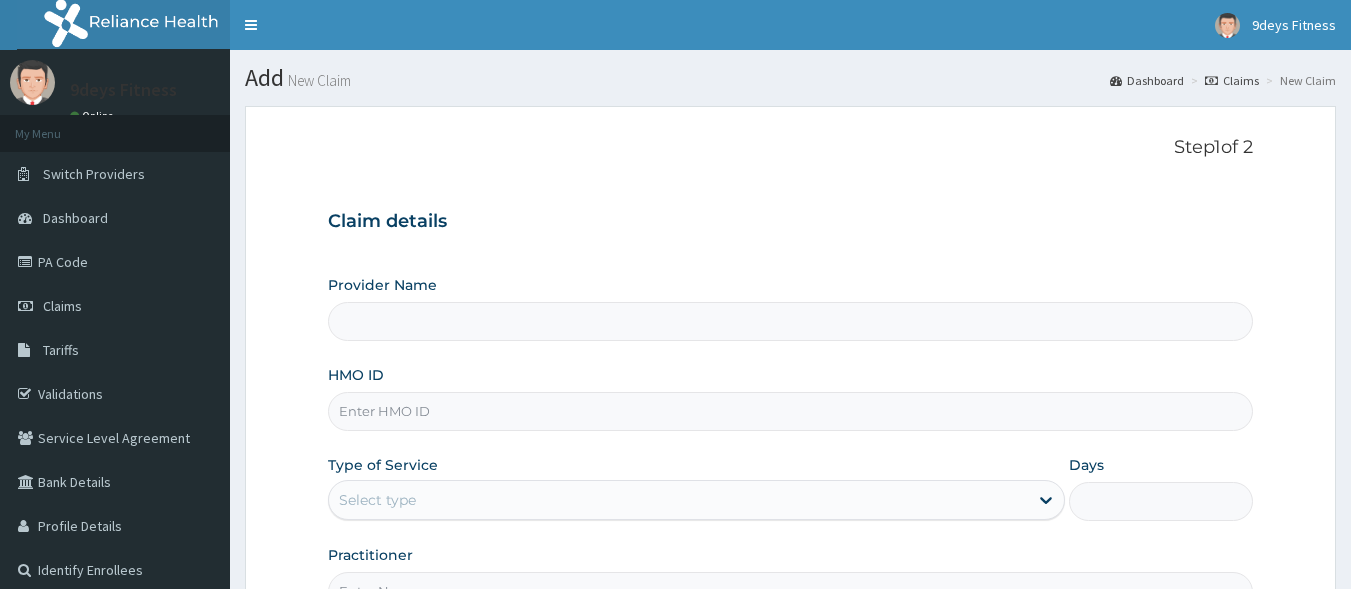 type on "9deys Fitness" 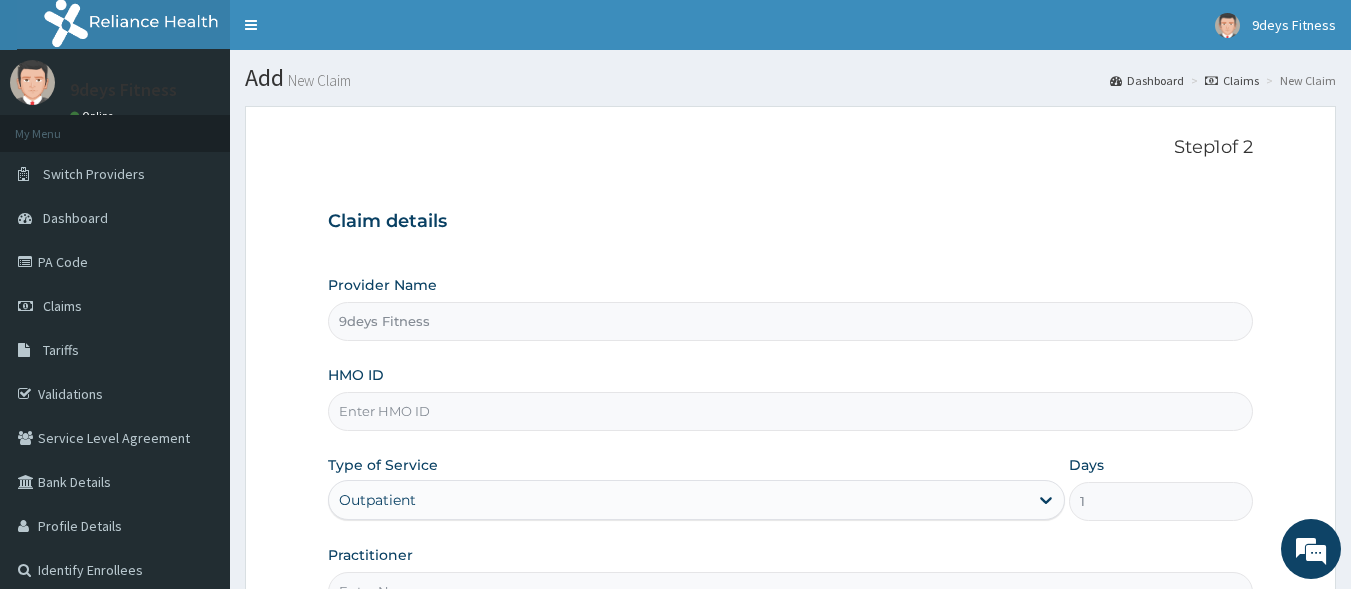 paste on "ShC/10016/a" 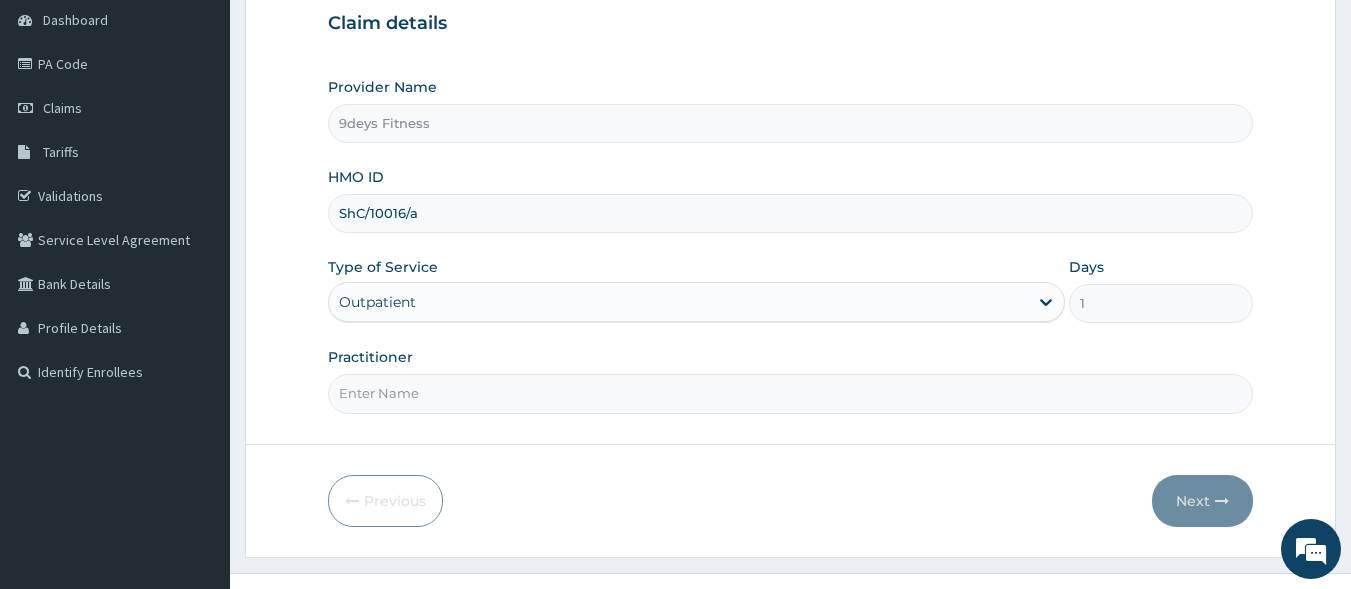 scroll, scrollTop: 200, scrollLeft: 0, axis: vertical 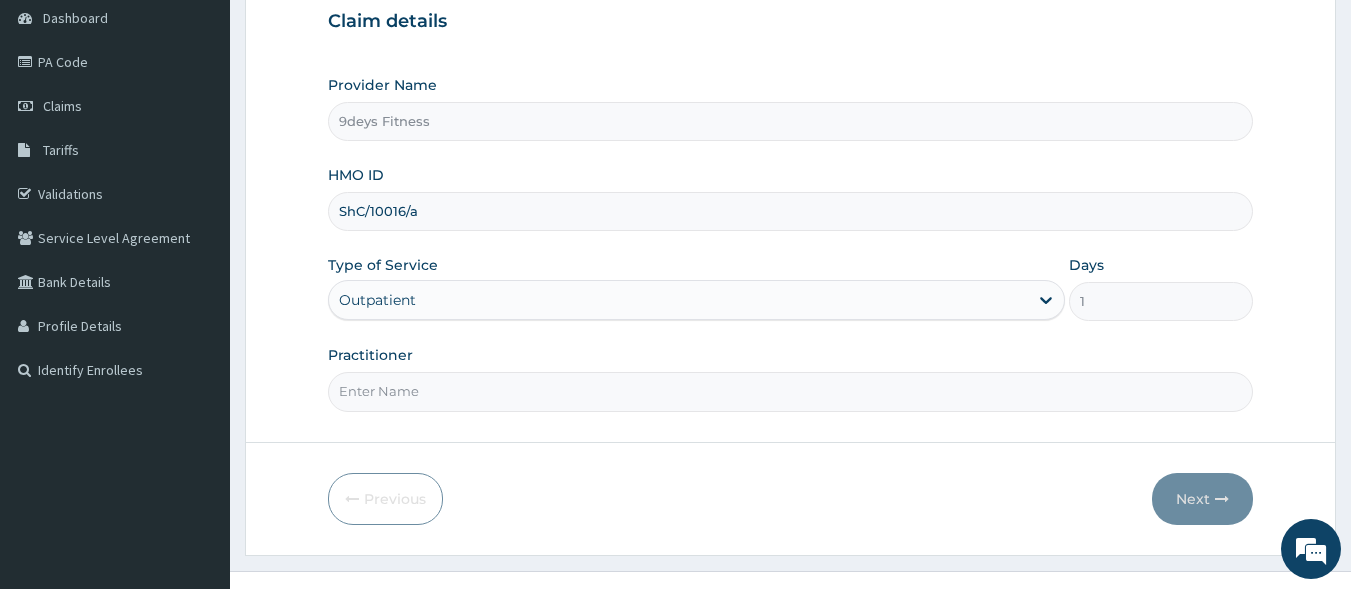 type on "ShC/10016/a" 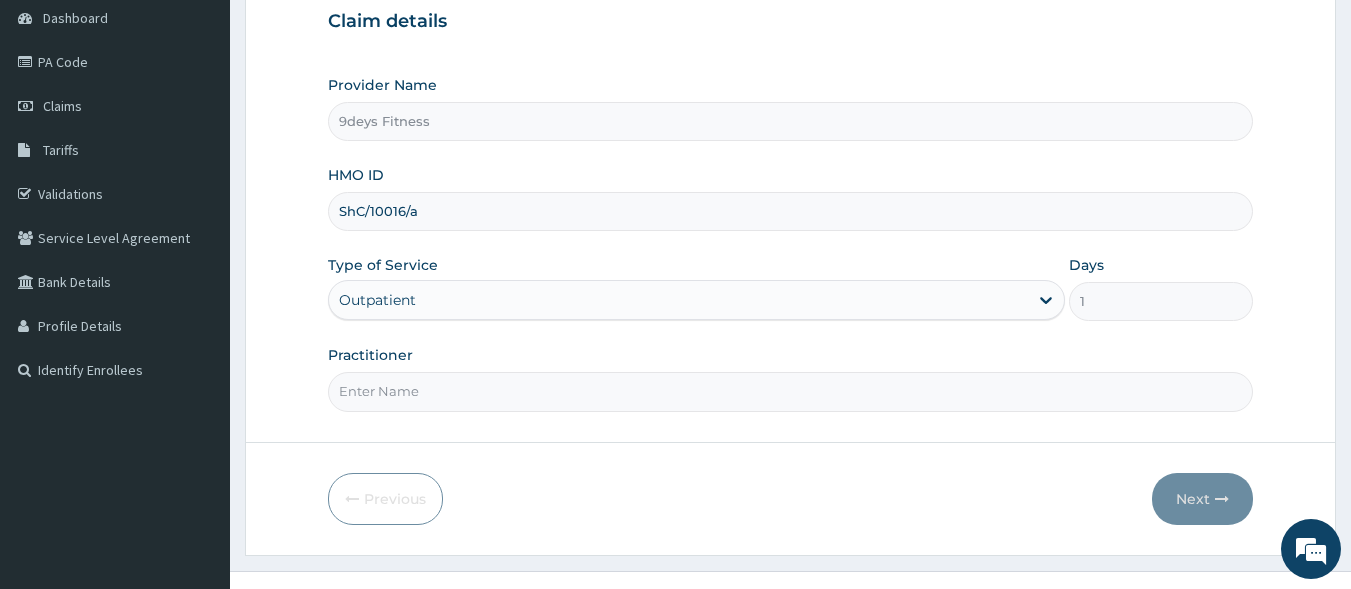 type on "mr [LAST]" 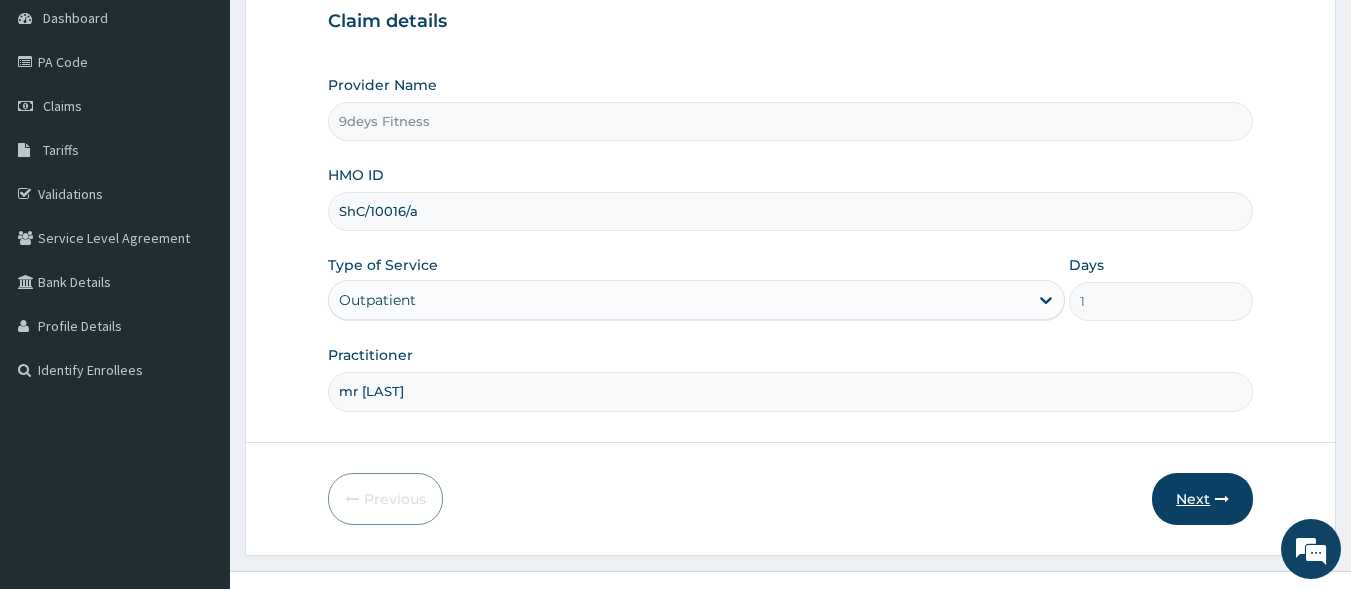 click on "Next" at bounding box center [1202, 499] 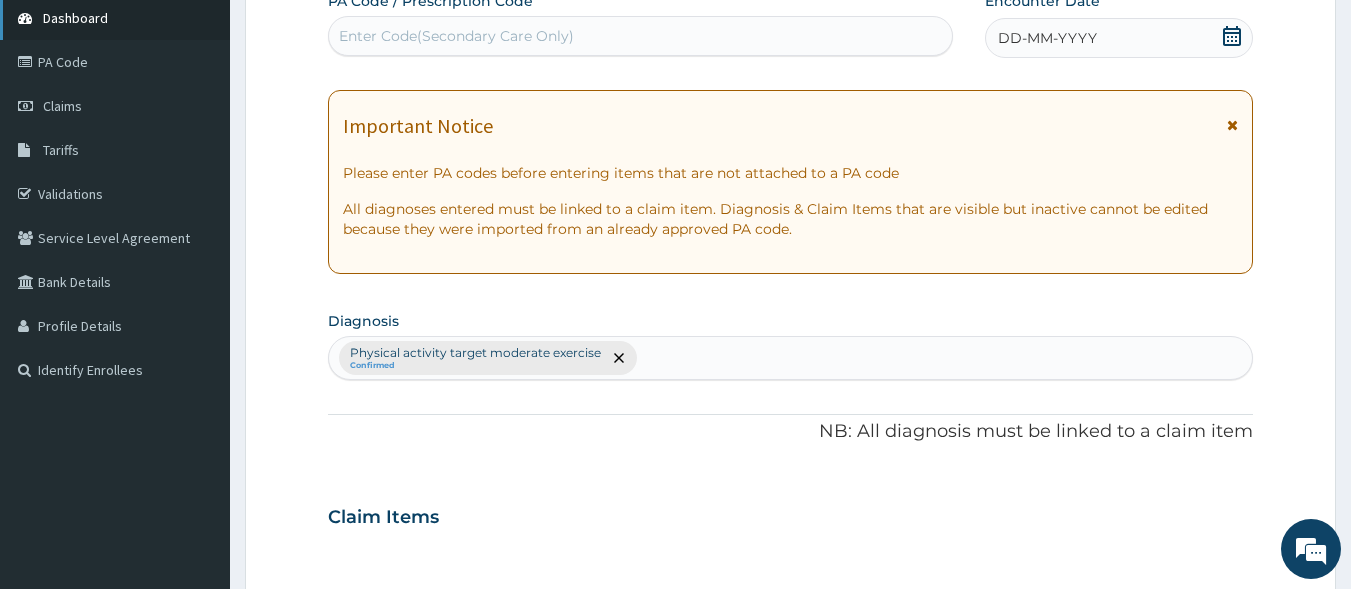 scroll, scrollTop: 0, scrollLeft: 0, axis: both 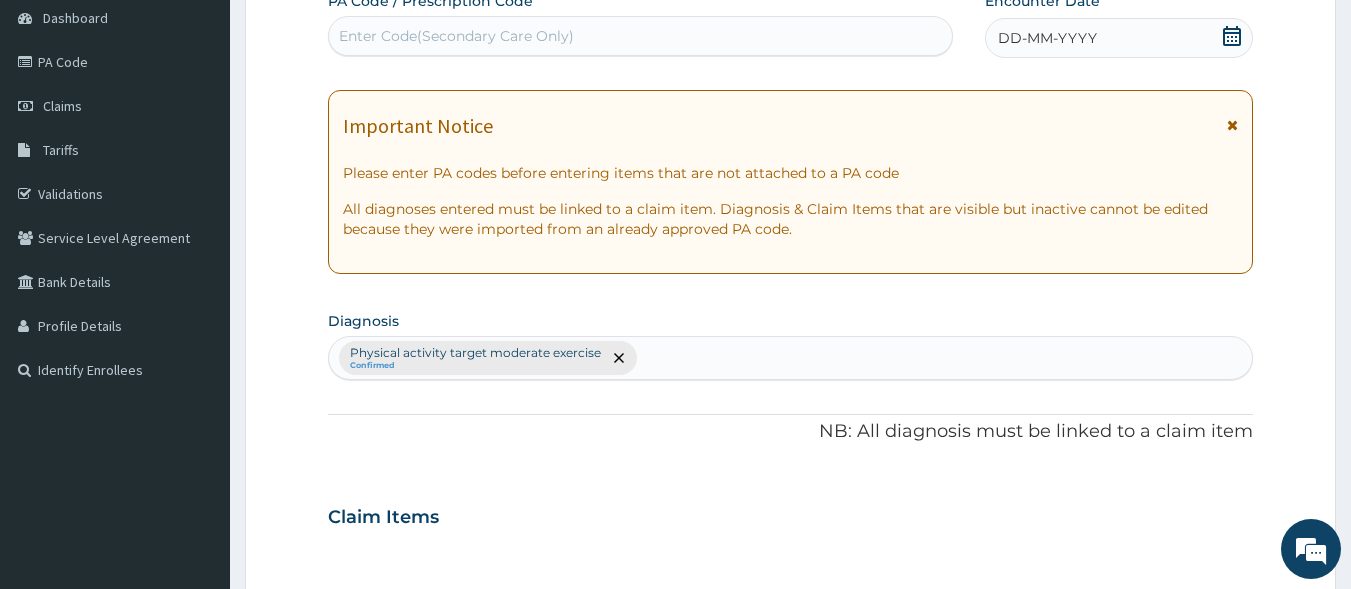 drag, startPoint x: 490, startPoint y: 41, endPoint x: 387, endPoint y: 22, distance: 104.73777 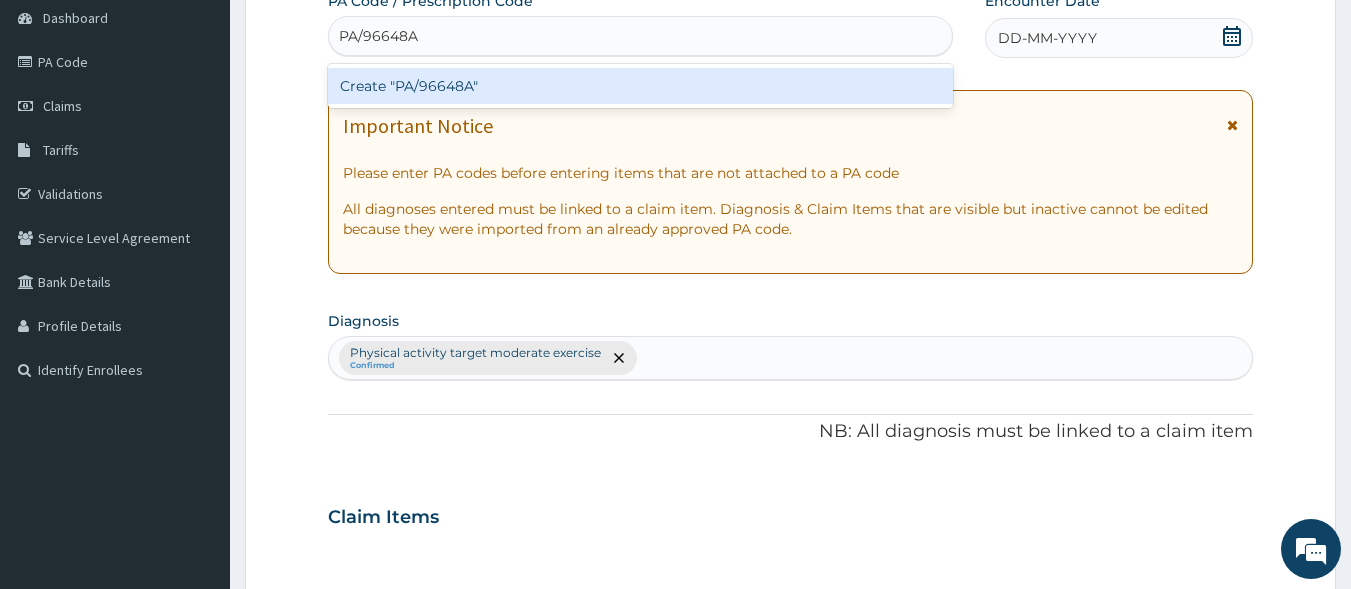 click on "Create "PA/96648A"" at bounding box center [641, 86] 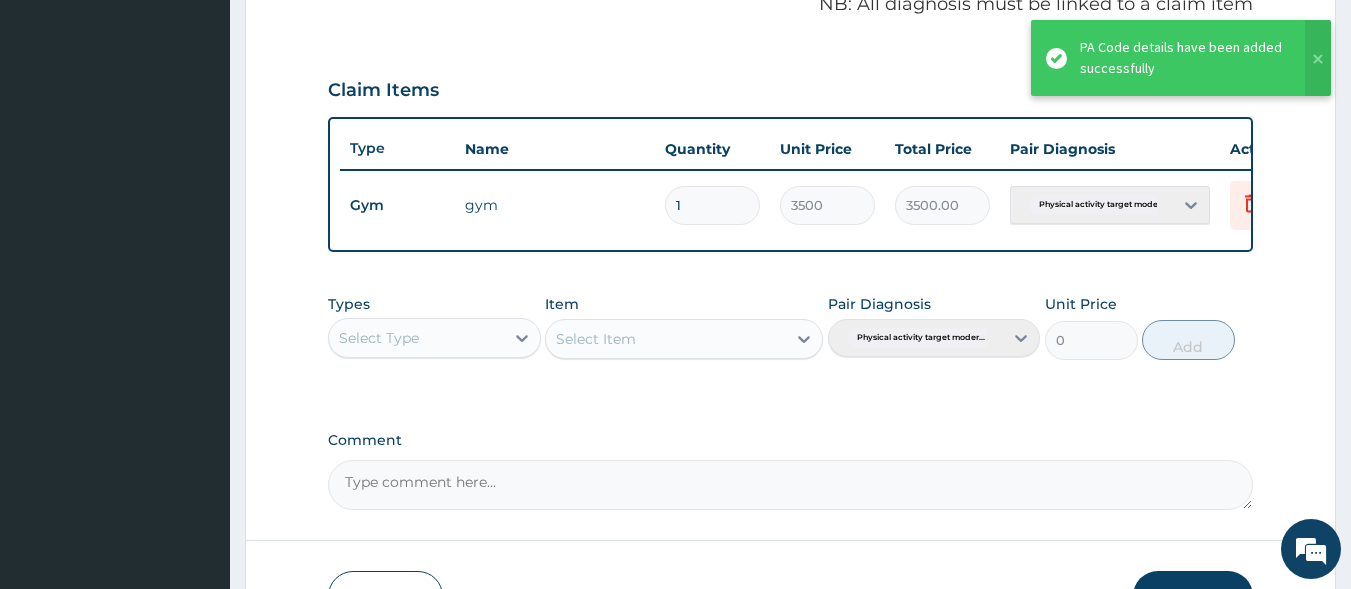 scroll, scrollTop: 773, scrollLeft: 0, axis: vertical 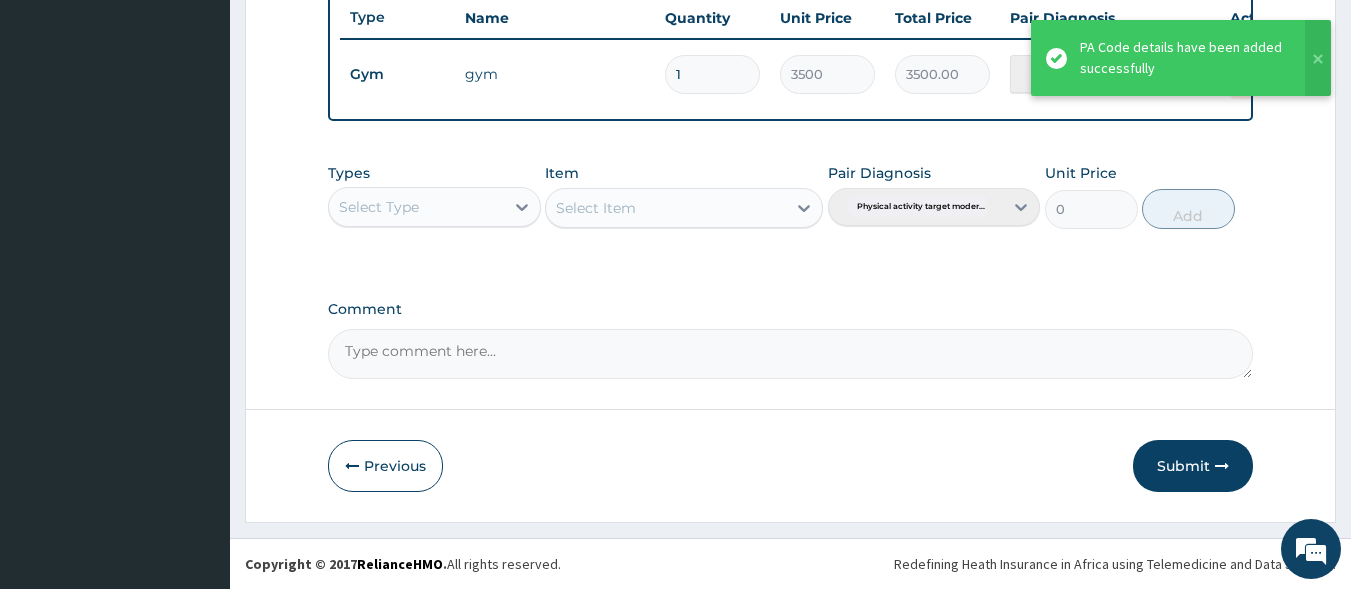 drag, startPoint x: 1188, startPoint y: 461, endPoint x: 403, endPoint y: 504, distance: 786.1768 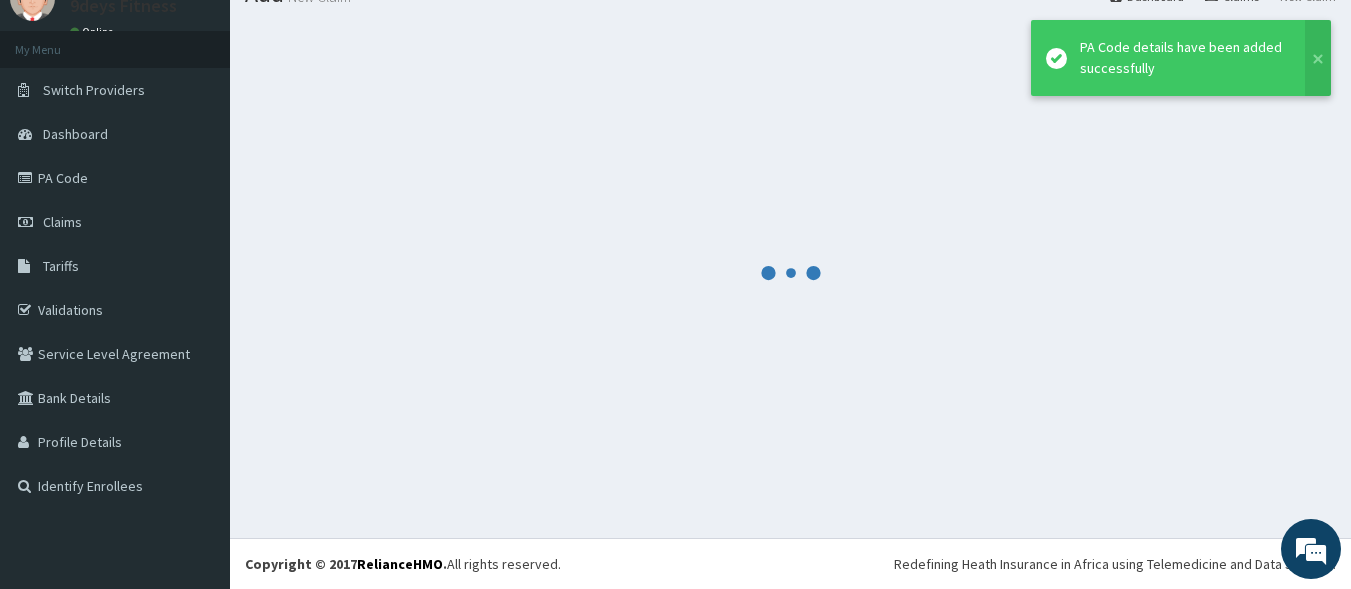 scroll, scrollTop: 84, scrollLeft: 0, axis: vertical 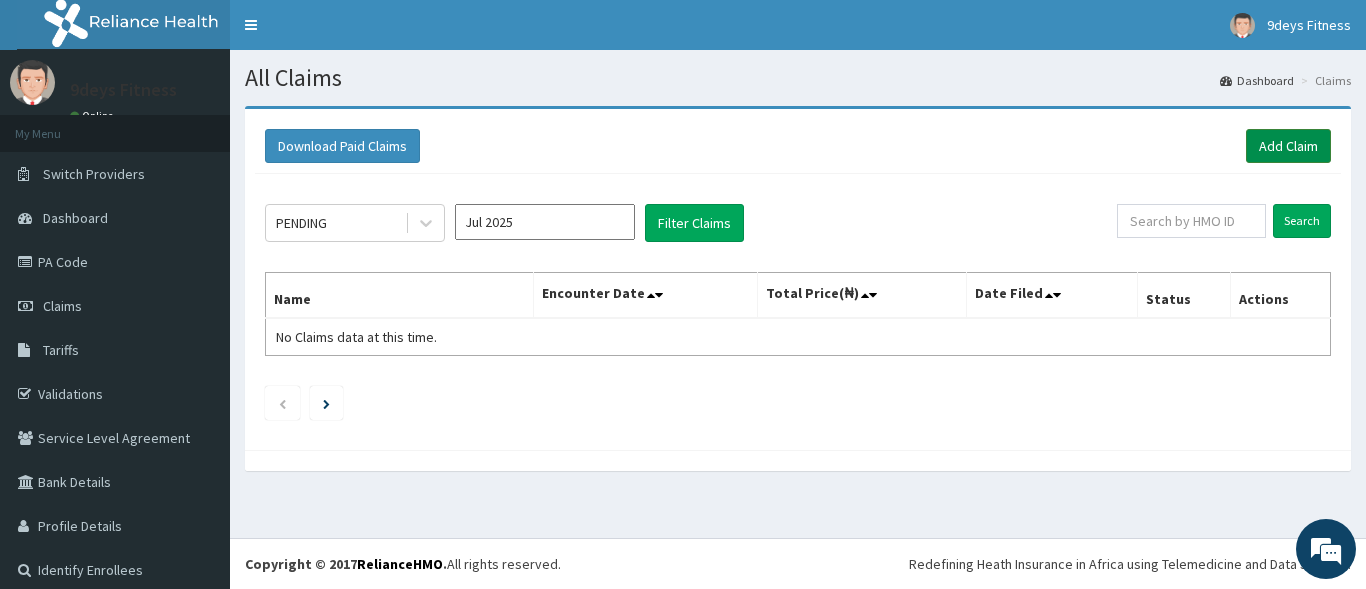 click on "Add Claim" at bounding box center [1288, 146] 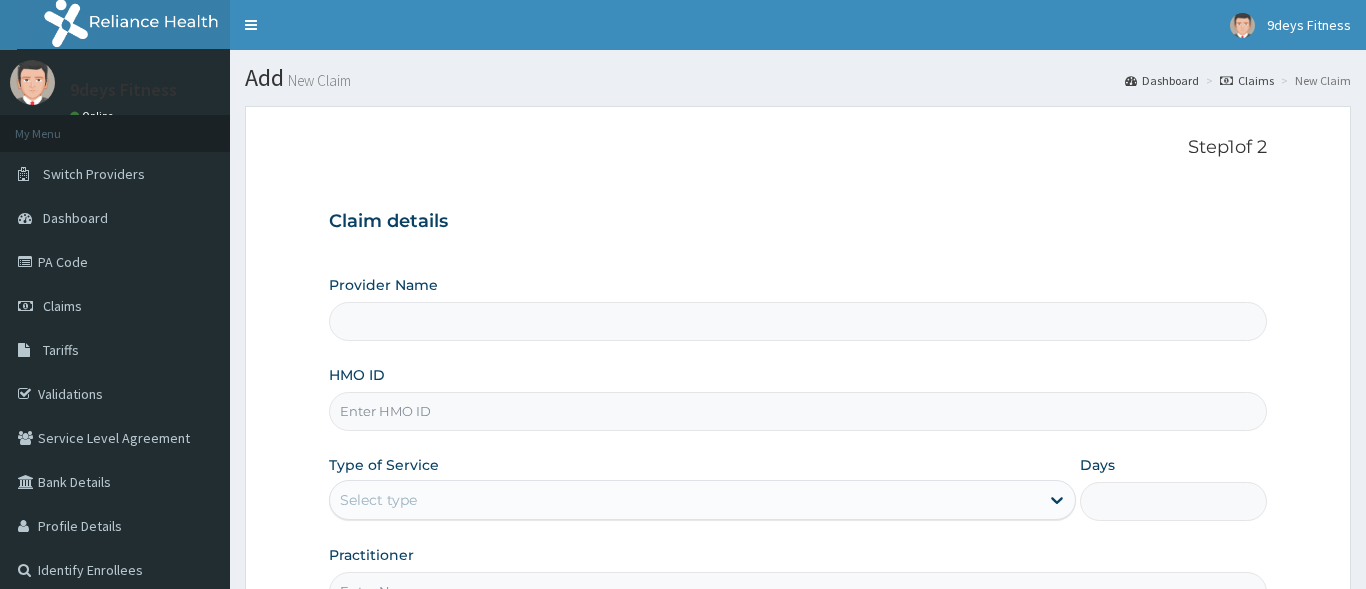 type on "9deys Fitness" 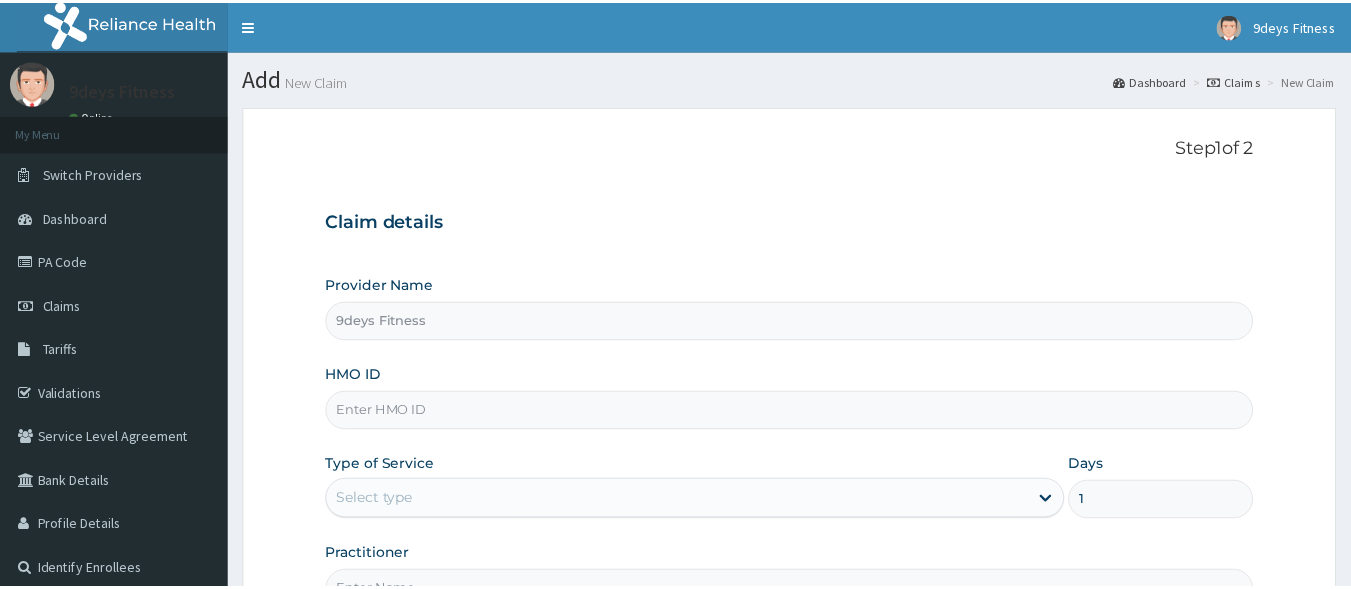 scroll, scrollTop: 0, scrollLeft: 0, axis: both 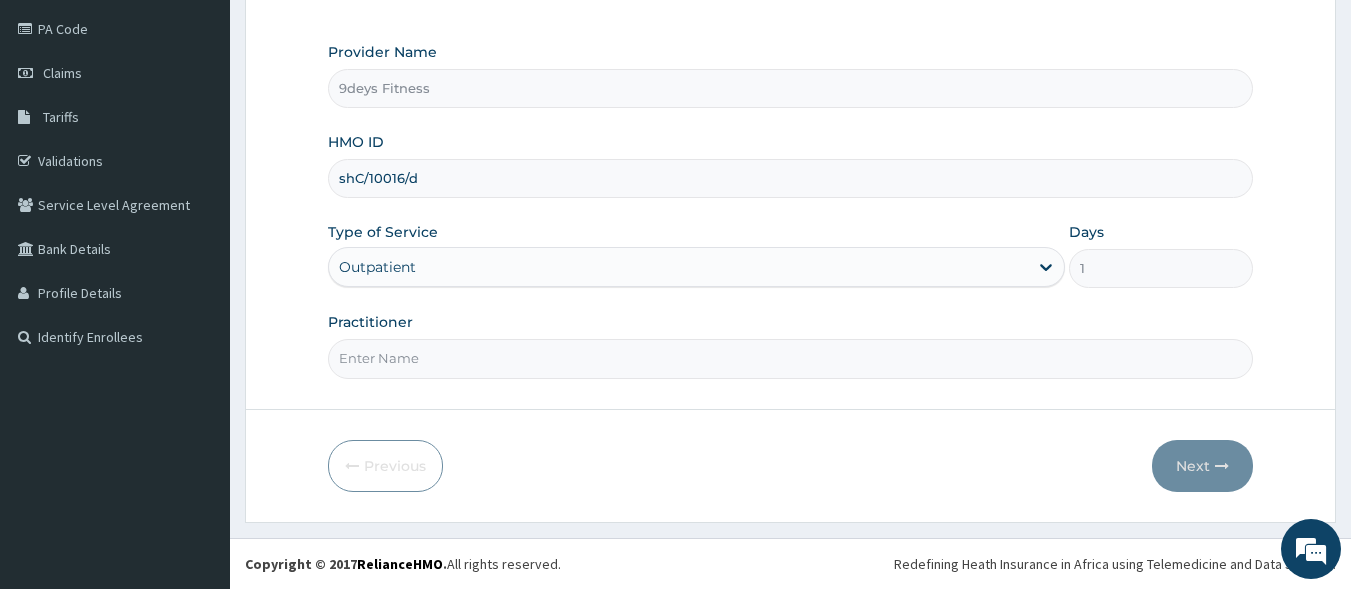 type on "shC/10016/d" 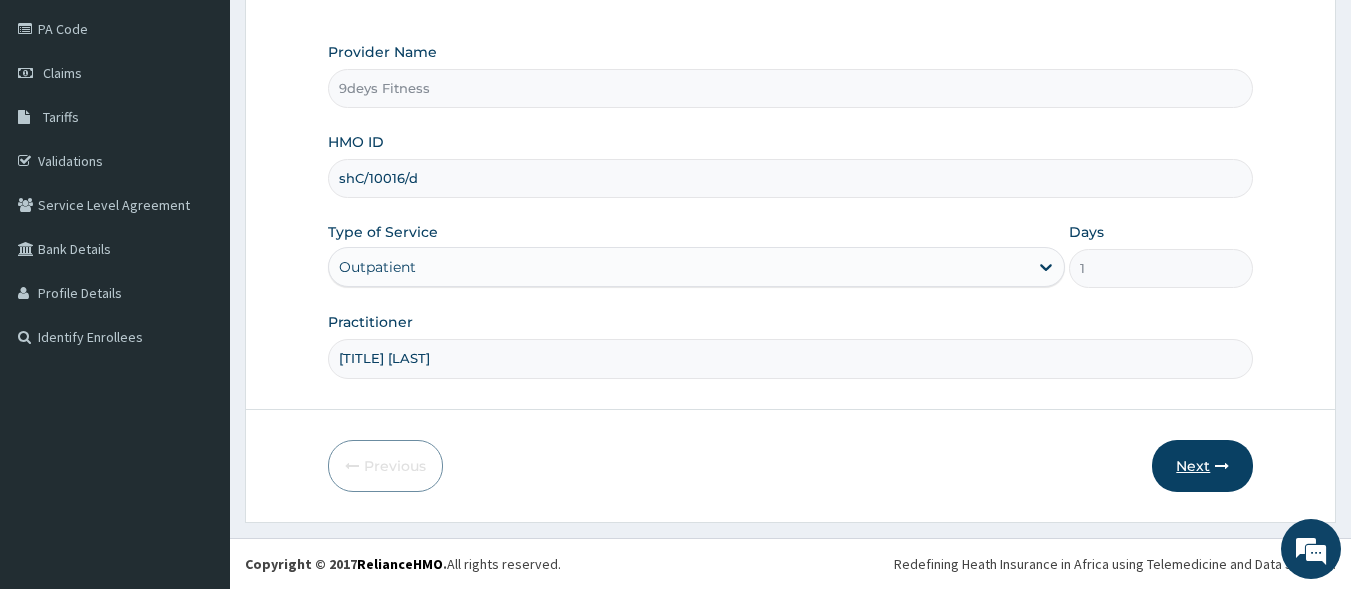 click on "Next" at bounding box center (1202, 466) 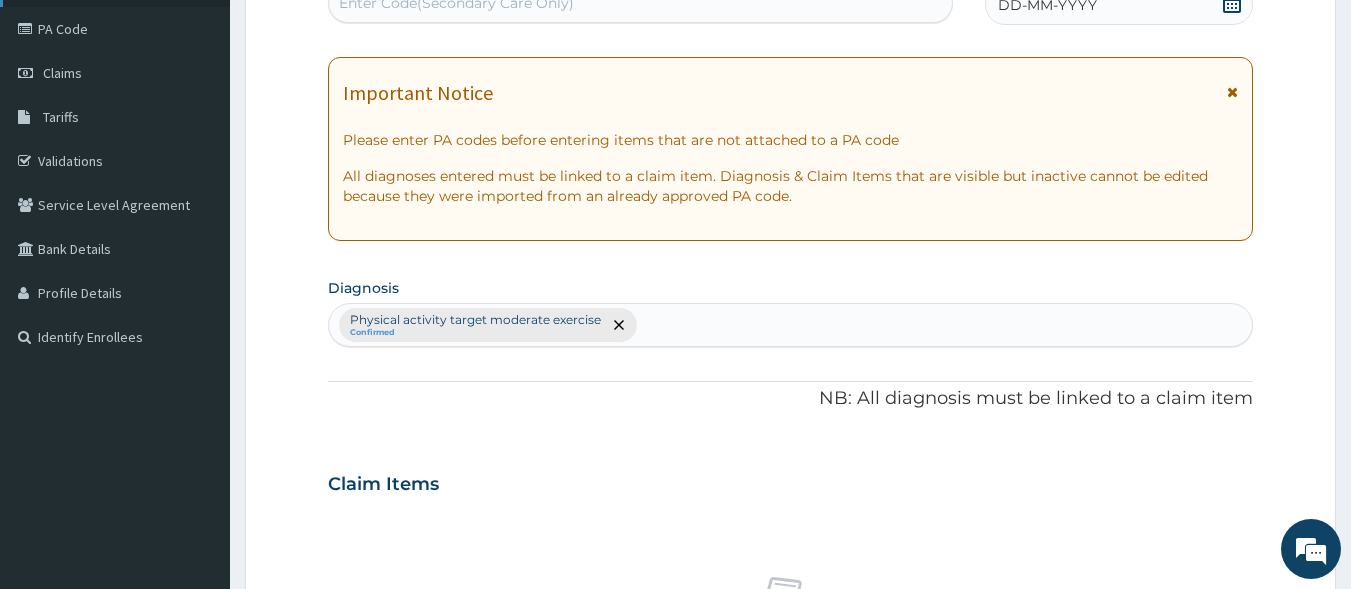 scroll, scrollTop: 0, scrollLeft: 0, axis: both 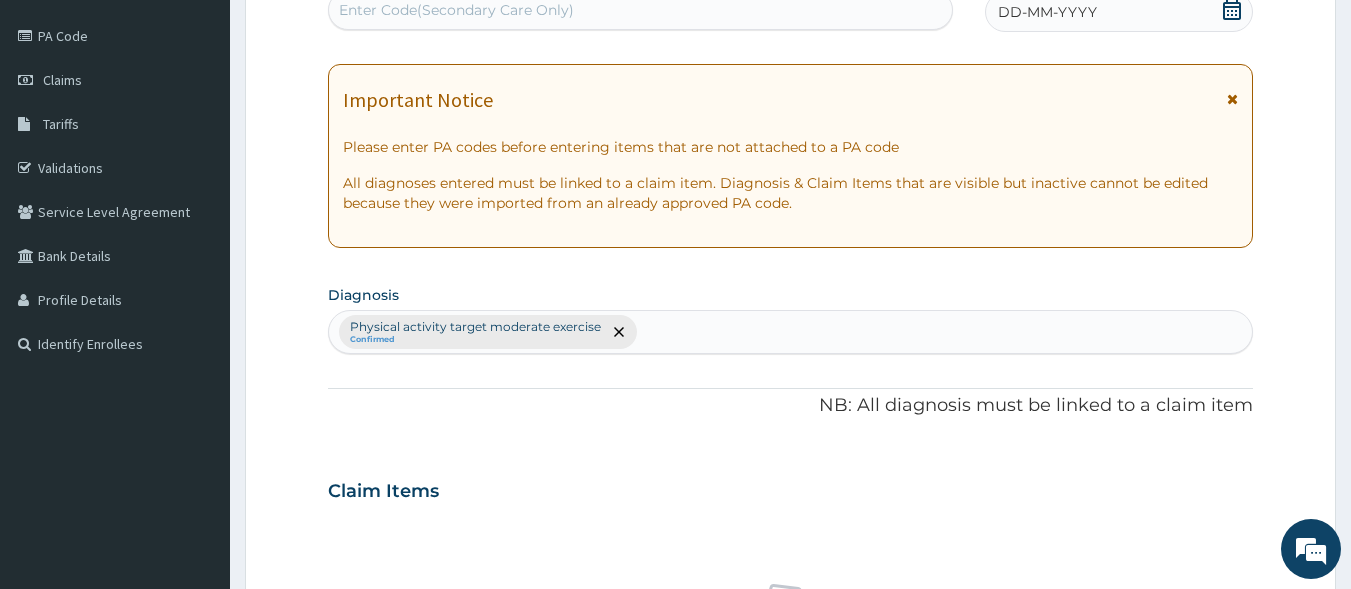 drag, startPoint x: 593, startPoint y: 5, endPoint x: 592, endPoint y: 20, distance: 15.033297 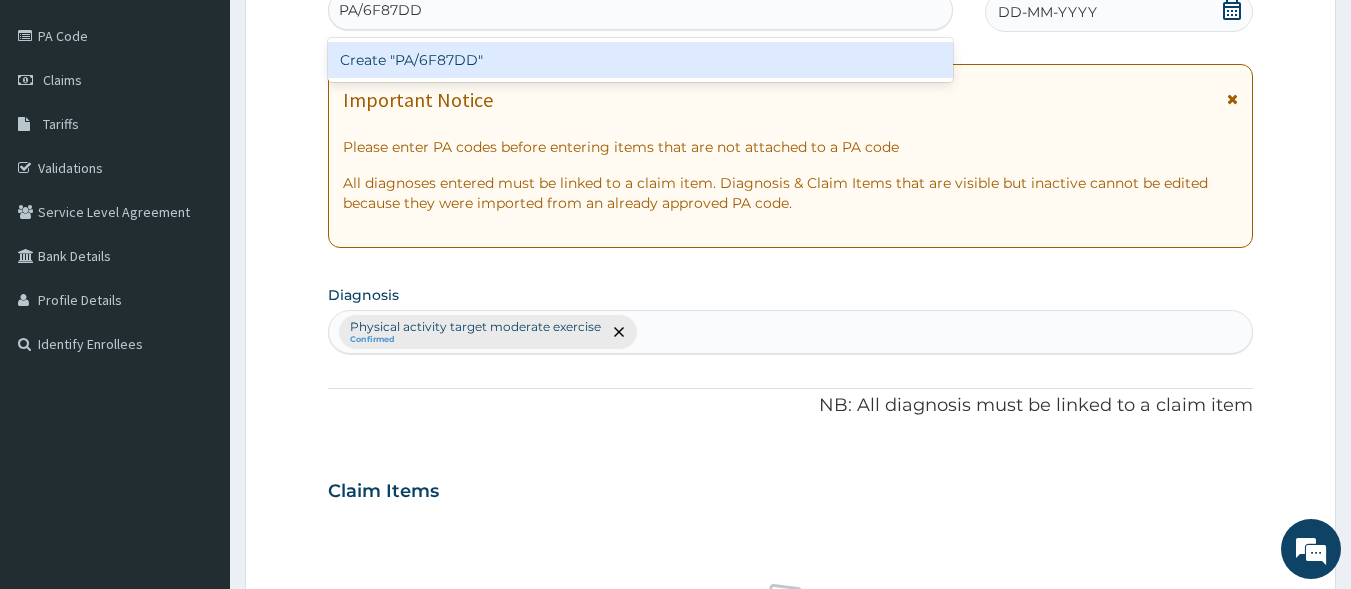 click on "Create "PA/6F87DD"" at bounding box center [641, 60] 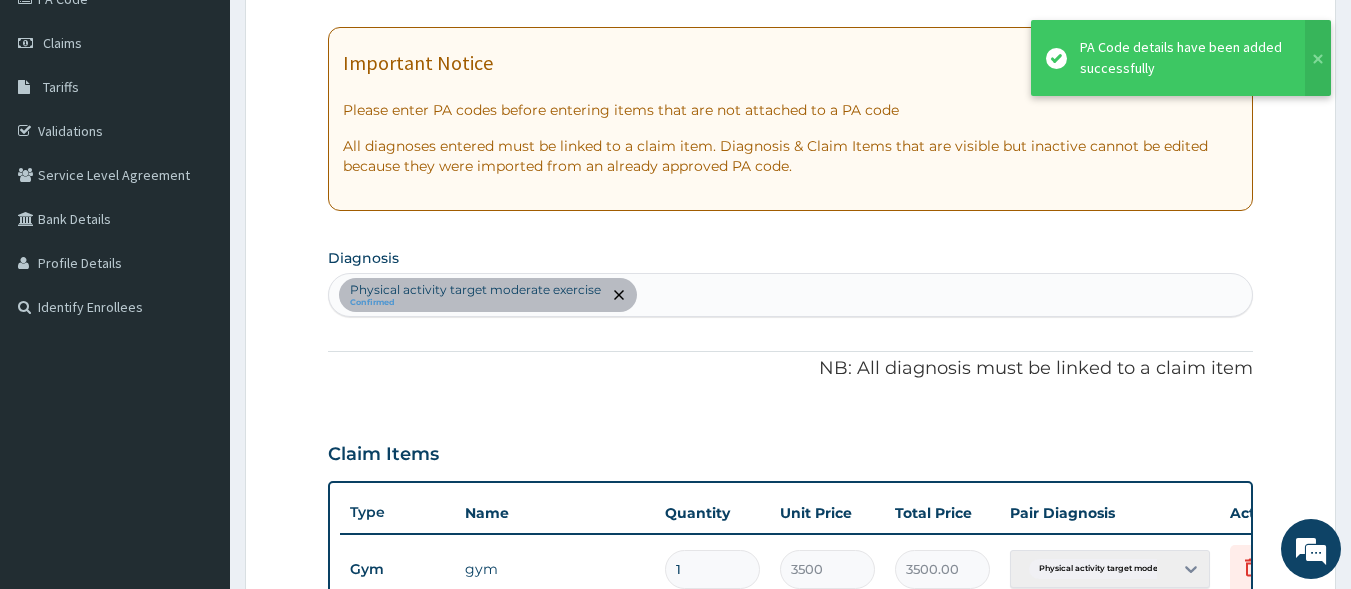 scroll, scrollTop: 773, scrollLeft: 0, axis: vertical 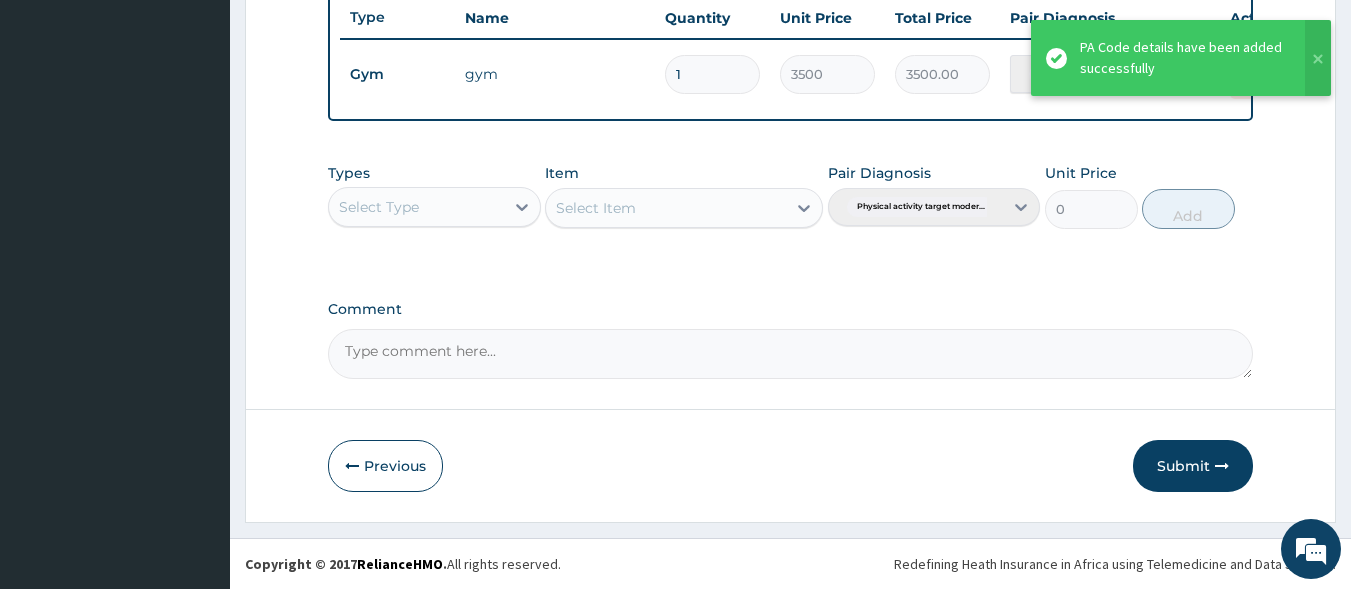 drag, startPoint x: 1121, startPoint y: 477, endPoint x: 1144, endPoint y: 491, distance: 26.925823 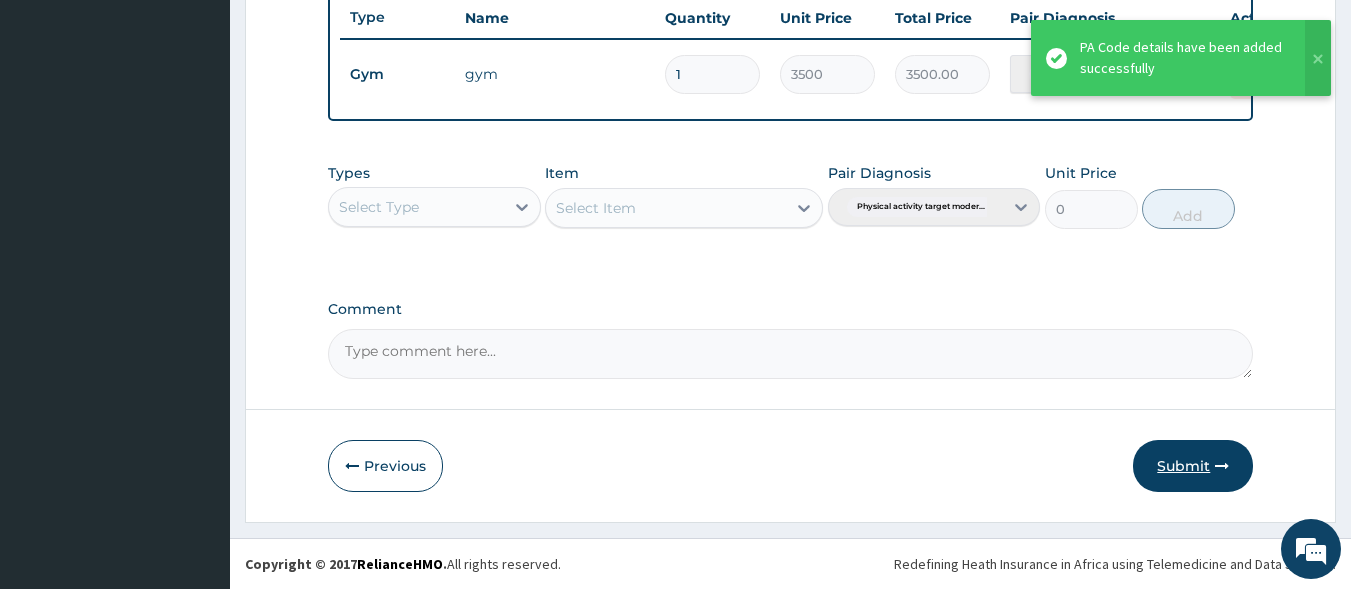 click on "Submit" at bounding box center (1193, 466) 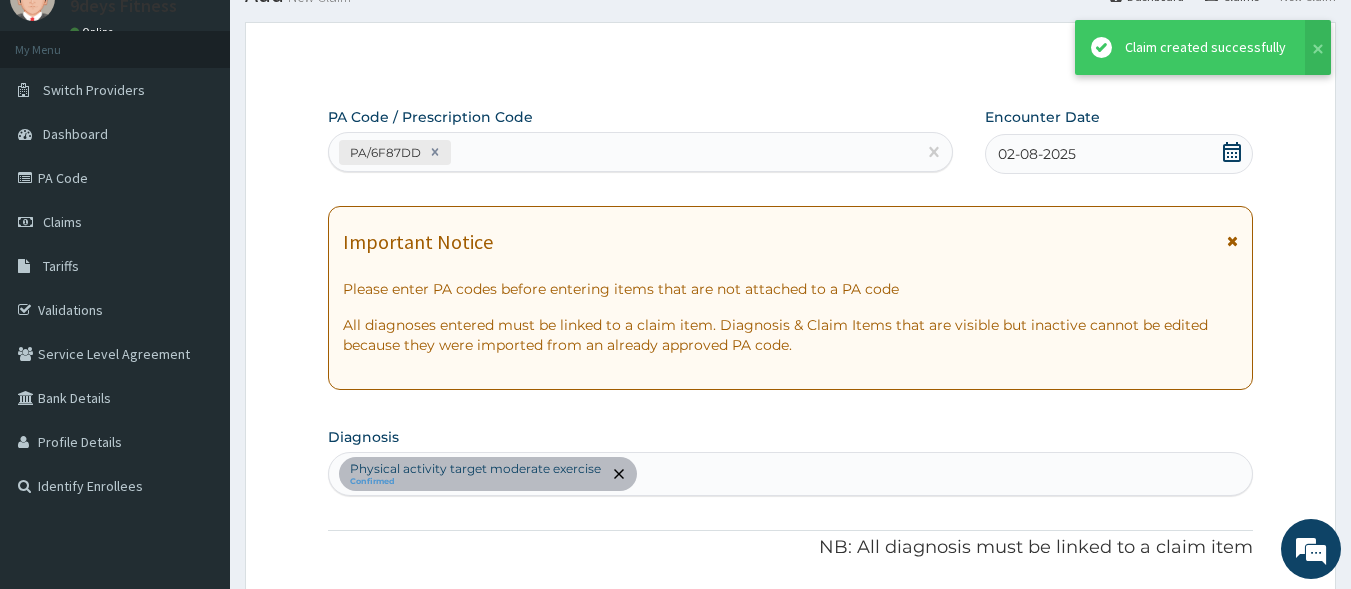scroll, scrollTop: 773, scrollLeft: 0, axis: vertical 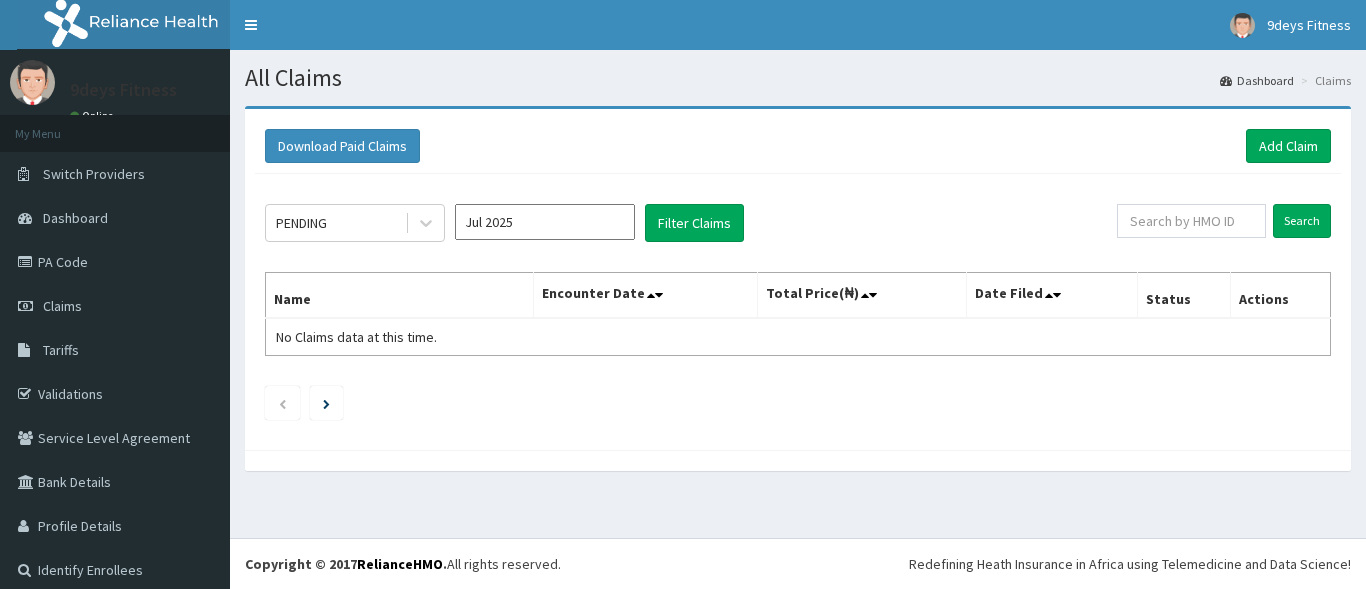 click on "Add Claim" at bounding box center [1288, 146] 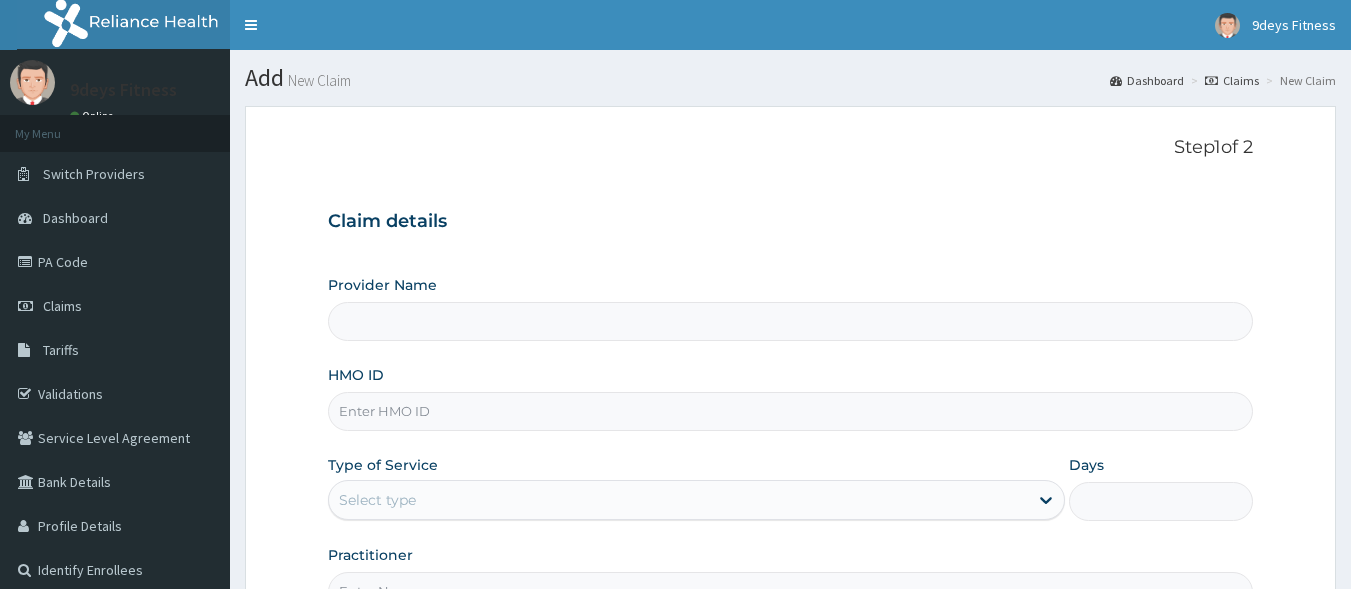 scroll, scrollTop: 0, scrollLeft: 0, axis: both 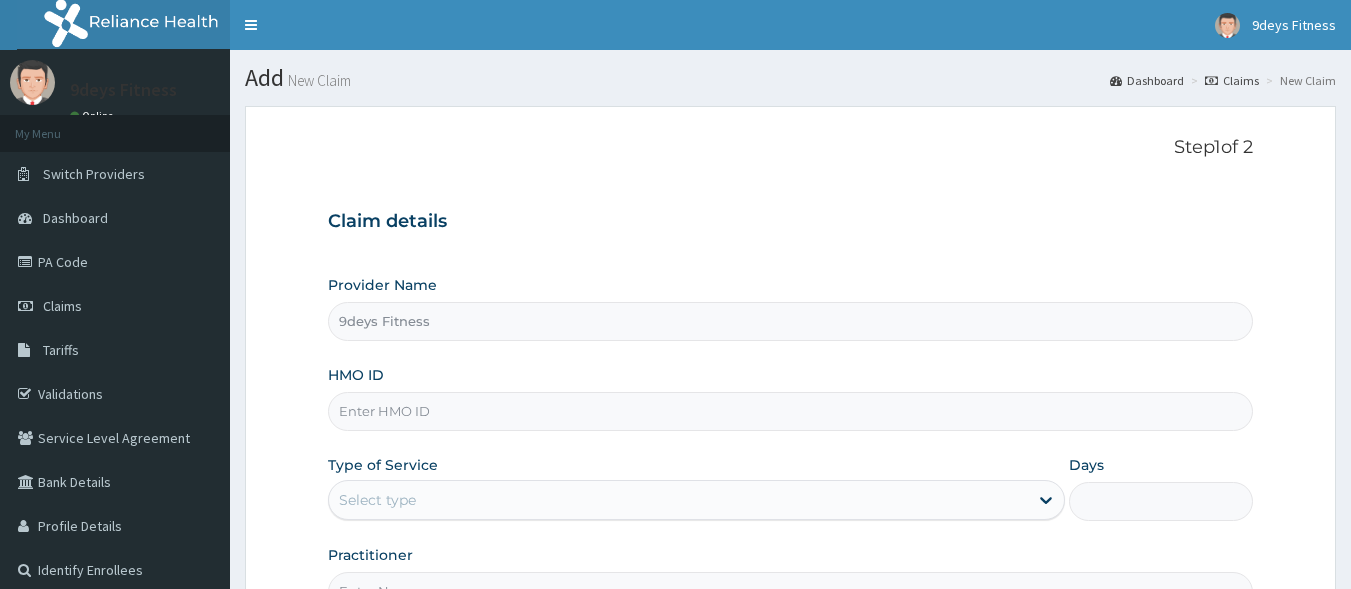 type on "1" 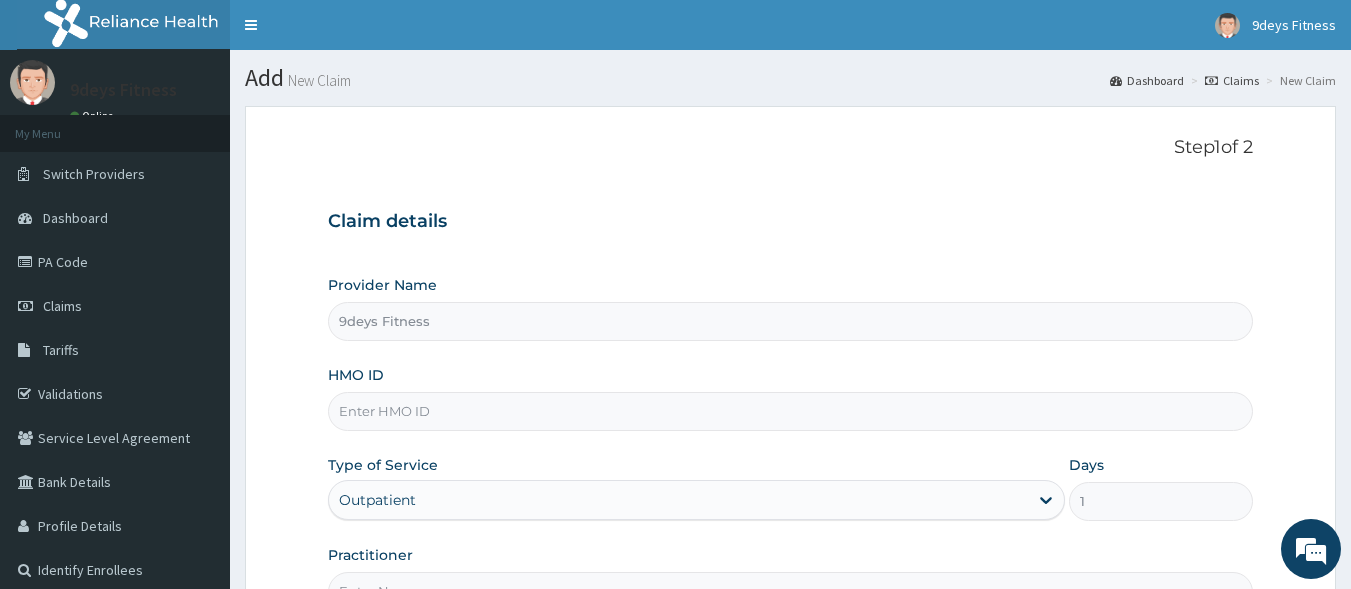 scroll, scrollTop: 0, scrollLeft: 0, axis: both 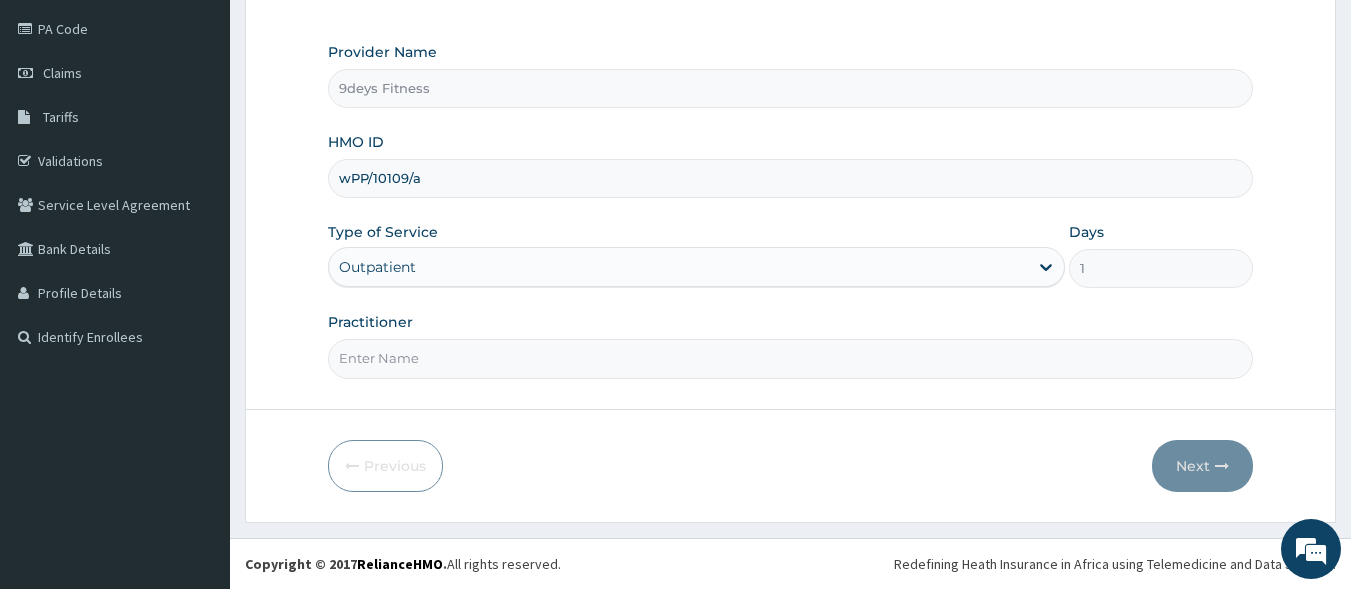 type on "wPP/10109/a" 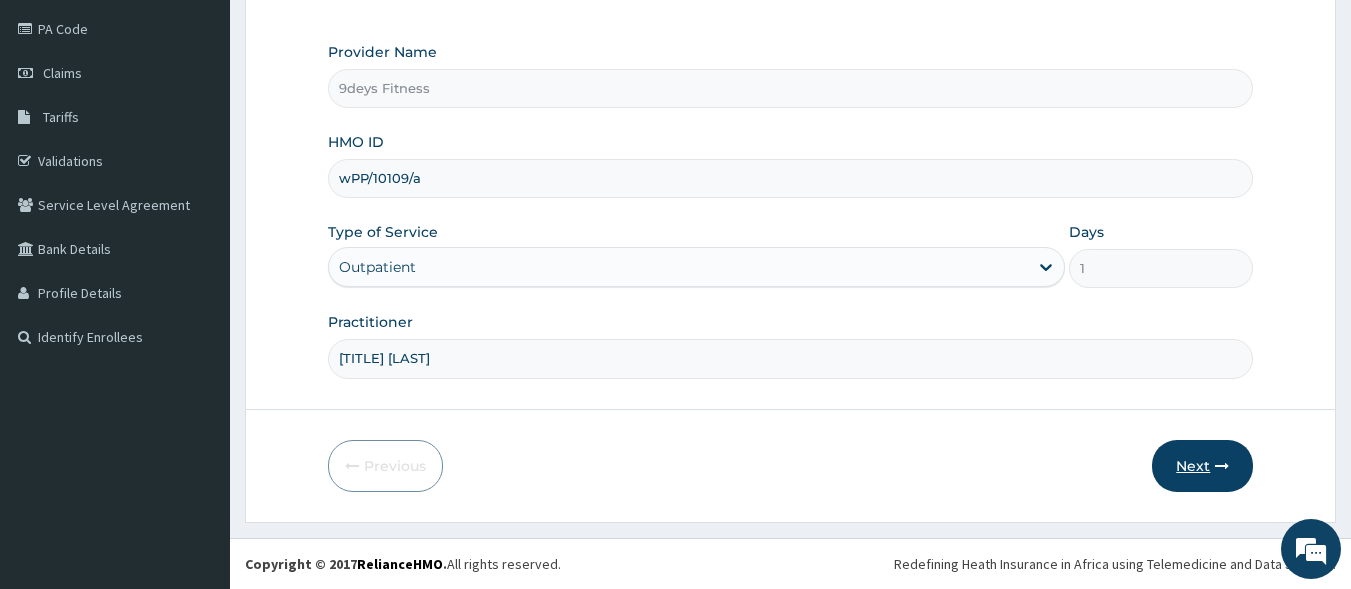 click on "Next" at bounding box center (1202, 466) 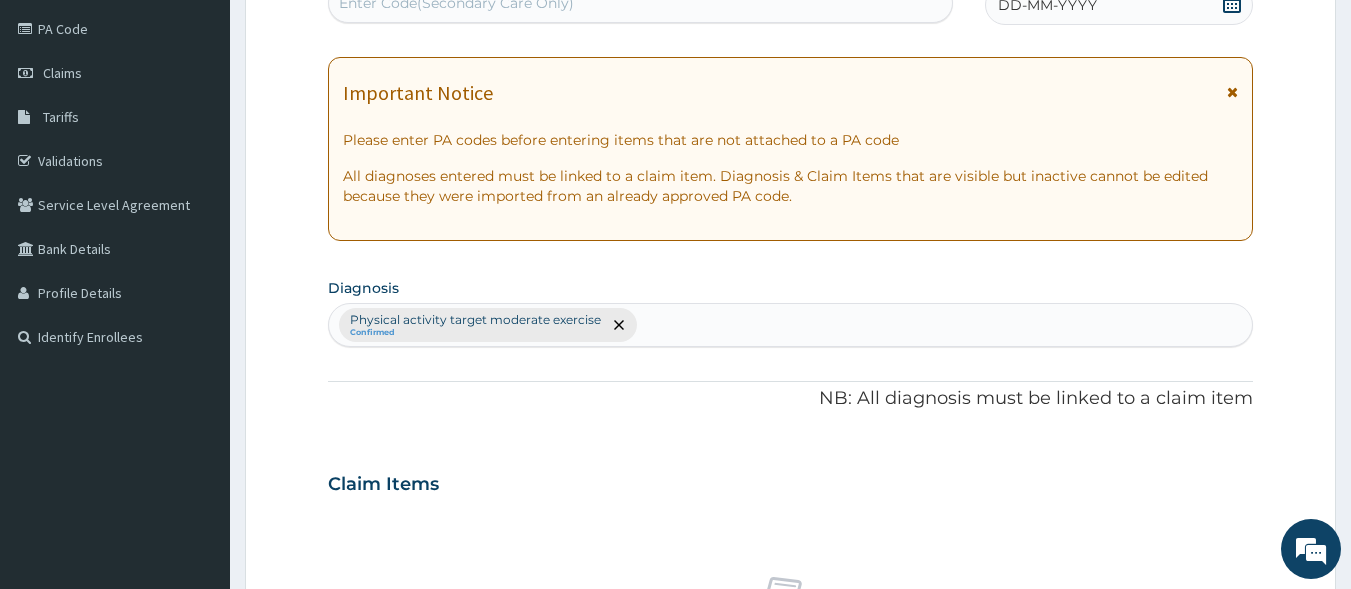 scroll, scrollTop: 226, scrollLeft: 0, axis: vertical 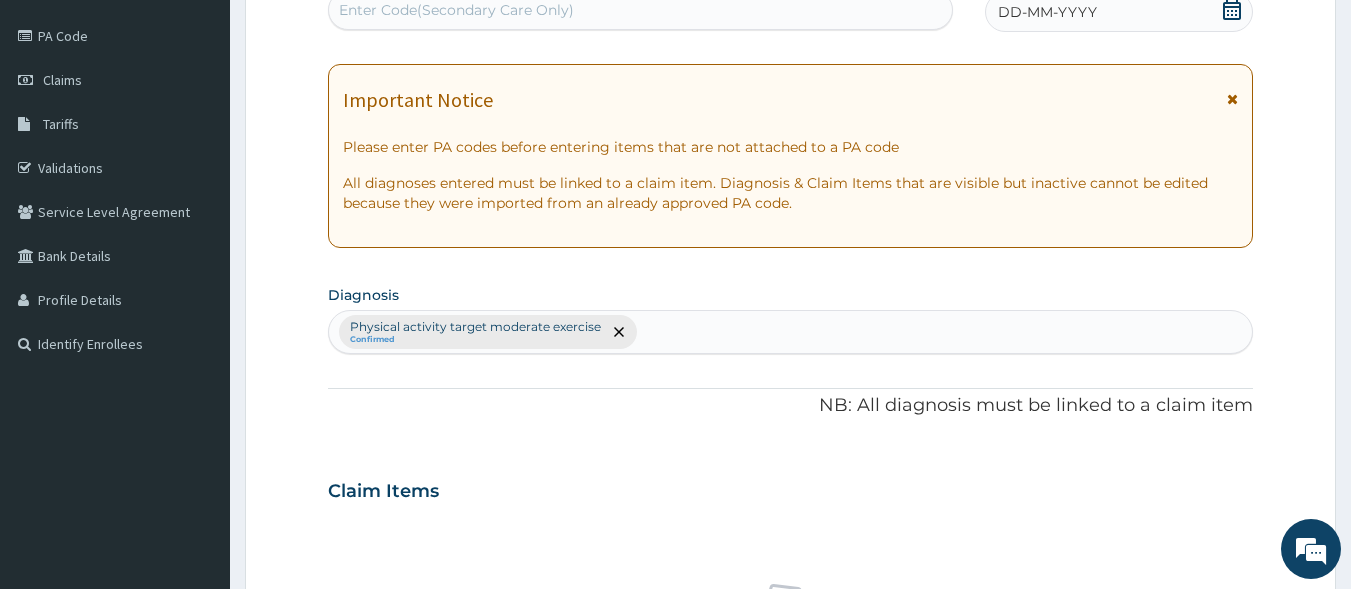click on "Enter Code(Secondary Care Only)" at bounding box center (456, 10) 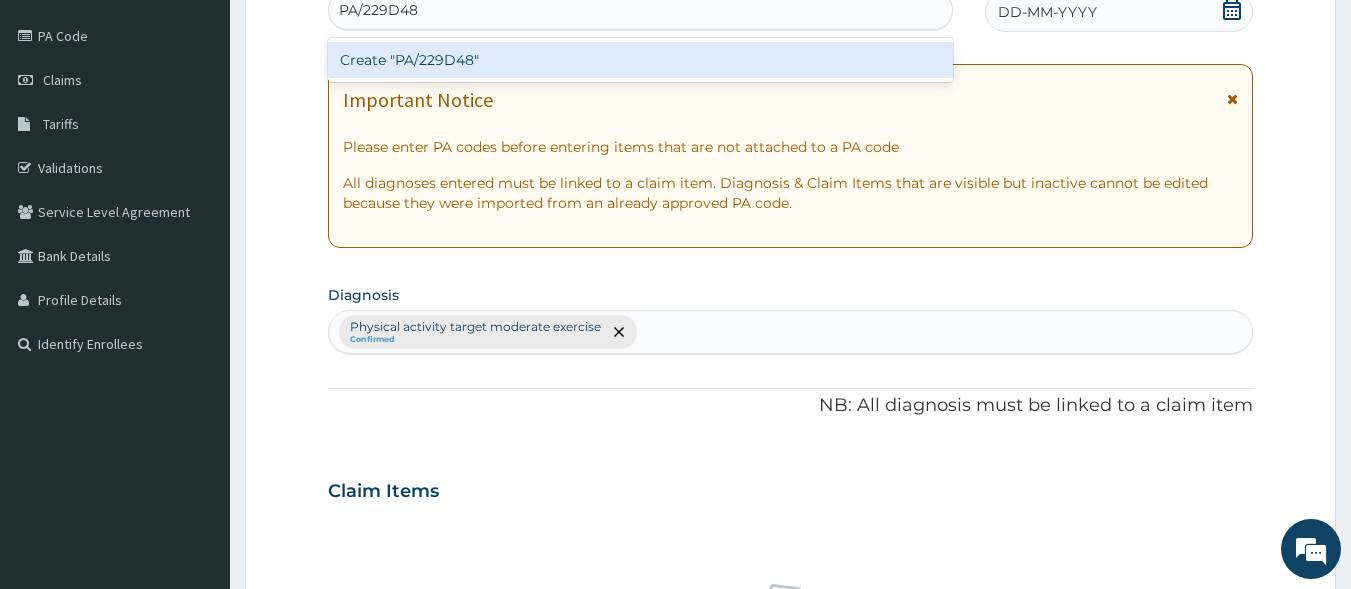 click on "Create "PA/229D48"" at bounding box center (641, 60) 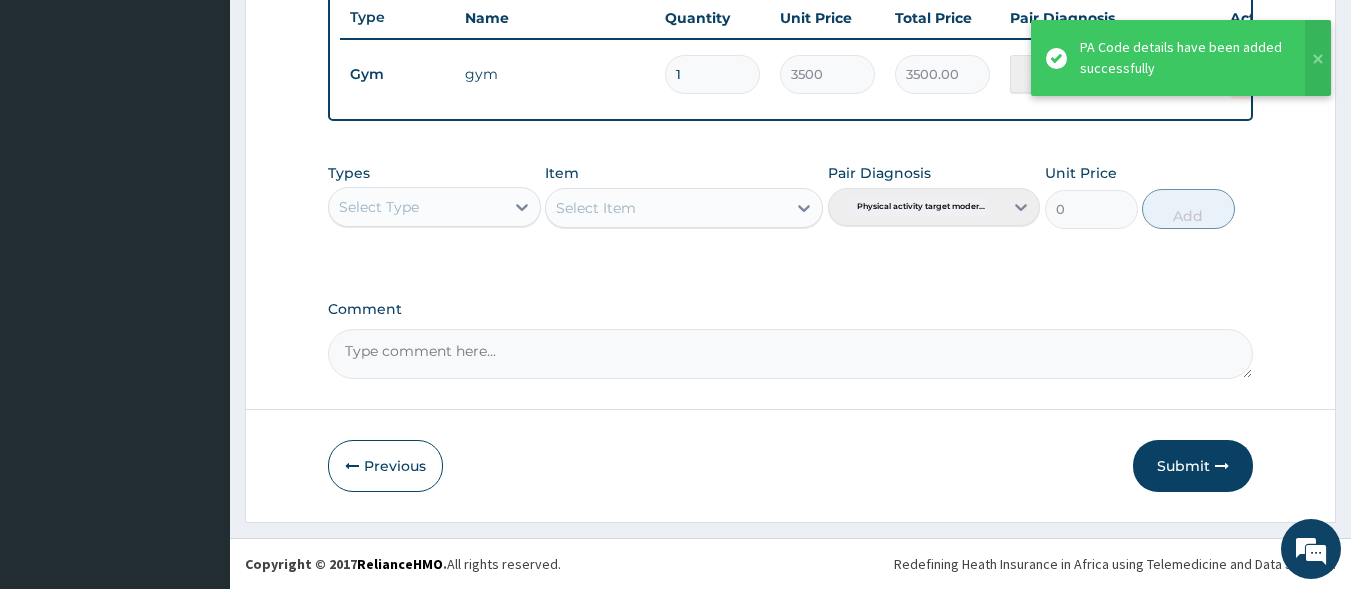scroll, scrollTop: 763, scrollLeft: 0, axis: vertical 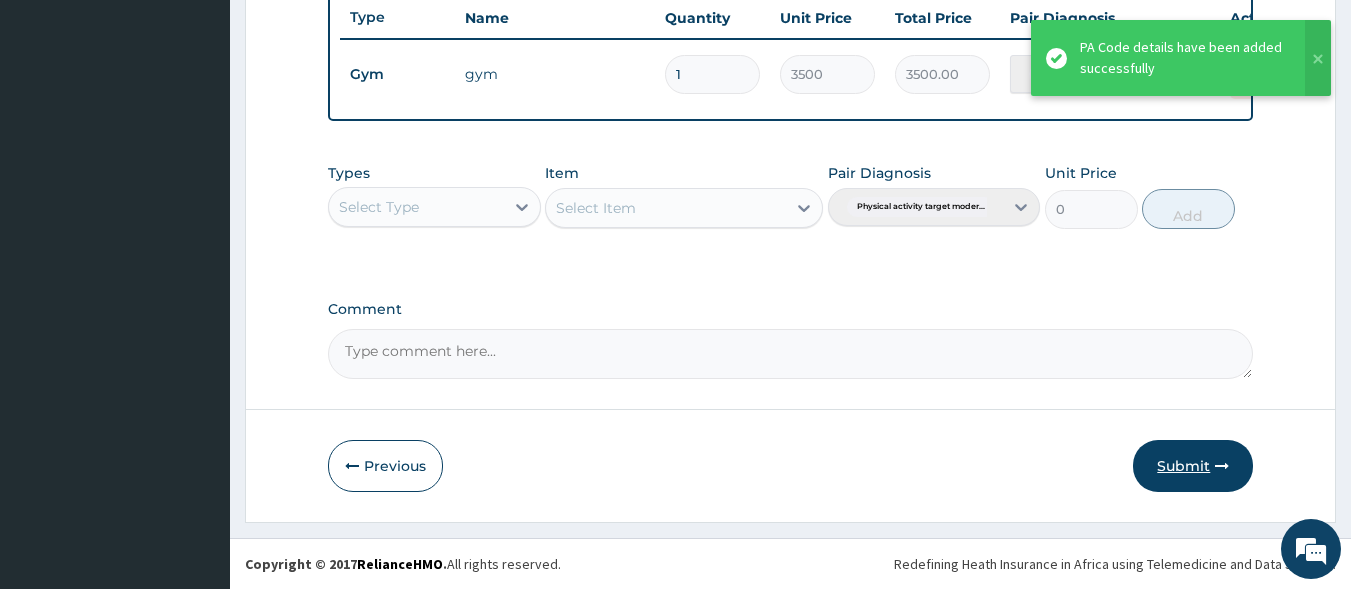 click on "Submit" at bounding box center (1193, 466) 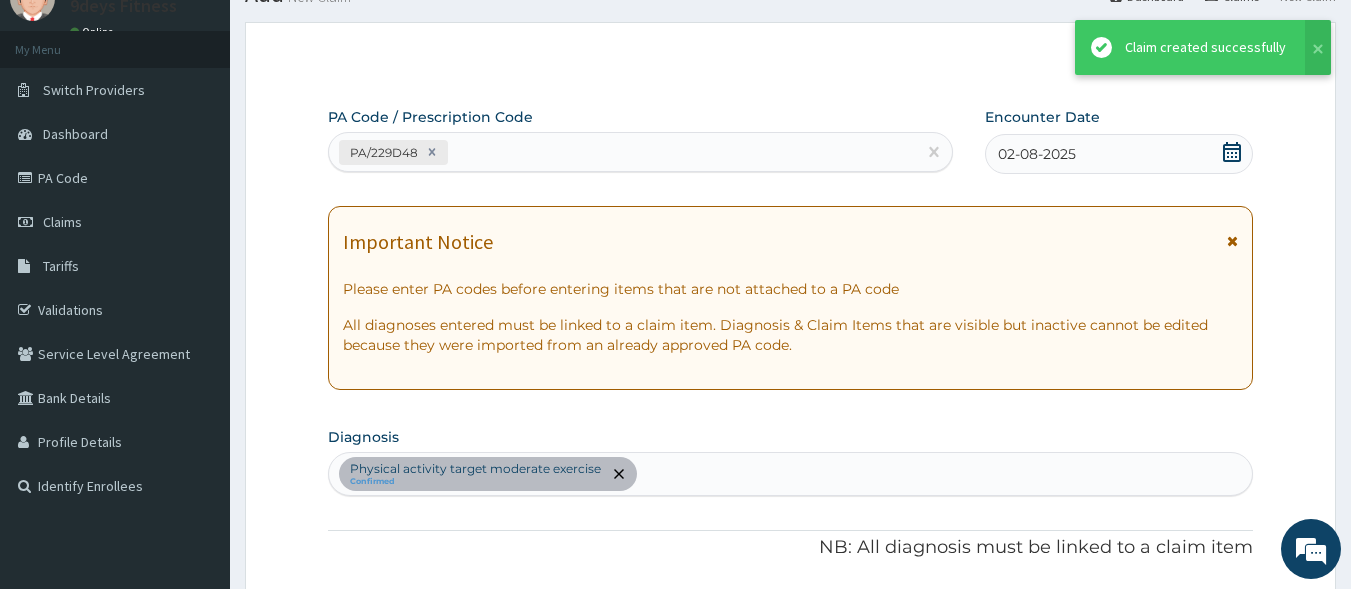 scroll, scrollTop: 763, scrollLeft: 0, axis: vertical 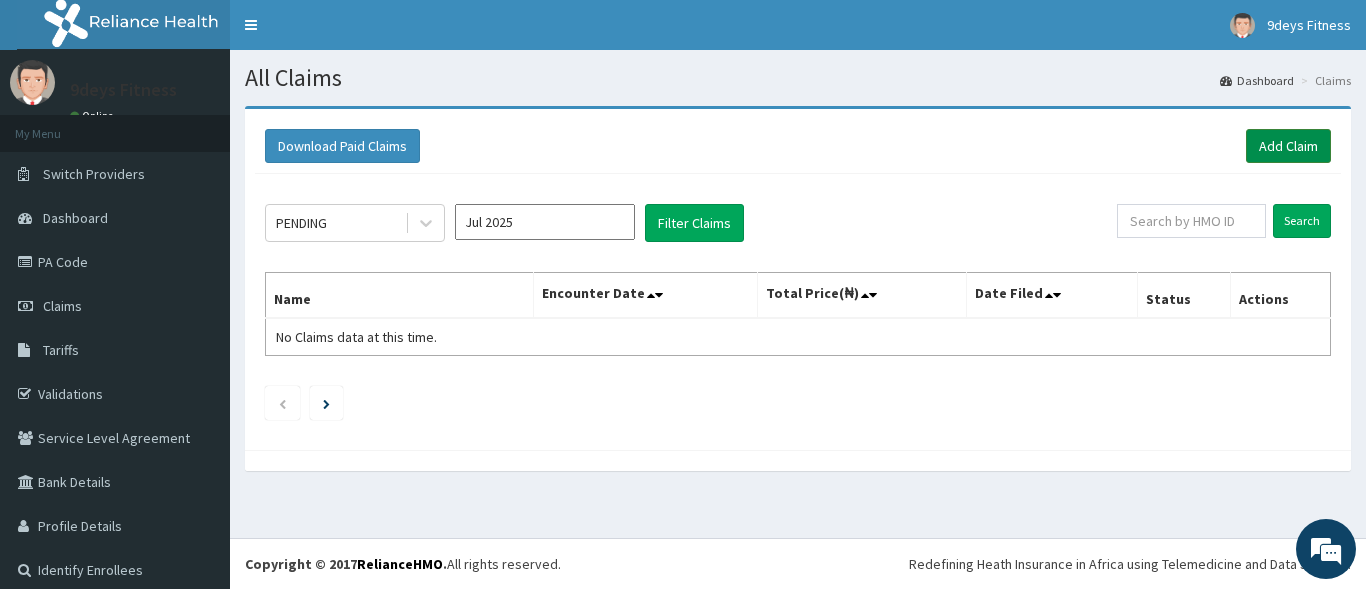 click on "Add Claim" at bounding box center (1288, 146) 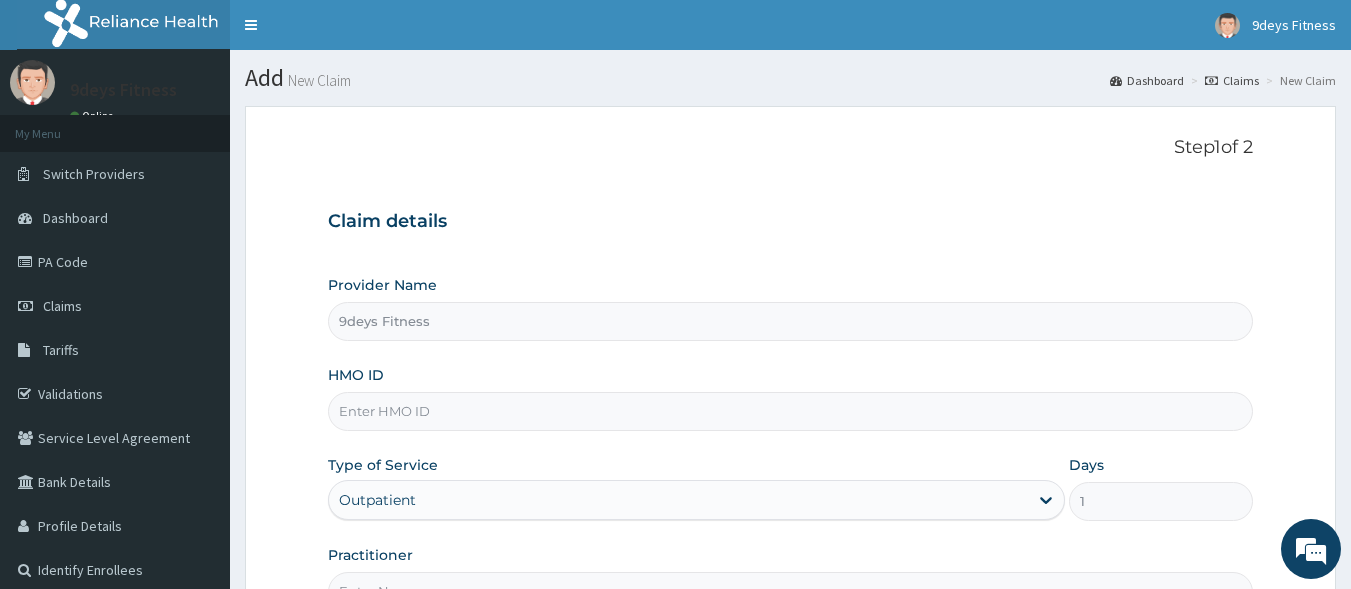 scroll, scrollTop: 0, scrollLeft: 0, axis: both 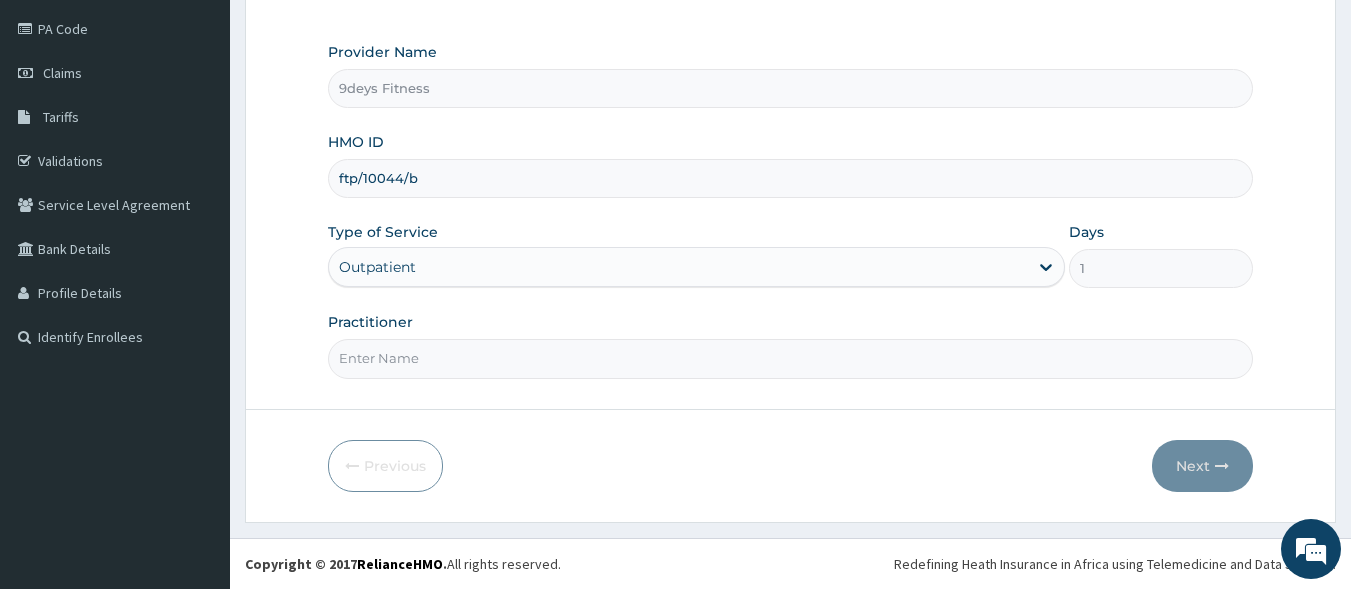 type on "ftp/10044/b" 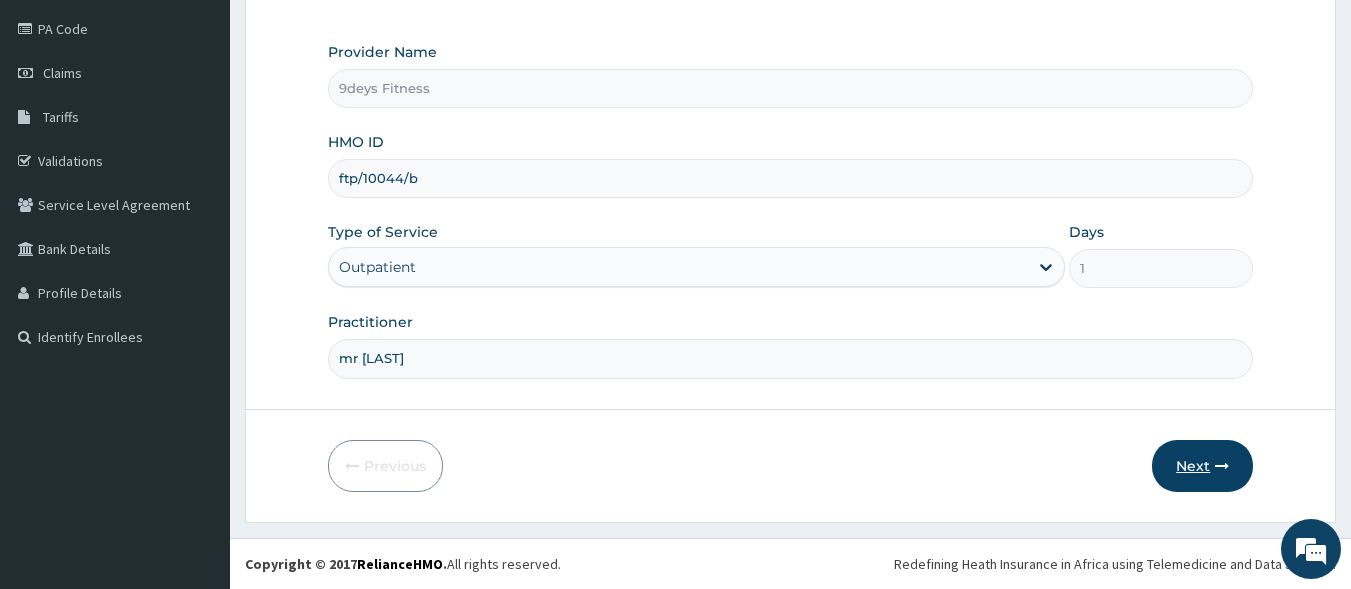click on "Next" at bounding box center (1202, 466) 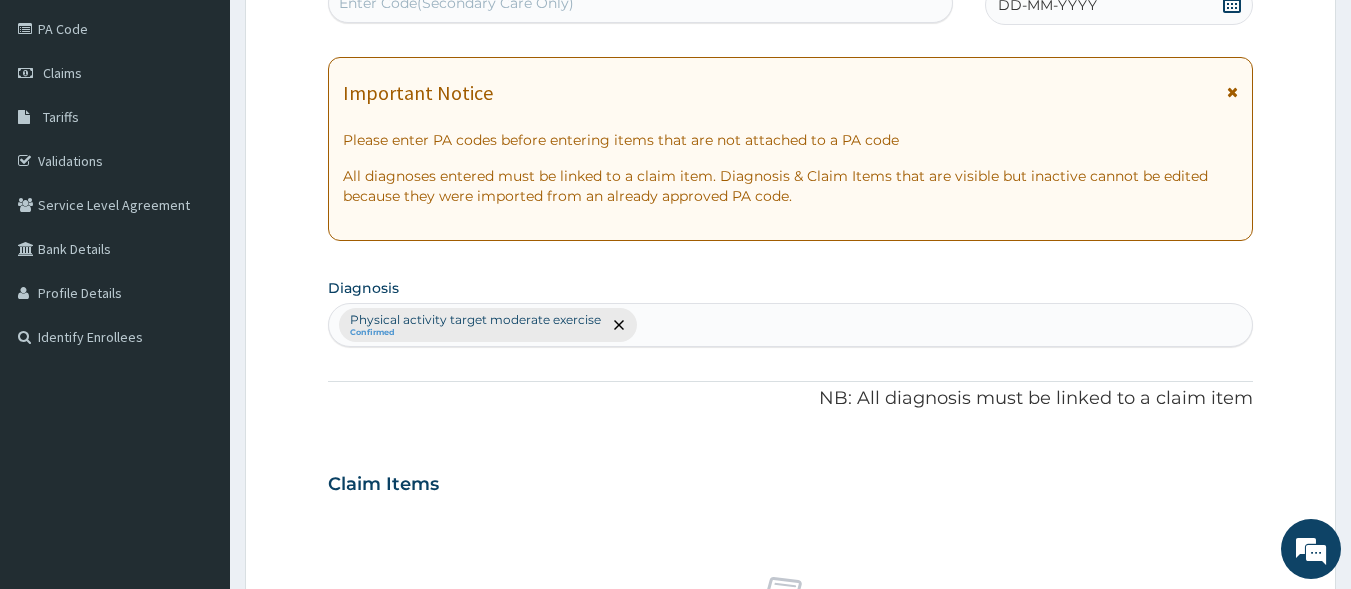 scroll, scrollTop: 226, scrollLeft: 0, axis: vertical 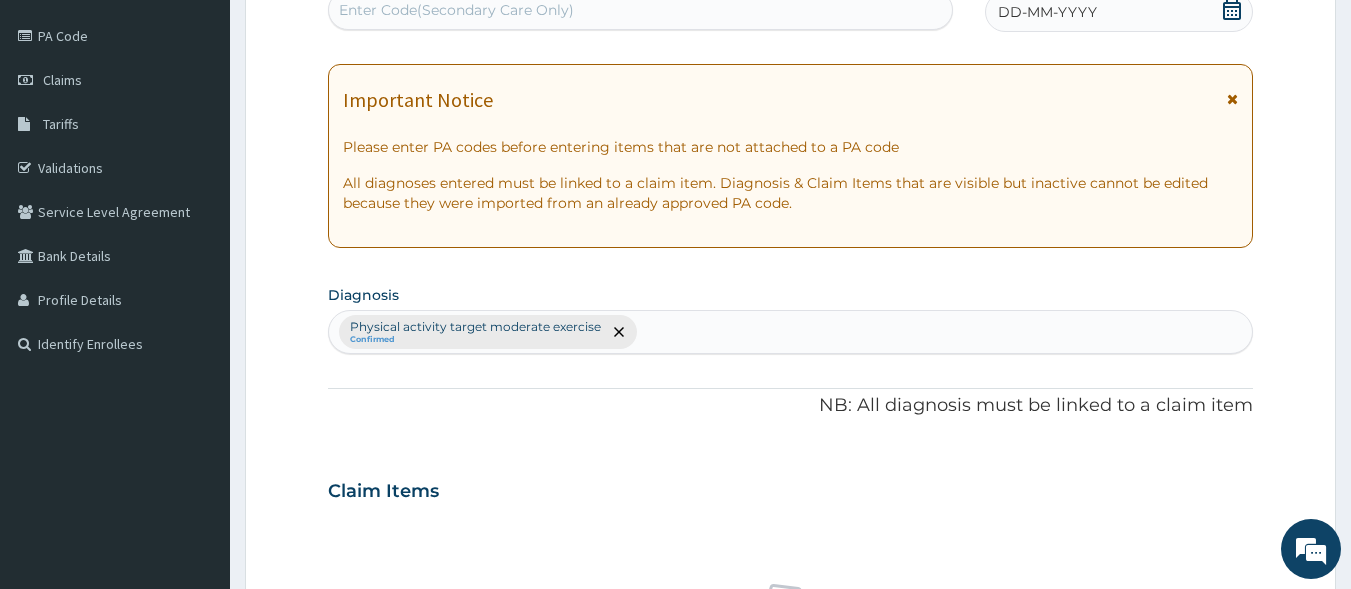 click on "Enter Code(Secondary Care Only)" at bounding box center [641, 10] 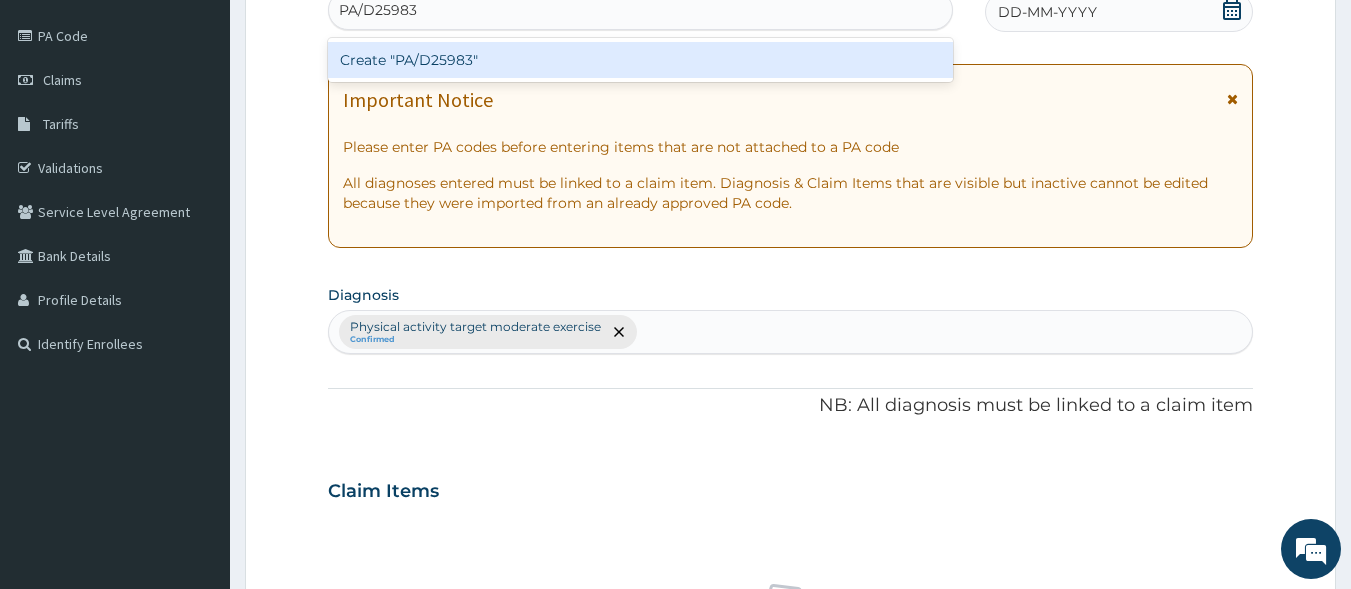 click on "Create "PA/D25983"" at bounding box center [641, 60] 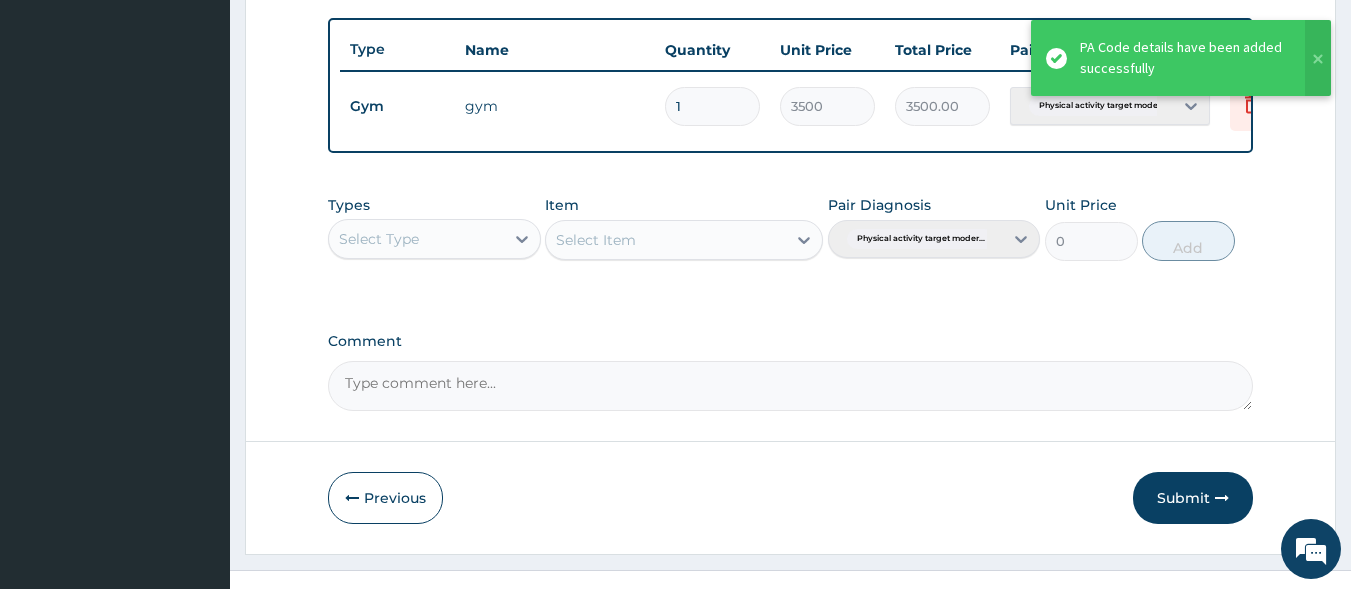 scroll, scrollTop: 773, scrollLeft: 0, axis: vertical 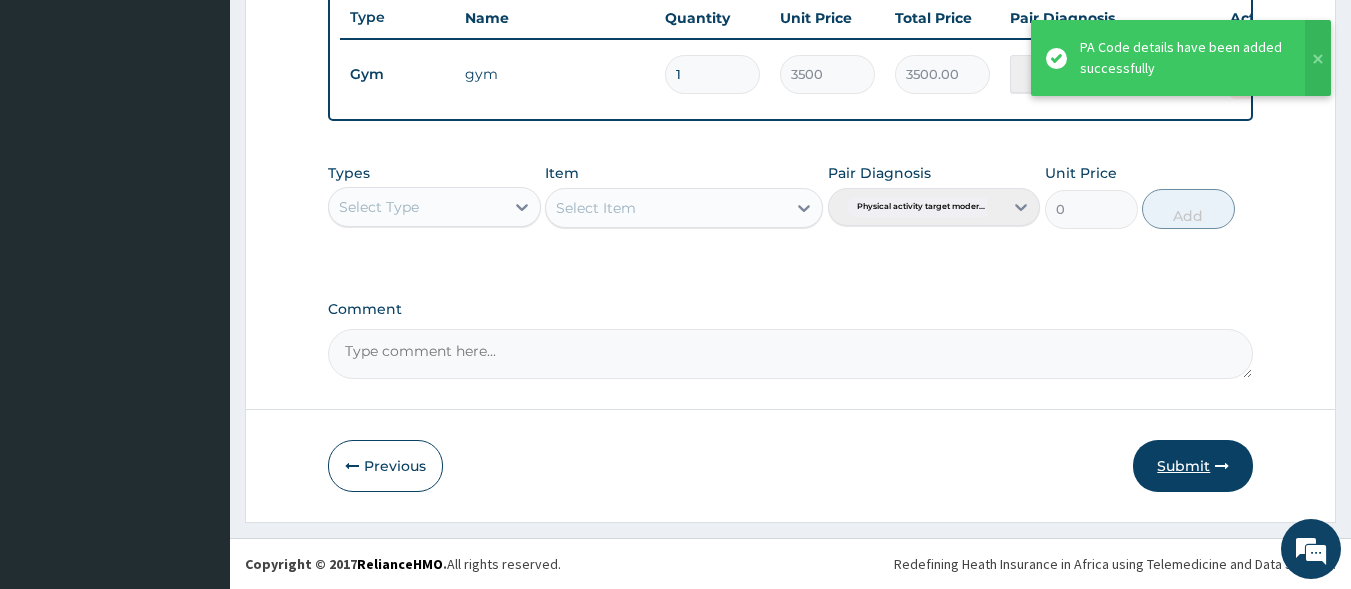 click on "Submit" at bounding box center (1193, 466) 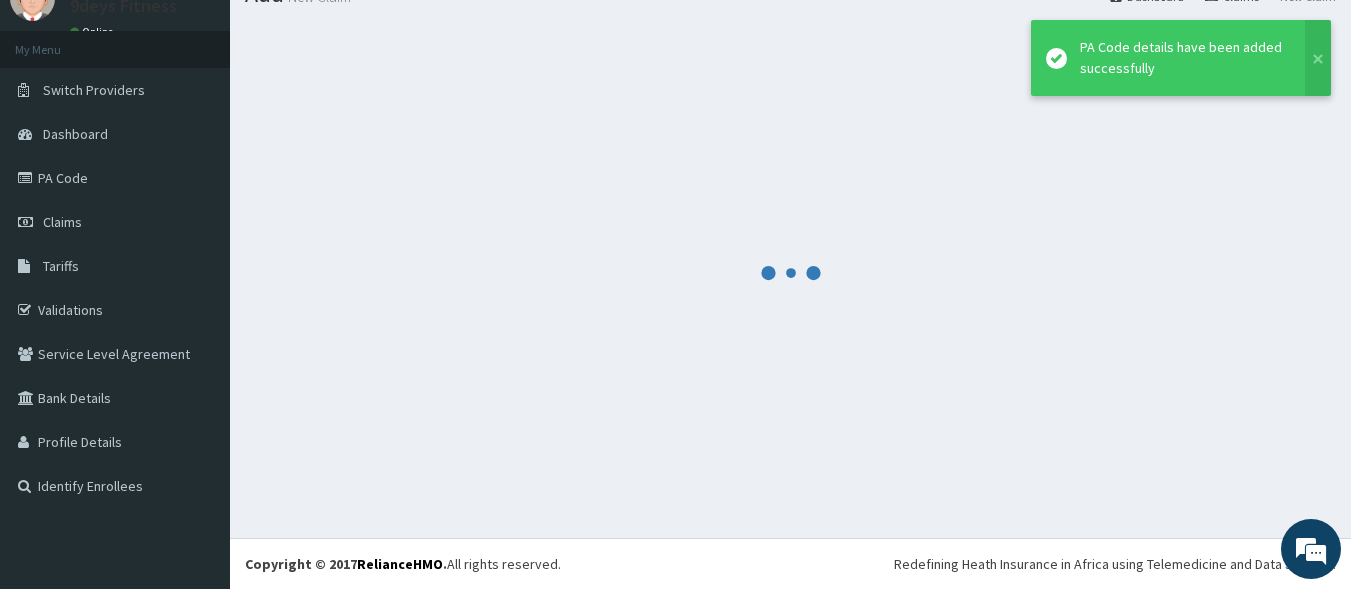 scroll, scrollTop: 84, scrollLeft: 0, axis: vertical 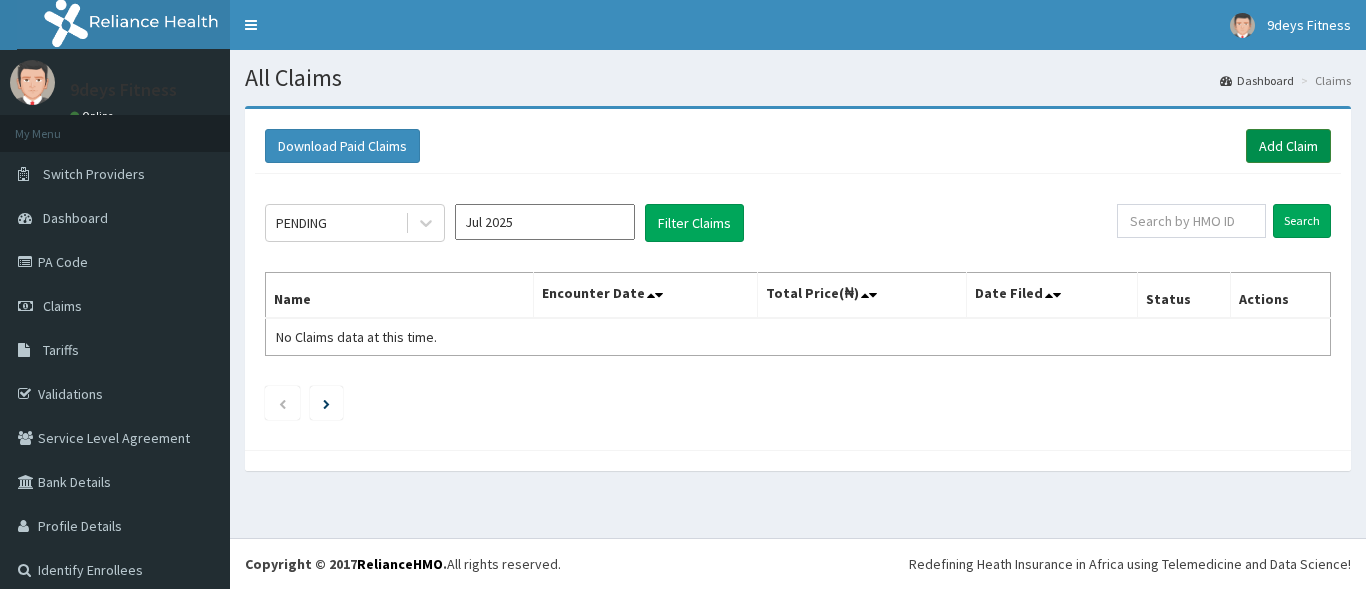 click on "Add Claim" at bounding box center [1288, 146] 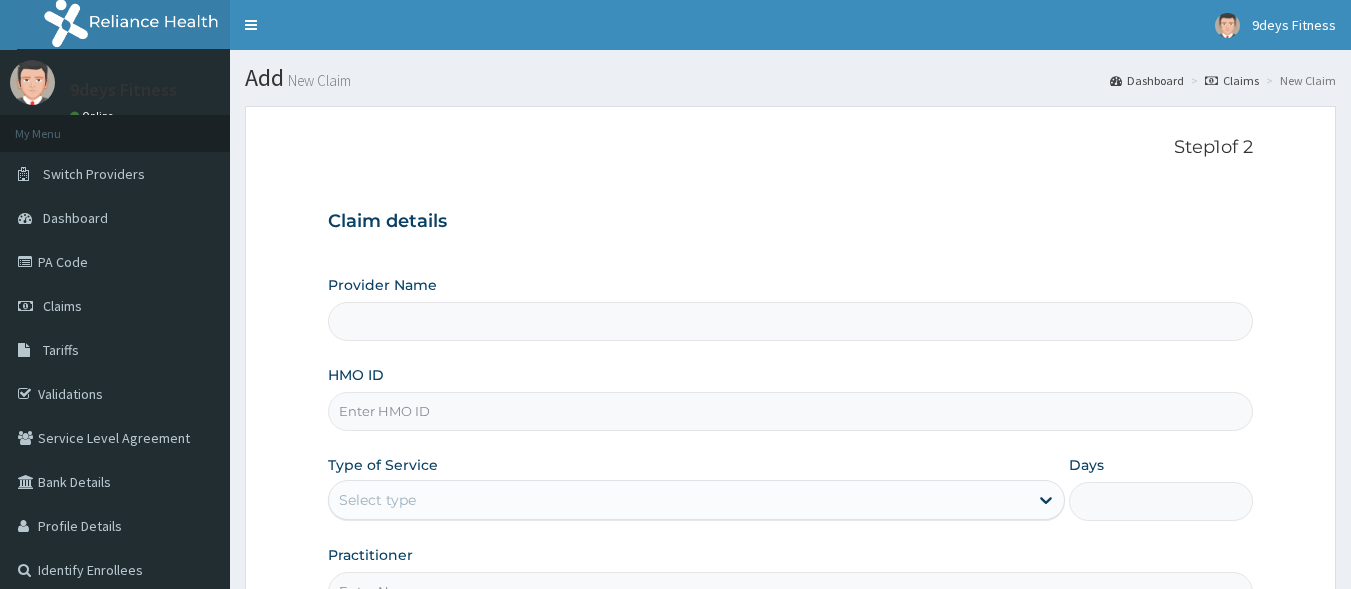 type on "9deys Fitness" 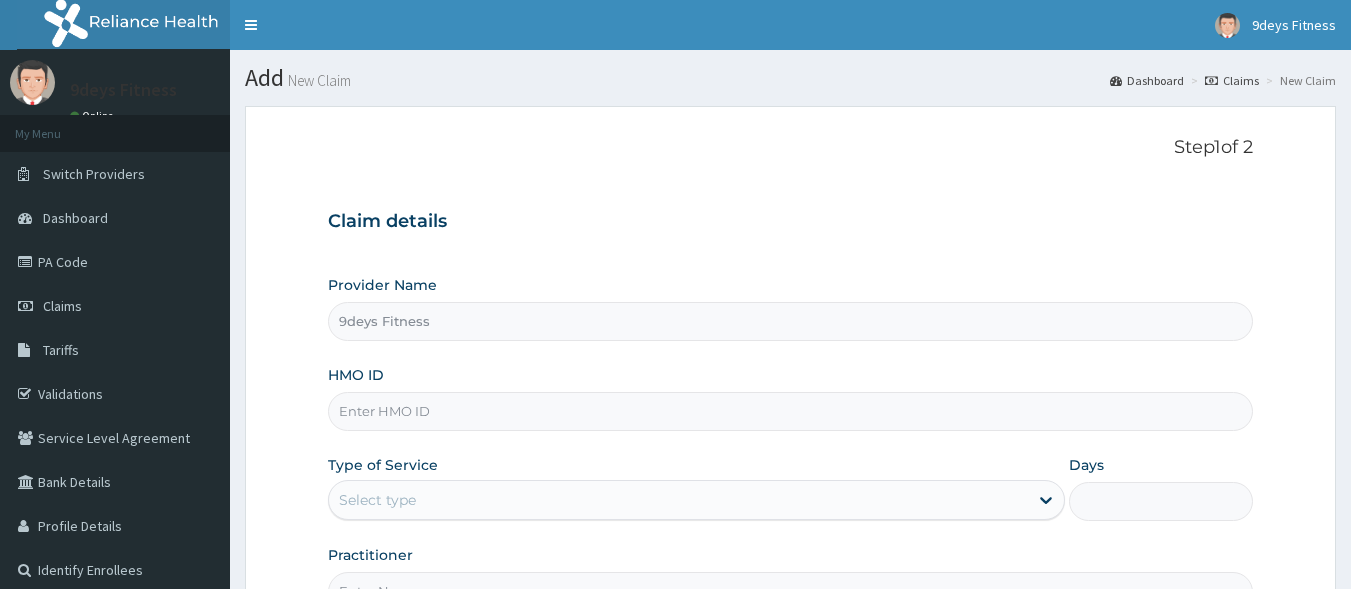 type on "1" 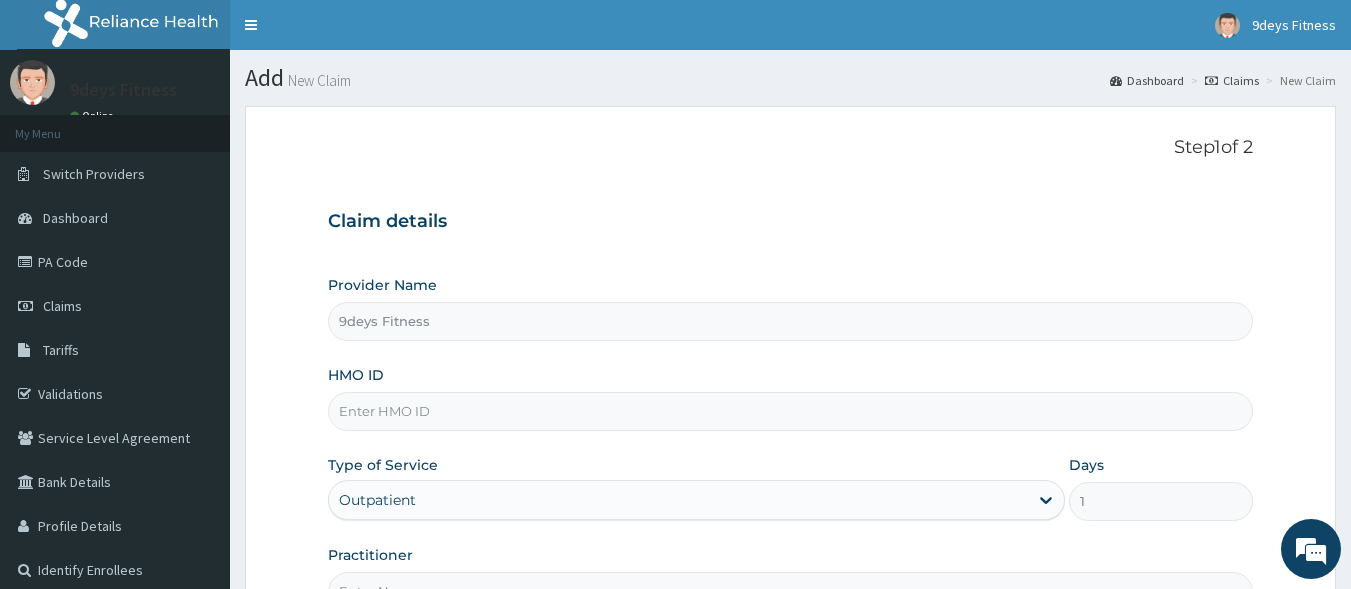 scroll, scrollTop: 0, scrollLeft: 0, axis: both 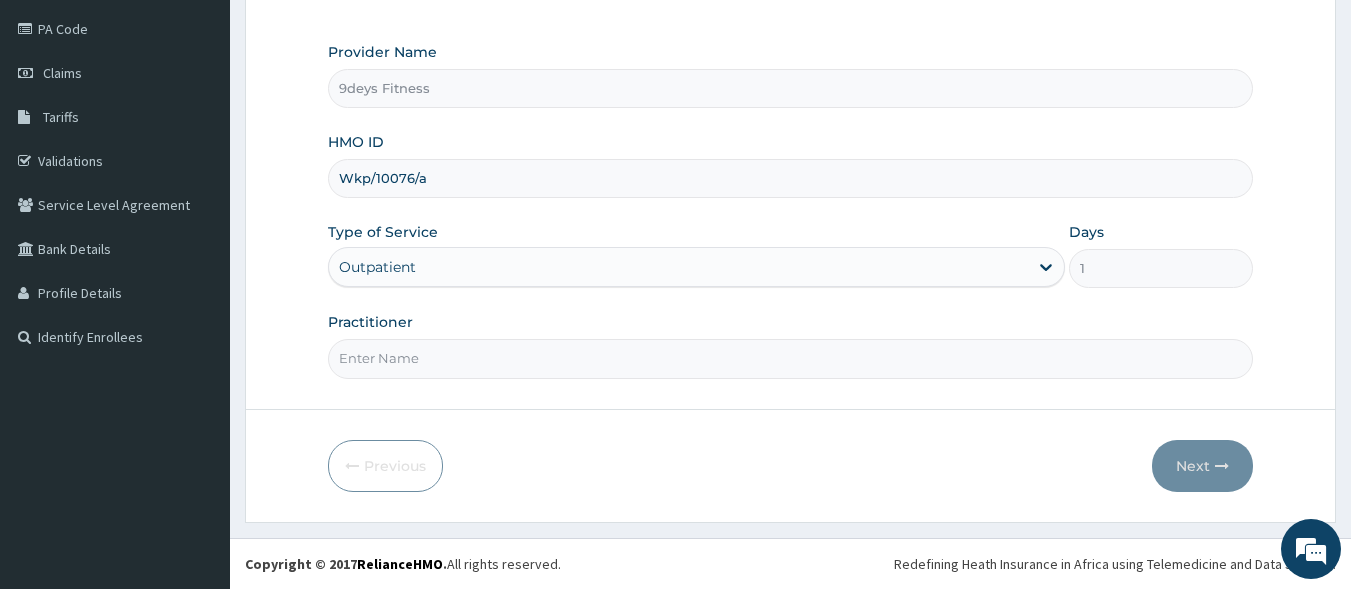 type on "Wkp/10076/a" 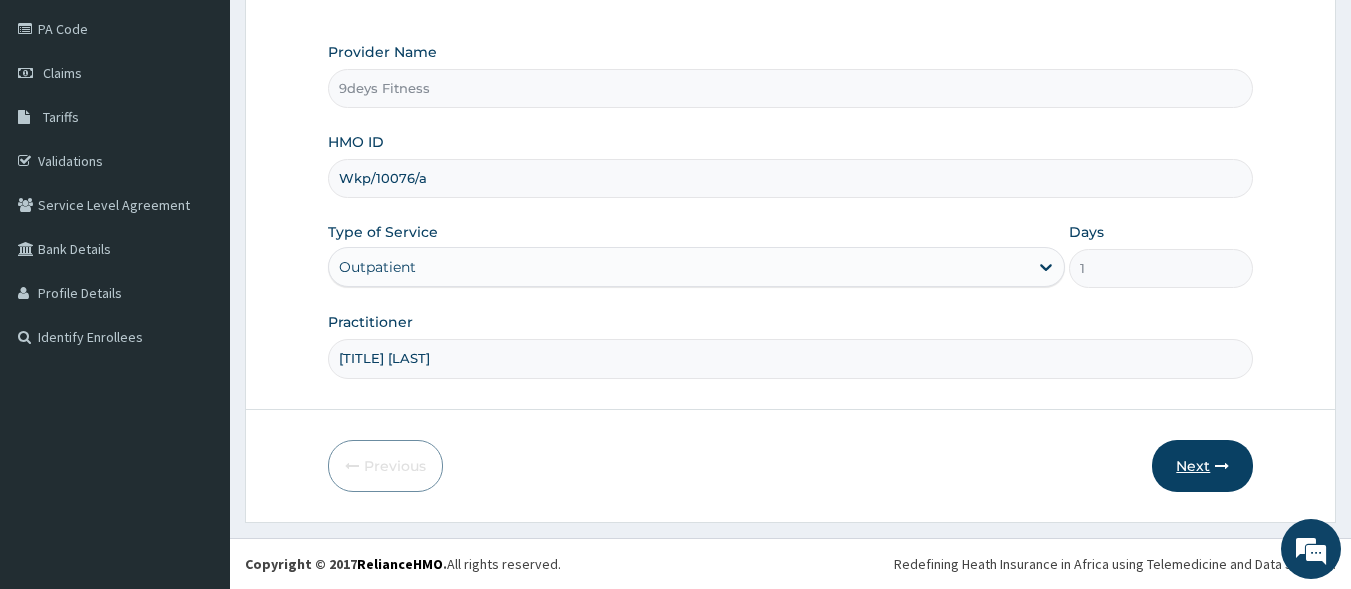 click on "Next" at bounding box center (1202, 466) 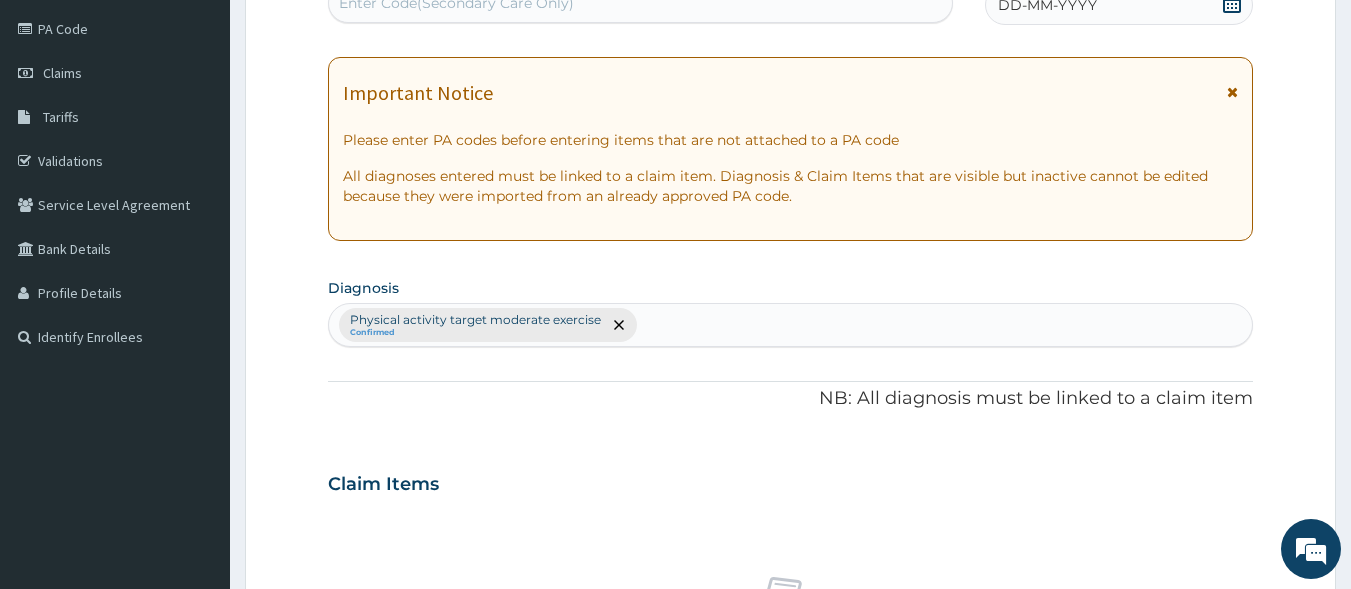 scroll, scrollTop: 0, scrollLeft: 0, axis: both 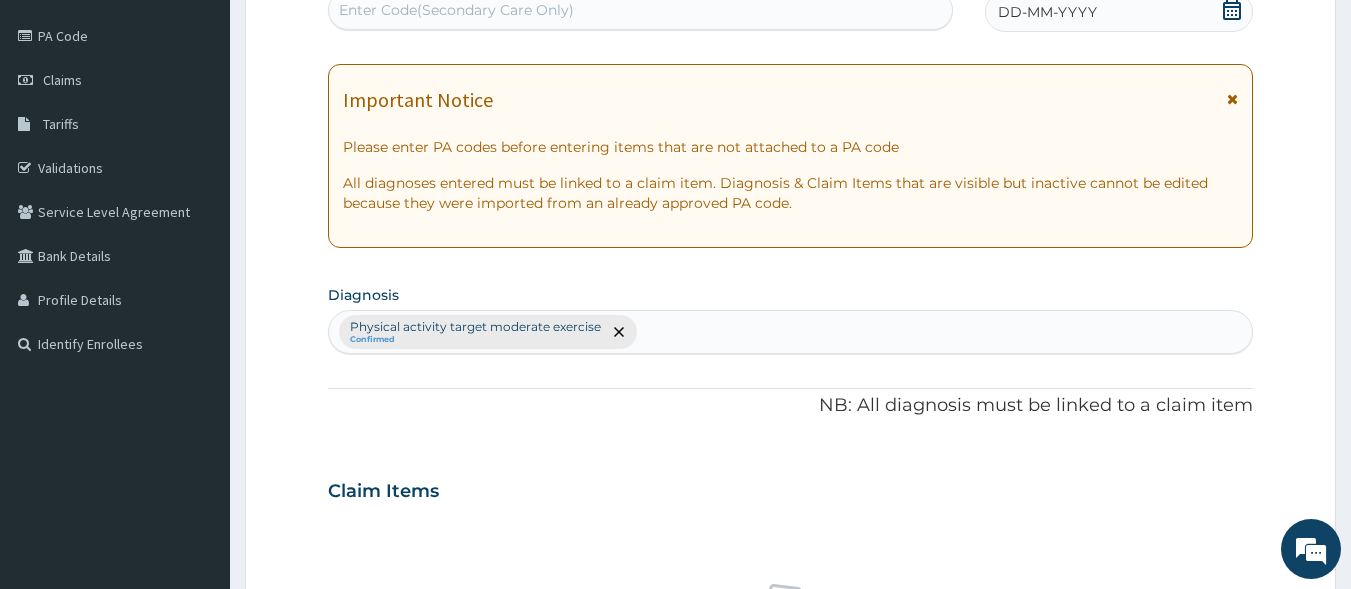 click on "Enter Code(Secondary Care Only)" at bounding box center (641, 10) 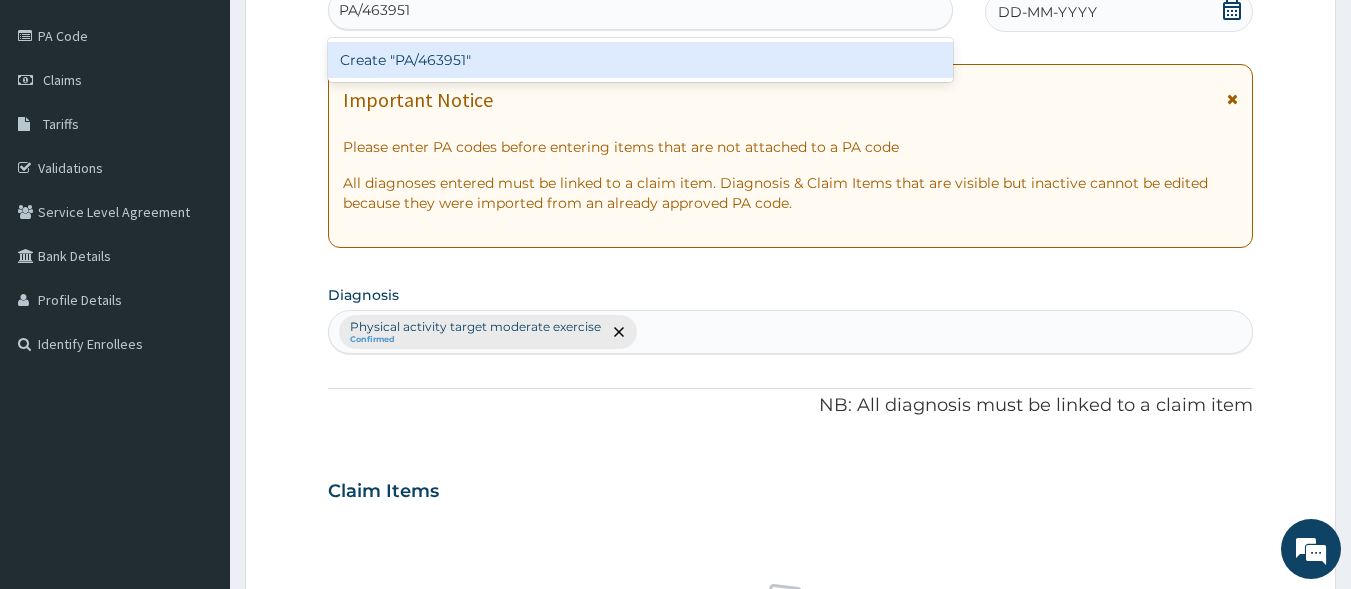 click on "Create "PA/463951"" at bounding box center [641, 60] 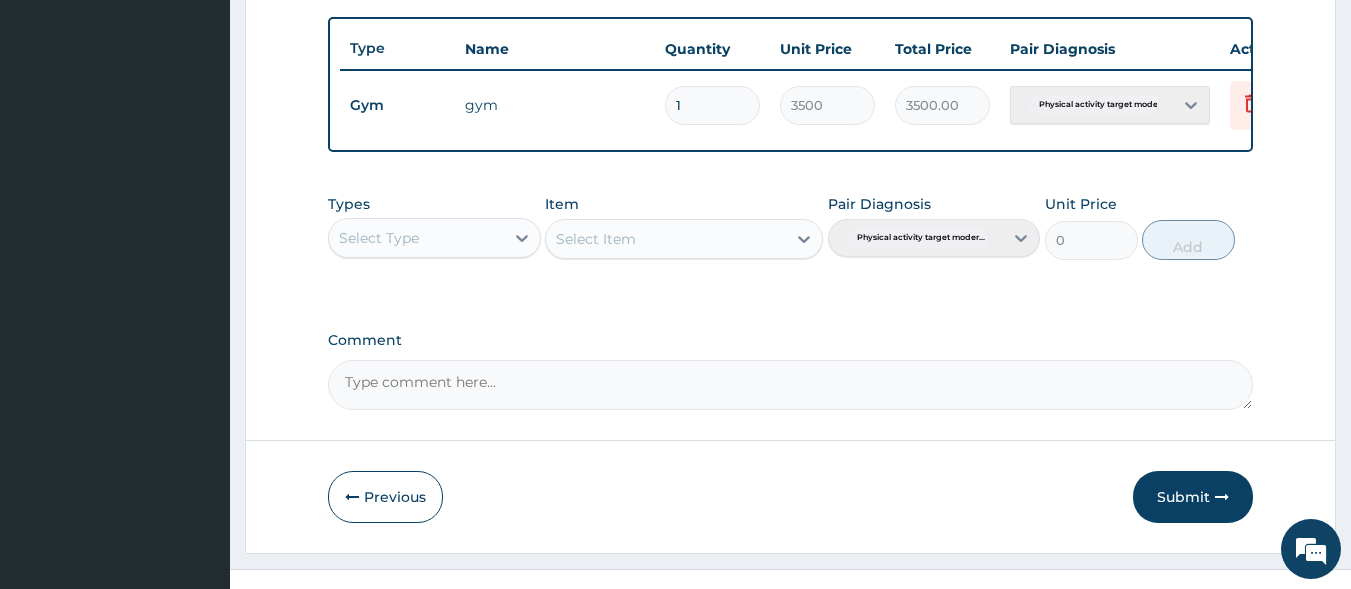 scroll, scrollTop: 773, scrollLeft: 0, axis: vertical 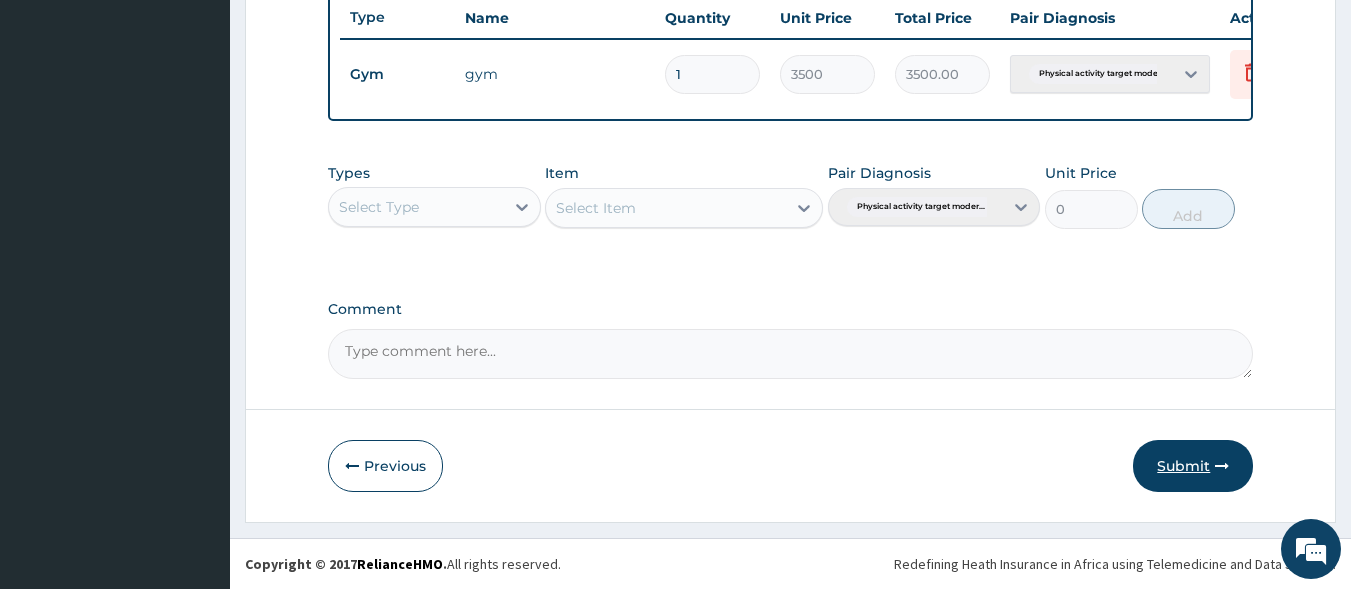 click on "Submit" at bounding box center [1193, 466] 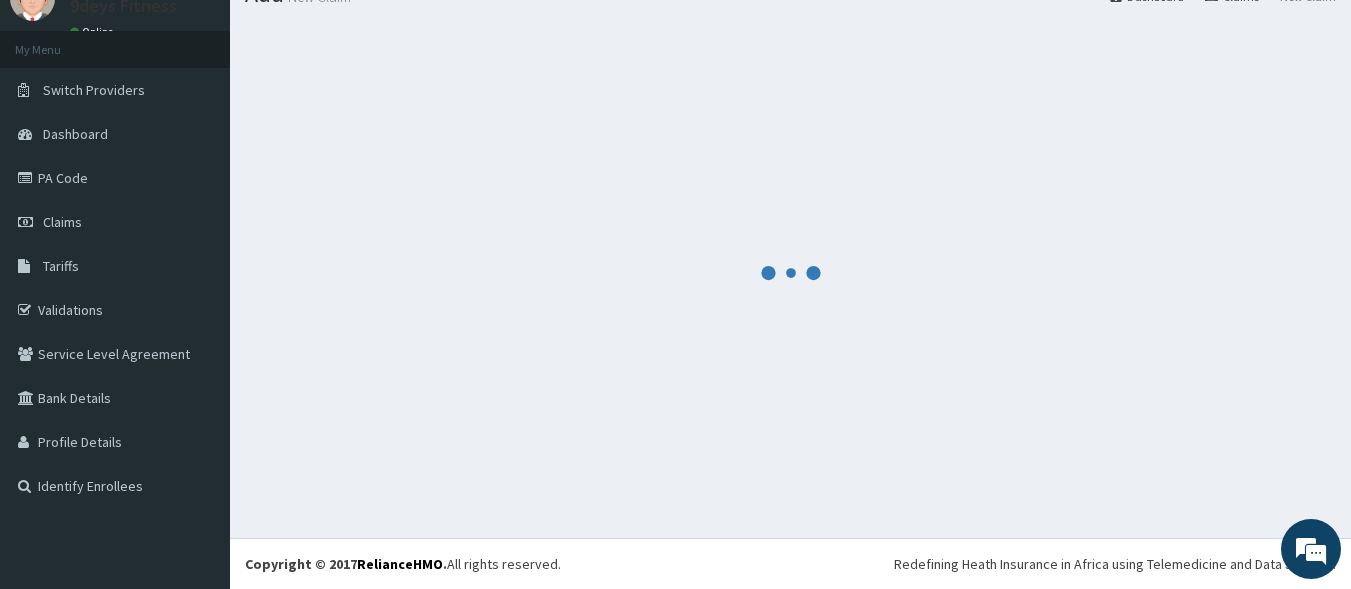 scroll, scrollTop: 773, scrollLeft: 0, axis: vertical 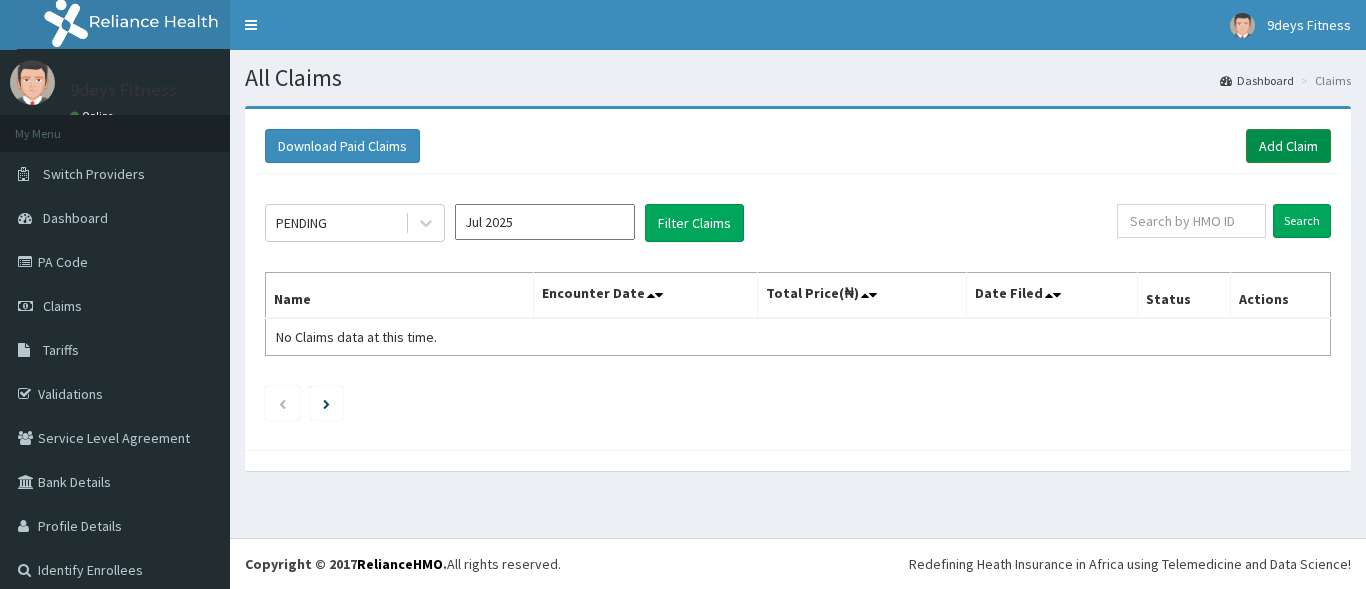 click on "Add Claim" at bounding box center (1288, 146) 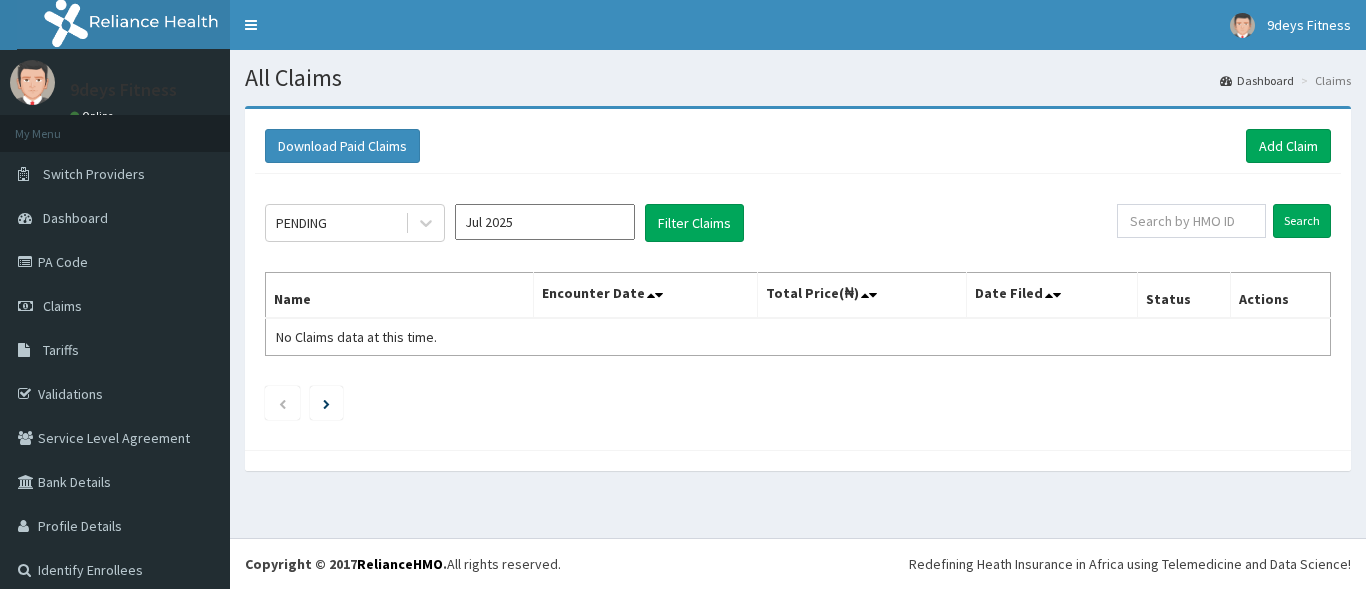 scroll, scrollTop: 0, scrollLeft: 0, axis: both 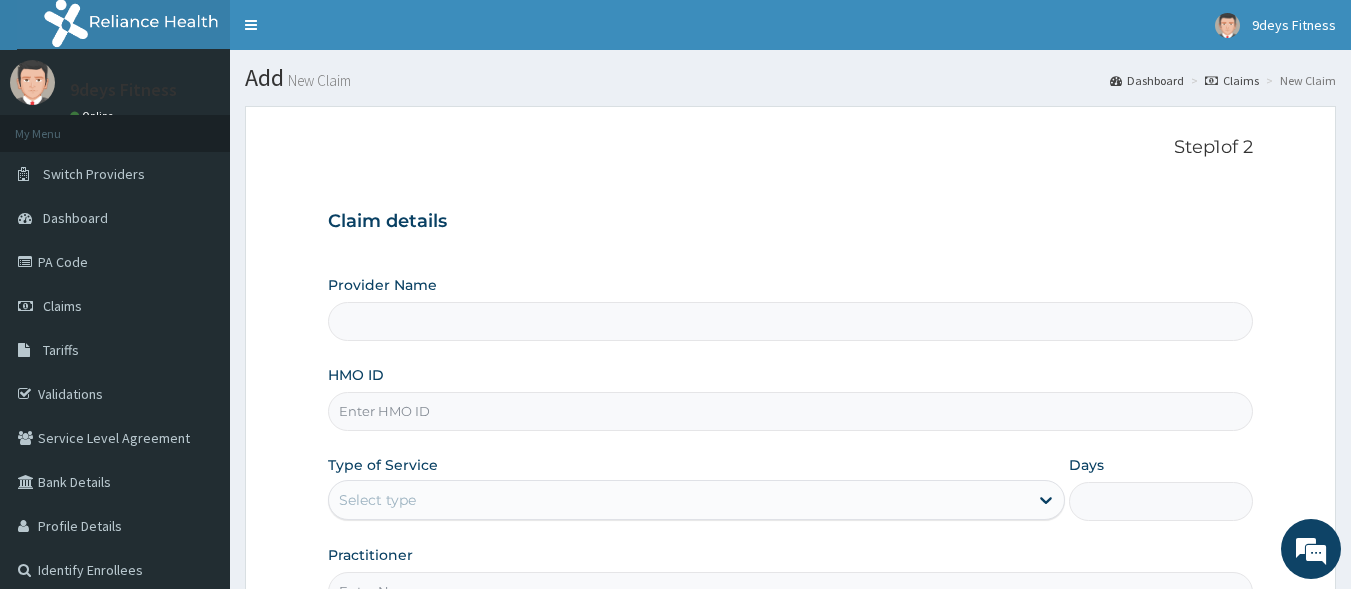 type on "9deys Fitness" 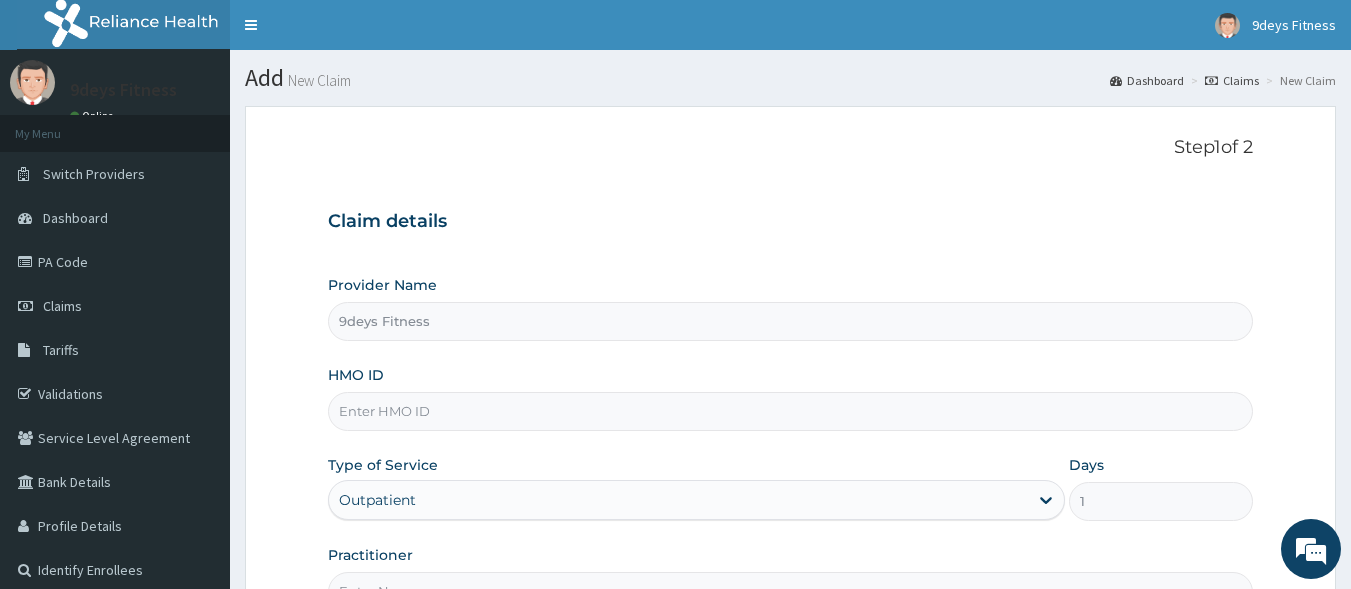scroll, scrollTop: 0, scrollLeft: 0, axis: both 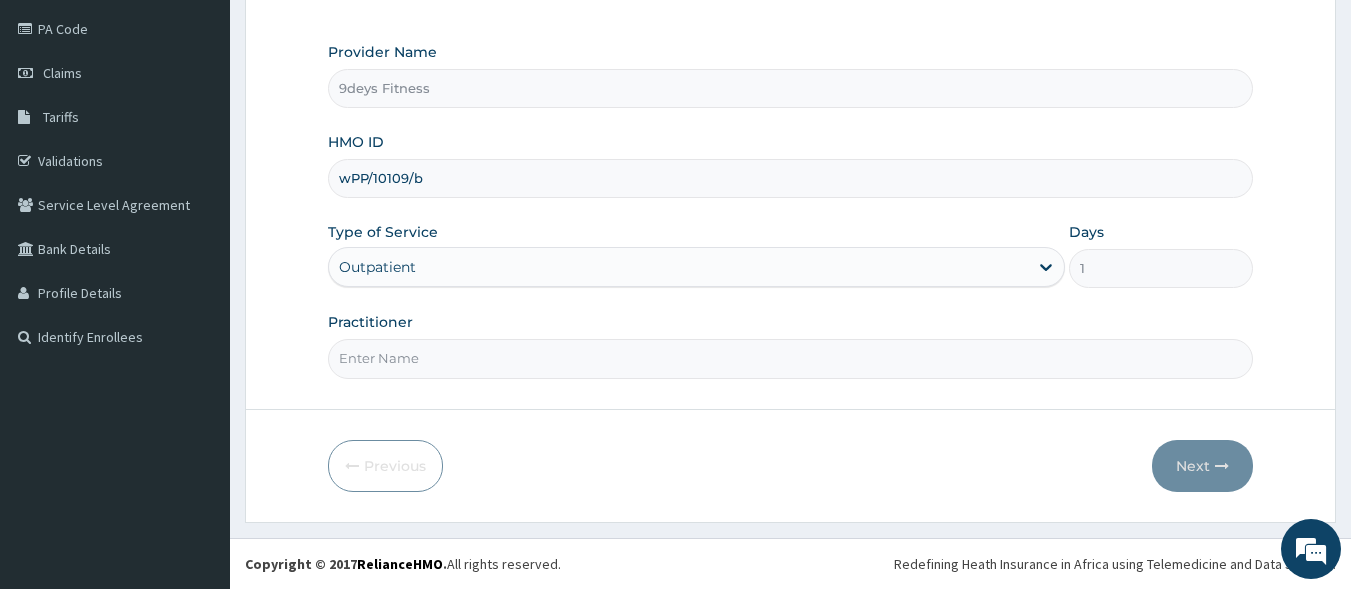 type on "wPP/10109/b" 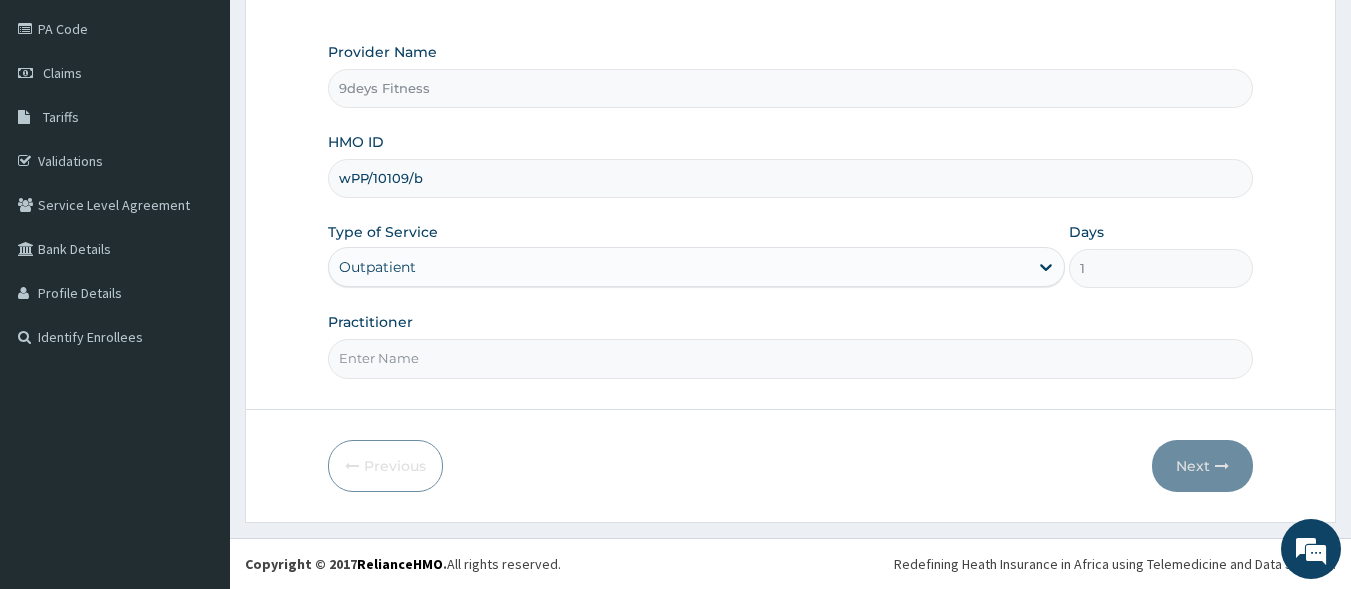 type on "[TITLE] [LAST]" 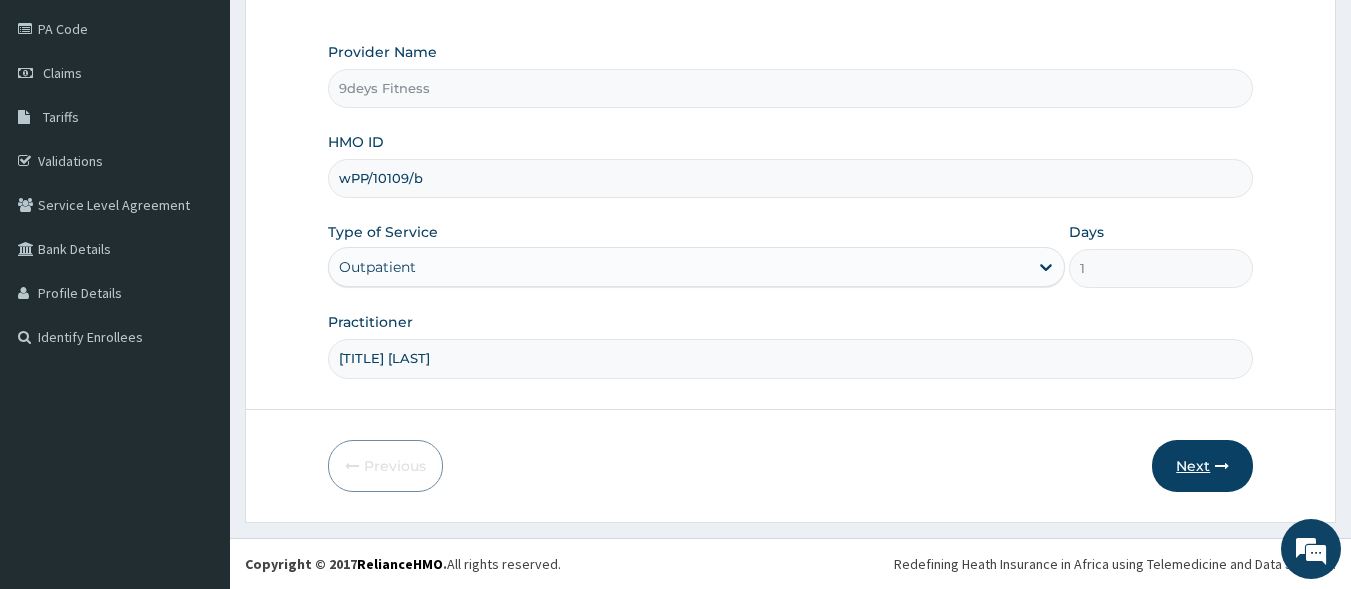 click on "Next" at bounding box center [1202, 466] 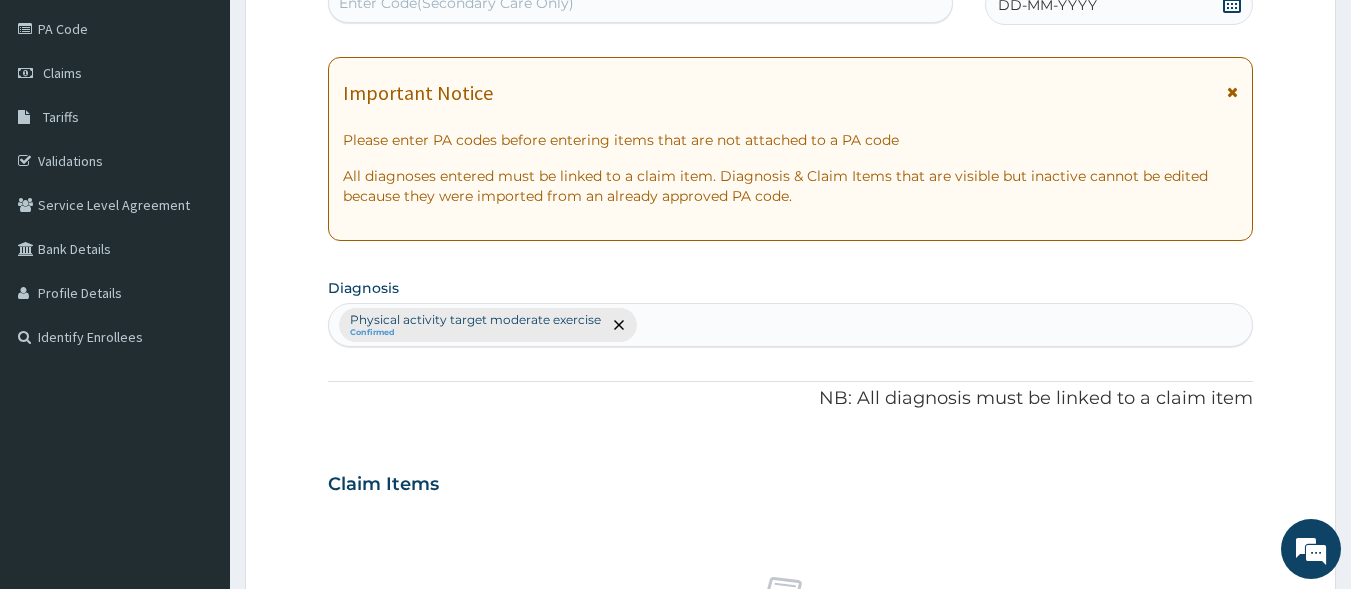 scroll, scrollTop: 226, scrollLeft: 0, axis: vertical 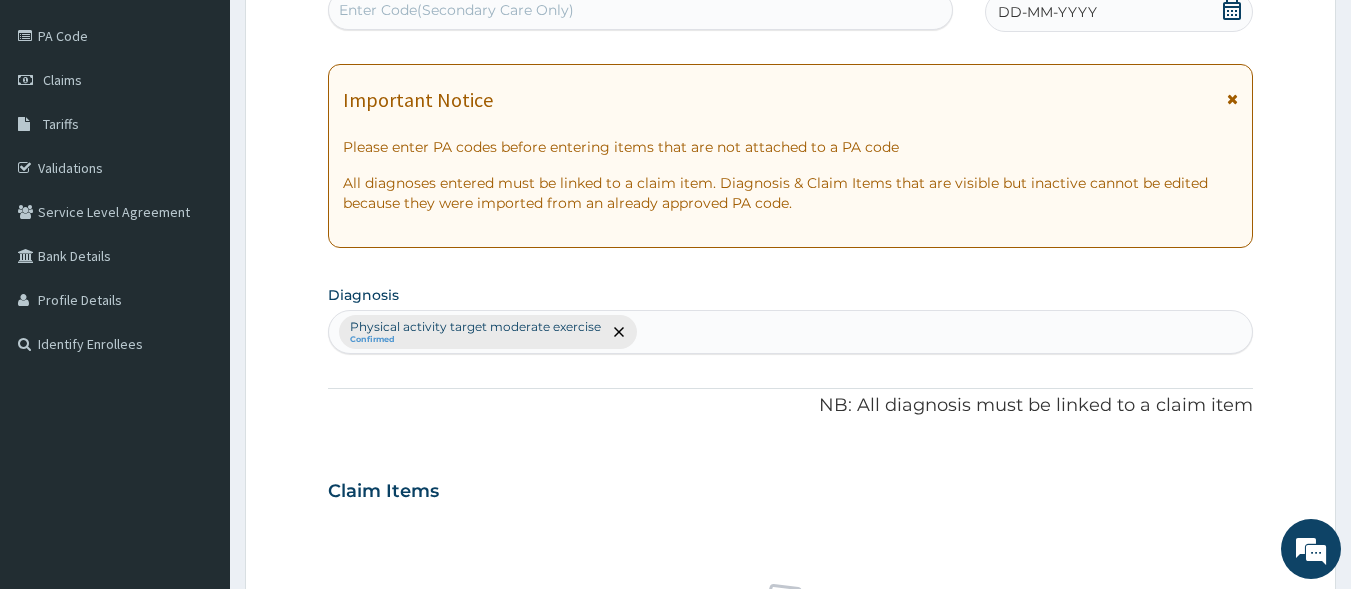 click on "Enter Code(Secondary Care Only)" at bounding box center [456, 10] 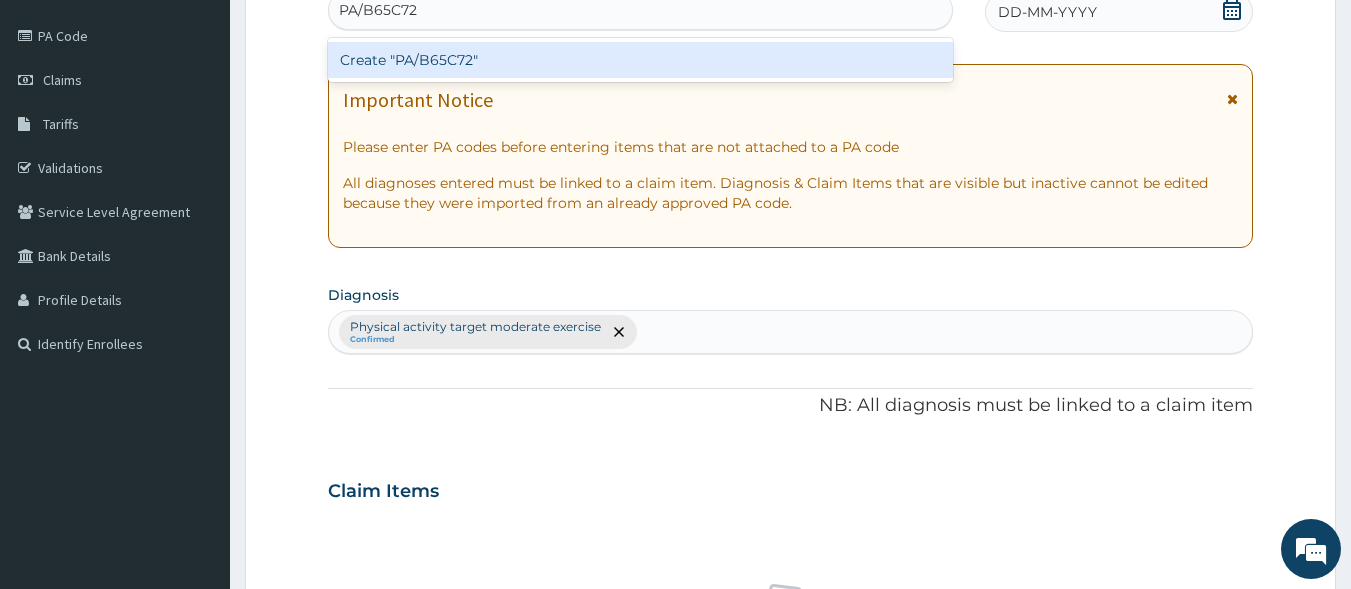 click on "Create "PA/B65C72"" at bounding box center (641, 60) 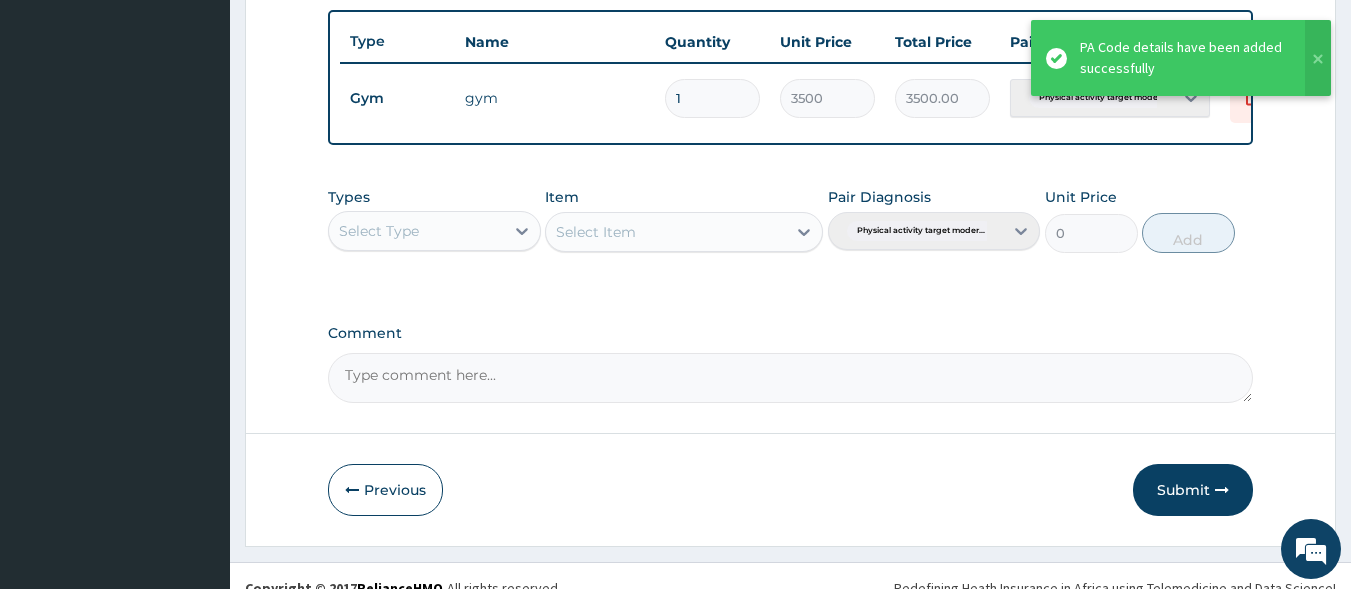 scroll, scrollTop: 763, scrollLeft: 0, axis: vertical 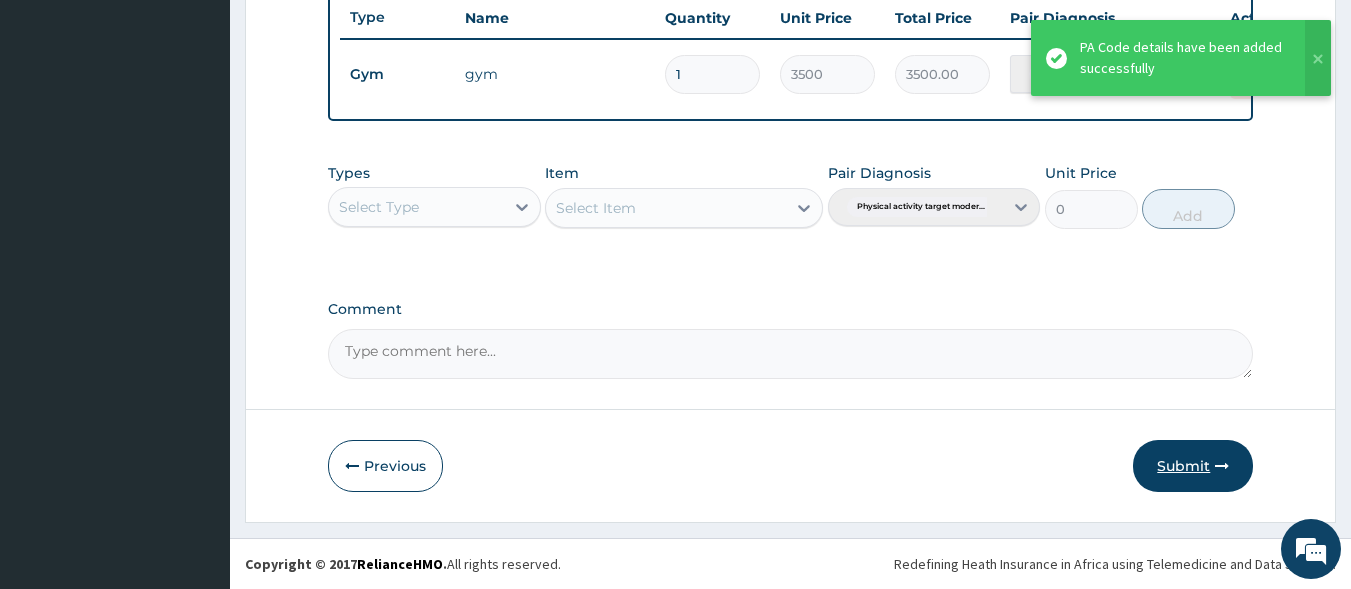 click on "Submit" at bounding box center [1193, 466] 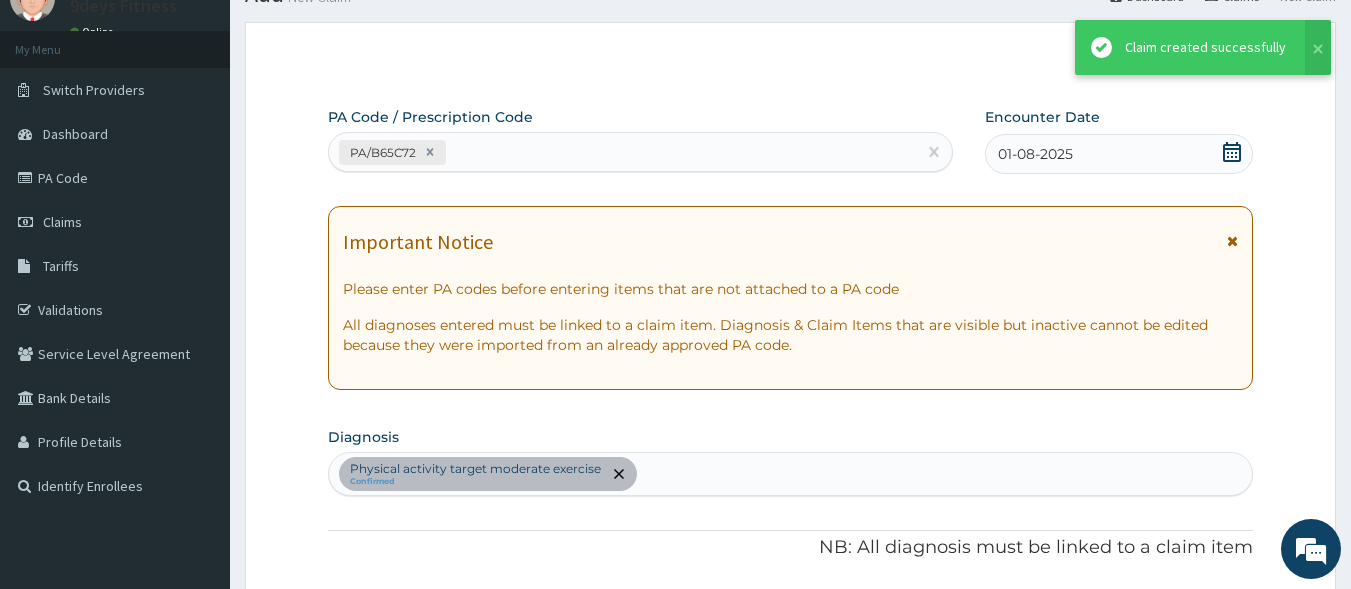 scroll, scrollTop: 763, scrollLeft: 0, axis: vertical 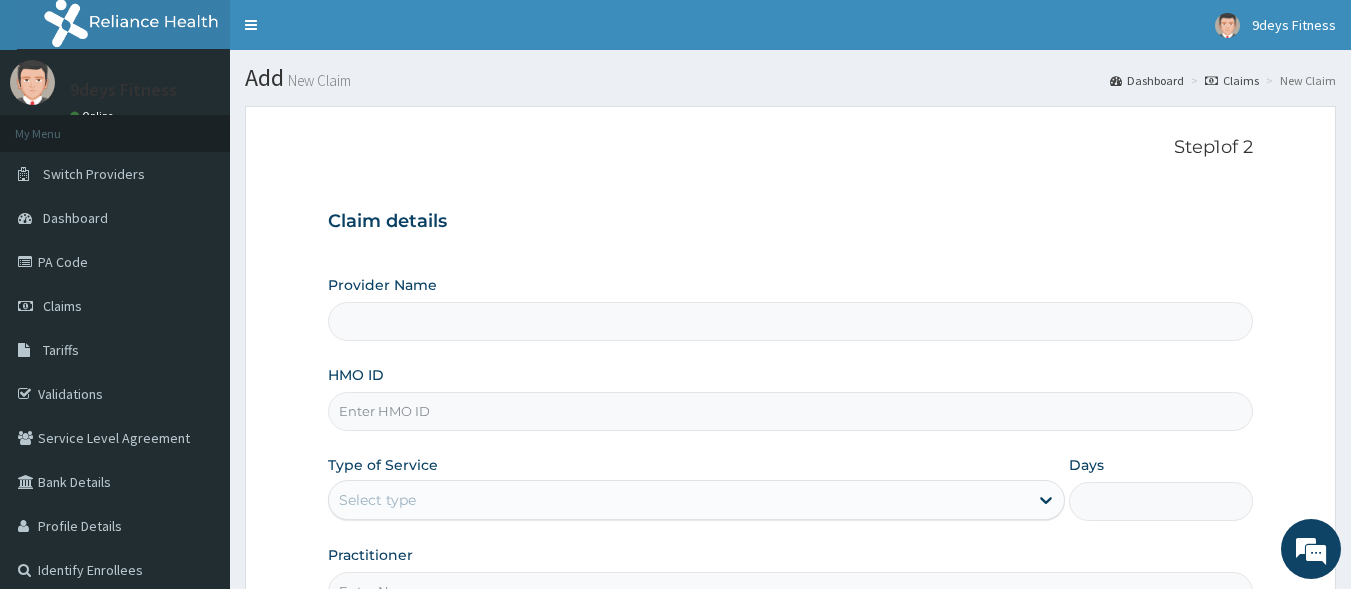 type on "9deys Fitness" 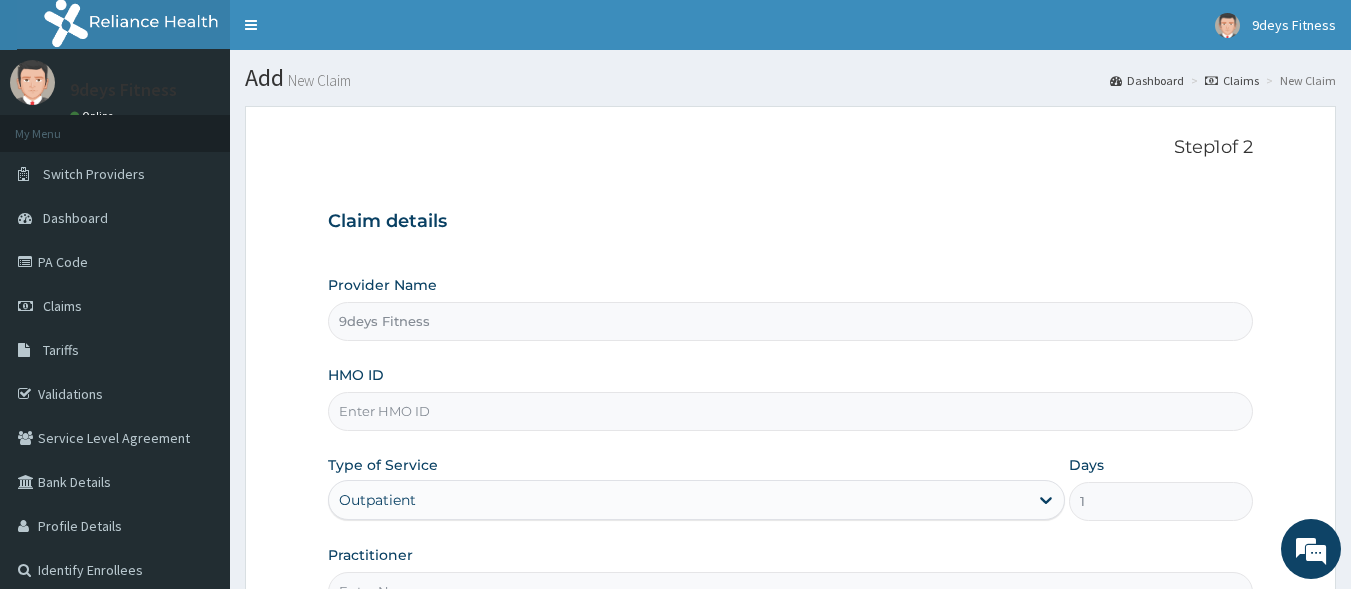 scroll, scrollTop: 0, scrollLeft: 0, axis: both 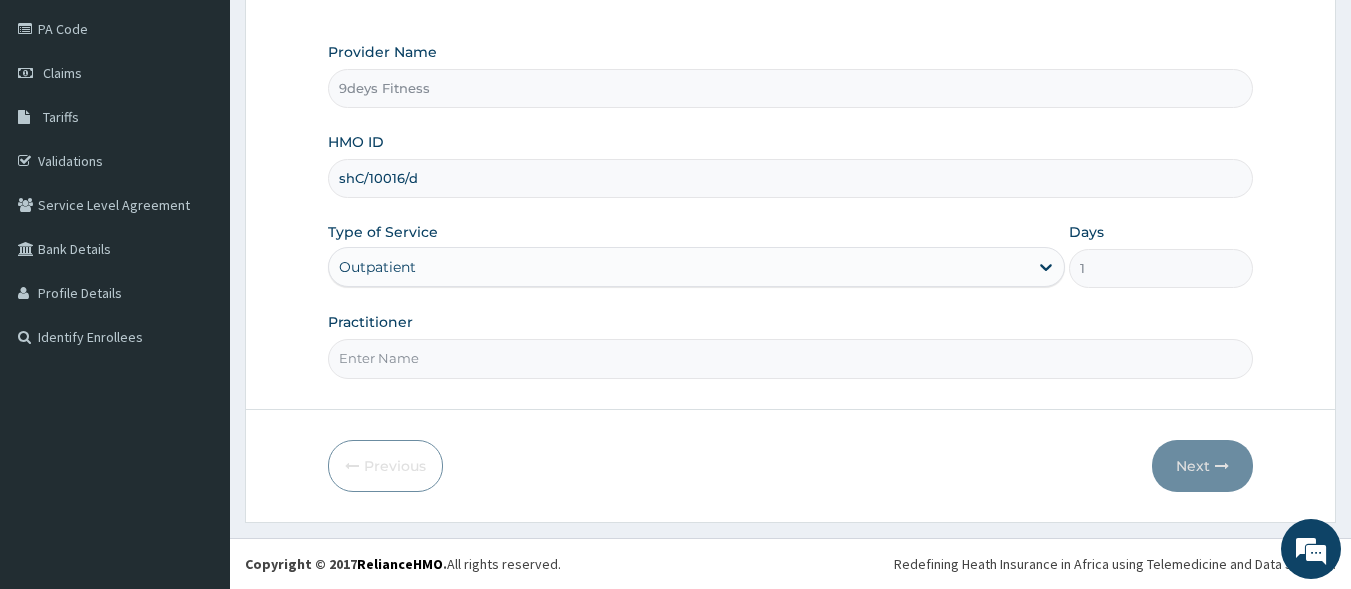 type on "shC/10016/d" 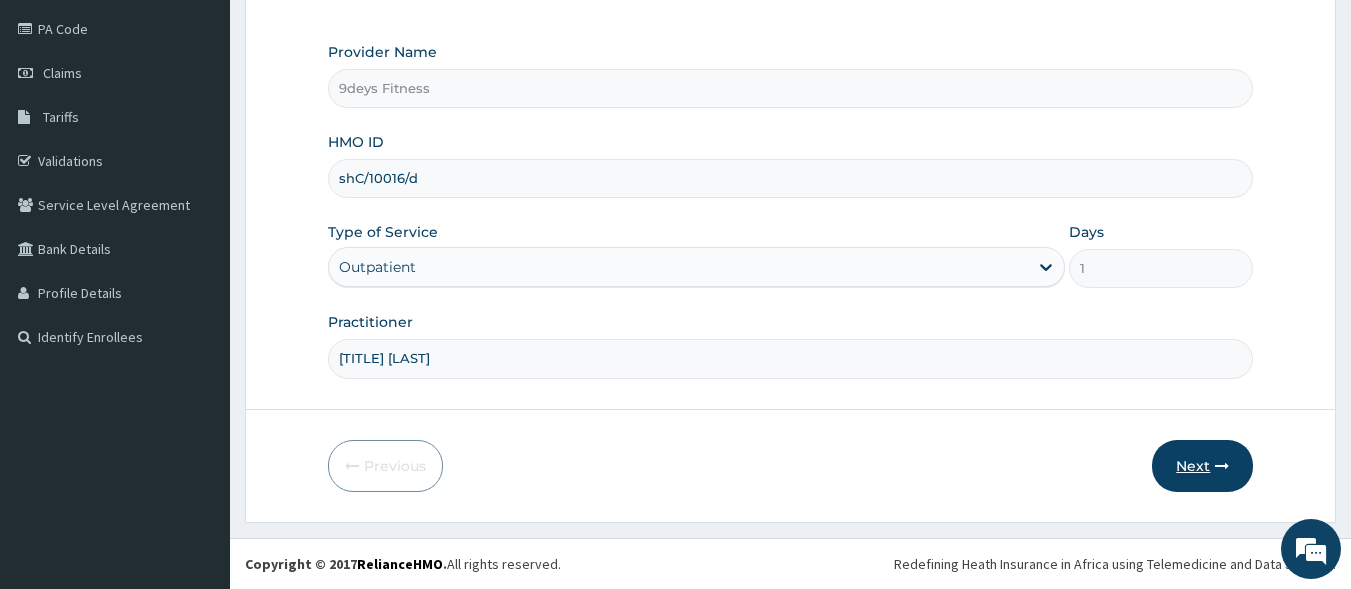 click on "Next" at bounding box center (1202, 466) 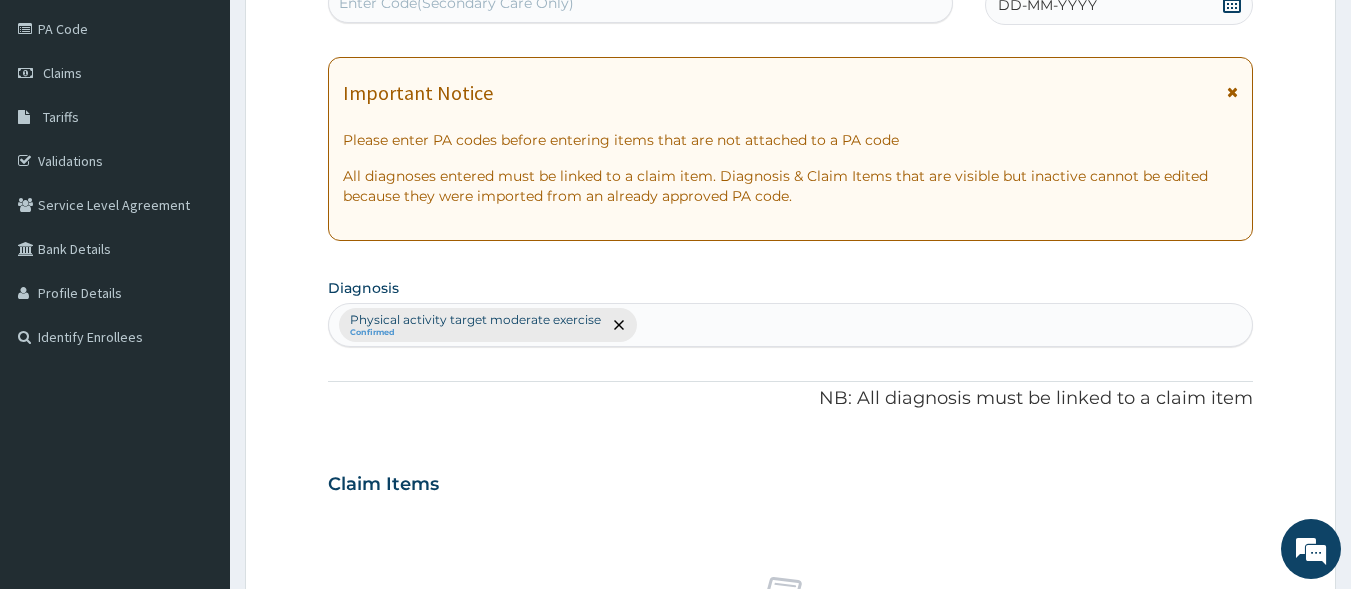 click on "Enter Code(Secondary Care Only)" at bounding box center (456, 3) 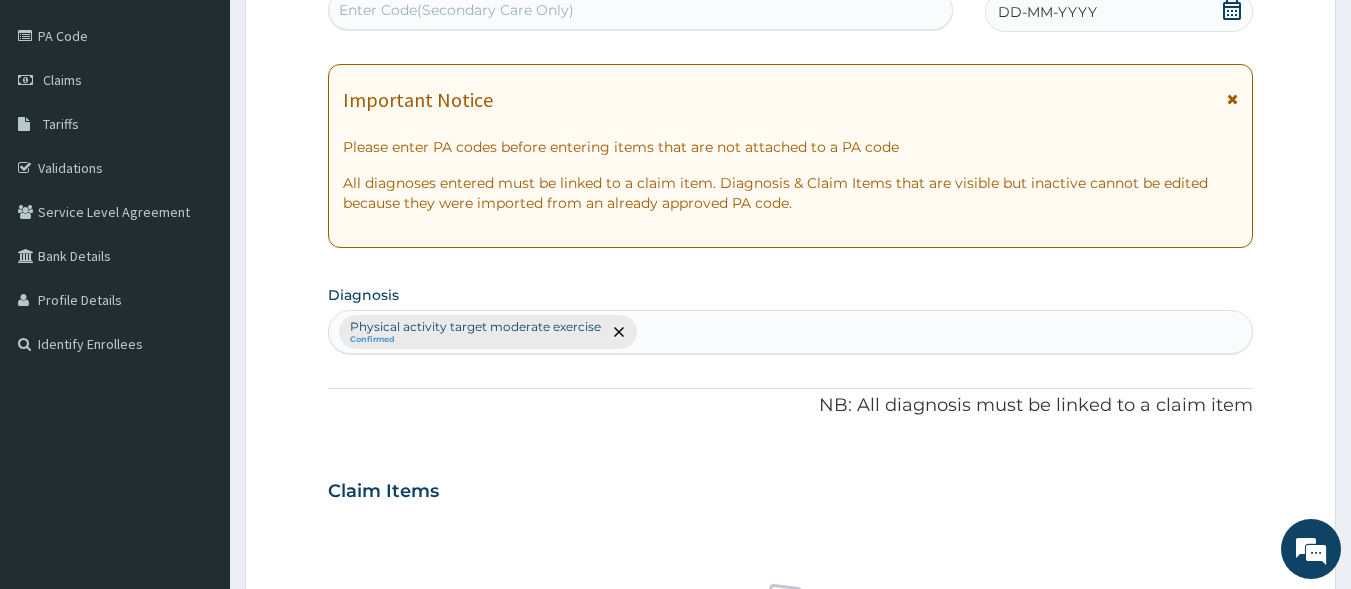 click on "Enter Code(Secondary Care Only)" at bounding box center [456, 10] 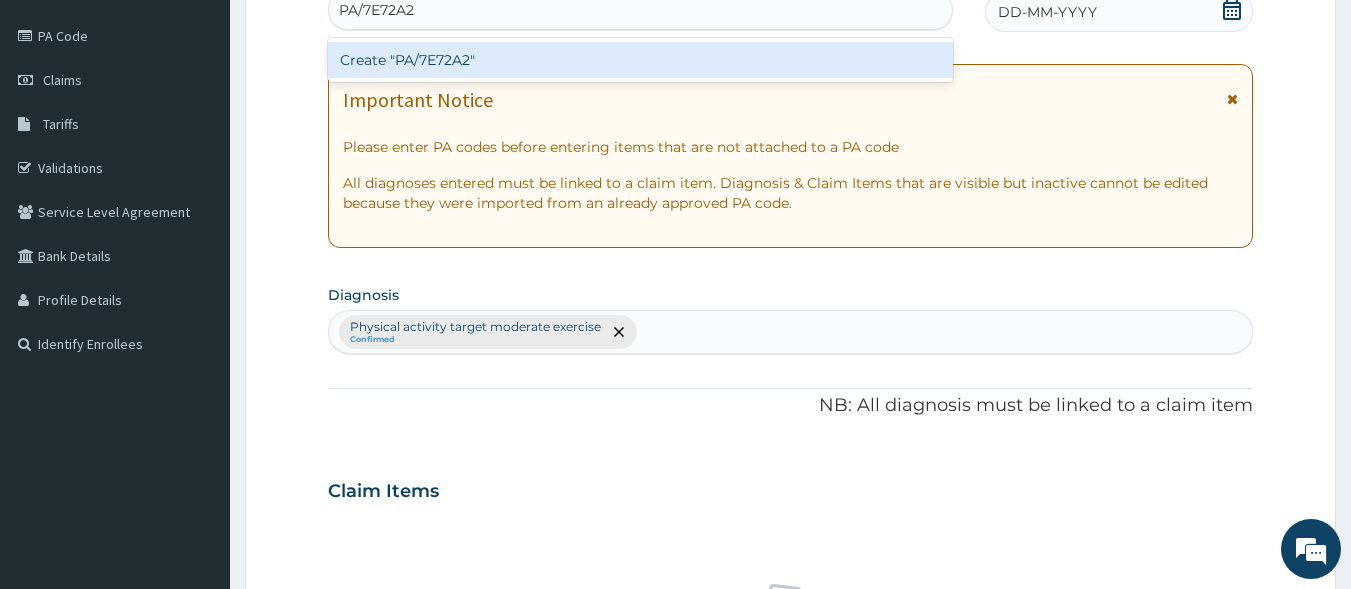 click on "Create "PA/7E72A2"" at bounding box center [641, 60] 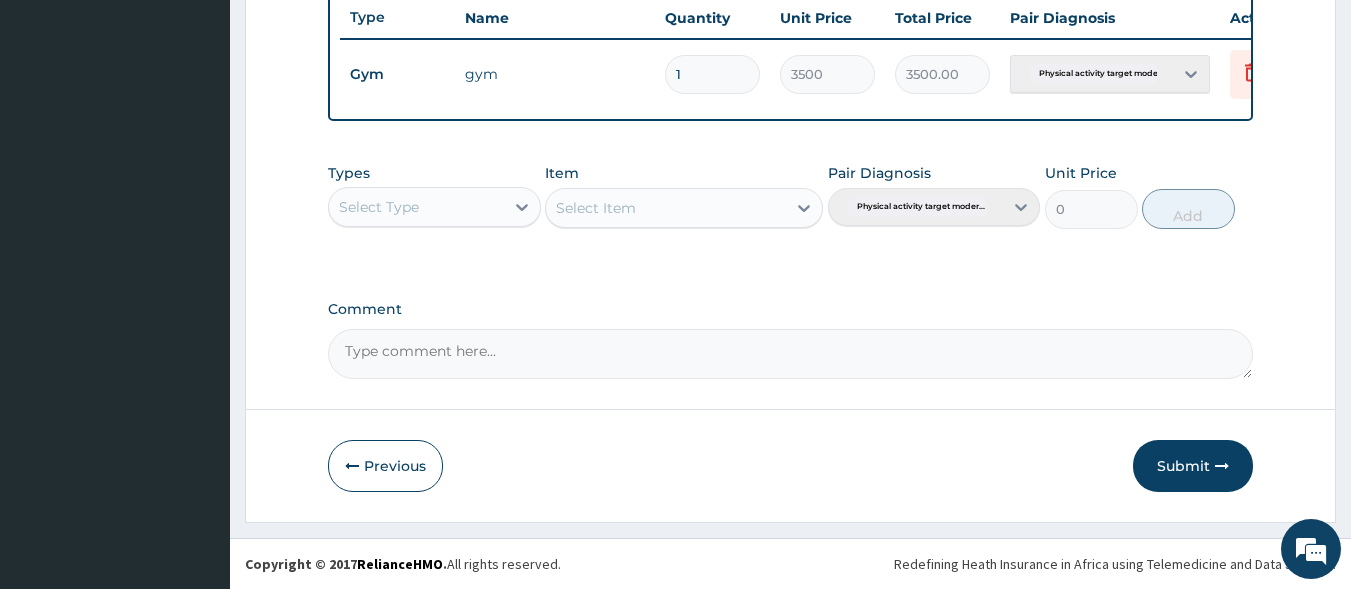 scroll, scrollTop: 763, scrollLeft: 0, axis: vertical 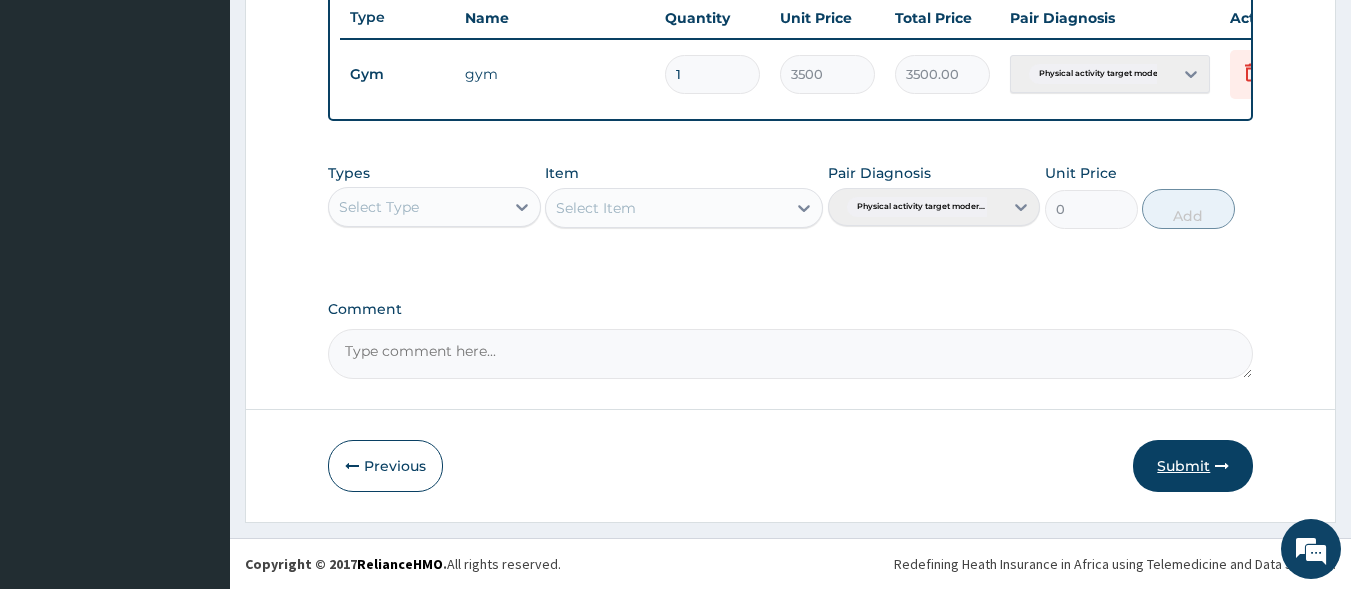 click on "Submit" at bounding box center (1193, 466) 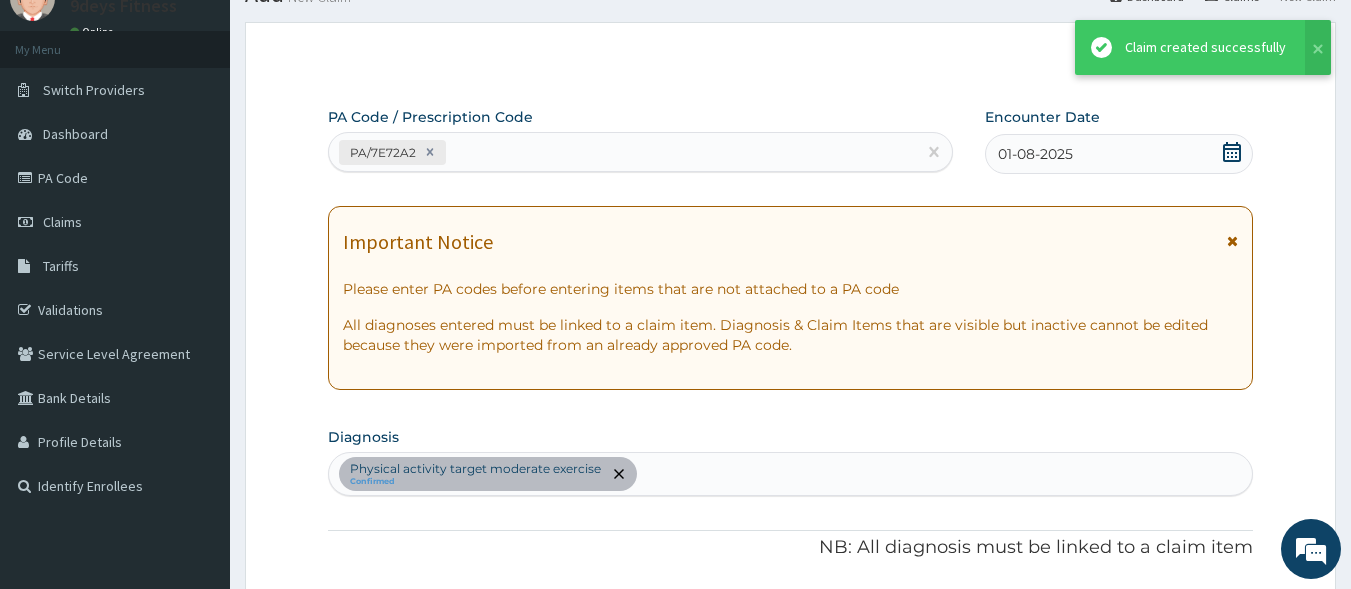 scroll, scrollTop: 763, scrollLeft: 0, axis: vertical 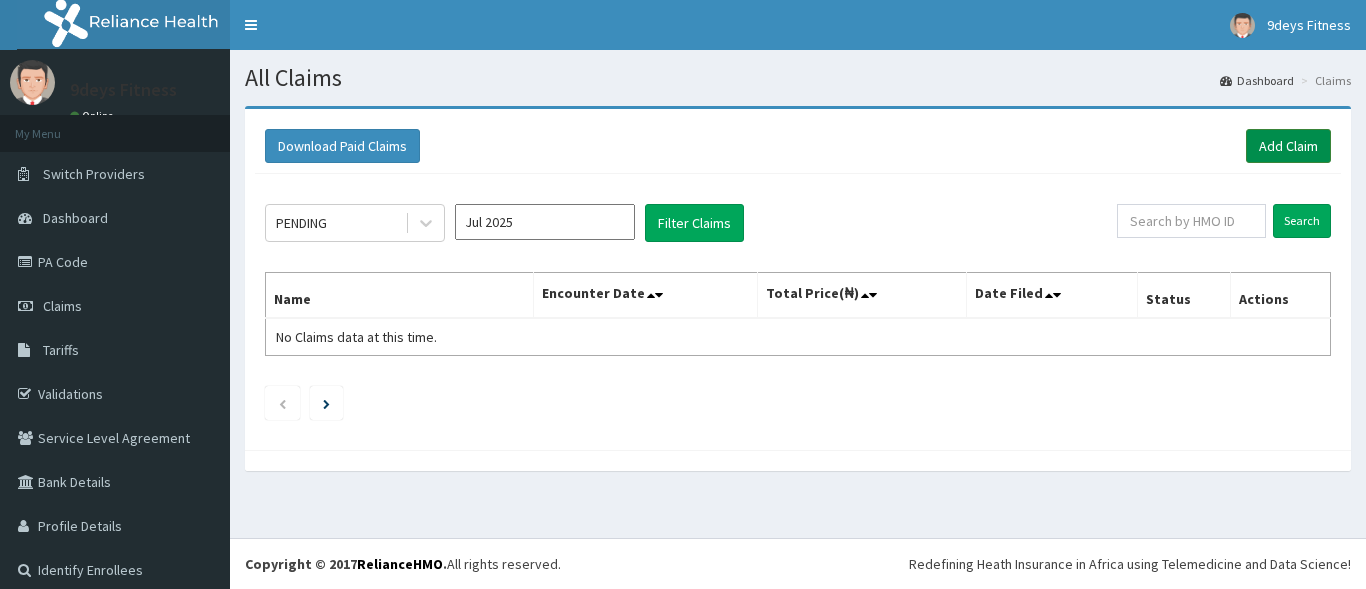 click on "Add Claim" at bounding box center (1288, 146) 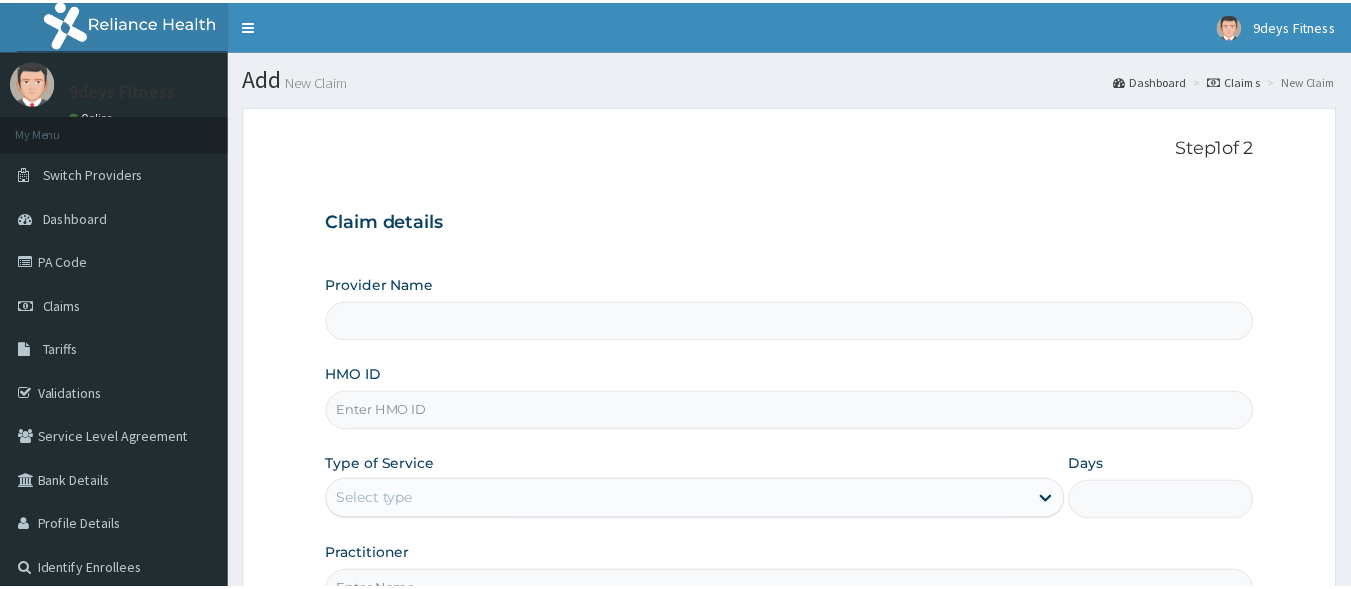 scroll, scrollTop: 0, scrollLeft: 0, axis: both 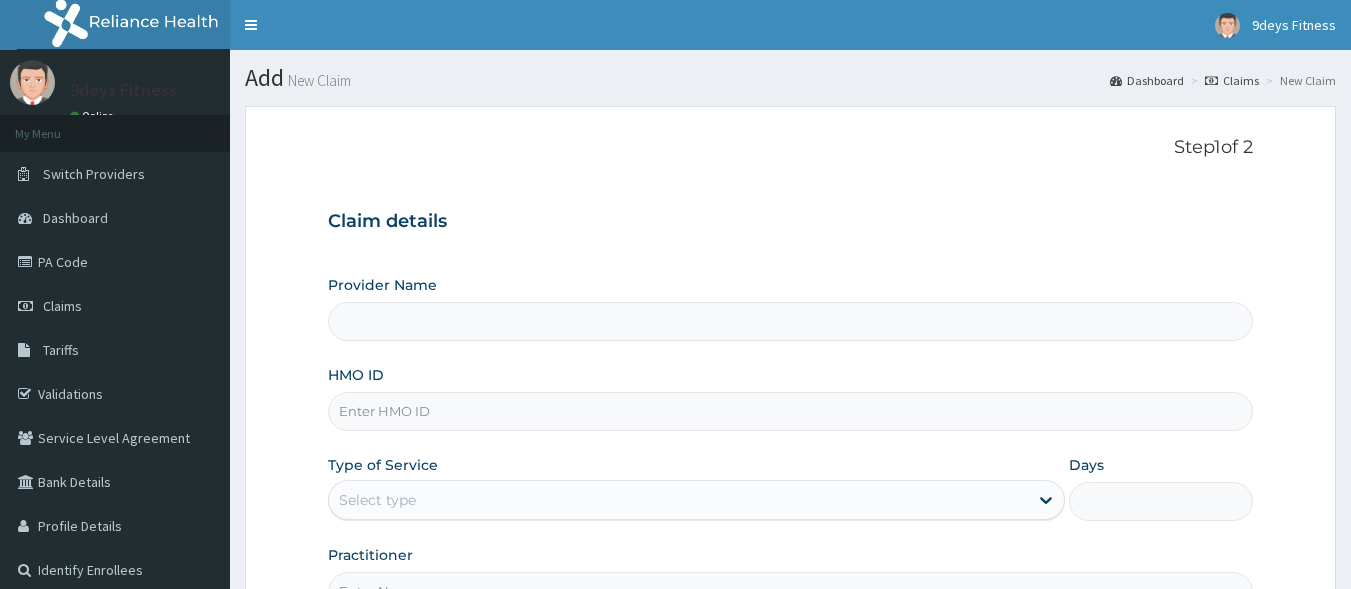 type on "9deys Fitness" 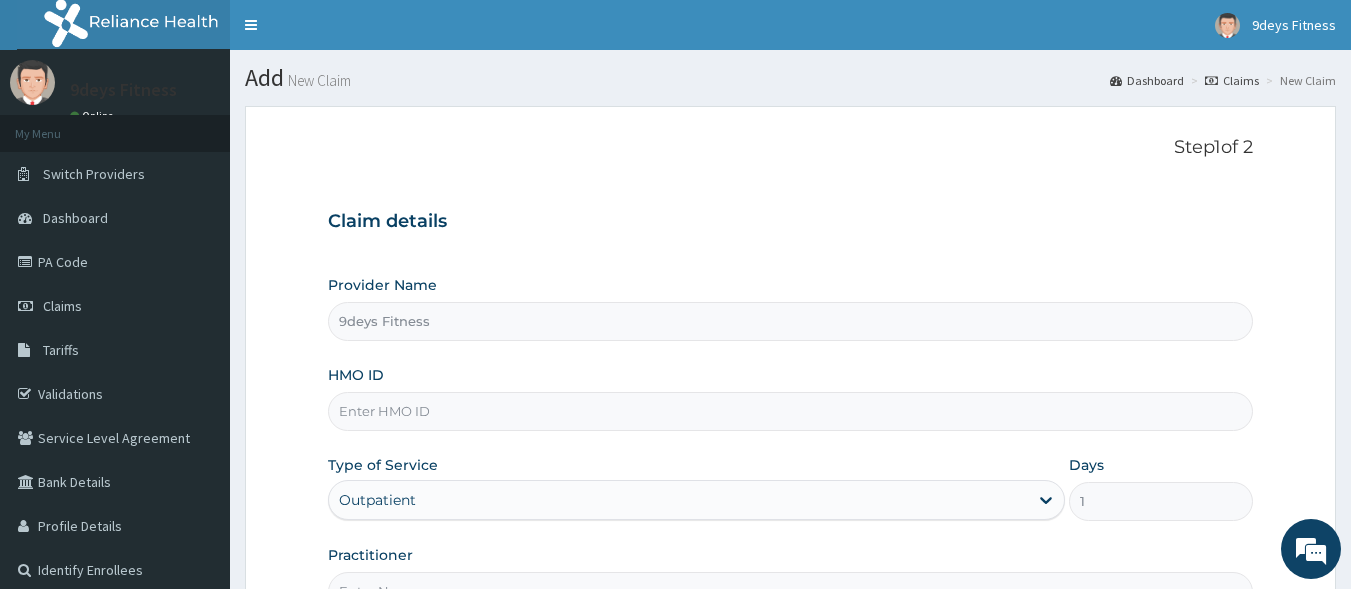 scroll, scrollTop: 0, scrollLeft: 0, axis: both 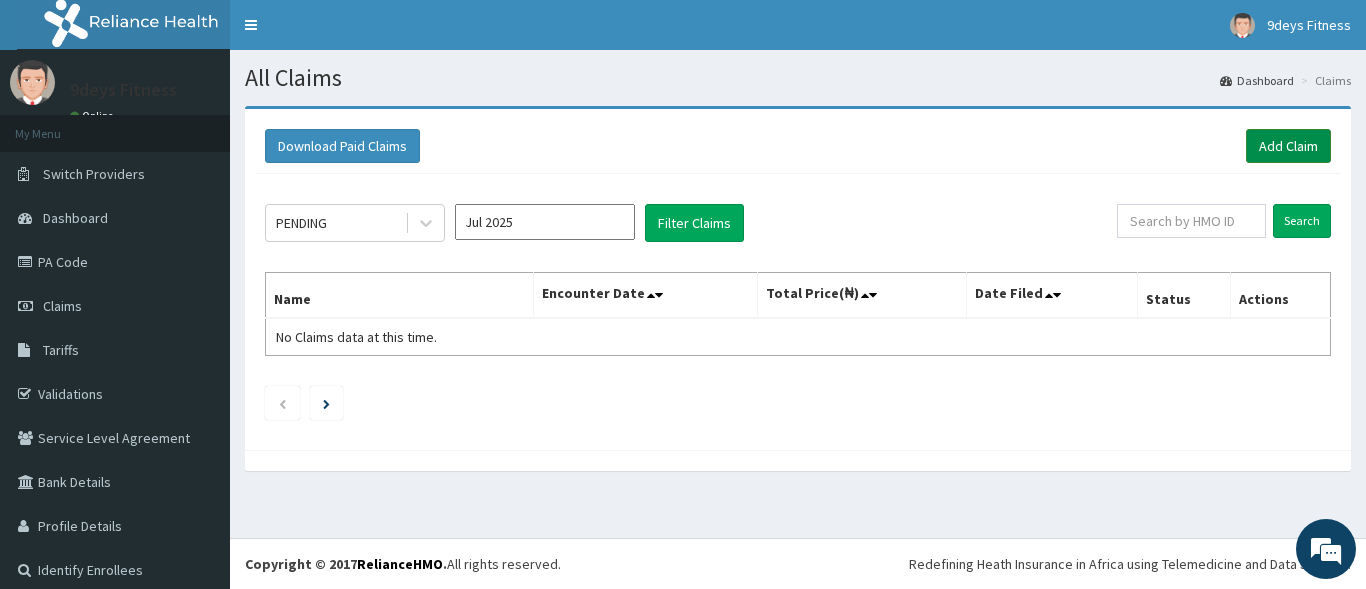 click on "Add Claim" at bounding box center (1288, 146) 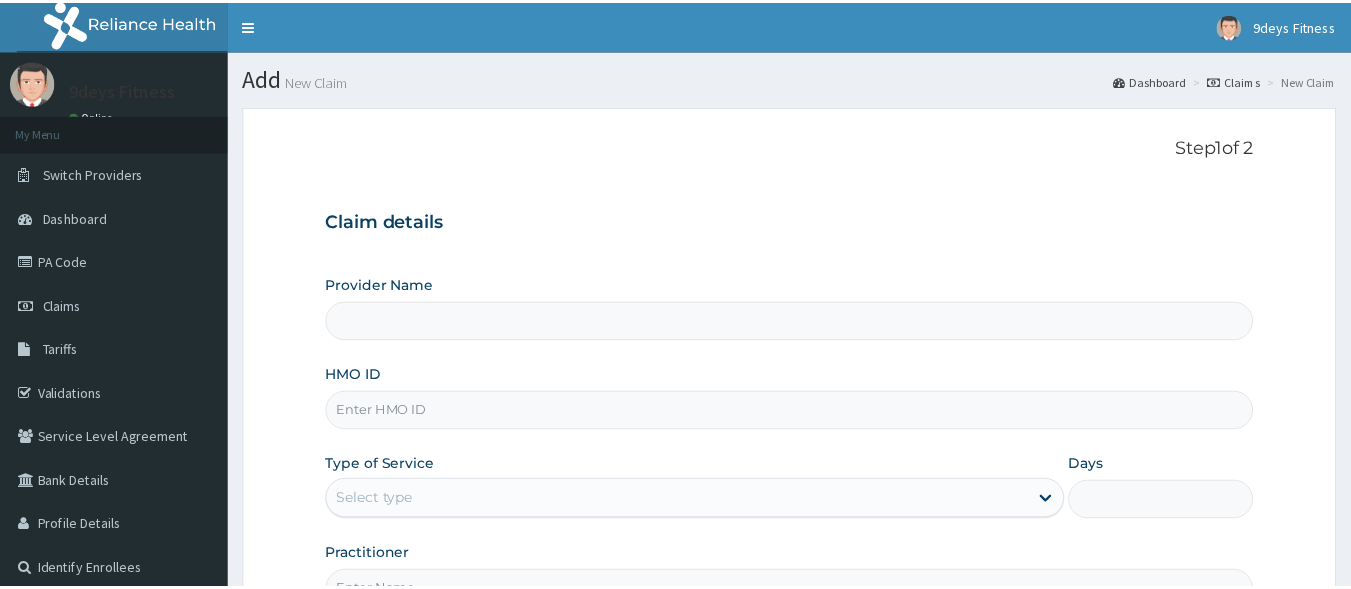 scroll, scrollTop: 0, scrollLeft: 0, axis: both 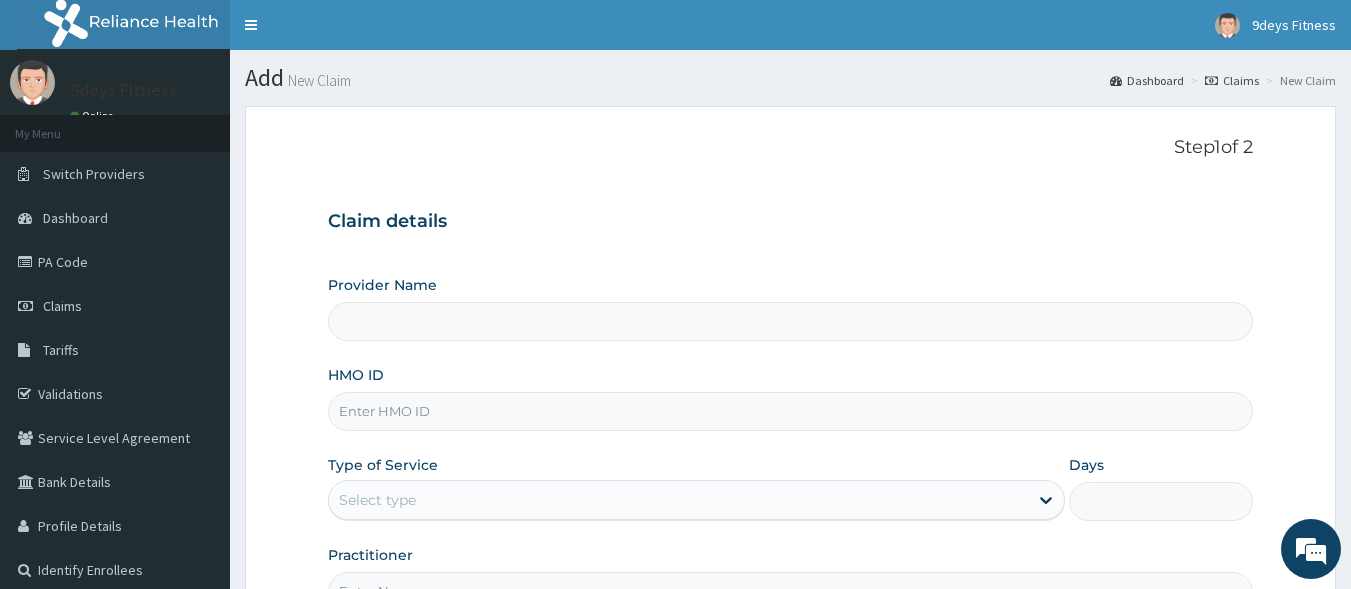 type on "9deys Fitness" 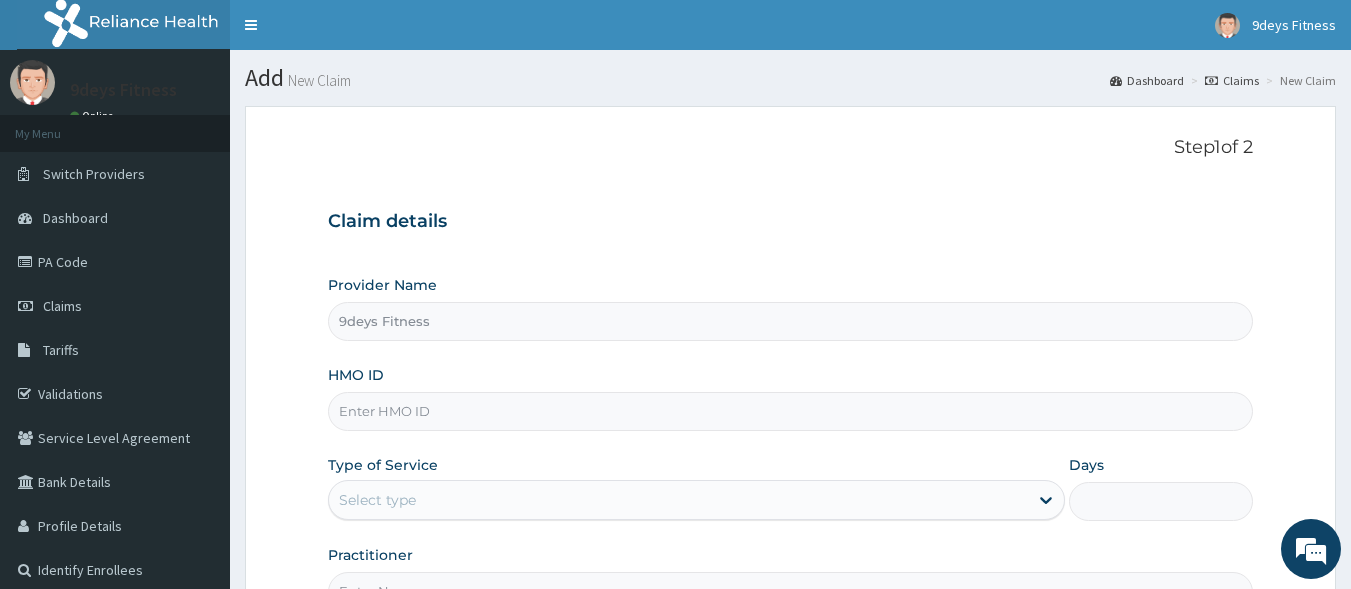 type on "1" 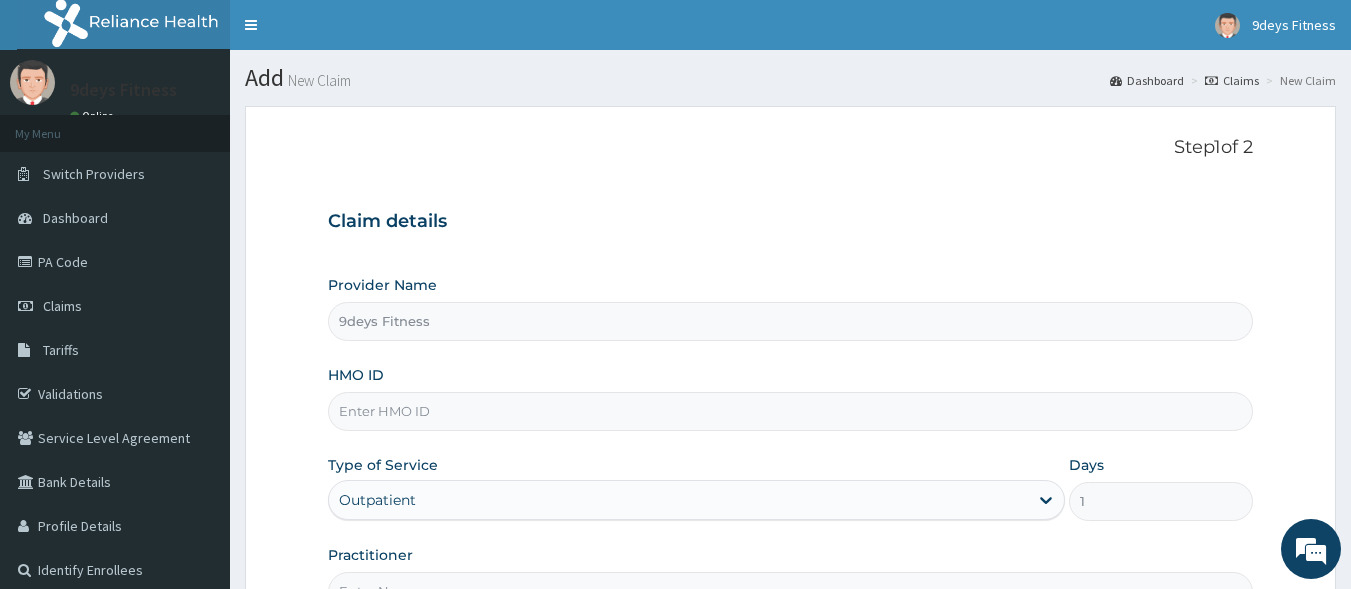paste on "shC/10016/c" 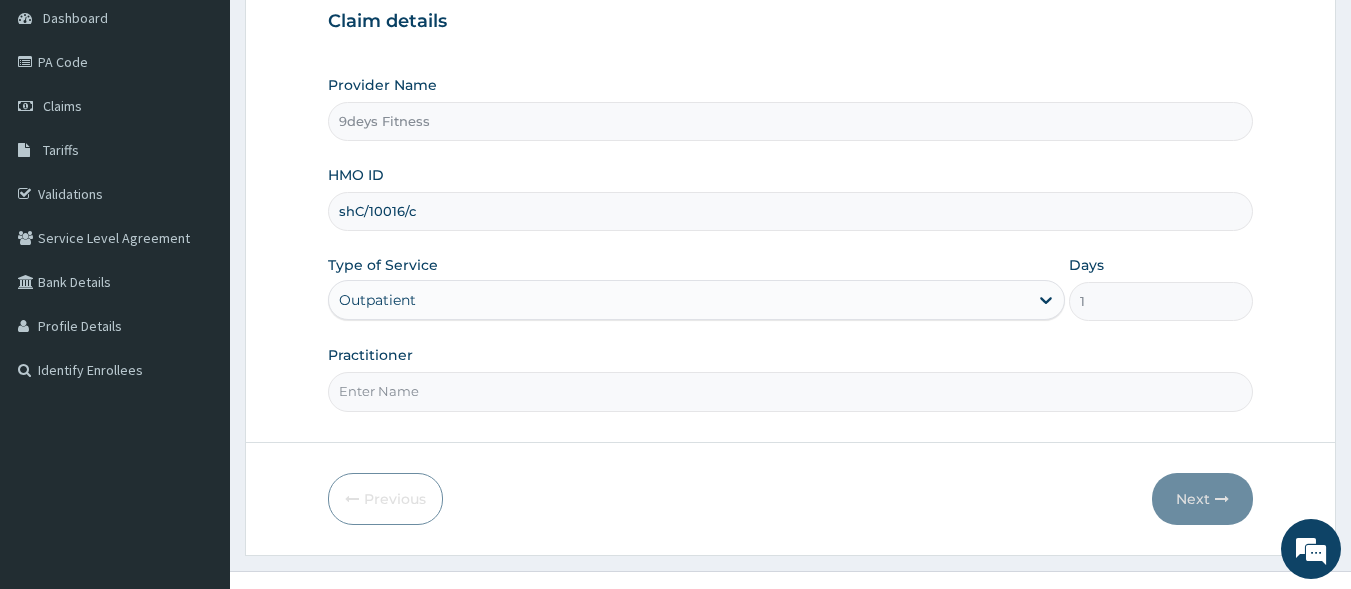 scroll, scrollTop: 233, scrollLeft: 0, axis: vertical 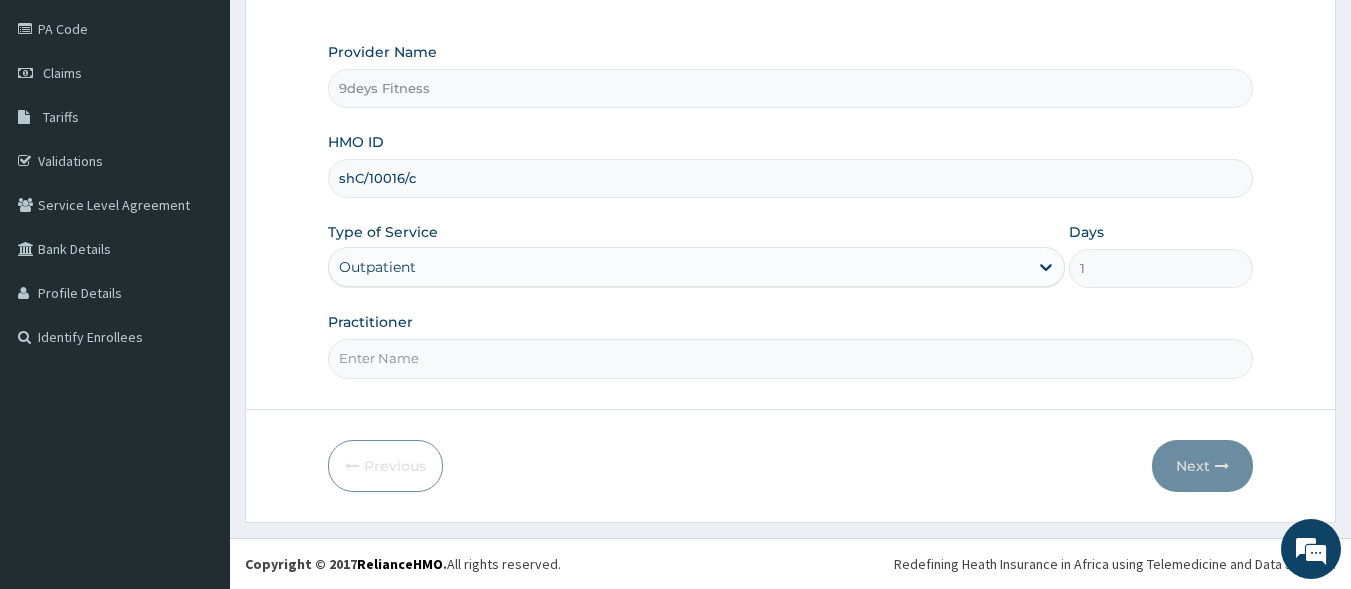type on "shC/10016/c" 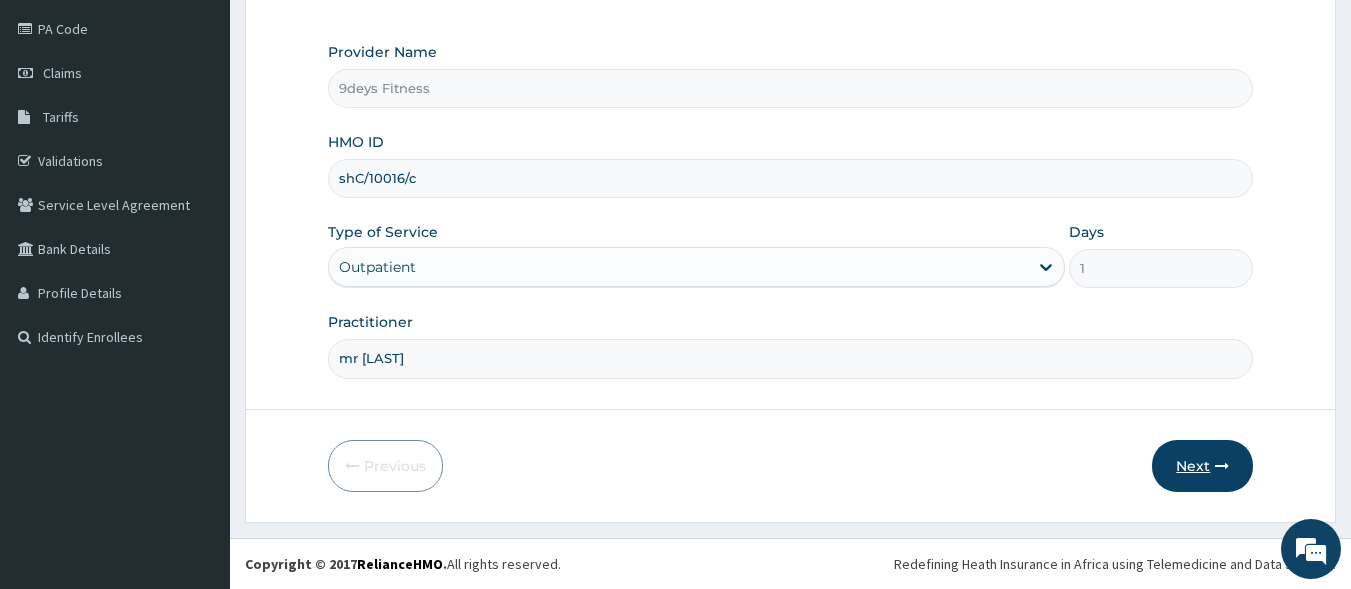 click on "Next" at bounding box center [1202, 466] 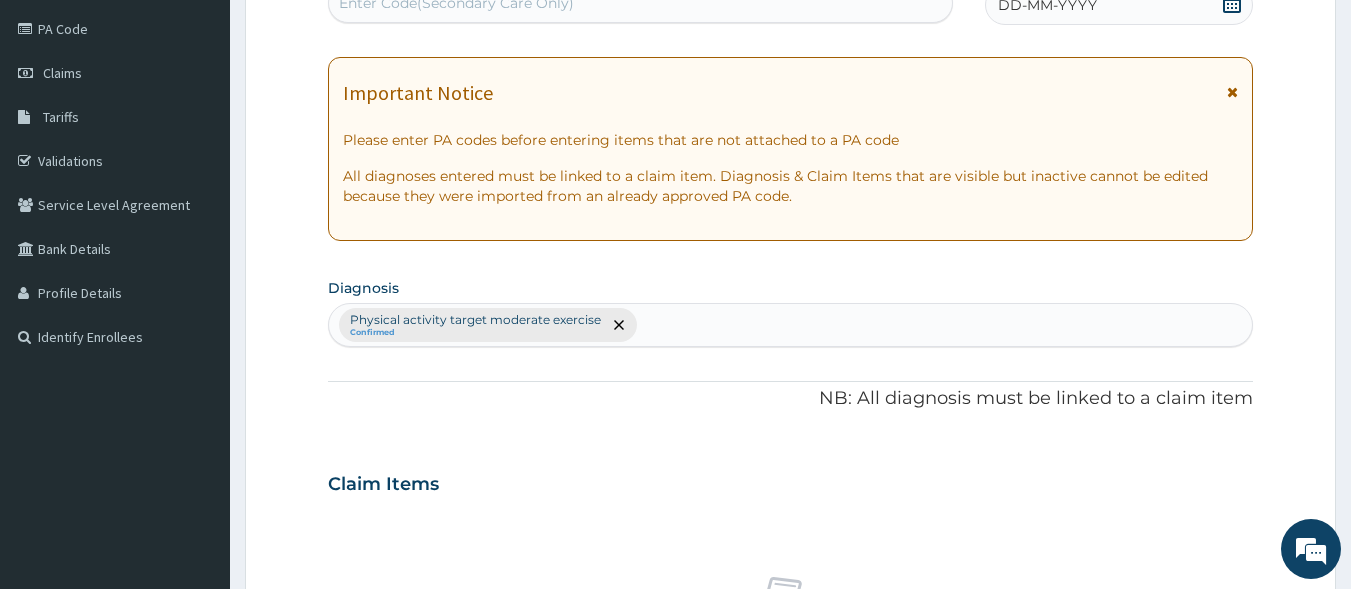 scroll, scrollTop: 0, scrollLeft: 0, axis: both 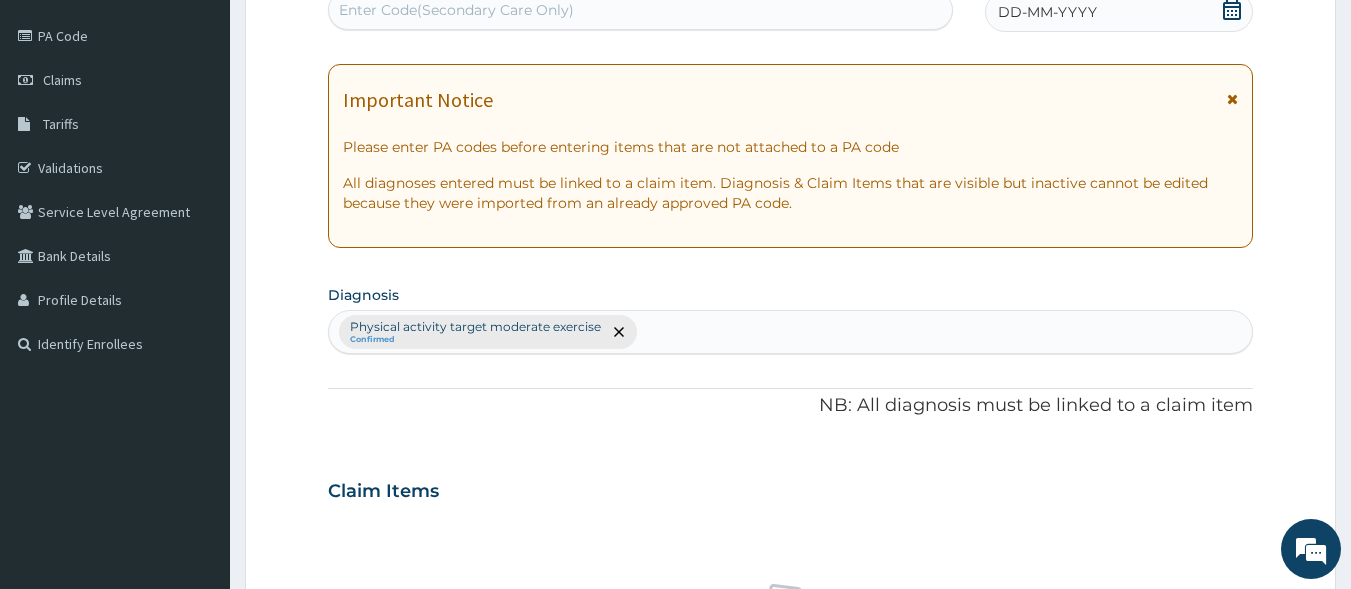 paste on "PA/5A1270" 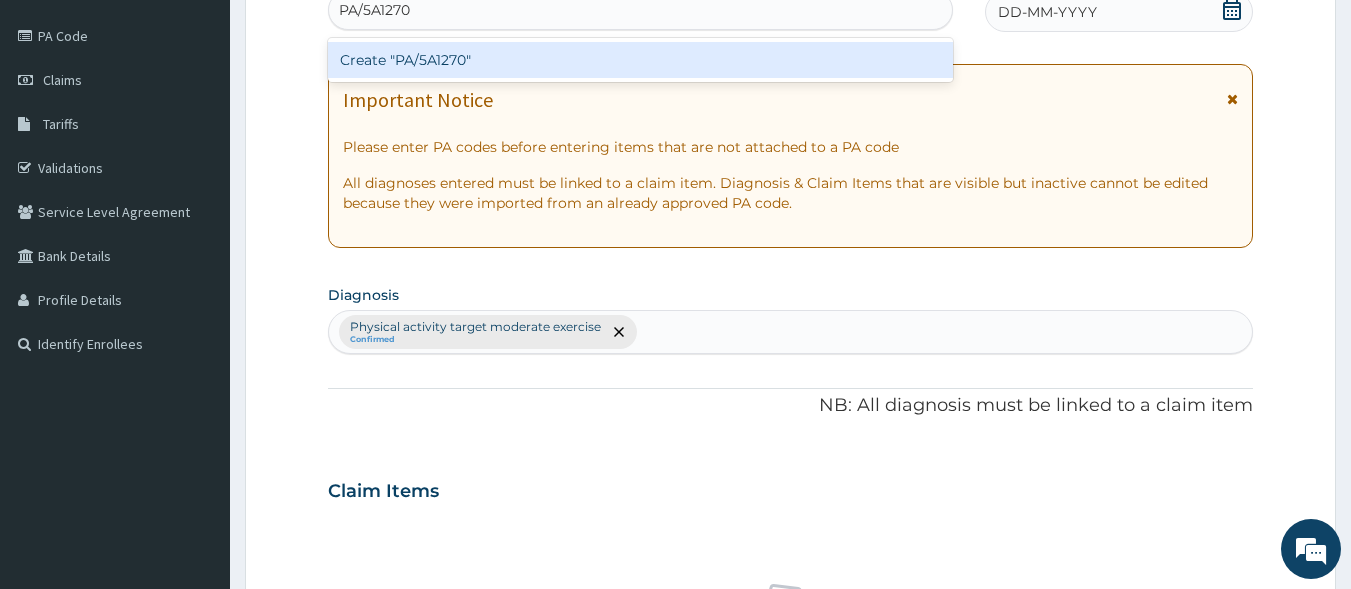 click on "Create "PA/5A1270"" at bounding box center [641, 60] 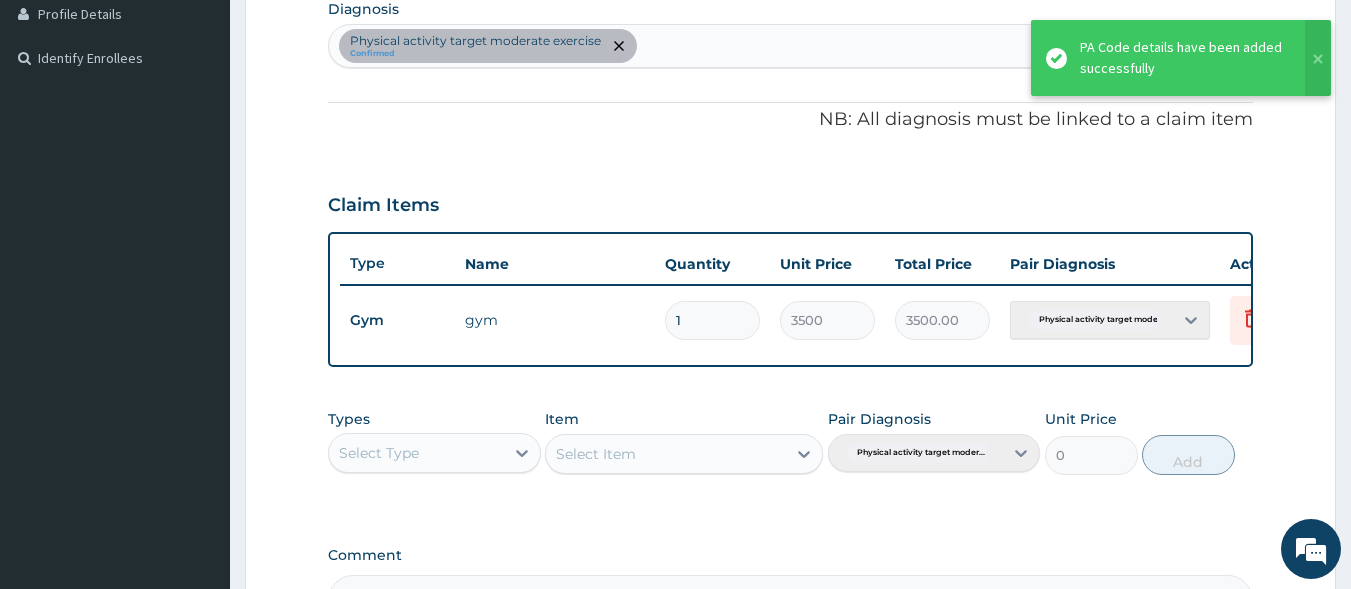 scroll, scrollTop: 763, scrollLeft: 0, axis: vertical 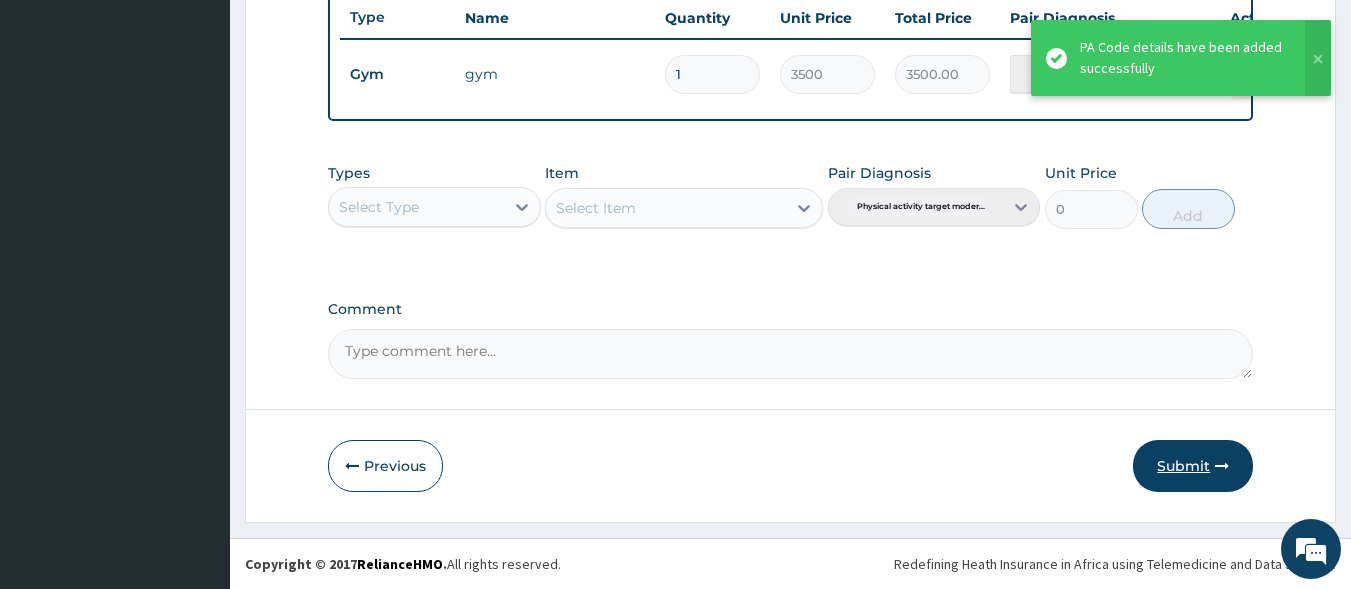 click on "Submit" at bounding box center (1193, 466) 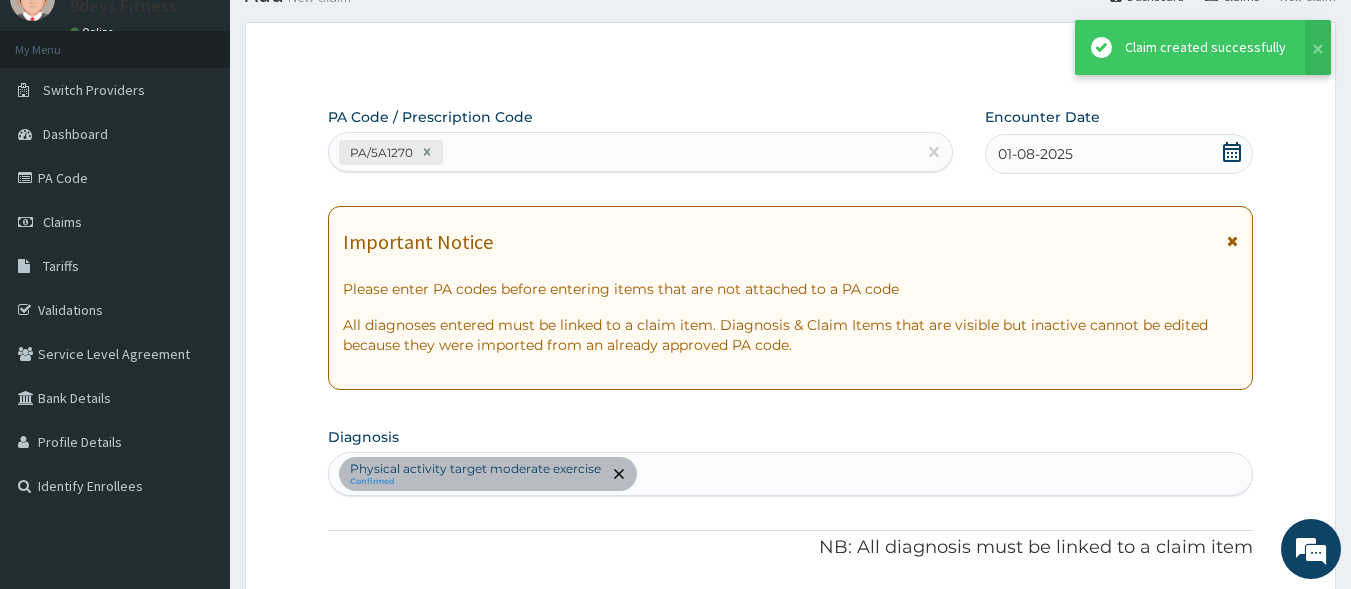 scroll, scrollTop: 763, scrollLeft: 0, axis: vertical 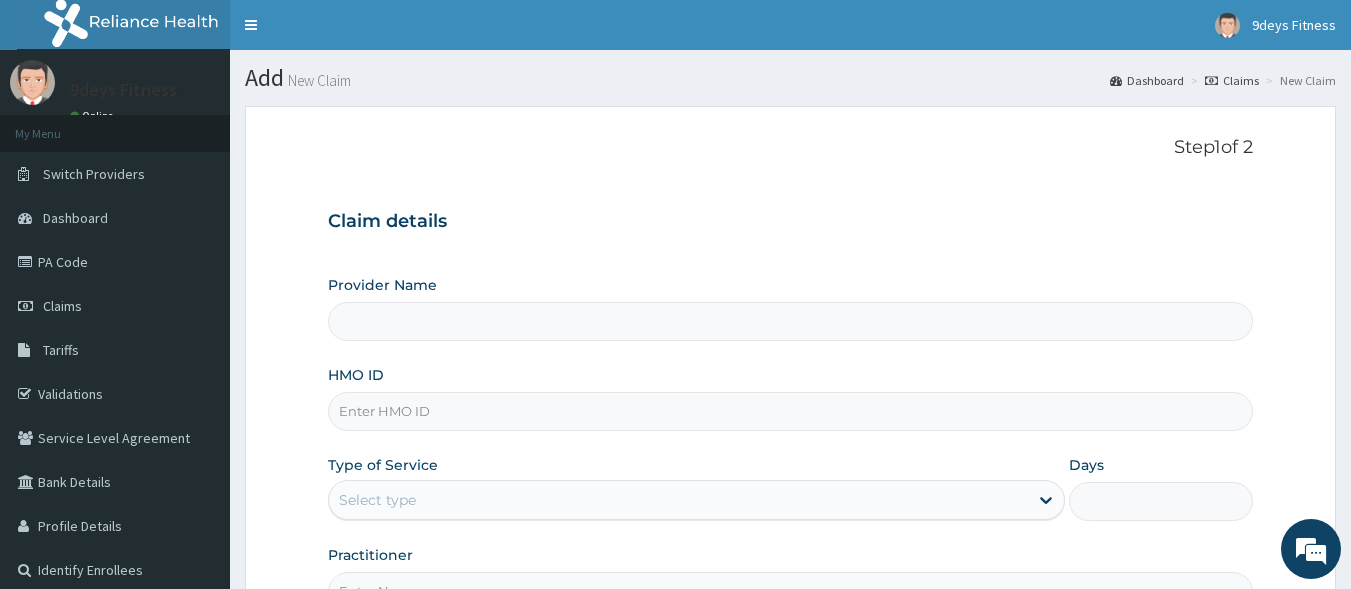 click on "HMO ID" at bounding box center (791, 411) 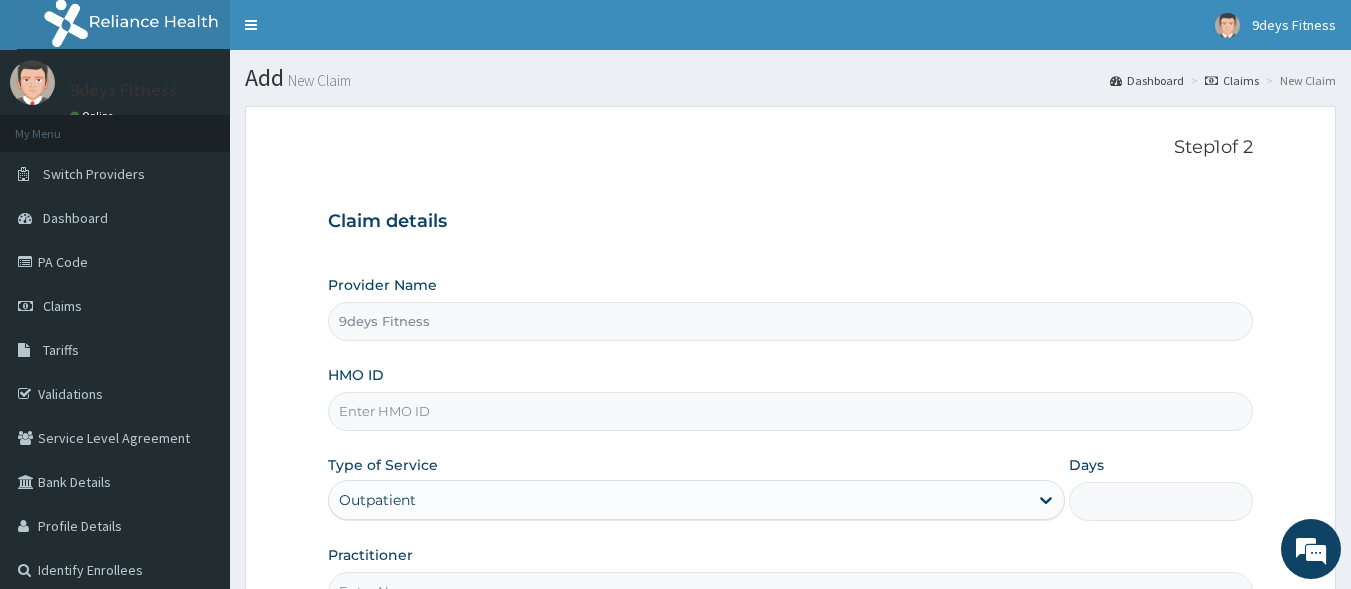 type on "9deys Fitness" 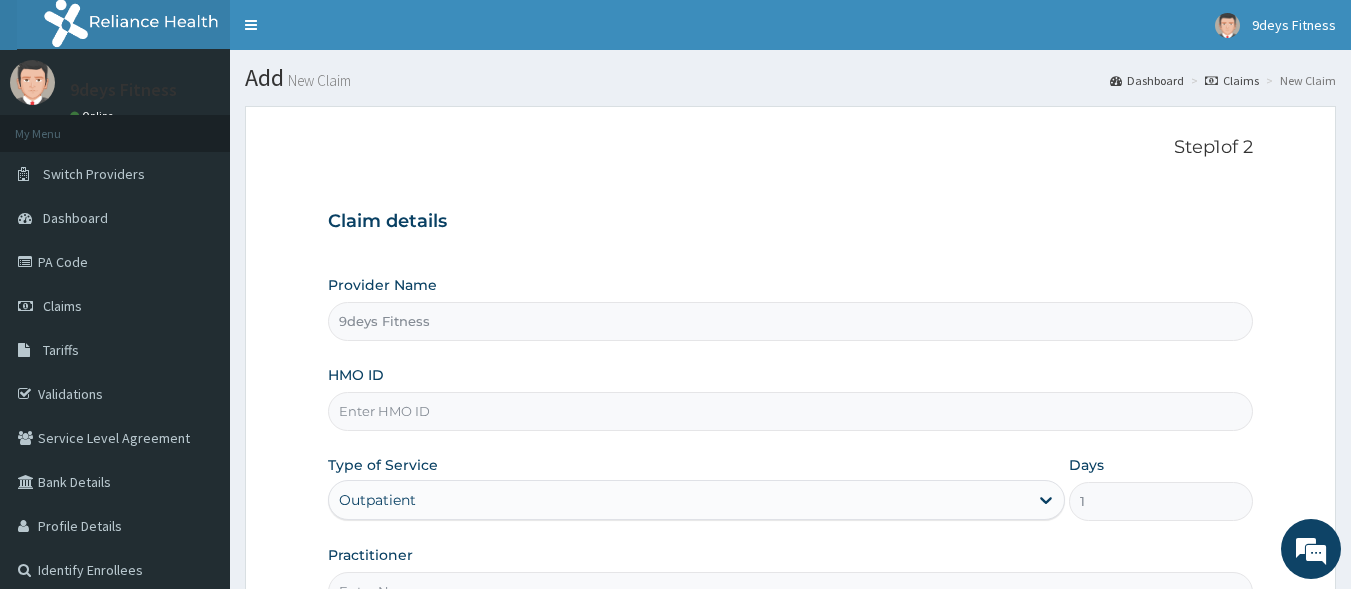 scroll, scrollTop: 0, scrollLeft: 0, axis: both 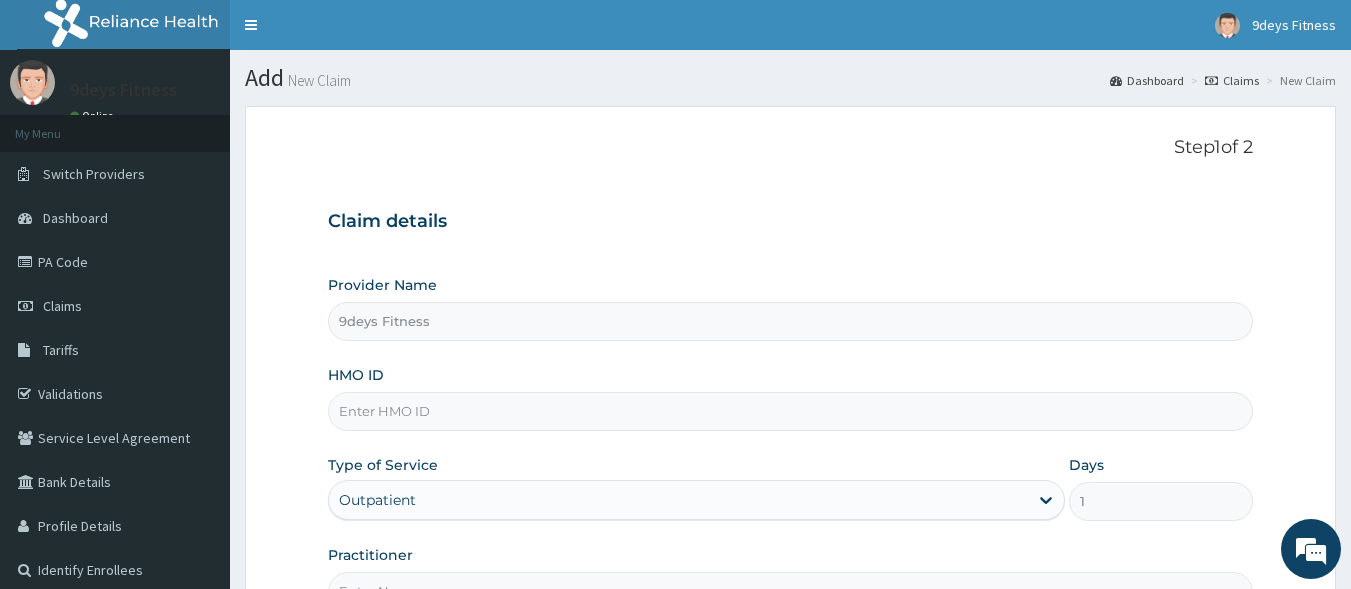 click on "HMO ID" at bounding box center (791, 411) 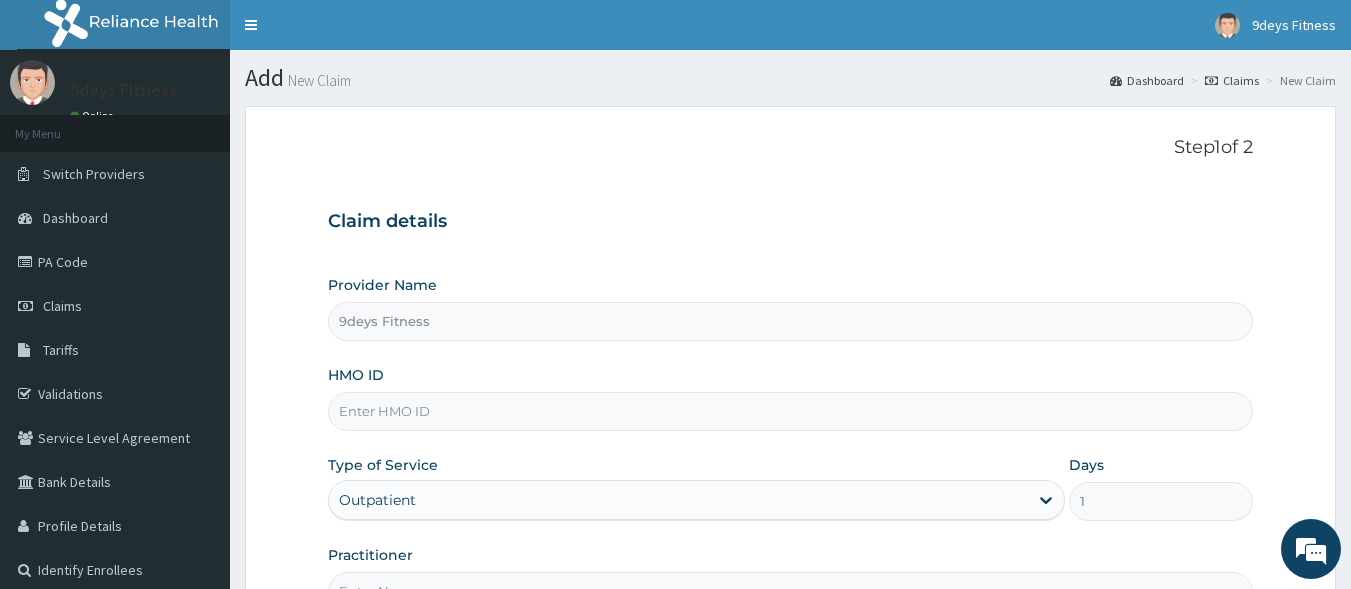 paste on "ShC/10016/a" 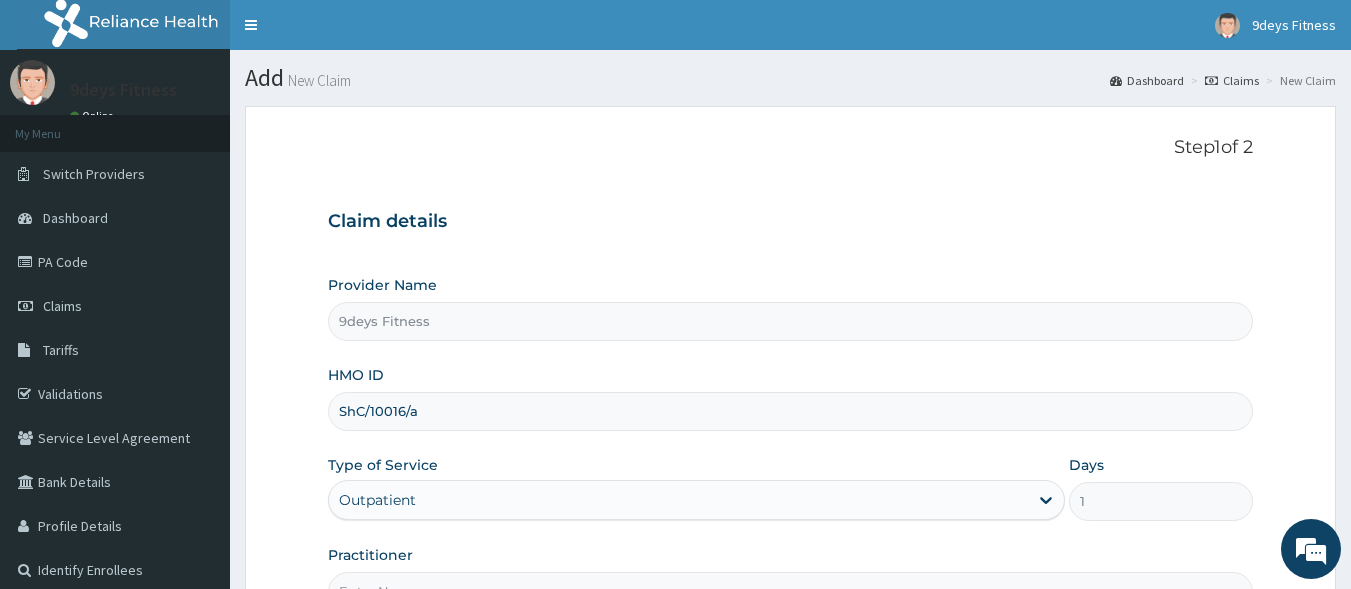 scroll, scrollTop: 233, scrollLeft: 0, axis: vertical 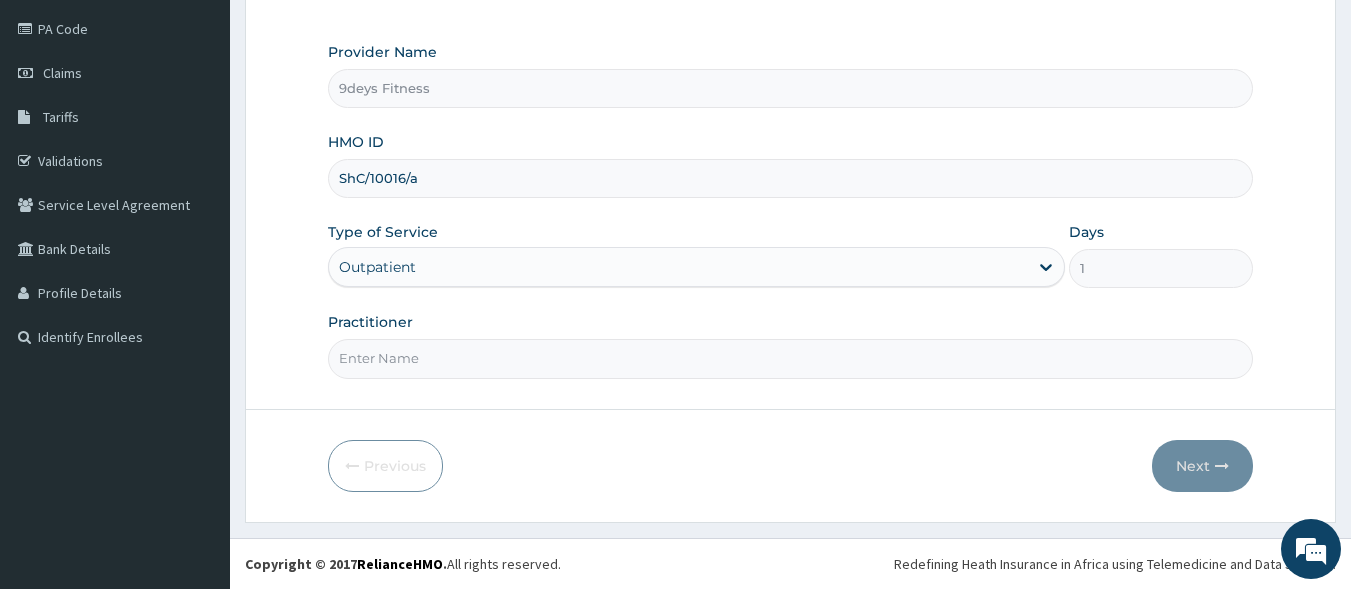 type on "ShC/10016/a" 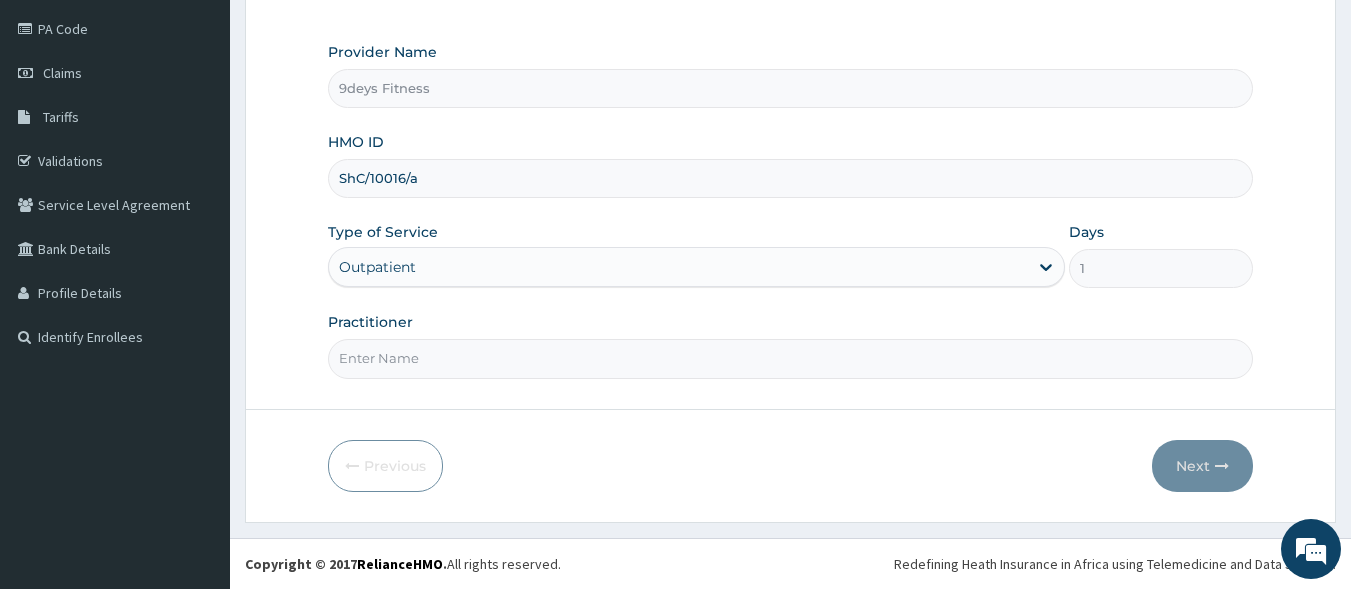 type on "mr ninedeys" 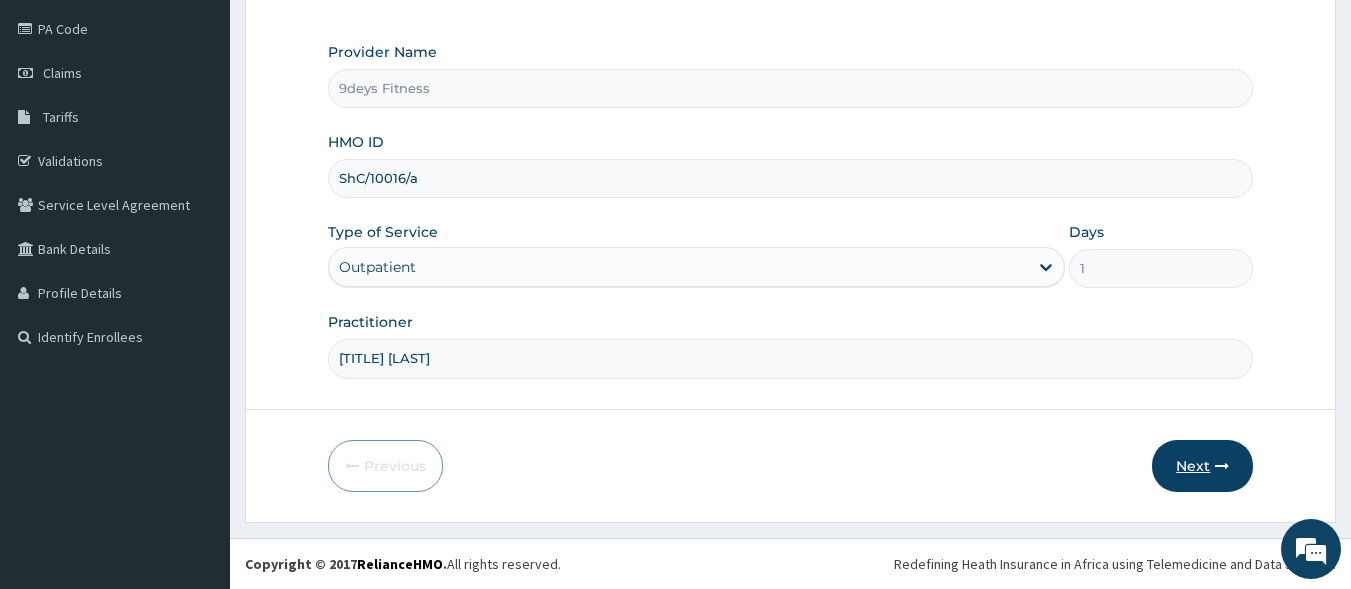 click on "Next" at bounding box center [1202, 466] 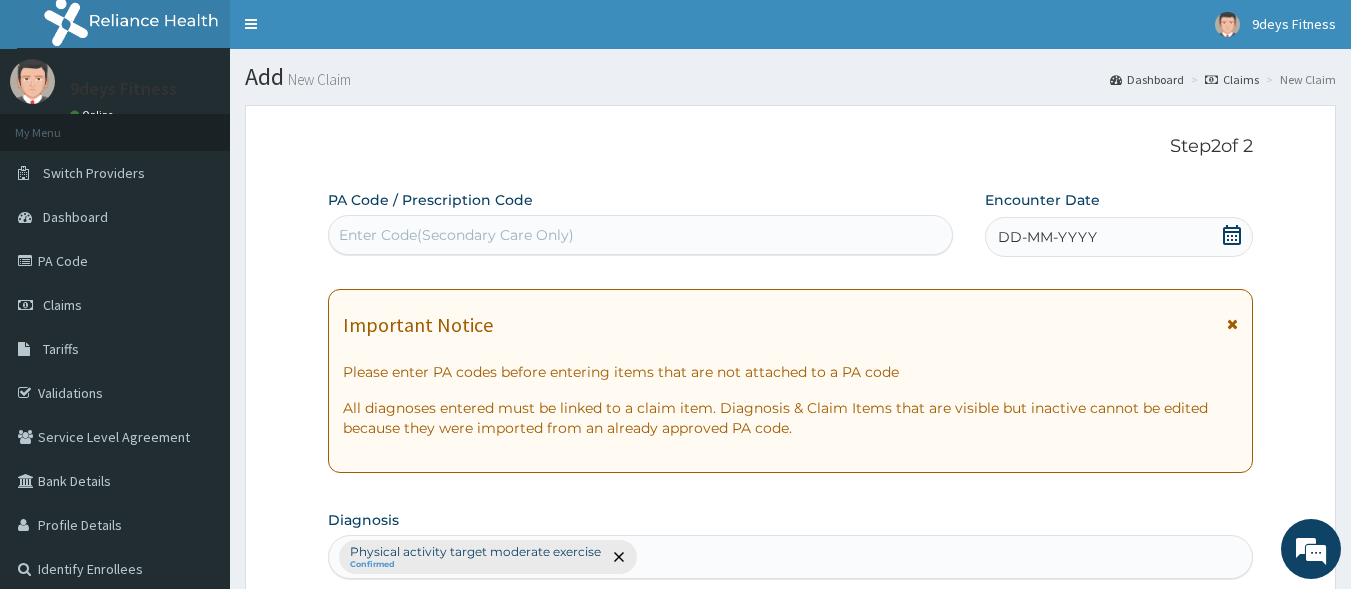 scroll, scrollTop: 0, scrollLeft: 0, axis: both 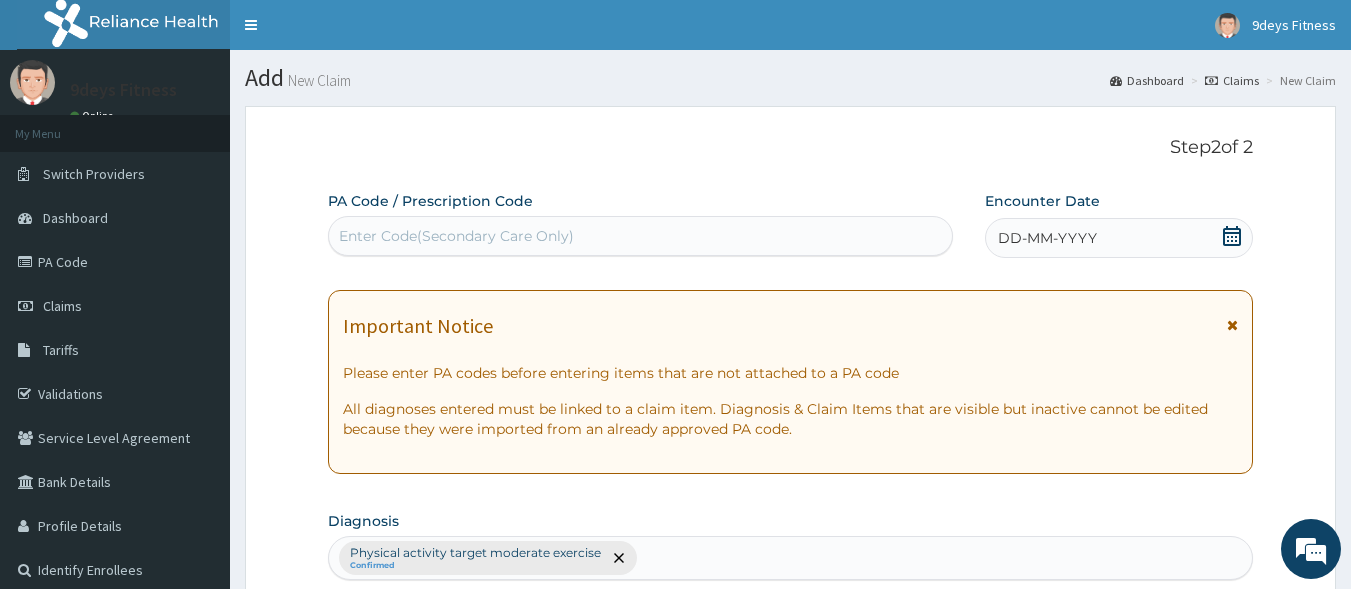 click on "Enter Code(Secondary Care Only)" at bounding box center (456, 236) 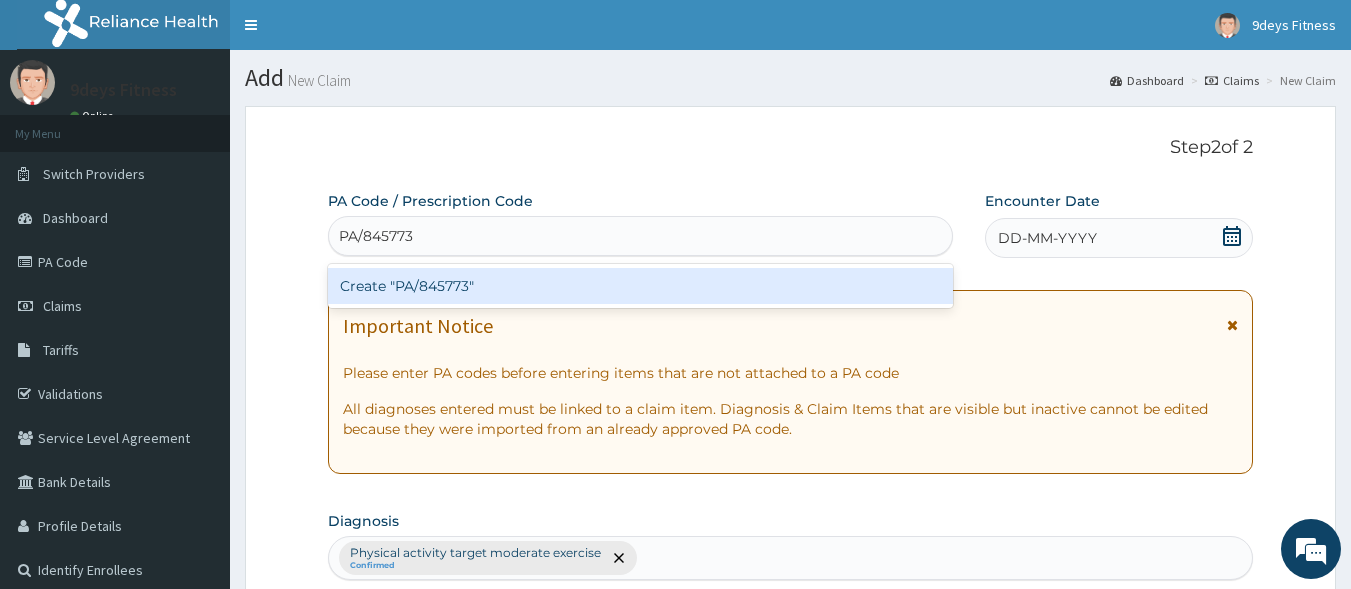 click on "Create "PA/845773"" at bounding box center (641, 286) 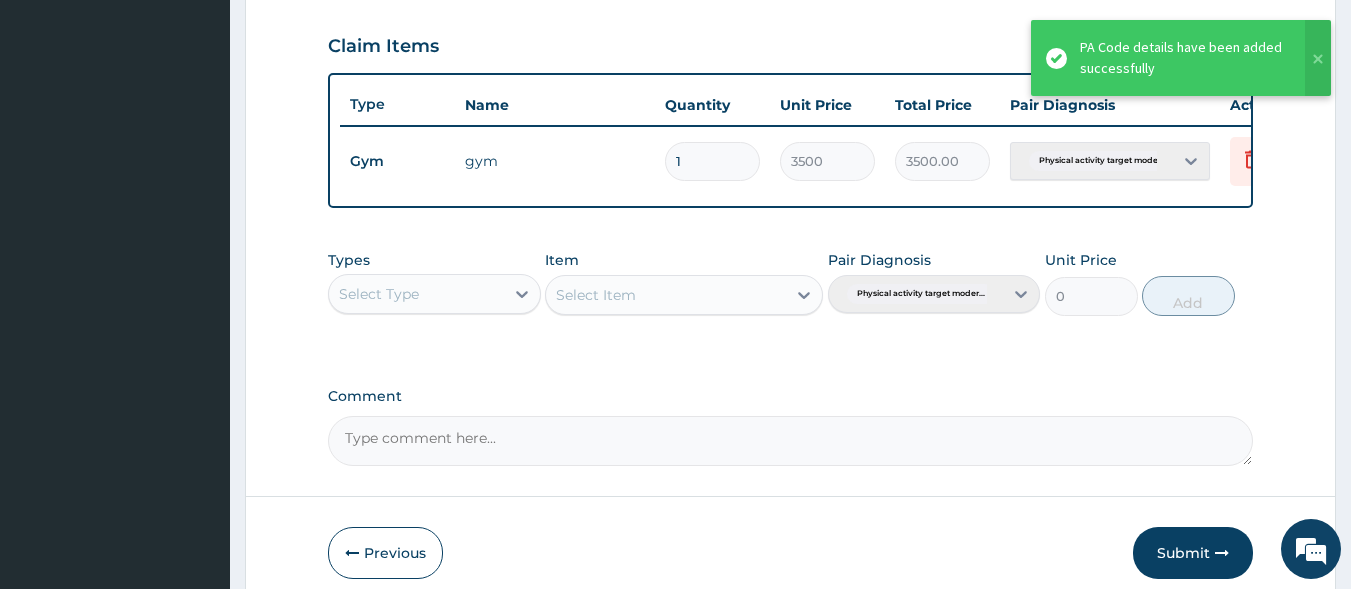 scroll, scrollTop: 773, scrollLeft: 0, axis: vertical 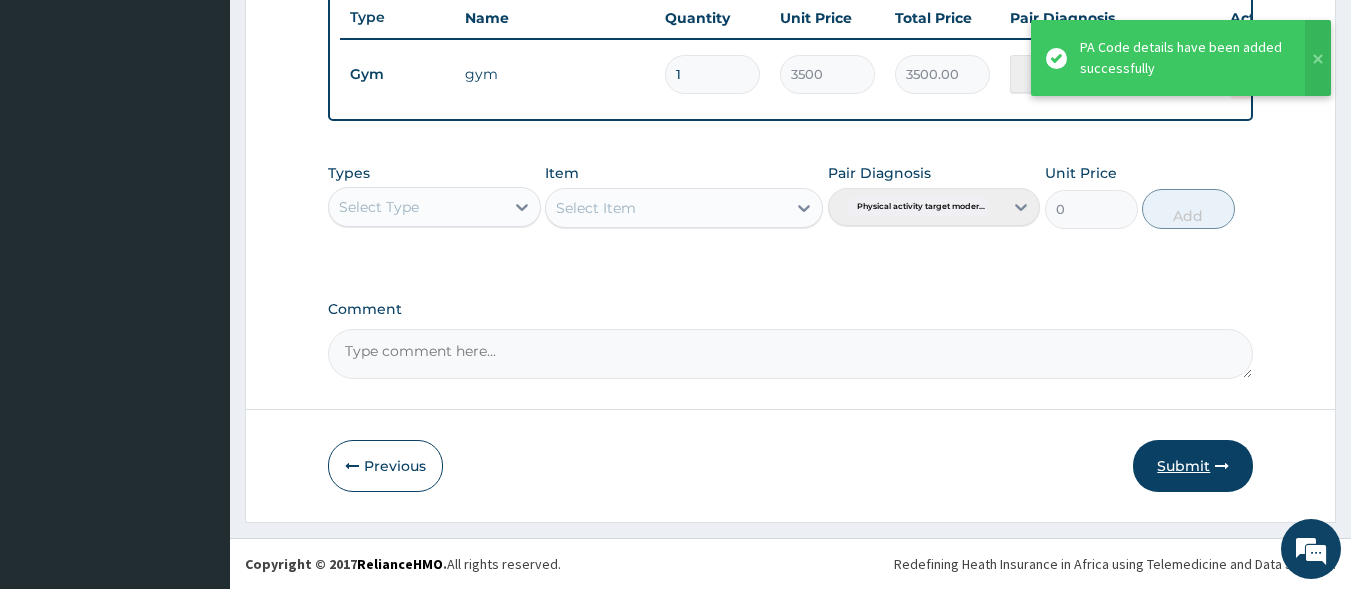 click on "Submit" at bounding box center (1193, 466) 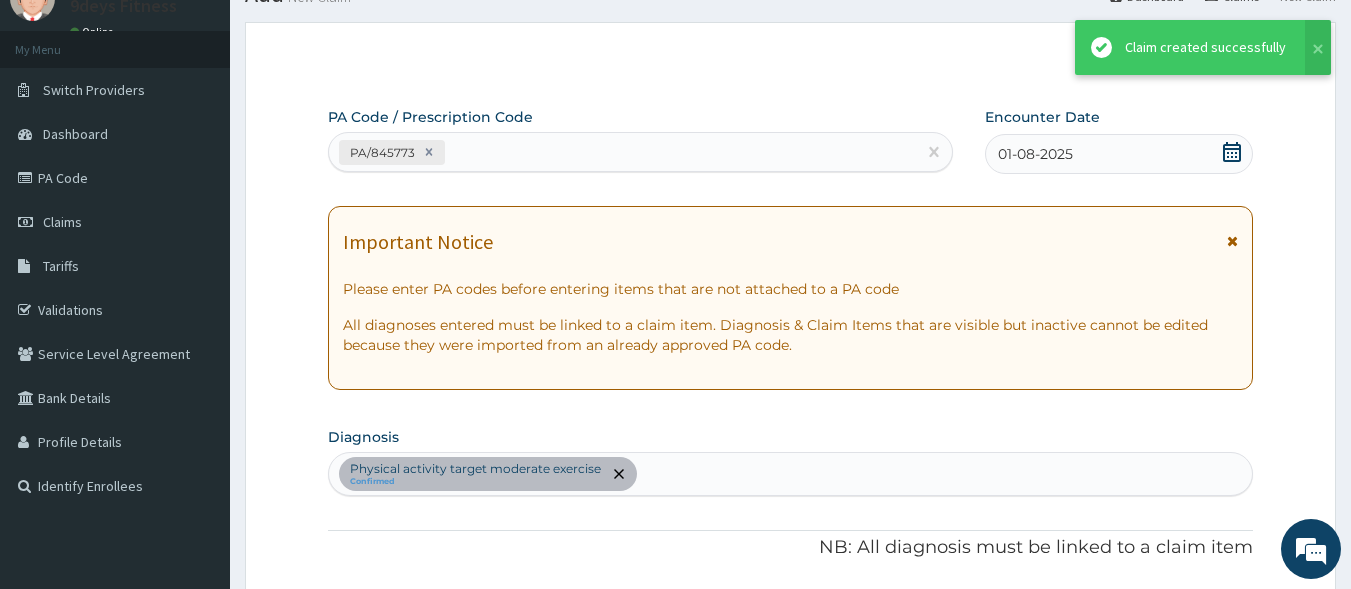scroll, scrollTop: 773, scrollLeft: 0, axis: vertical 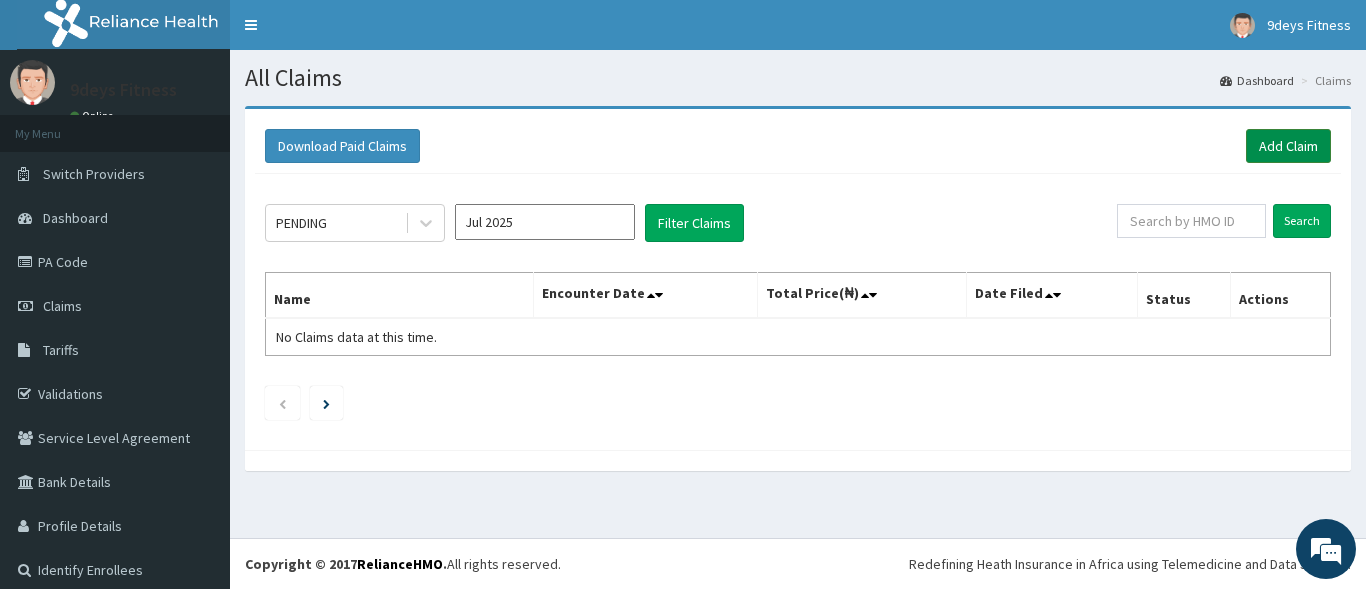 click on "Add Claim" at bounding box center [1288, 146] 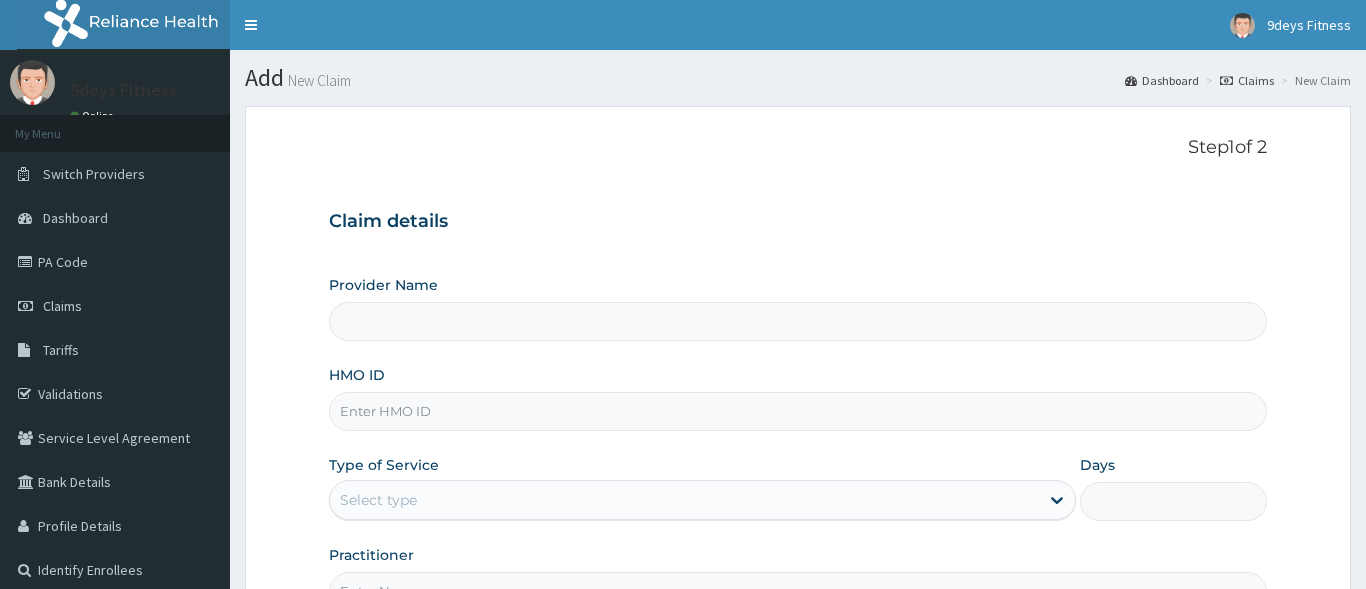 drag, startPoint x: 0, startPoint y: 0, endPoint x: 397, endPoint y: 404, distance: 566.4142 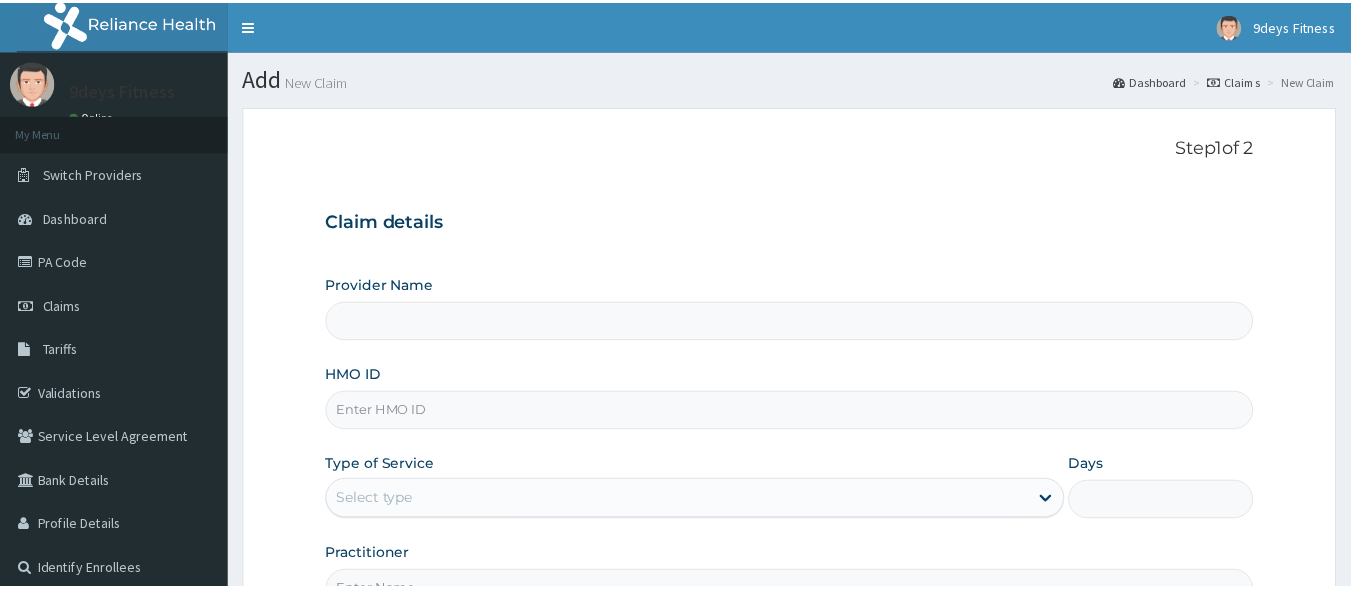 scroll, scrollTop: 0, scrollLeft: 0, axis: both 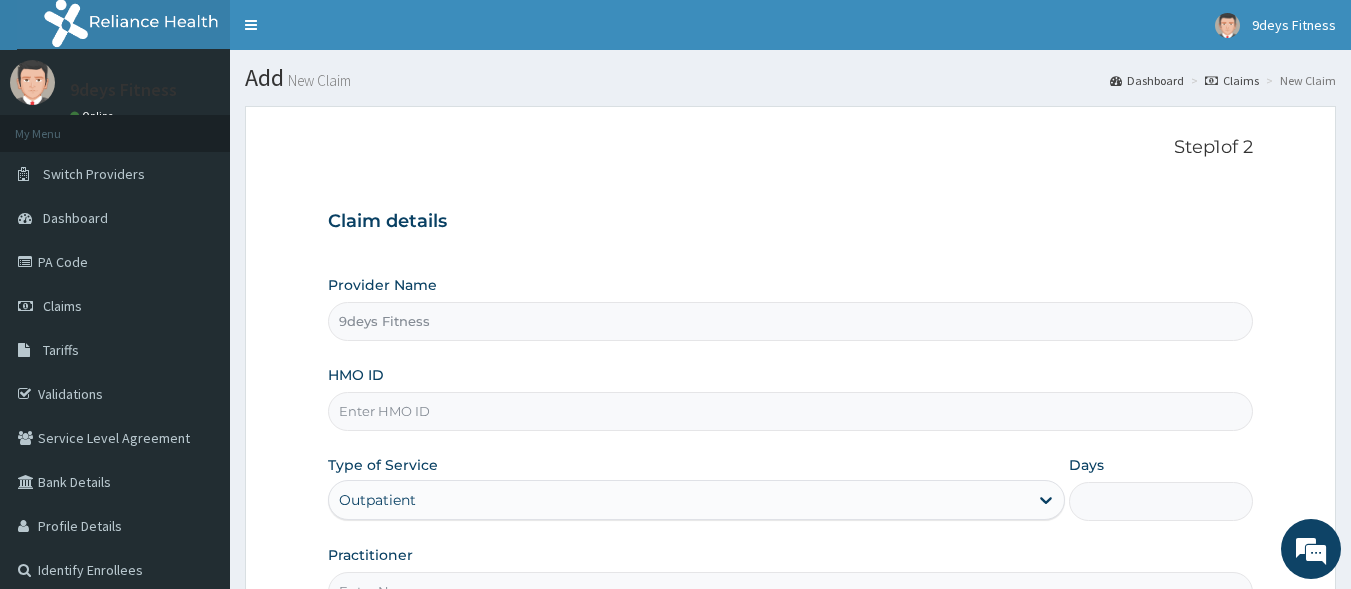 type on "9deys Fitness" 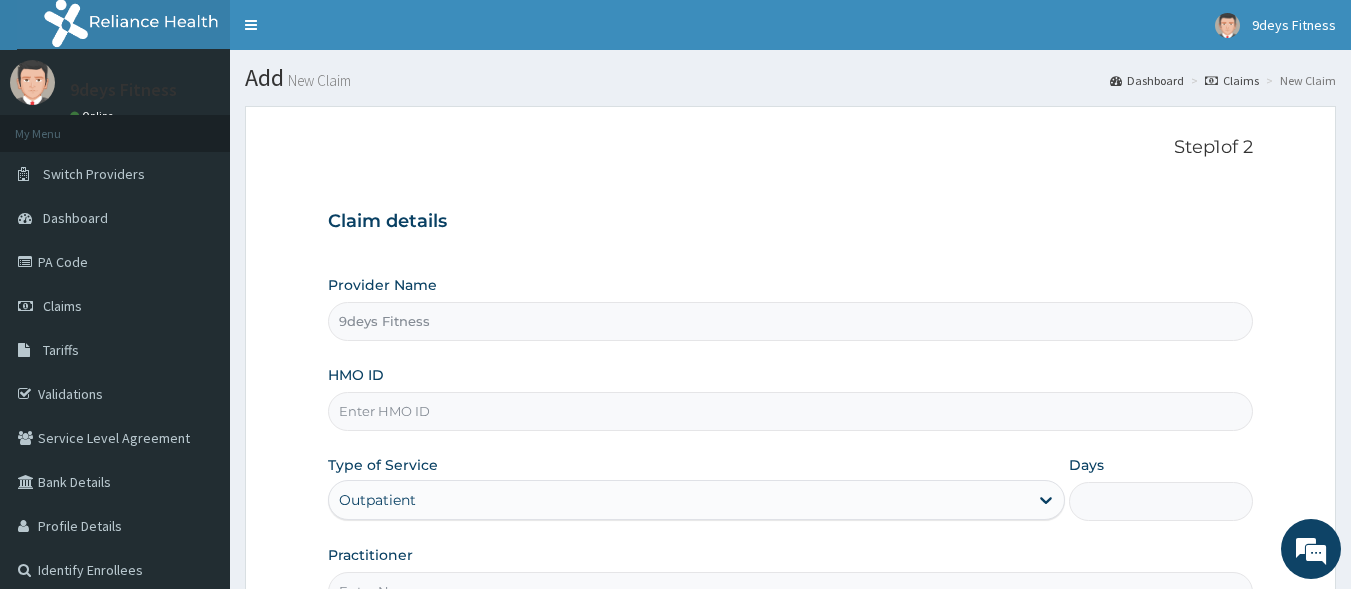type on "1" 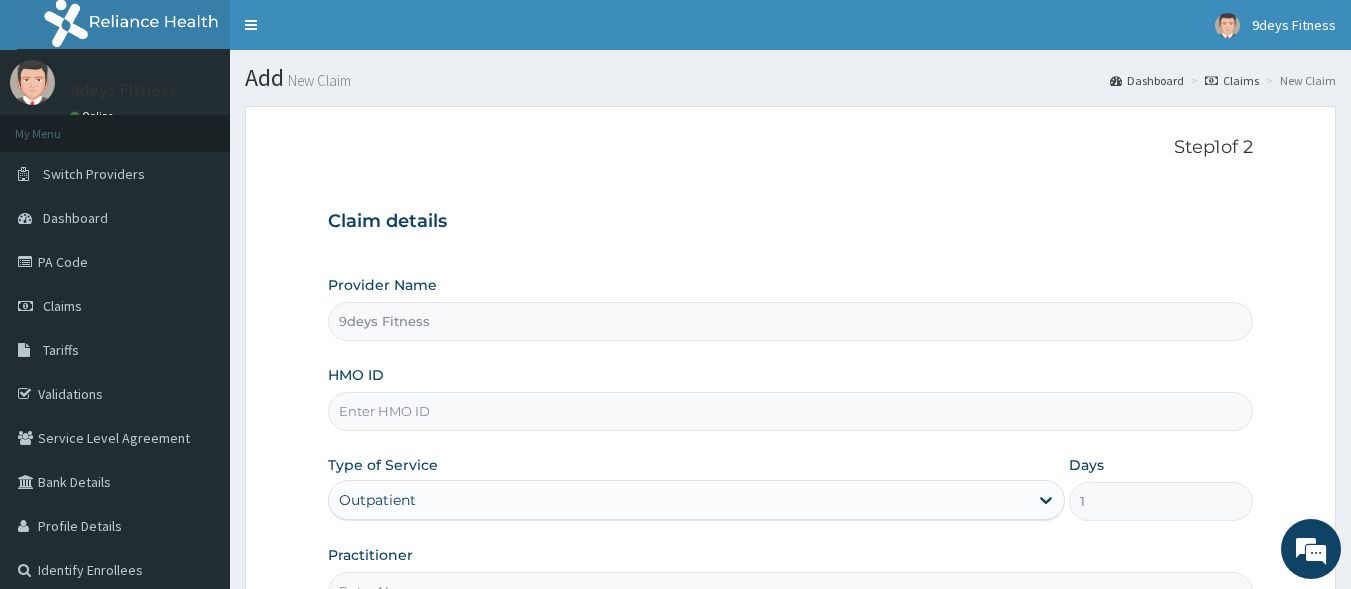 scroll, scrollTop: 0, scrollLeft: 0, axis: both 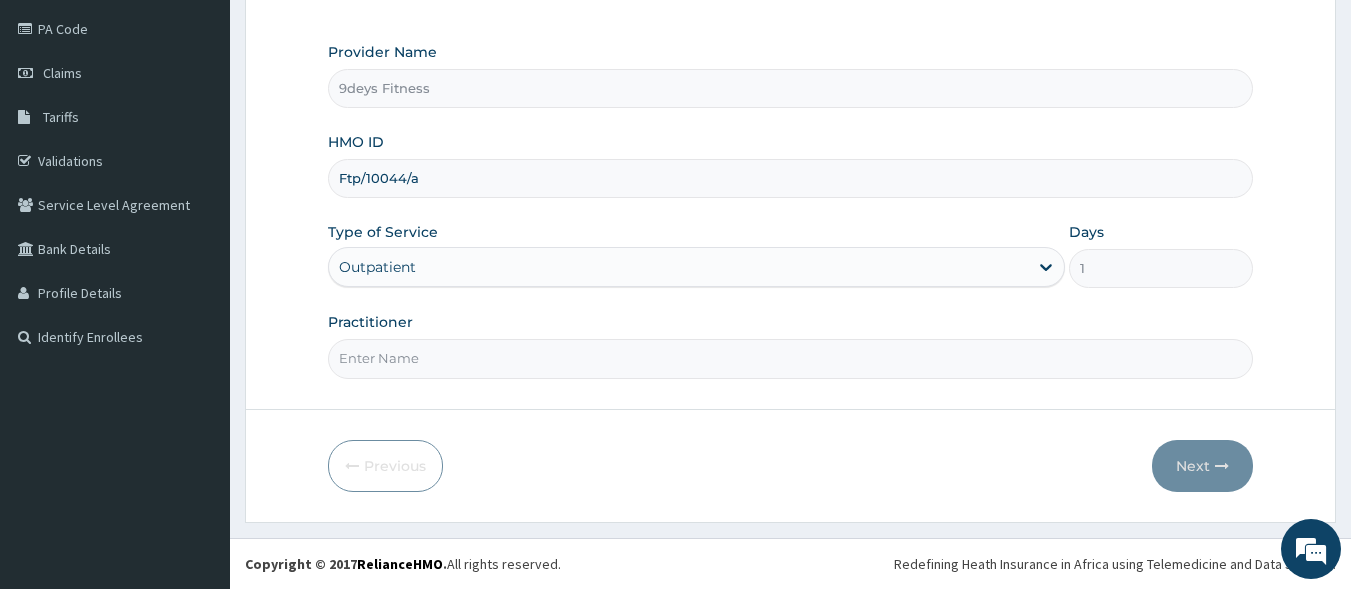 type on "Ftp/10044/a" 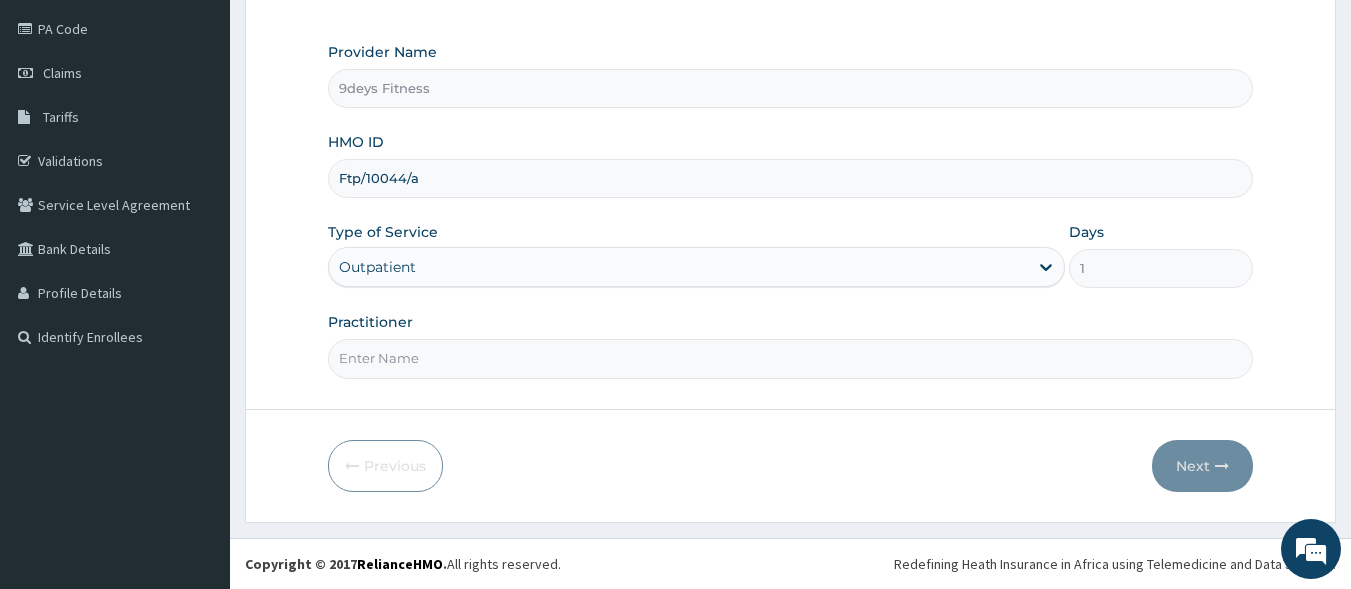 type on "mr [LAST]" 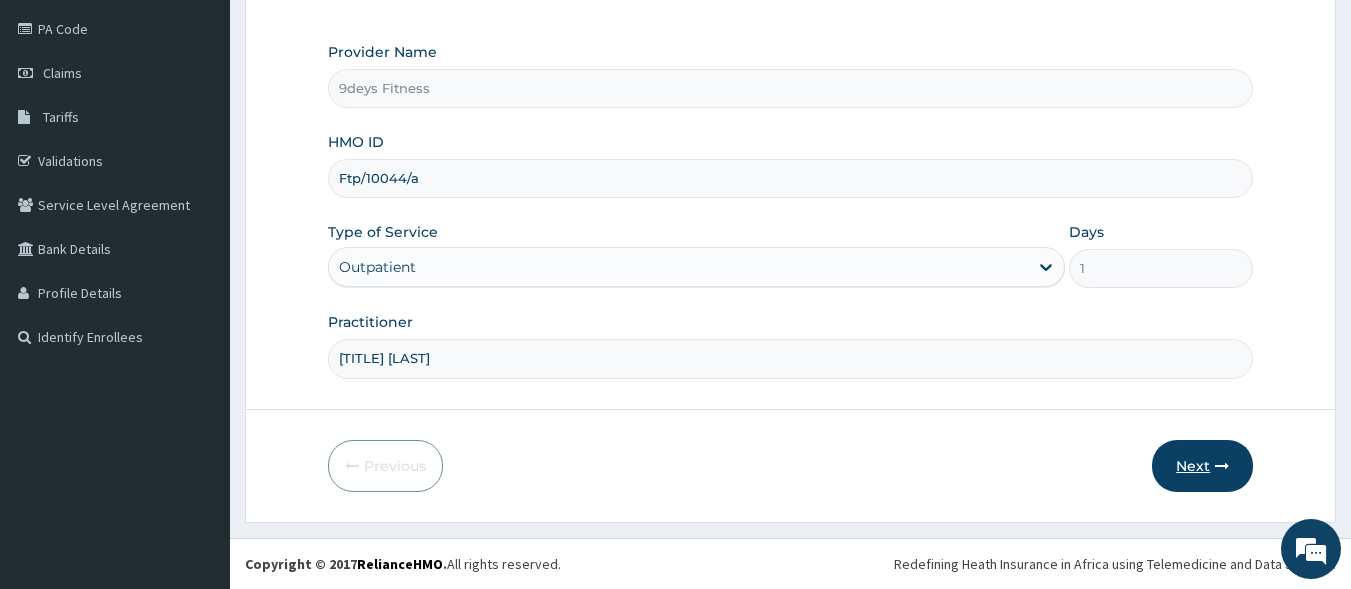 click on "Next" at bounding box center (1202, 466) 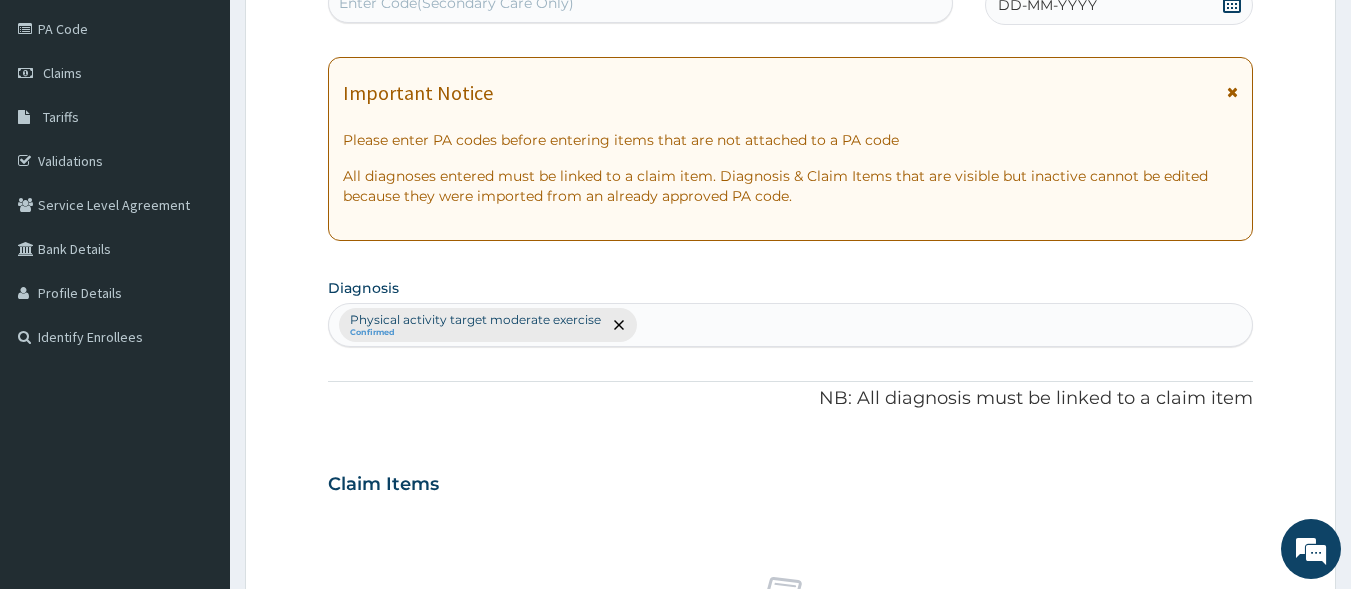 click on "Enter Code(Secondary Care Only)" at bounding box center (641, 3) 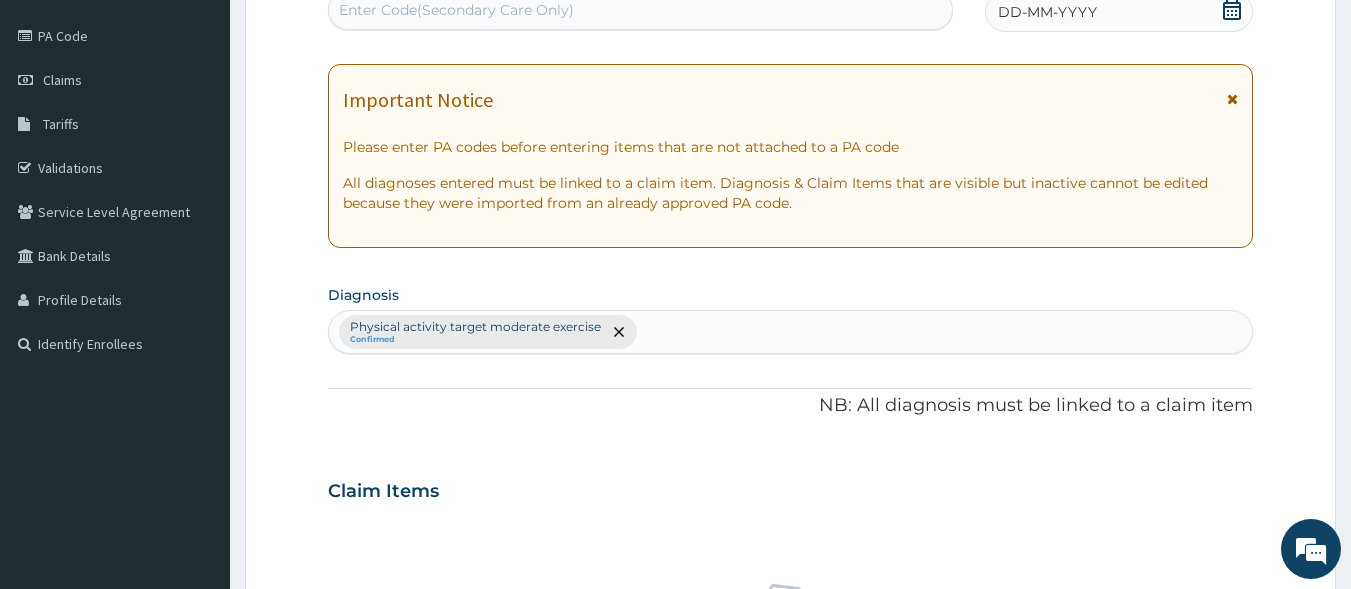 click on "Enter Code(Secondary Care Only)" at bounding box center [456, 10] 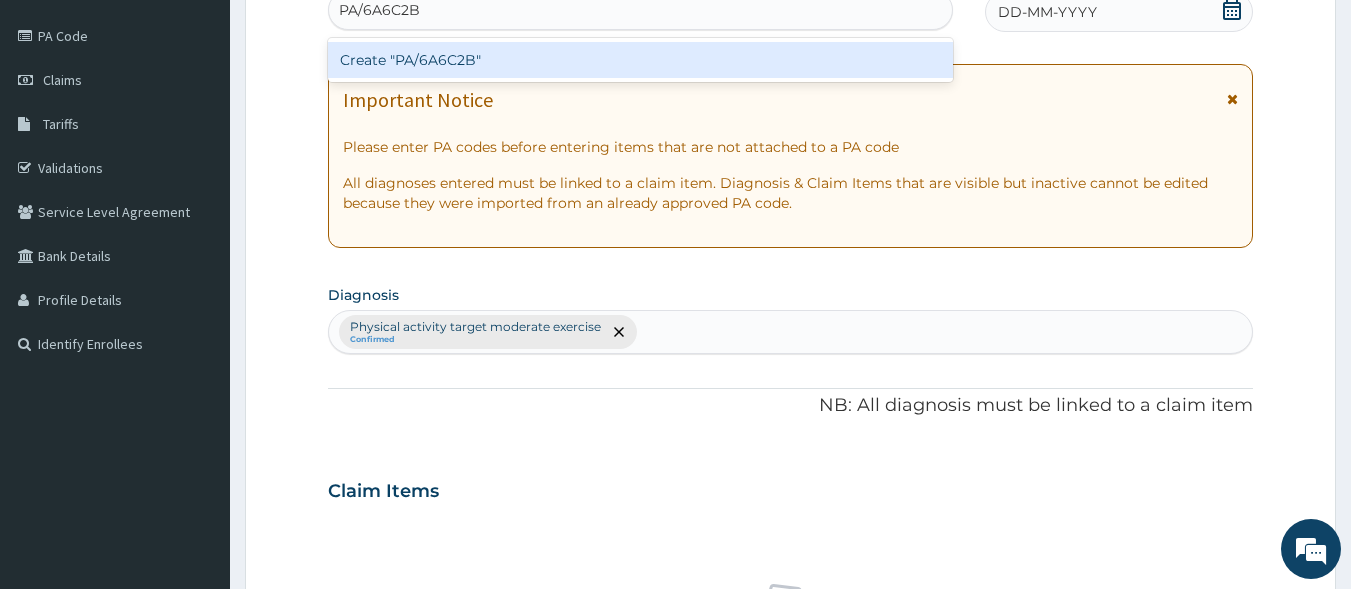 click on "Create "PA/6A6C2B"" at bounding box center (641, 60) 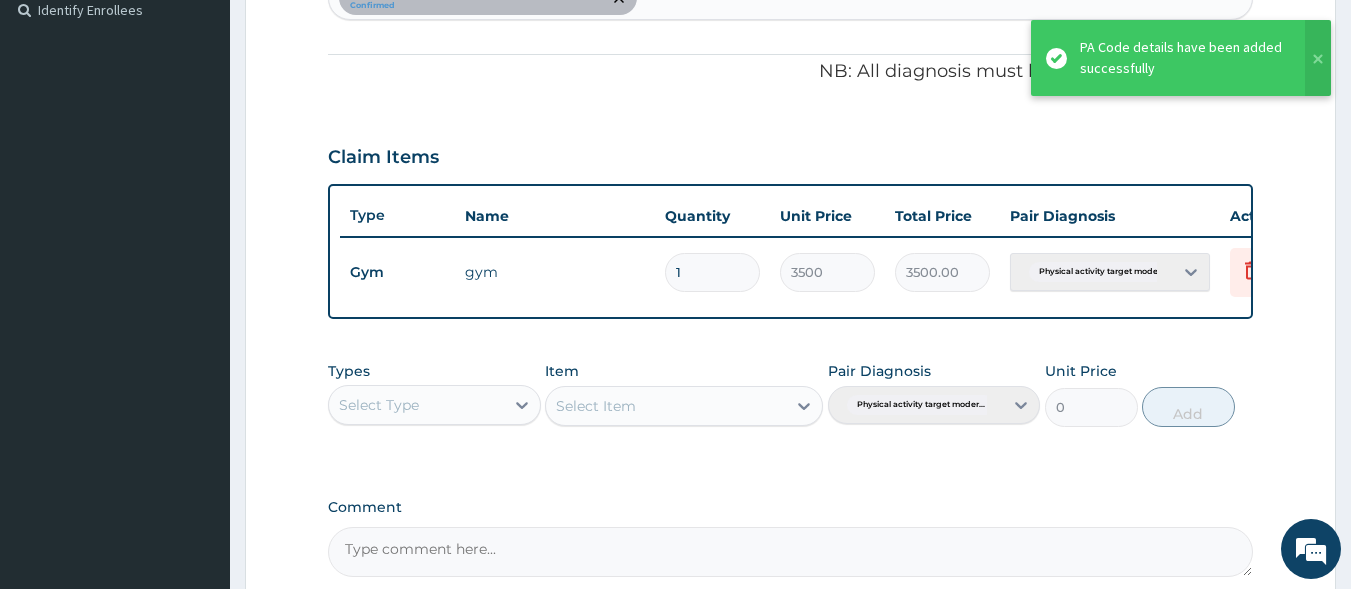 scroll, scrollTop: 773, scrollLeft: 0, axis: vertical 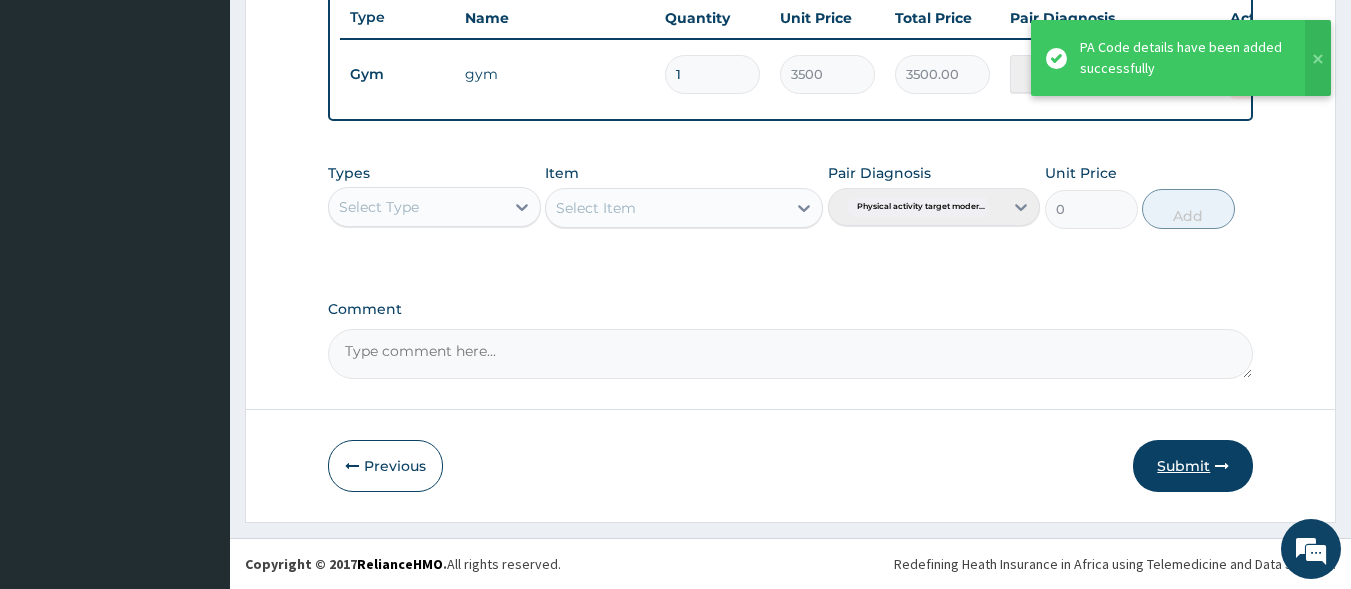 click on "Submit" at bounding box center (1193, 466) 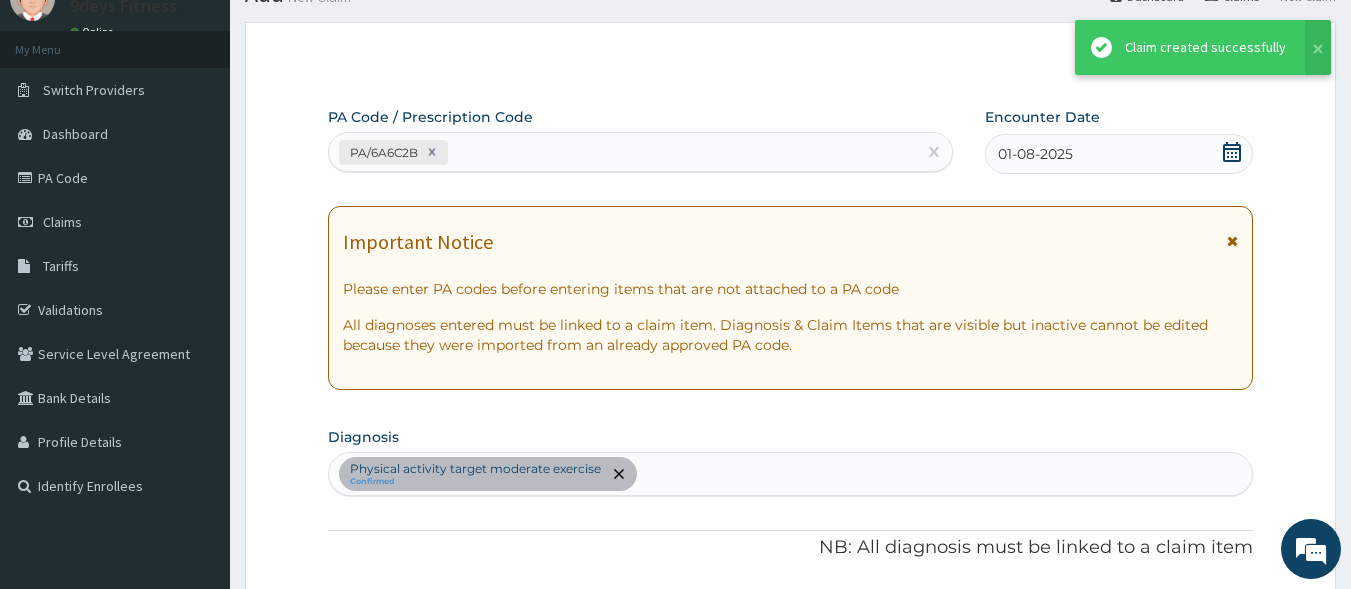 scroll, scrollTop: 773, scrollLeft: 0, axis: vertical 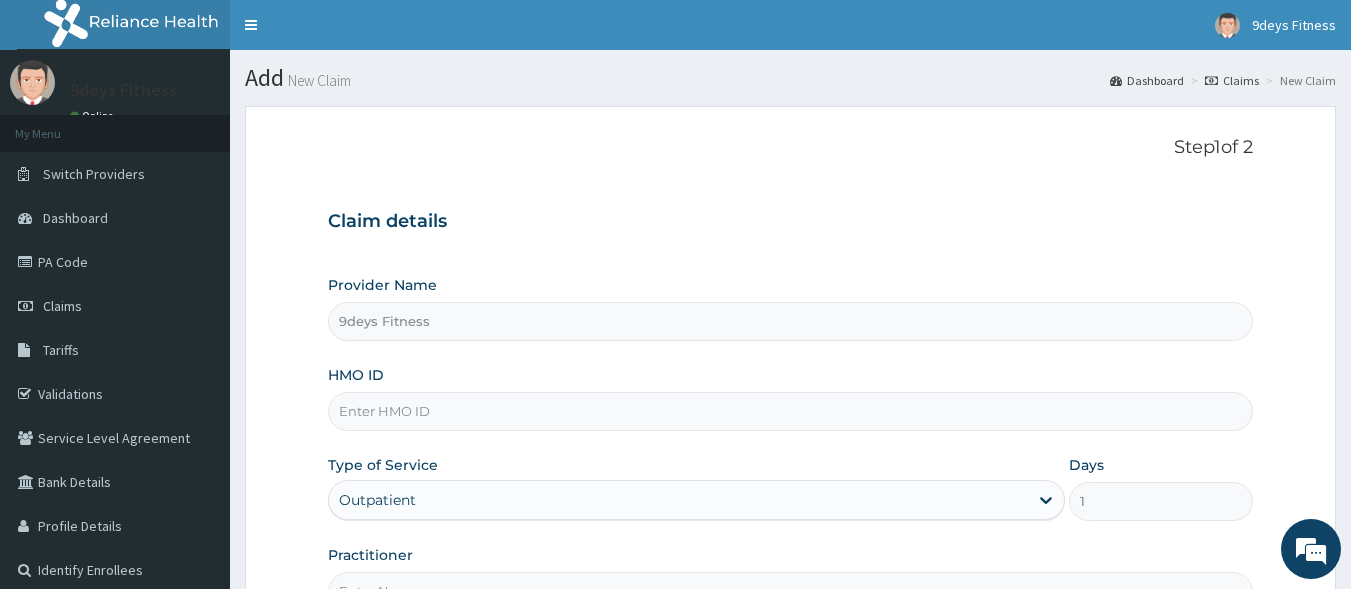 paste on "vDN/10004/A" 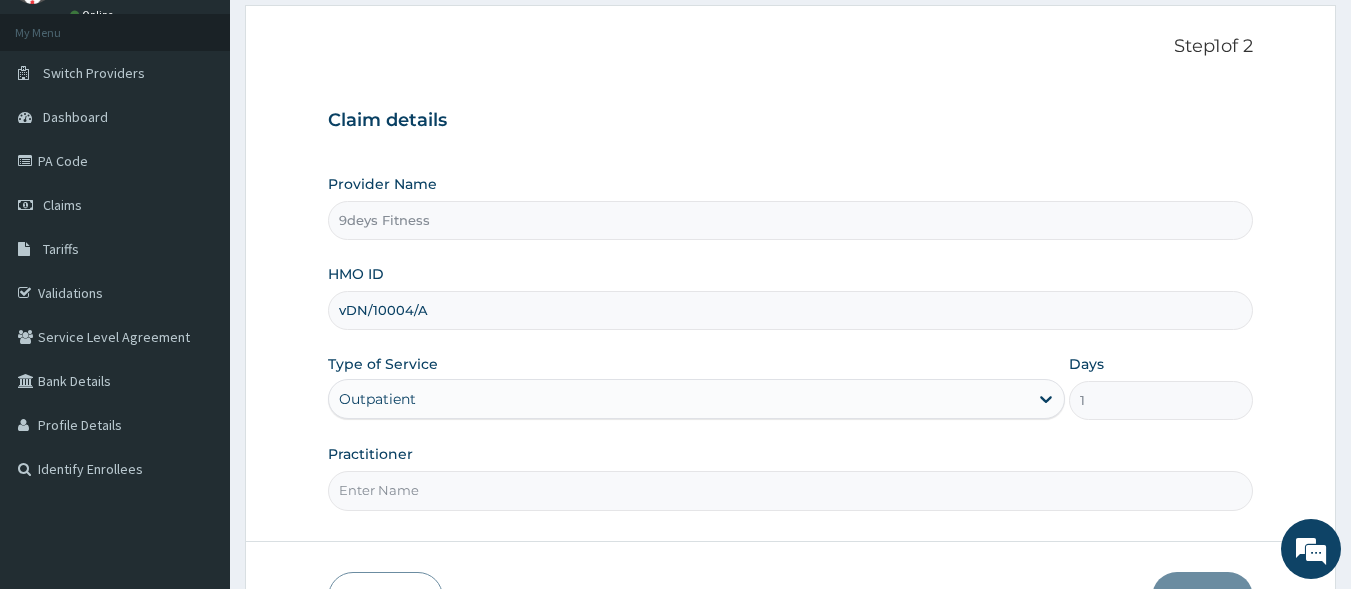 scroll, scrollTop: 233, scrollLeft: 0, axis: vertical 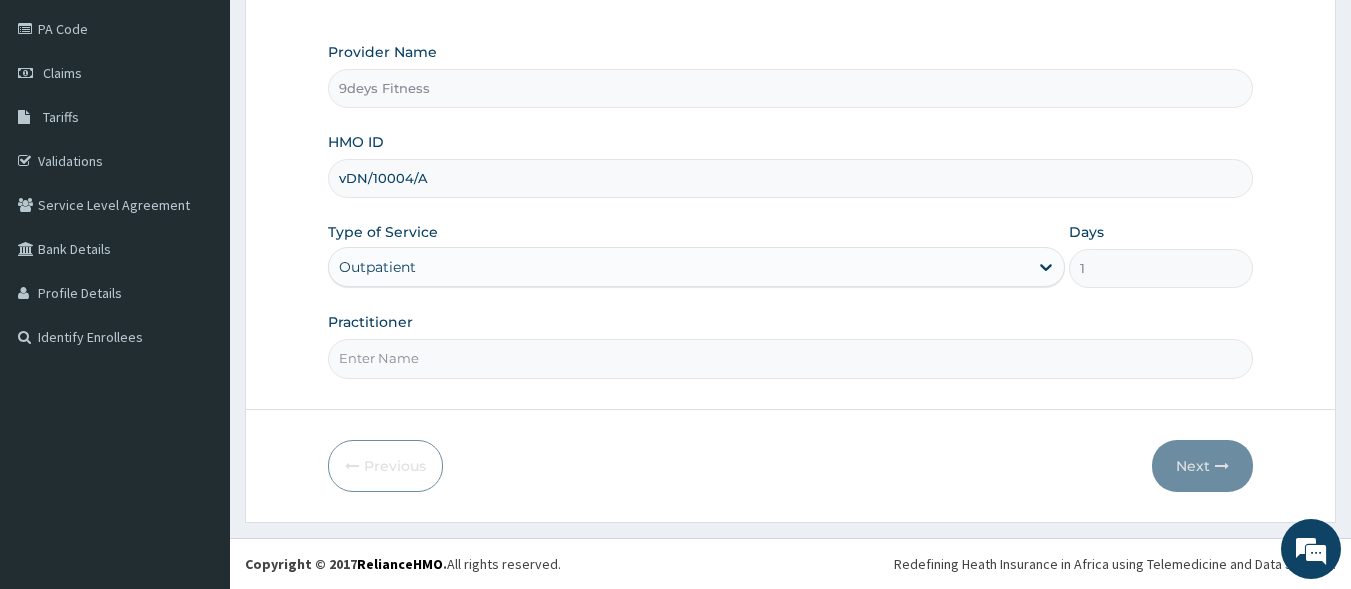 type on "vDN/10004/A" 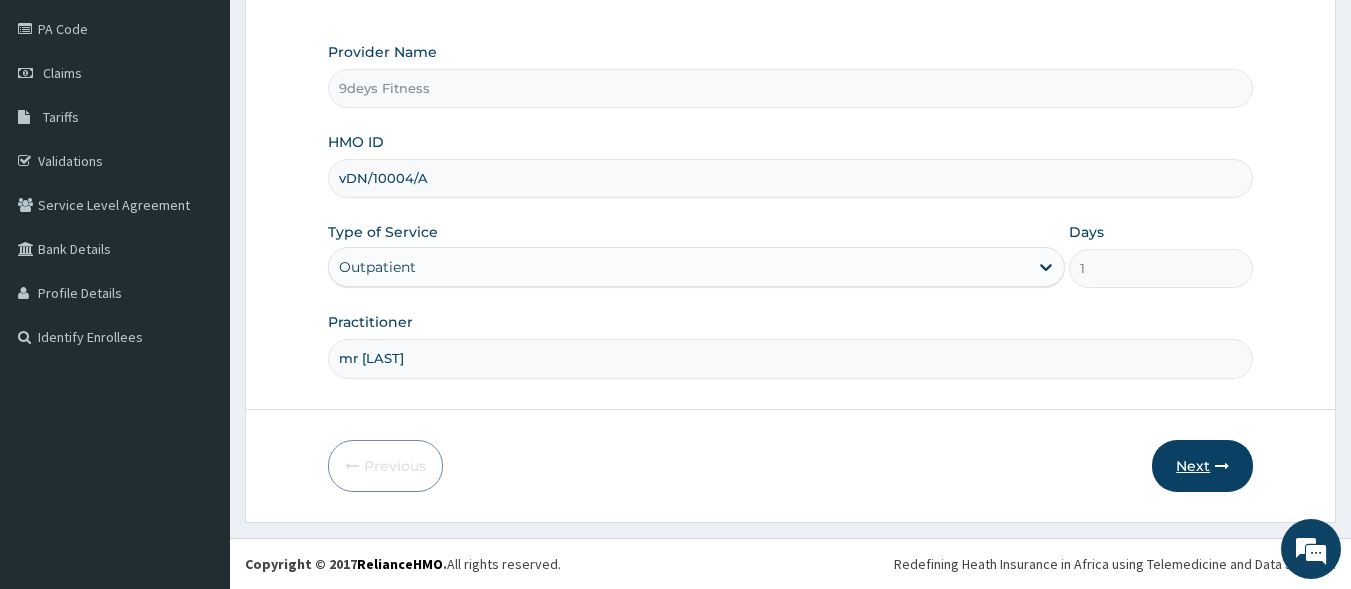 click on "Next" at bounding box center (1202, 466) 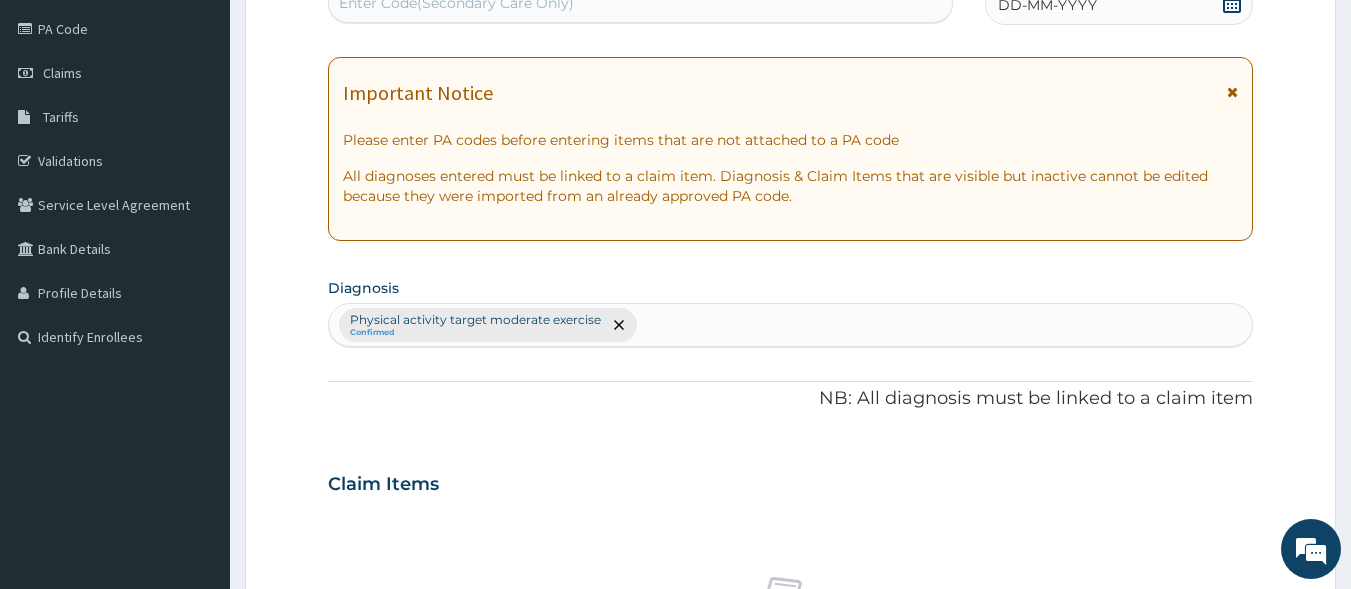 scroll, scrollTop: 0, scrollLeft: 0, axis: both 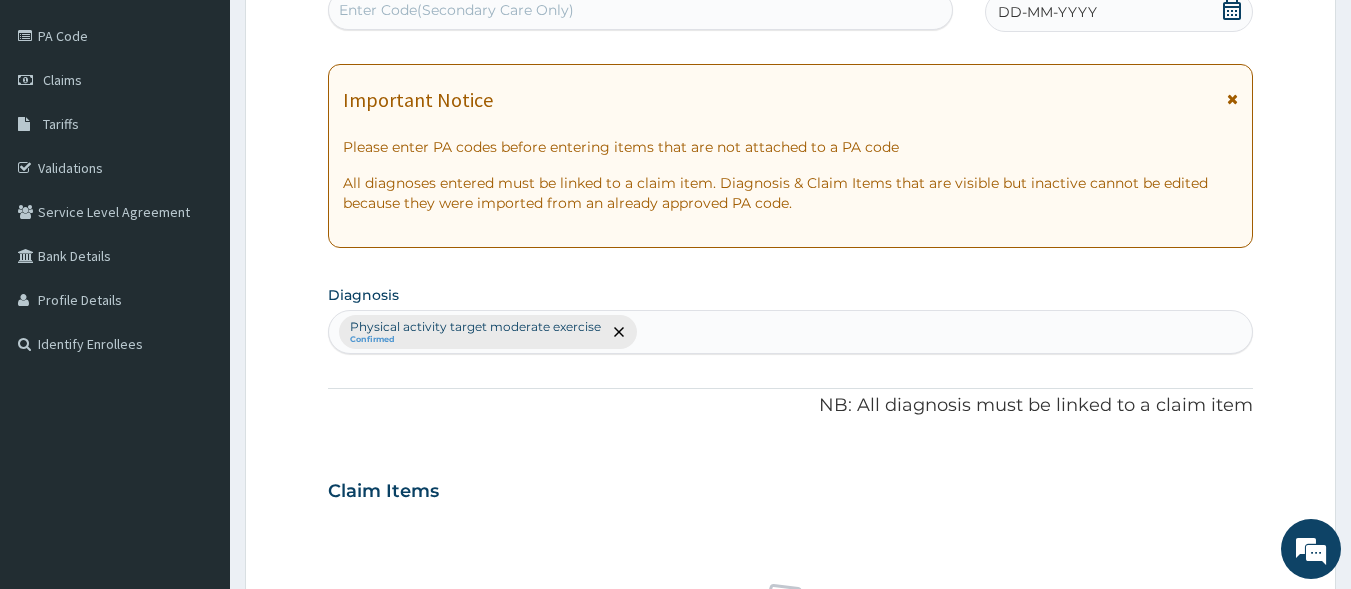 paste on "PA/92FAF7" 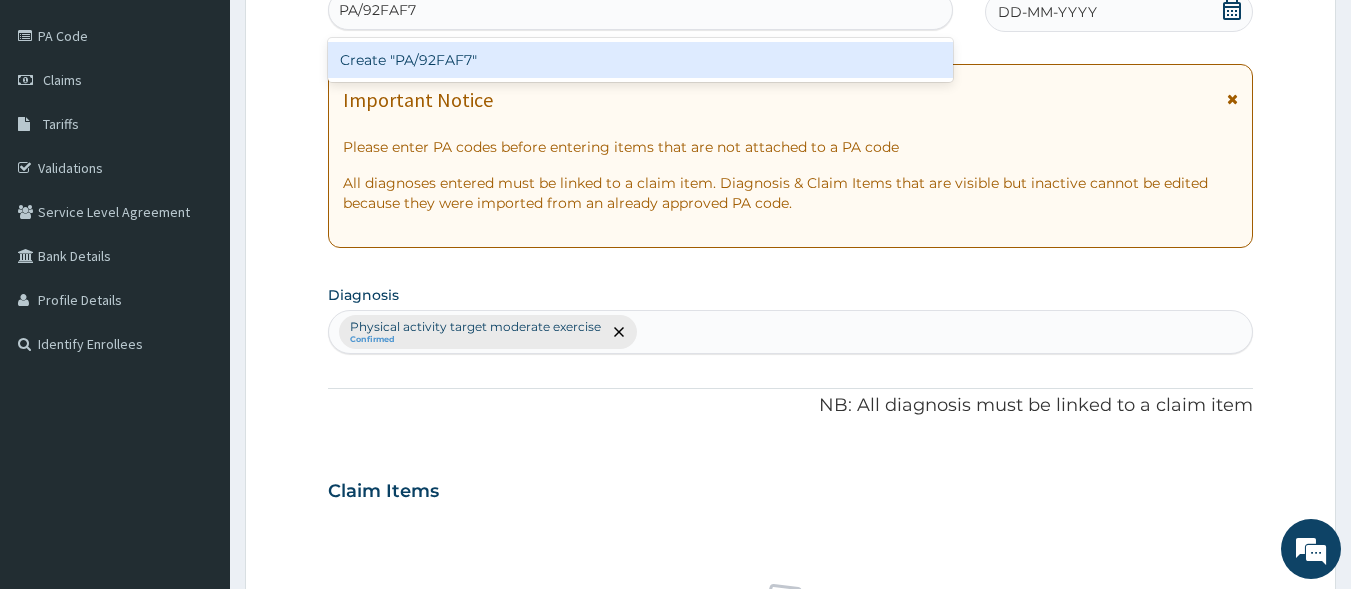 click on "Create "PA/92FAF7"" at bounding box center [641, 60] 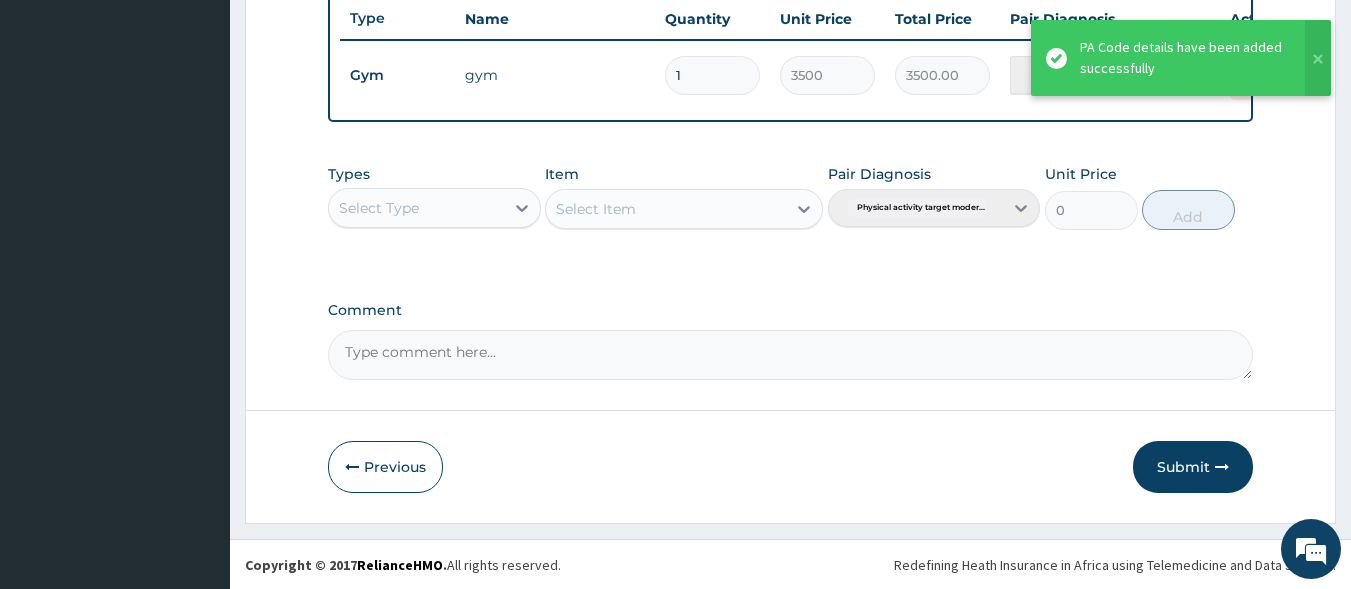 scroll, scrollTop: 773, scrollLeft: 0, axis: vertical 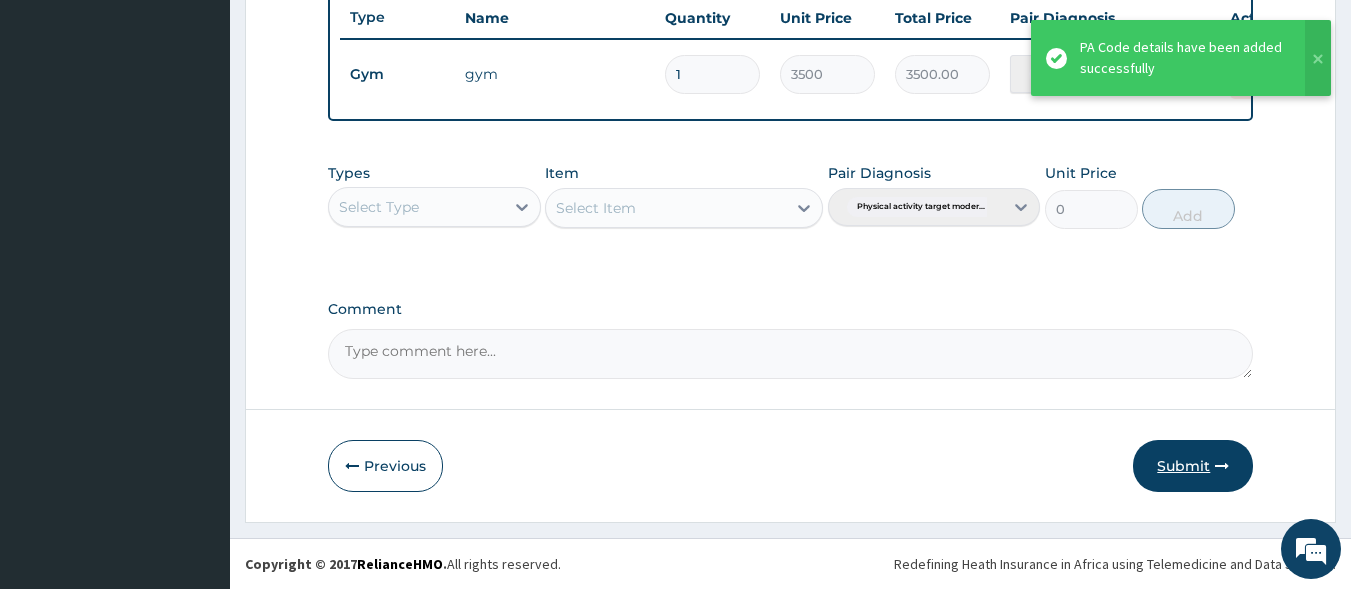 click on "Submit" at bounding box center [1193, 466] 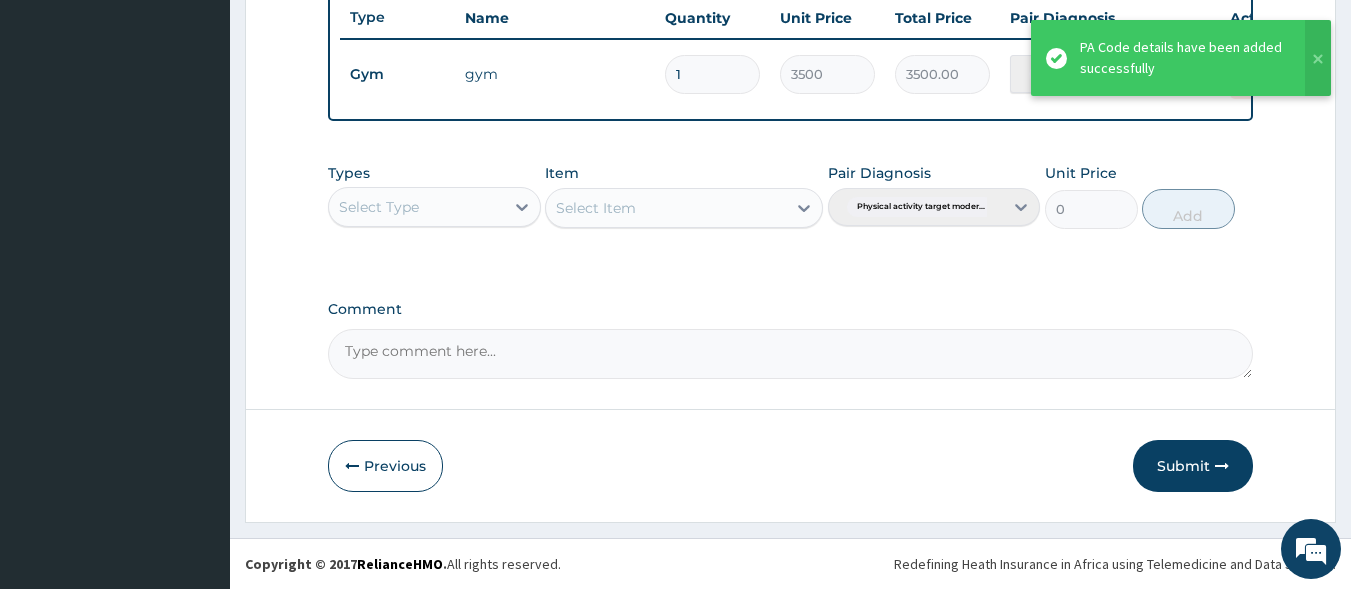 scroll, scrollTop: 84, scrollLeft: 0, axis: vertical 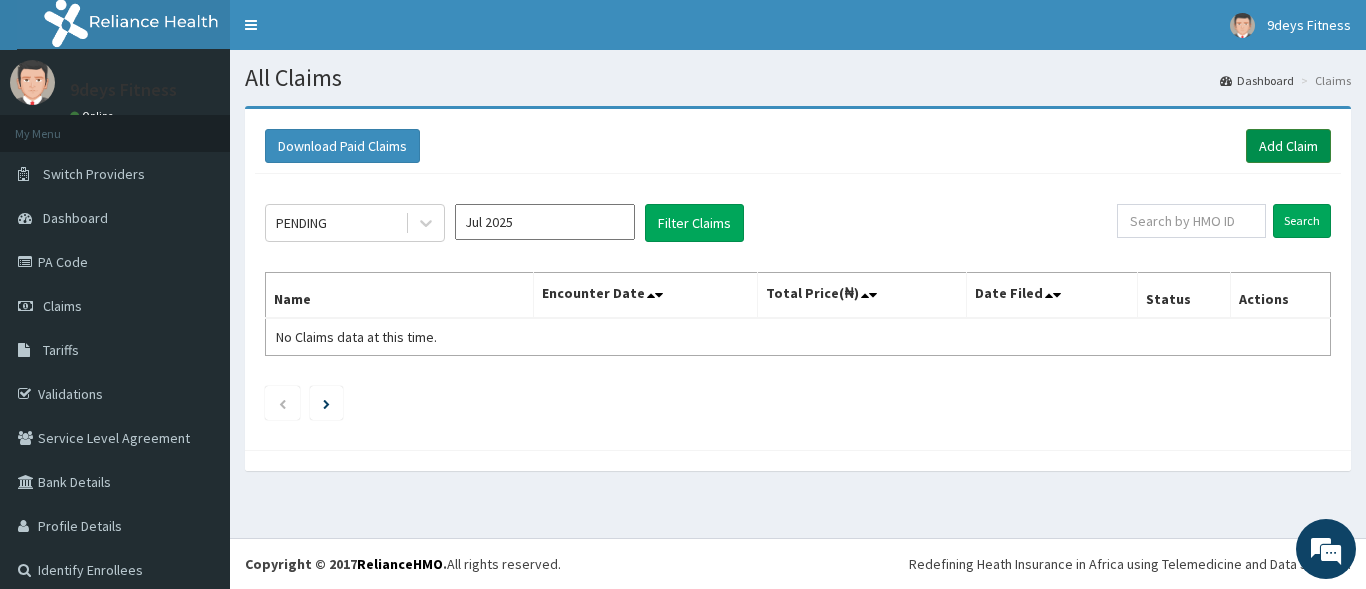 click on "Add Claim" at bounding box center [1288, 146] 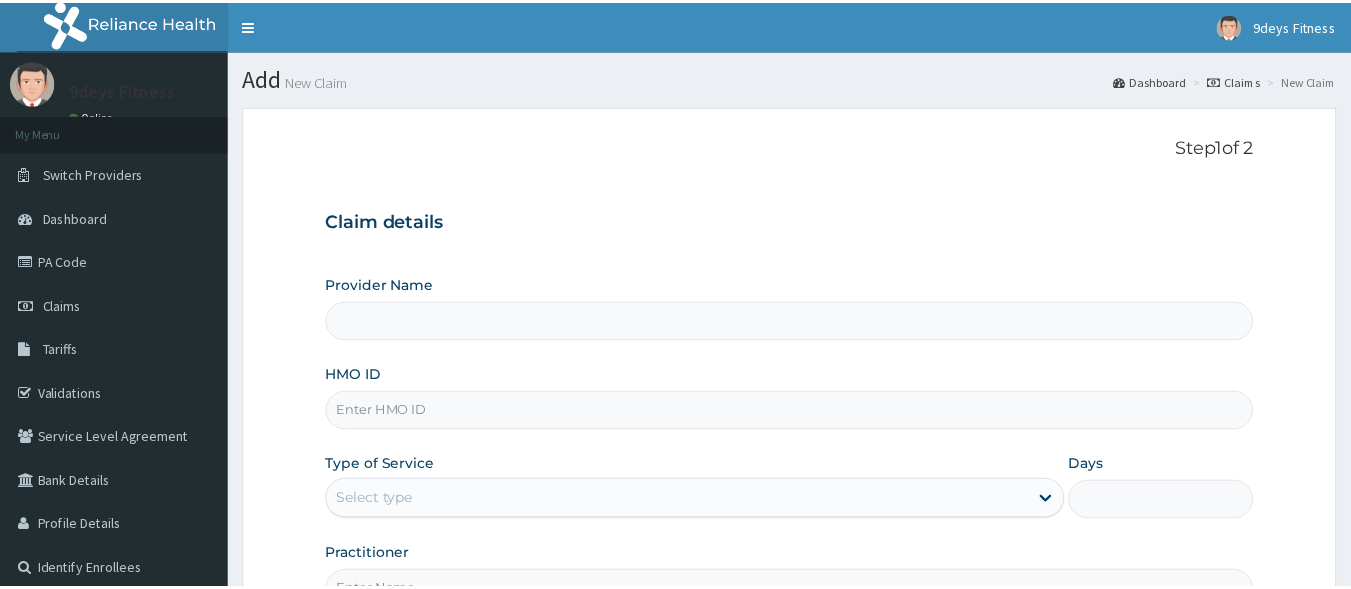 scroll, scrollTop: 0, scrollLeft: 0, axis: both 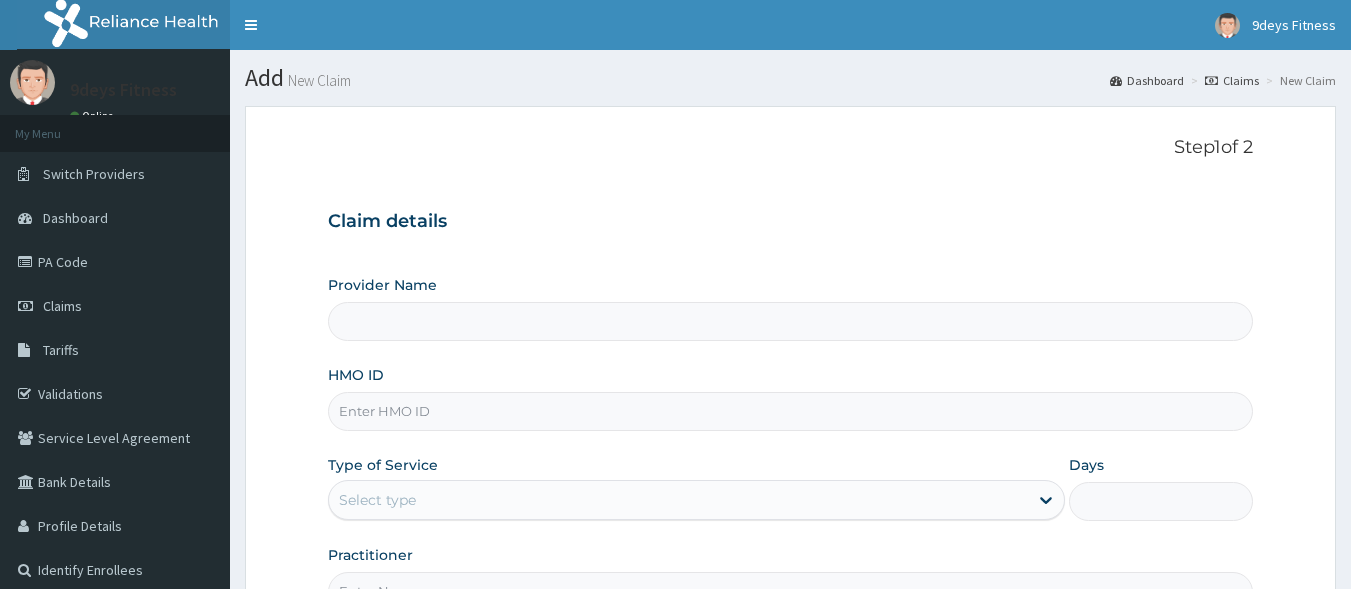 type on "9deys Fitness" 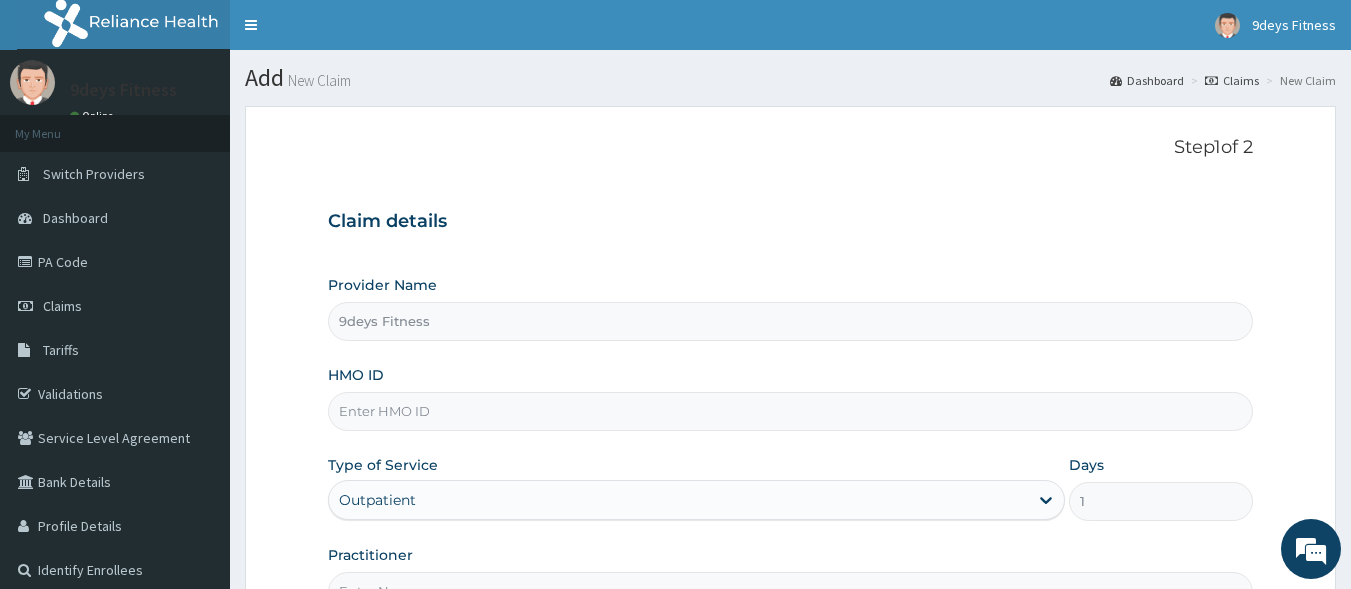scroll, scrollTop: 0, scrollLeft: 0, axis: both 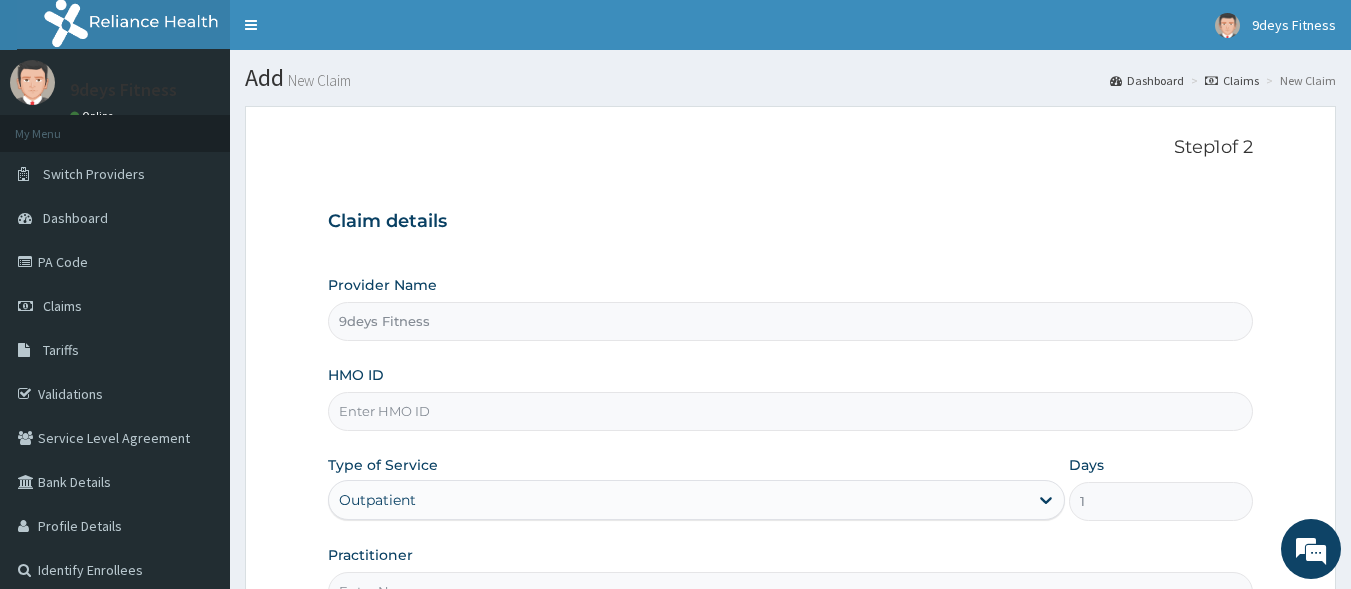 click on "HMO ID" at bounding box center [791, 411] 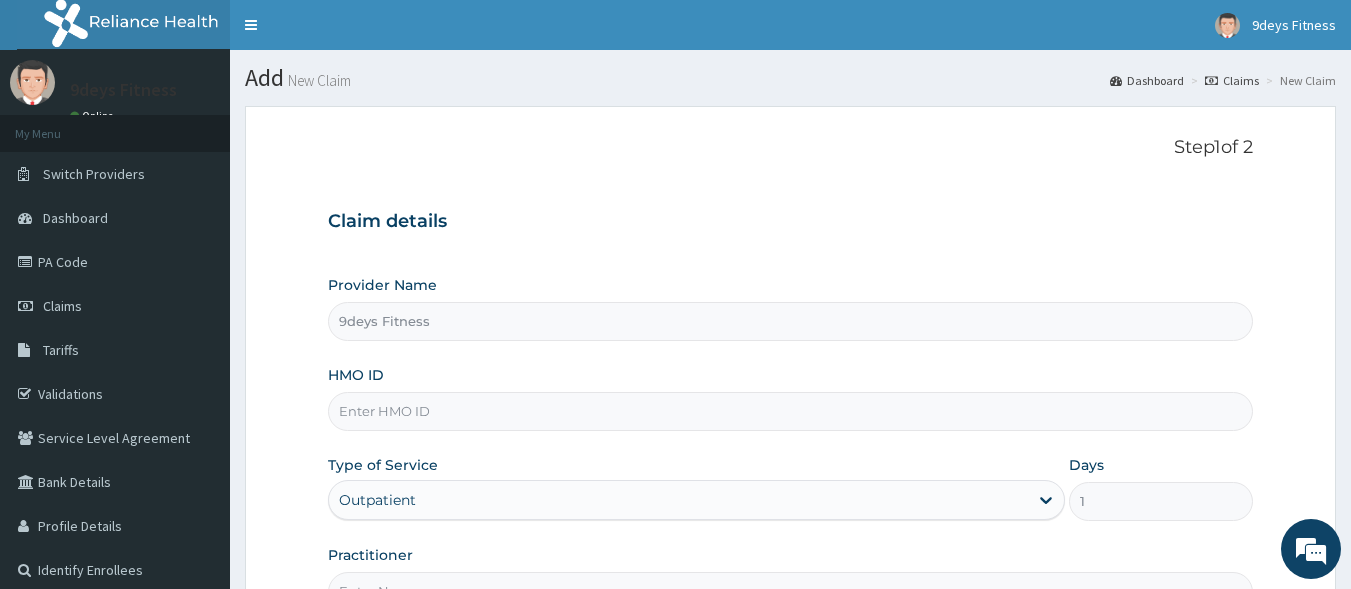 paste on "vdn/10015/a" 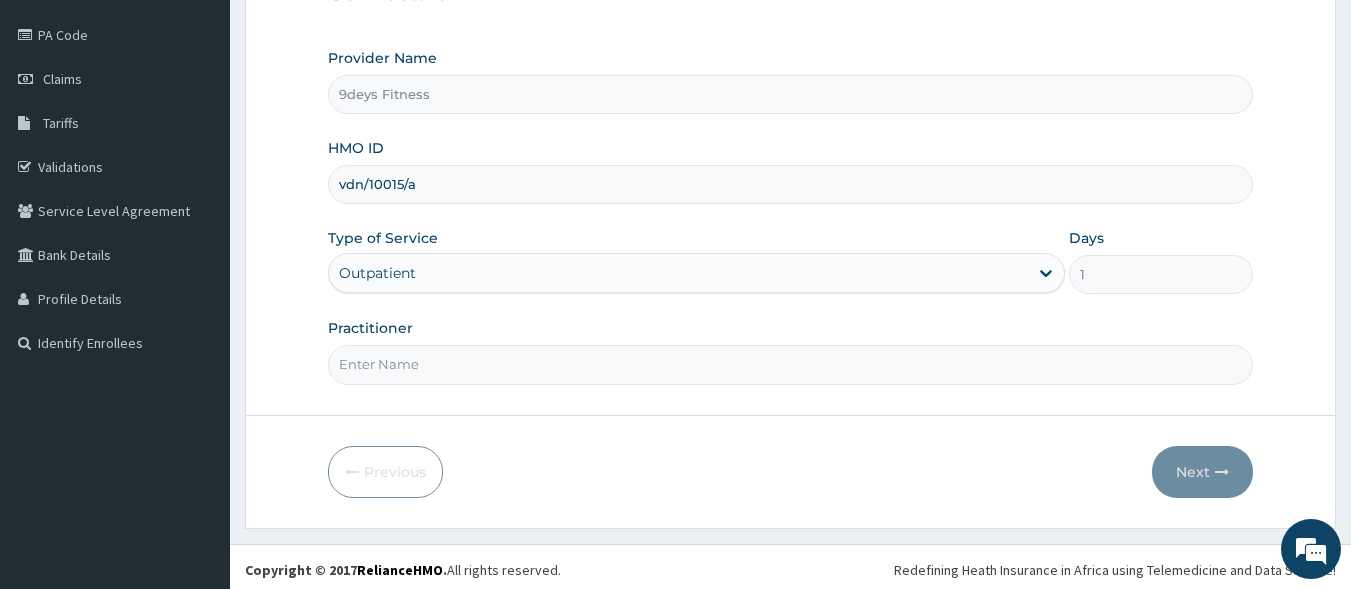 scroll, scrollTop: 233, scrollLeft: 0, axis: vertical 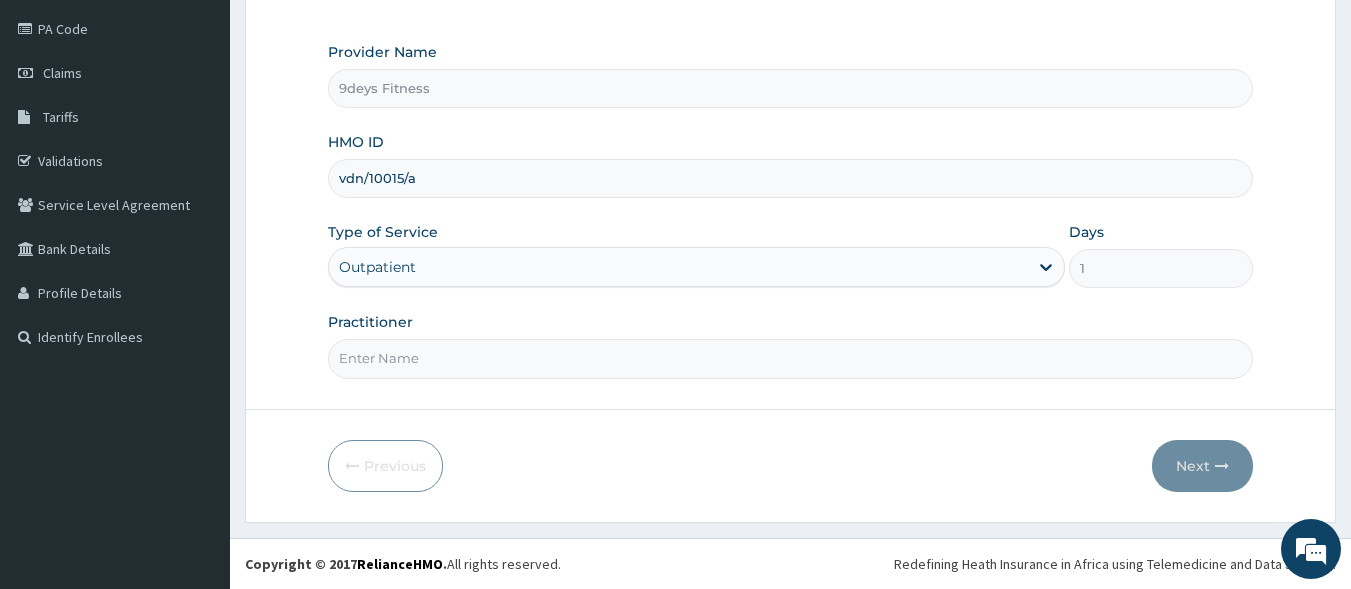 type on "vdn/10015/a" 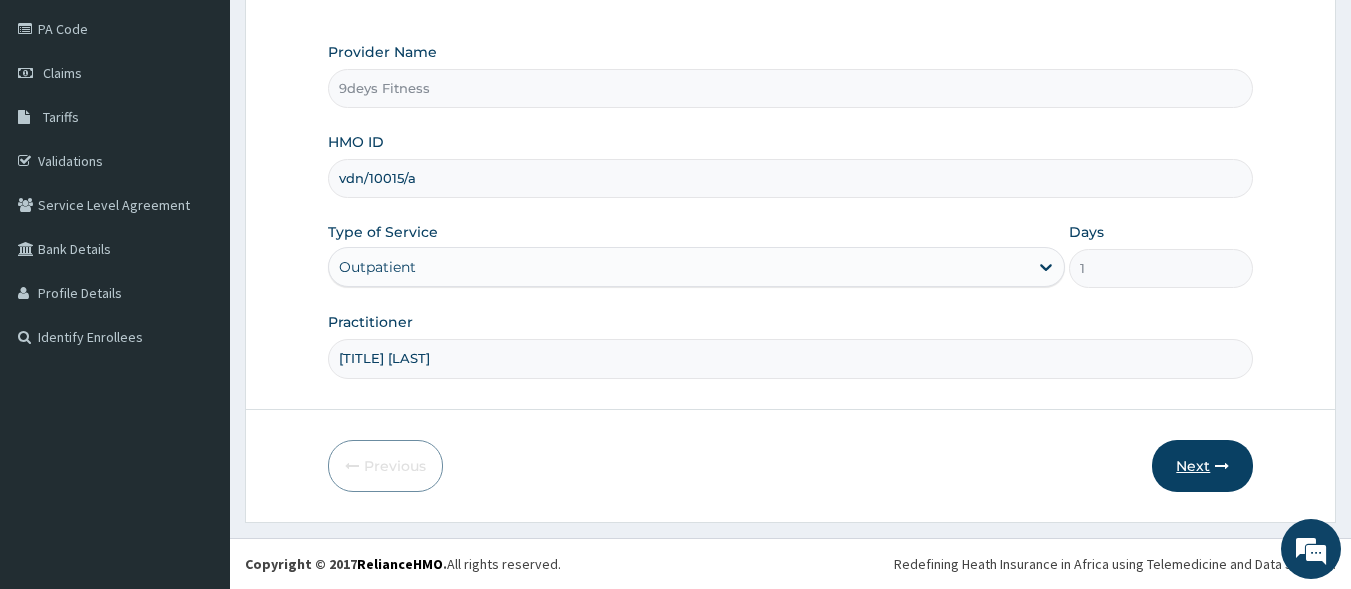 click on "Next" at bounding box center [1202, 466] 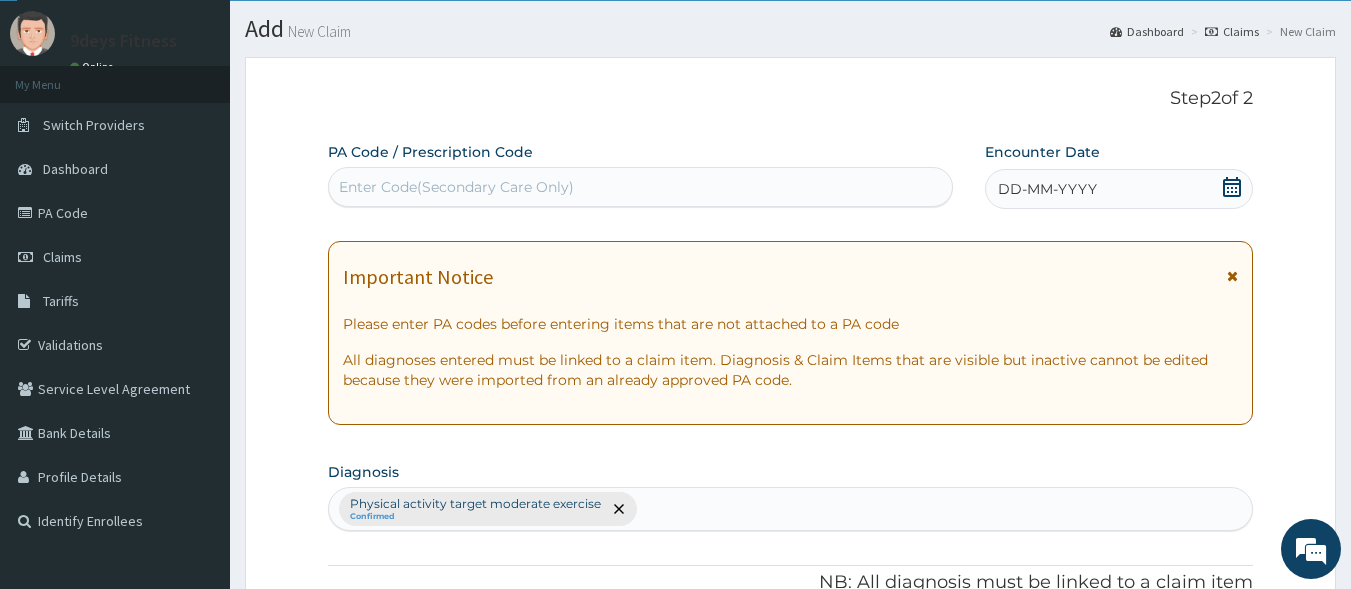 scroll, scrollTop: 33, scrollLeft: 0, axis: vertical 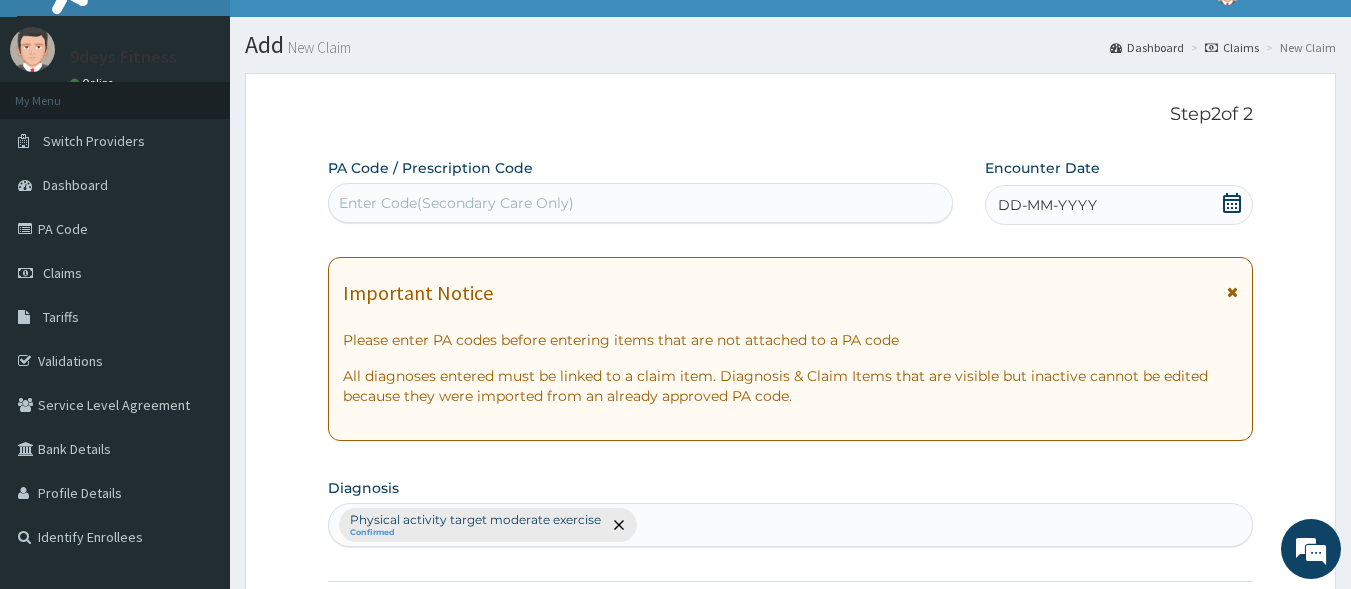 drag, startPoint x: 453, startPoint y: 193, endPoint x: 425, endPoint y: 195, distance: 28.071337 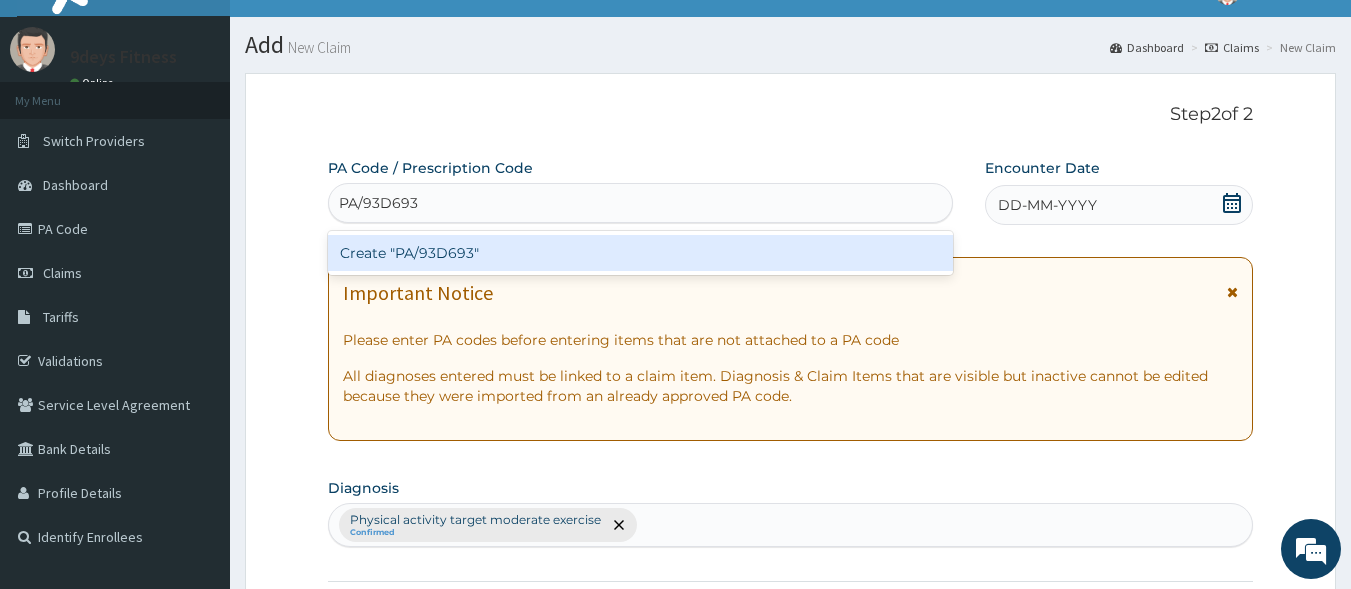 click on "Create "PA/93D693"" at bounding box center (641, 253) 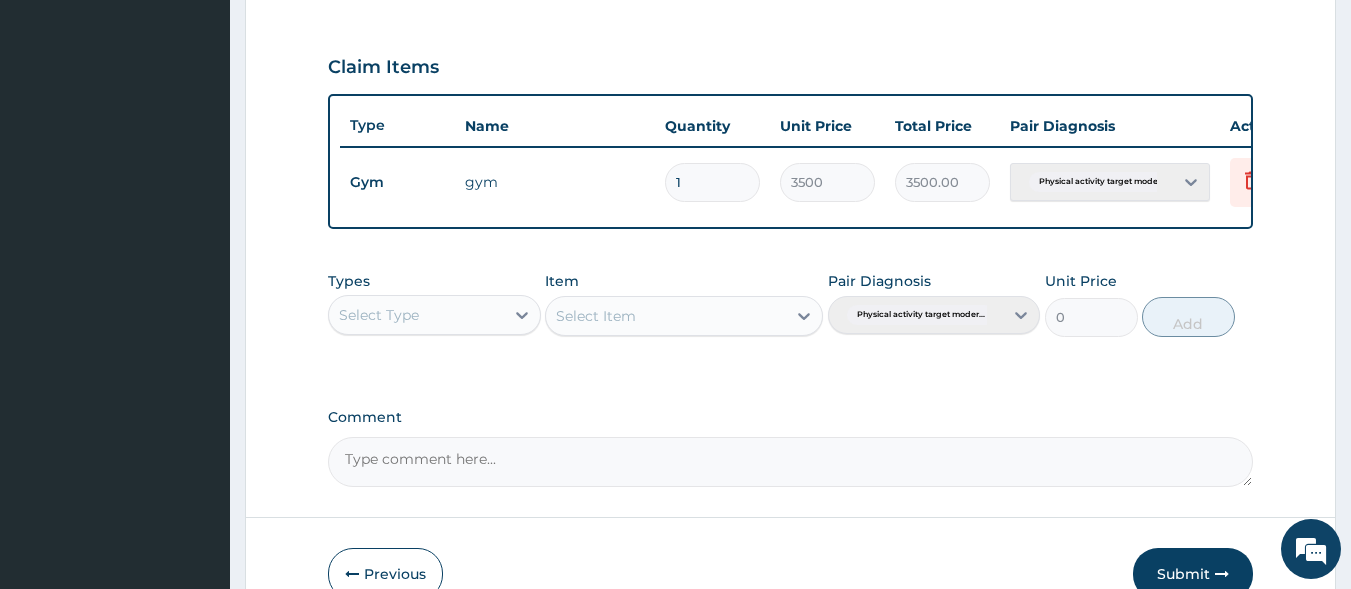 scroll, scrollTop: 773, scrollLeft: 0, axis: vertical 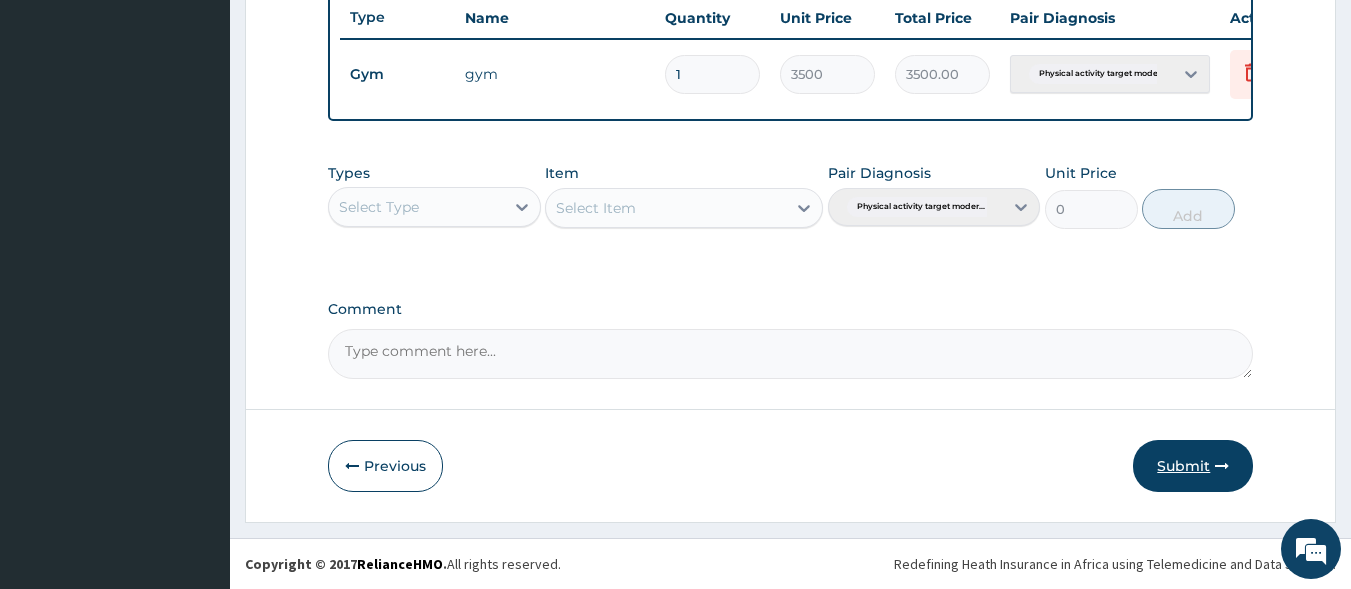 click on "Submit" at bounding box center (1193, 466) 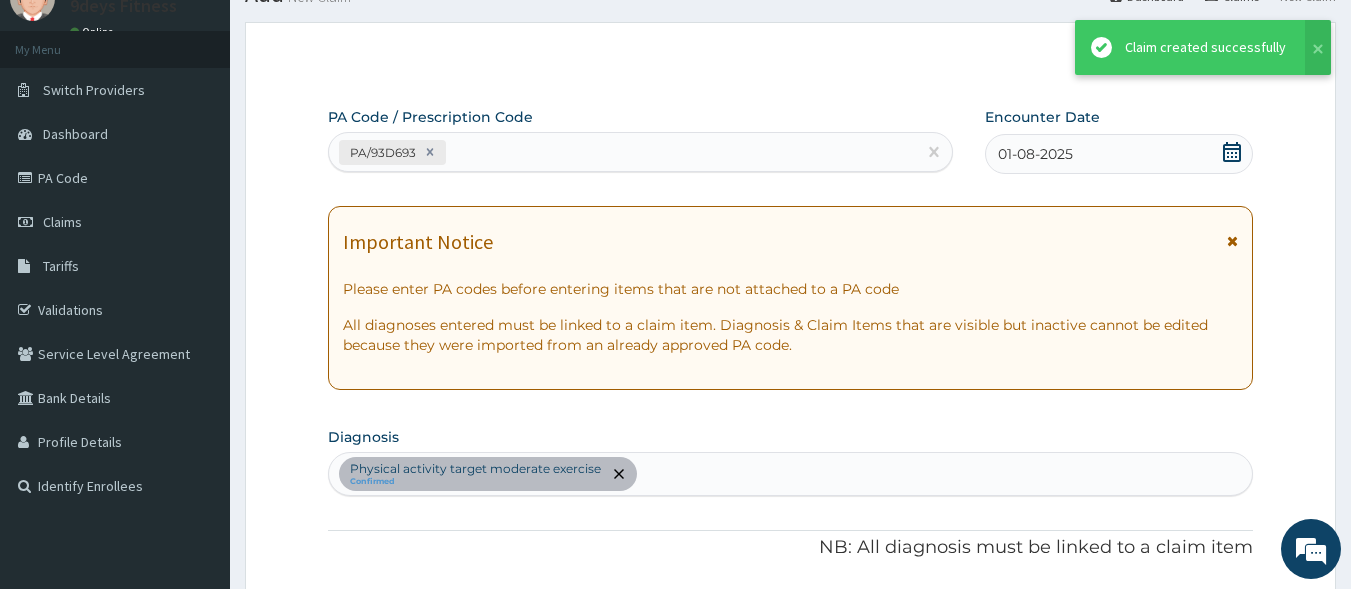 scroll, scrollTop: 773, scrollLeft: 0, axis: vertical 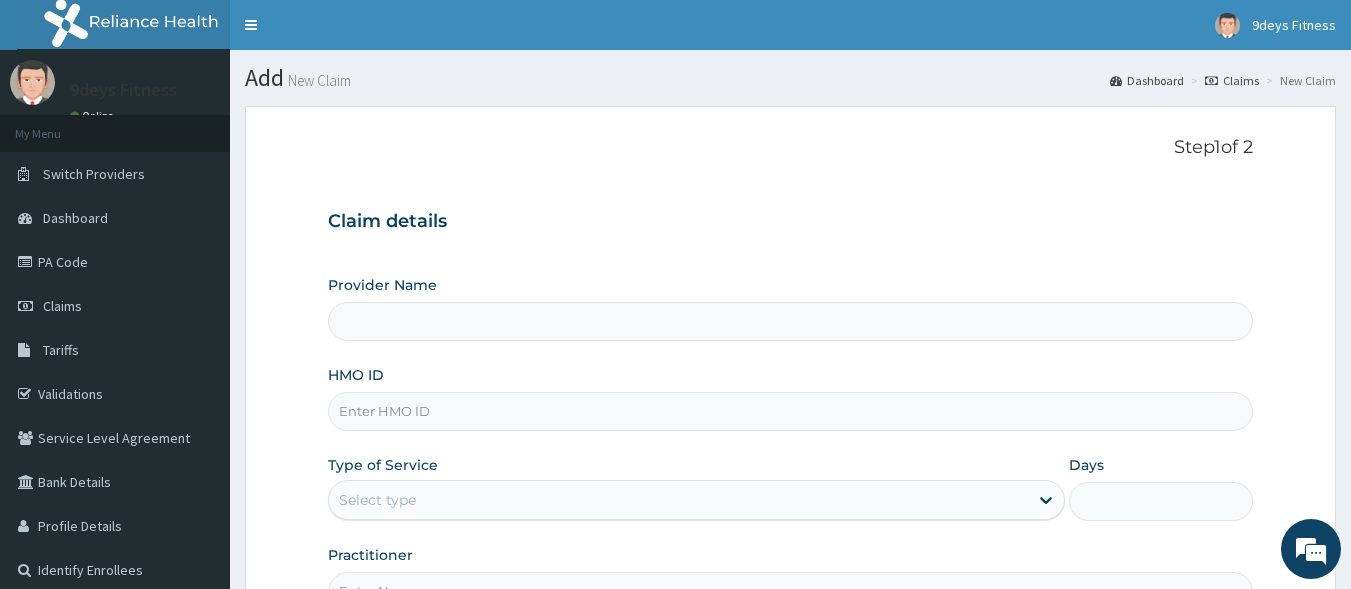 type on "9deys Fitness" 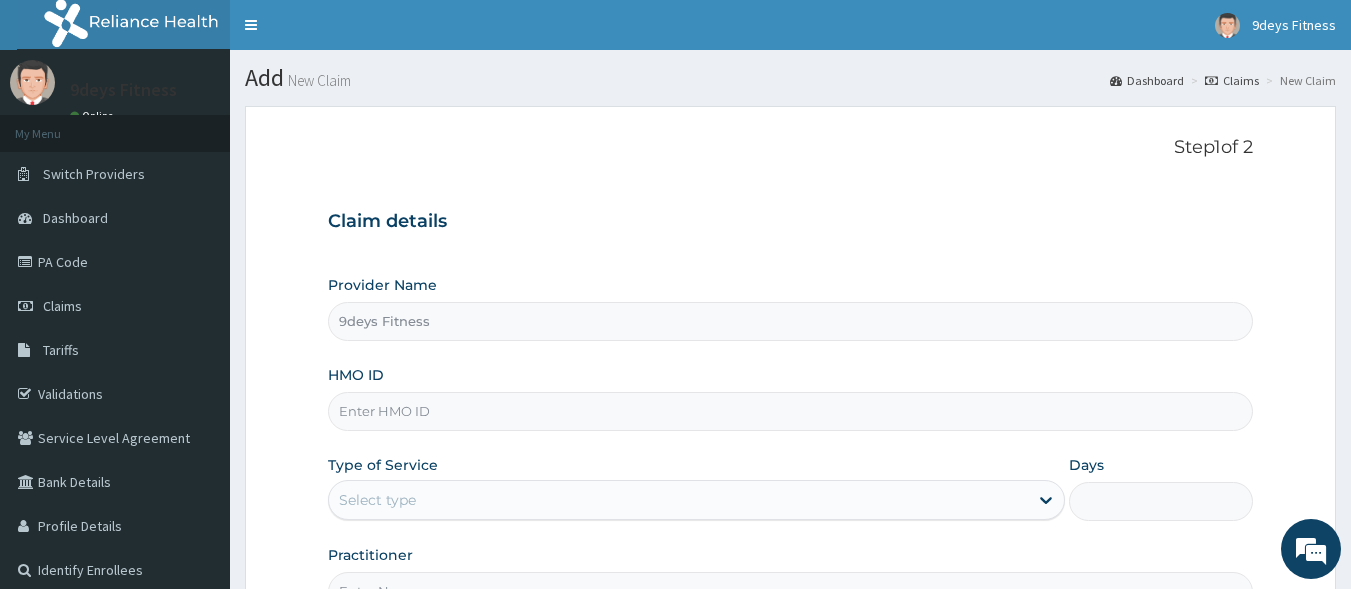 type on "1" 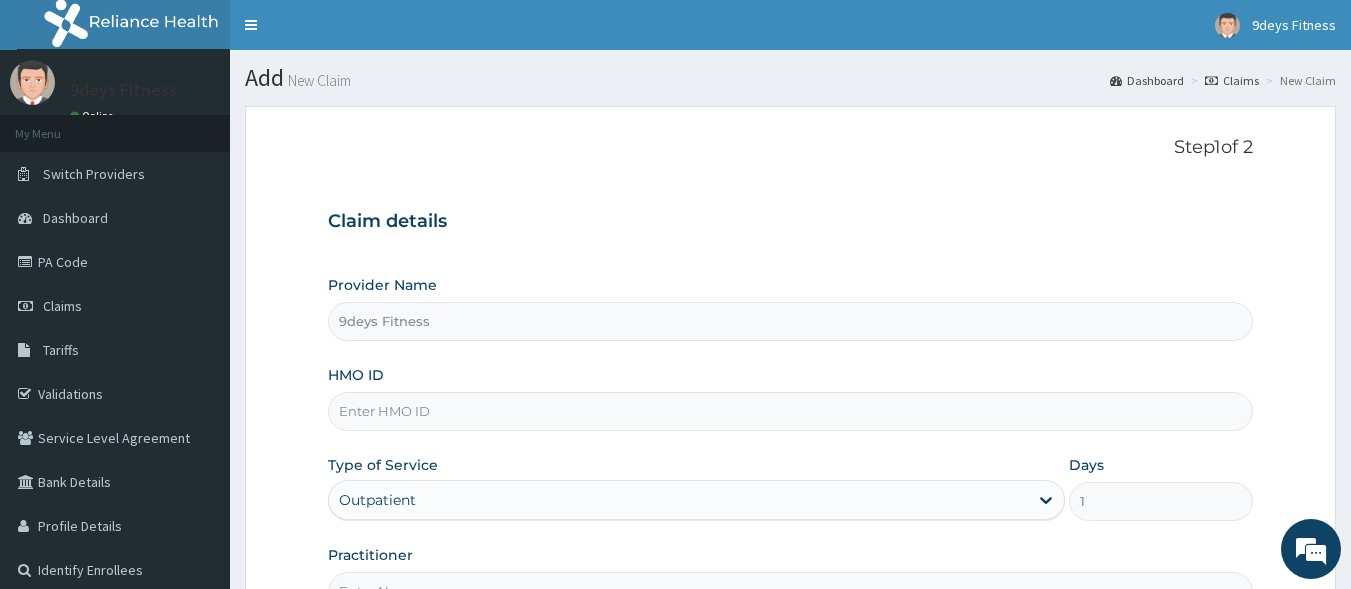 scroll, scrollTop: 0, scrollLeft: 0, axis: both 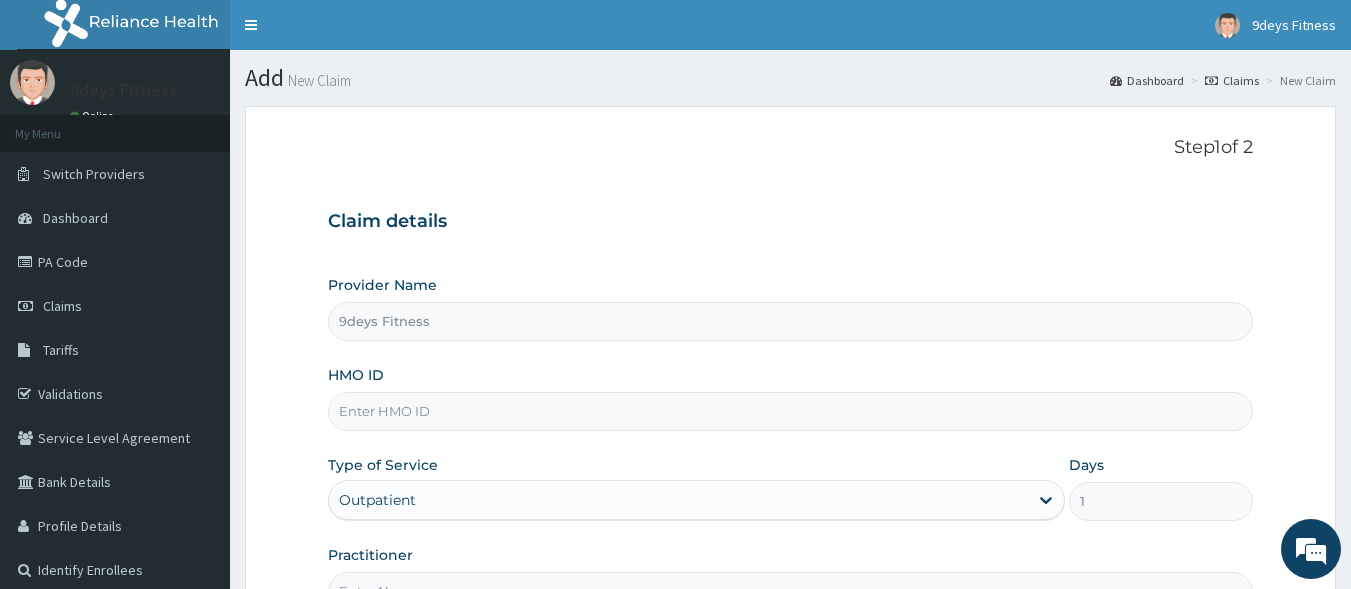 drag, startPoint x: 426, startPoint y: 424, endPoint x: 380, endPoint y: 419, distance: 46.270943 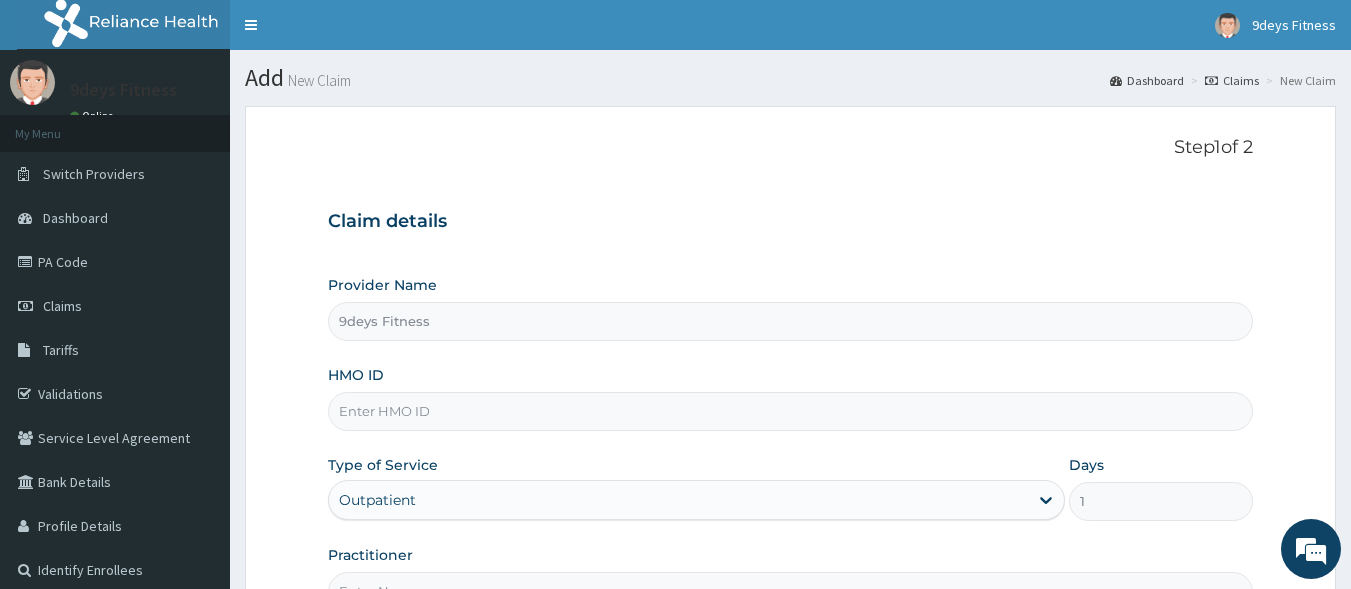 paste on "cam/10187/a" 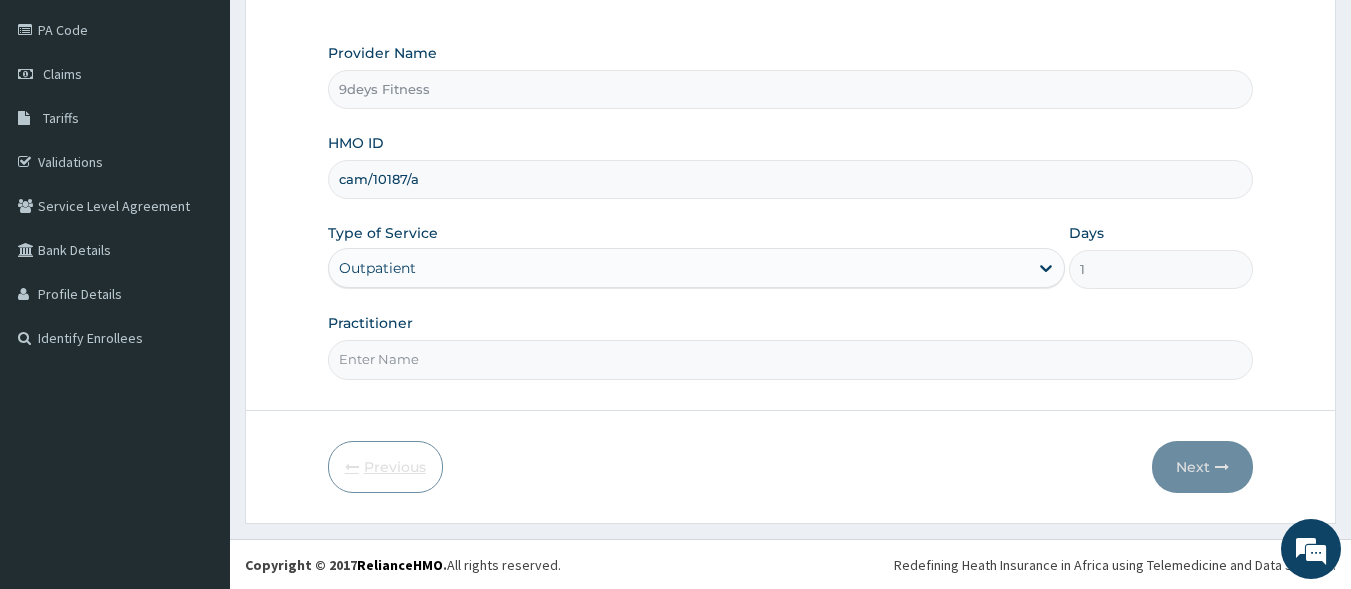 scroll, scrollTop: 233, scrollLeft: 0, axis: vertical 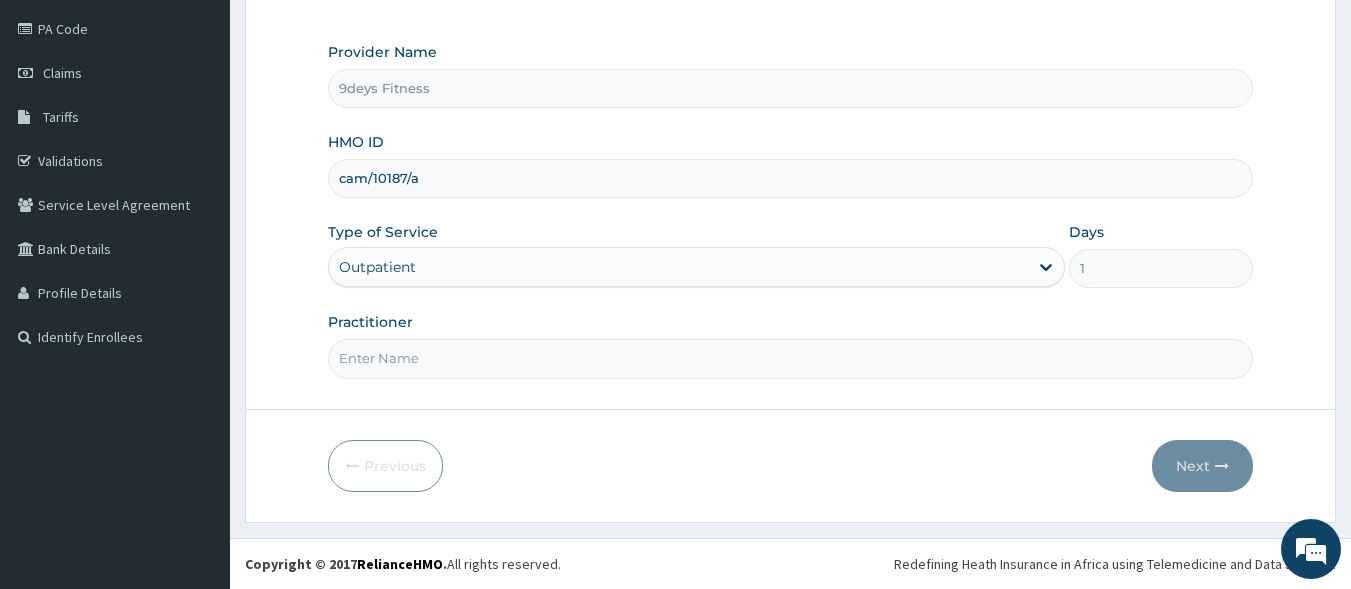 type on "cam/10187/a" 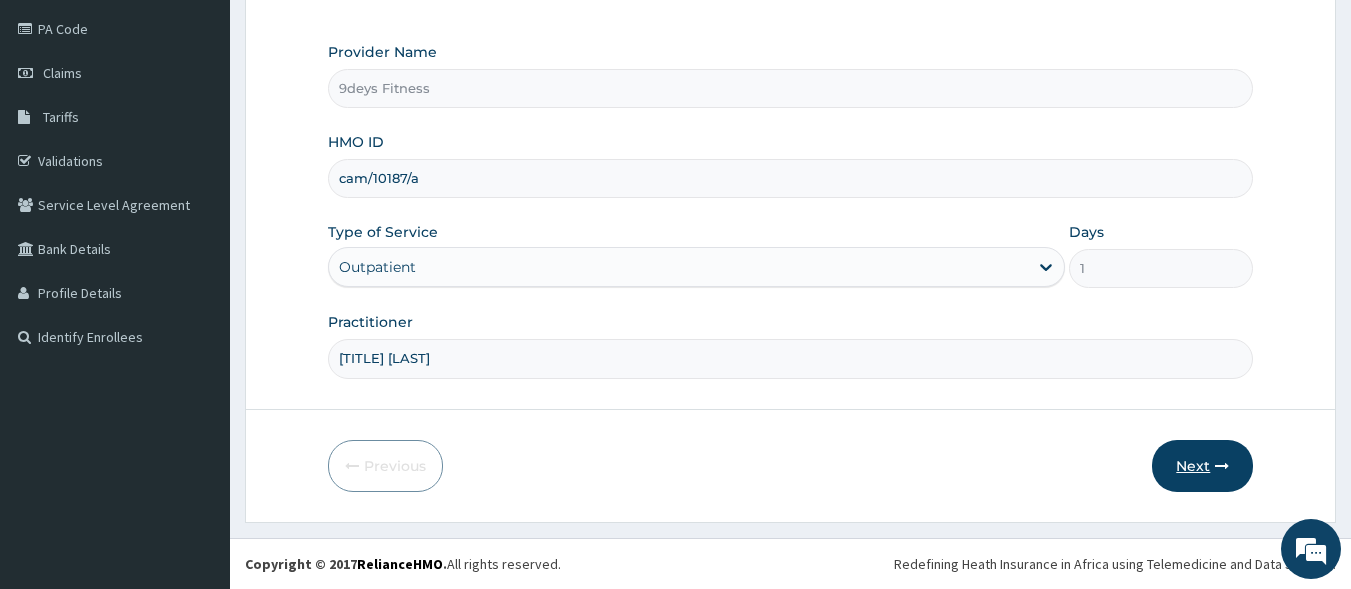 click on "Next" at bounding box center [1202, 466] 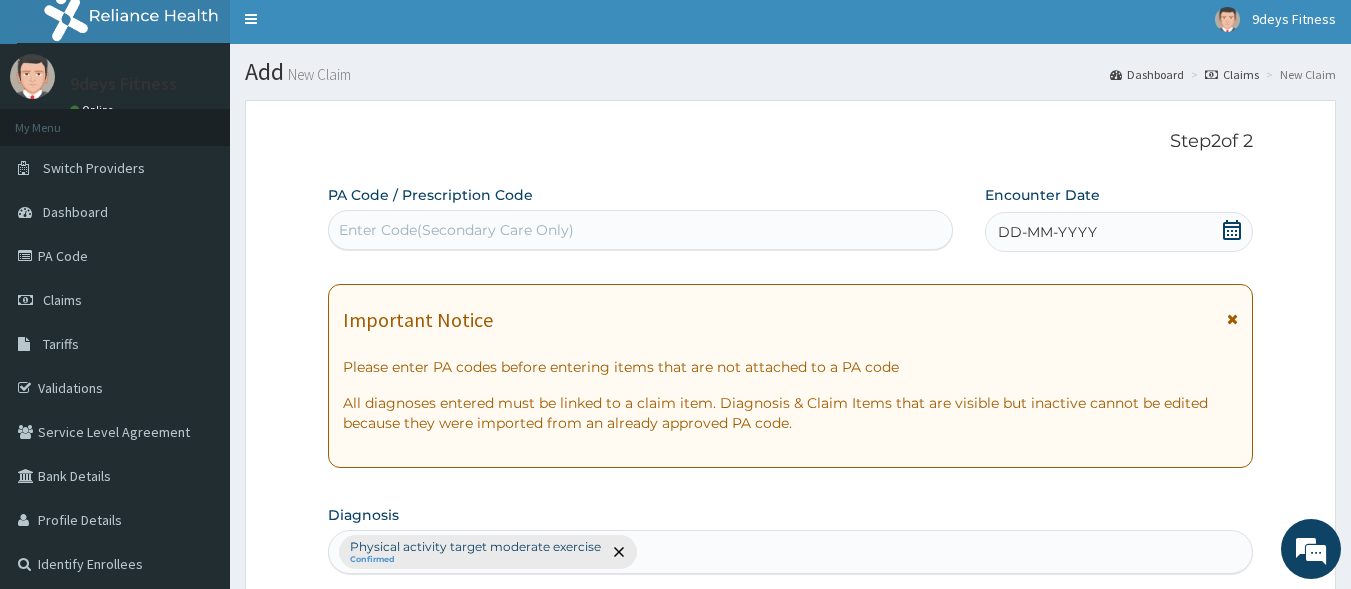 scroll, scrollTop: 0, scrollLeft: 0, axis: both 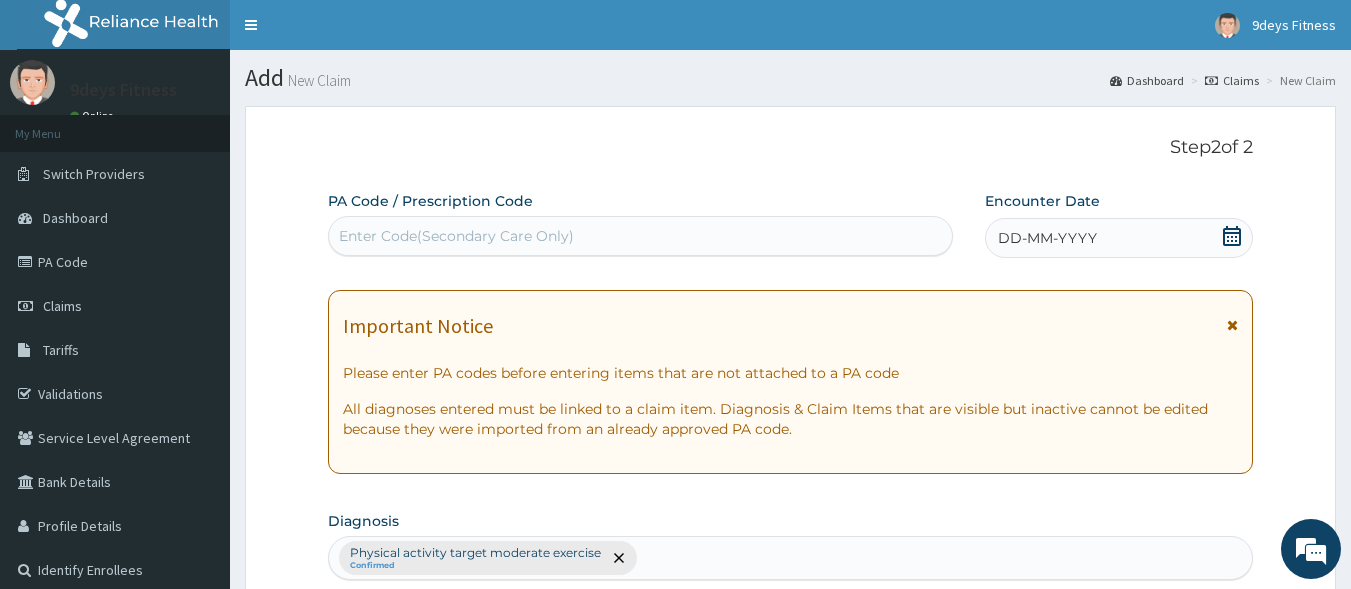 click on "Enter Code(Secondary Care Only)" at bounding box center [456, 236] 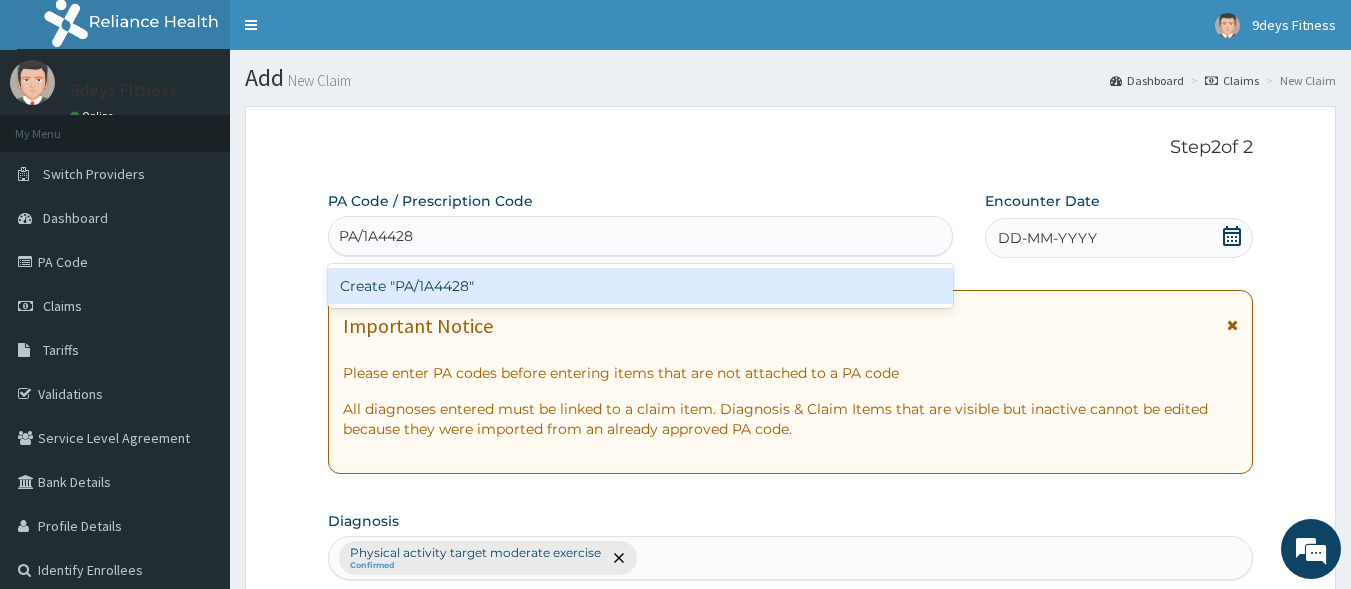 click on "Create "PA/1A4428"" at bounding box center (641, 286) 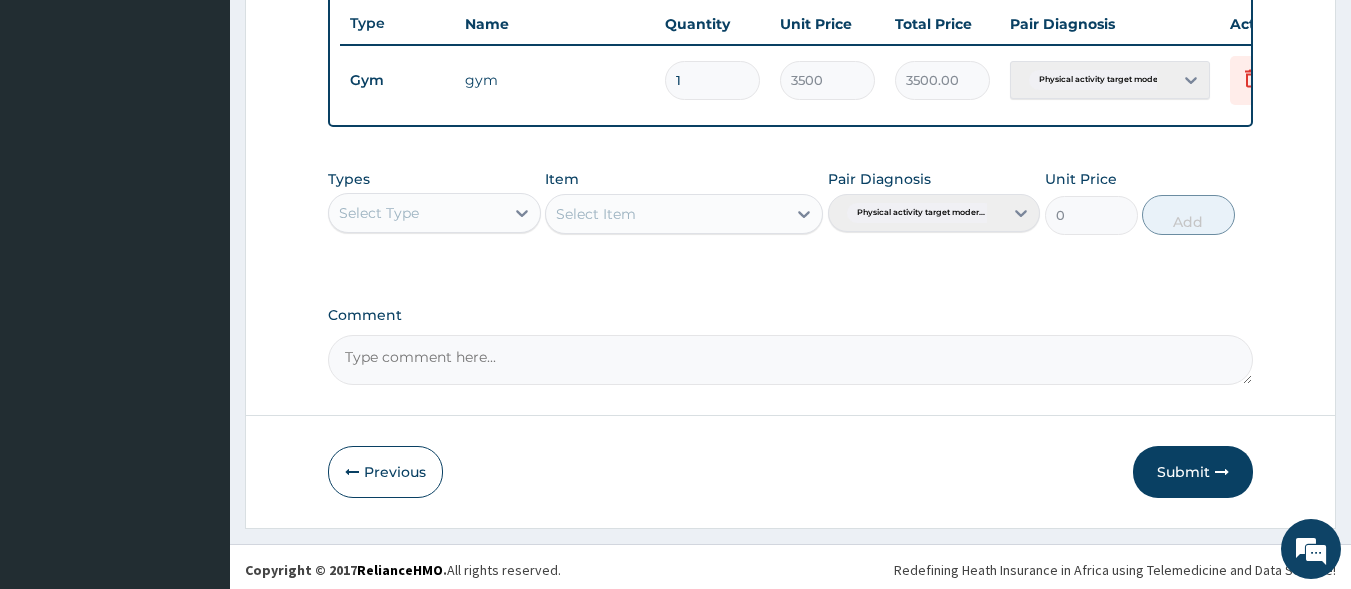 scroll, scrollTop: 773, scrollLeft: 0, axis: vertical 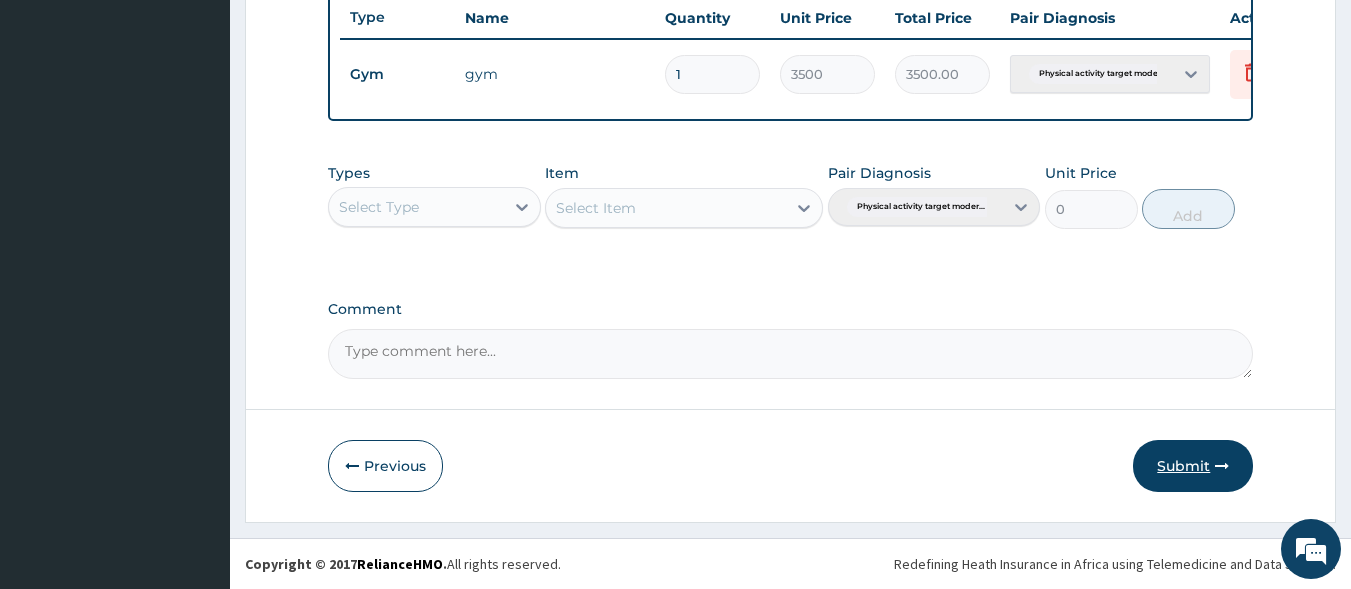 click on "Submit" at bounding box center (1193, 466) 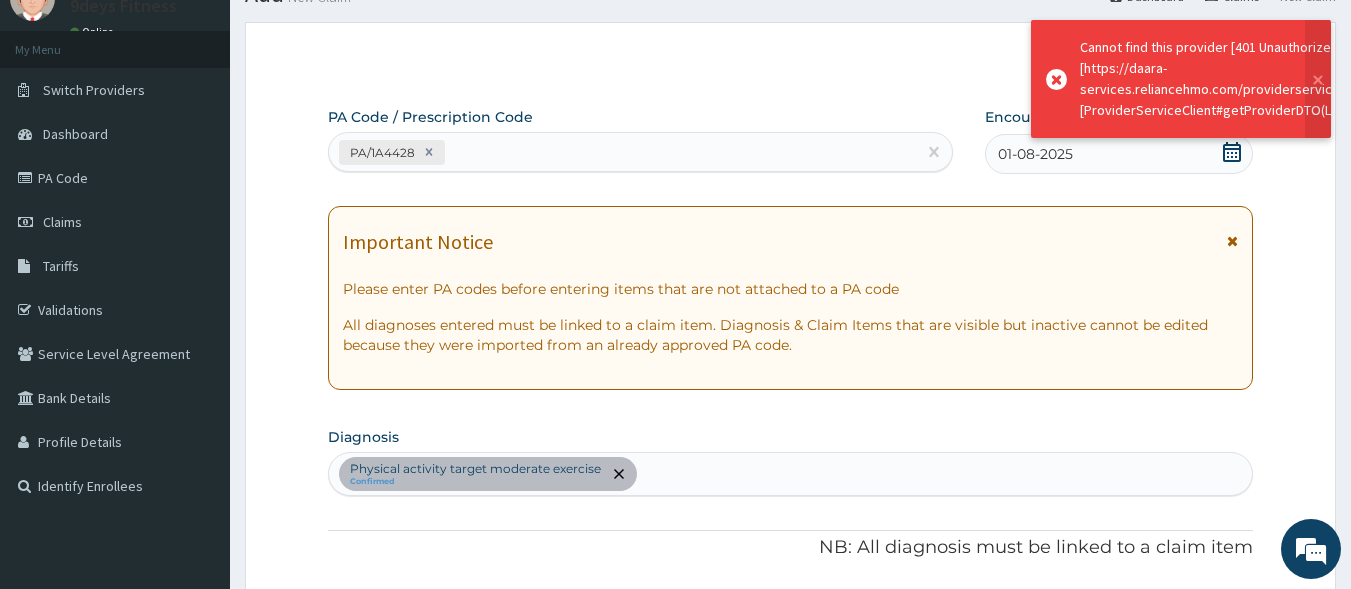 scroll, scrollTop: 773, scrollLeft: 0, axis: vertical 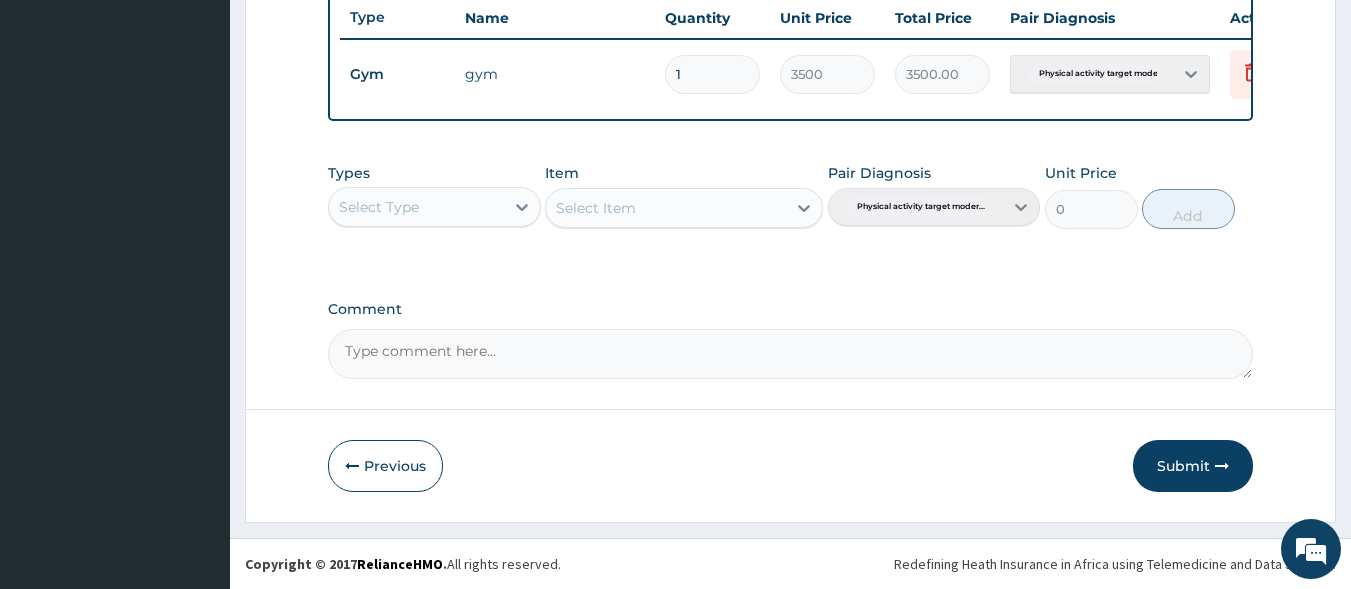 drag, startPoint x: 1156, startPoint y: 471, endPoint x: 1032, endPoint y: 445, distance: 126.69649 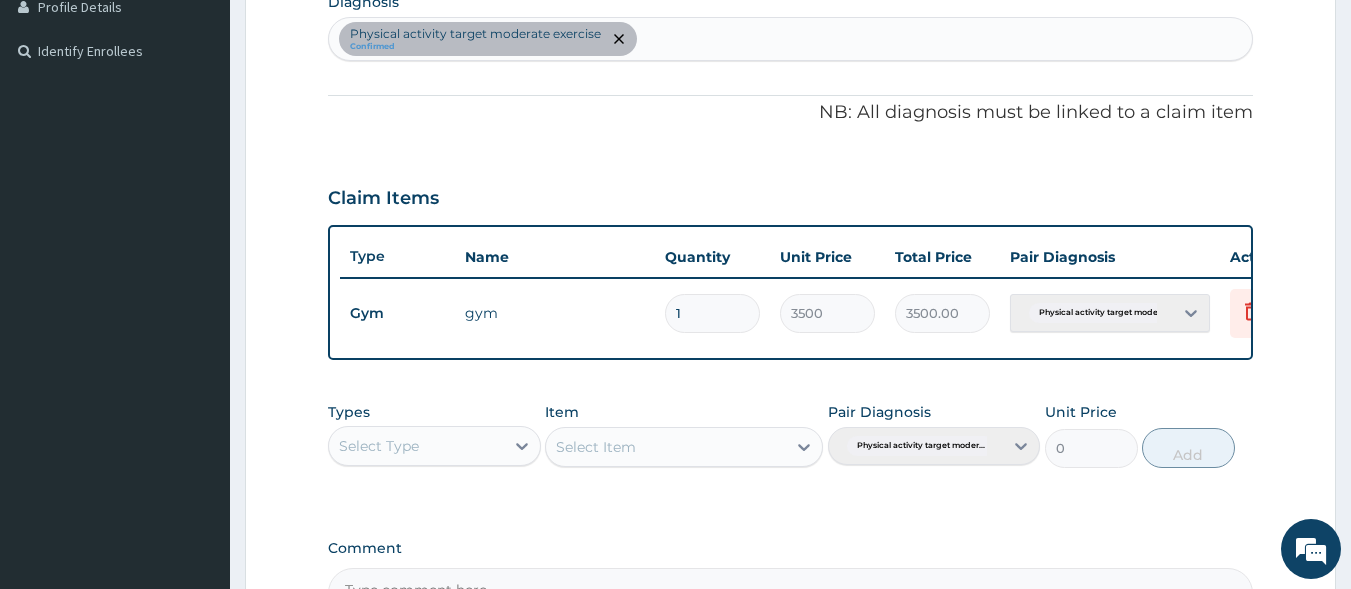 scroll, scrollTop: 773, scrollLeft: 0, axis: vertical 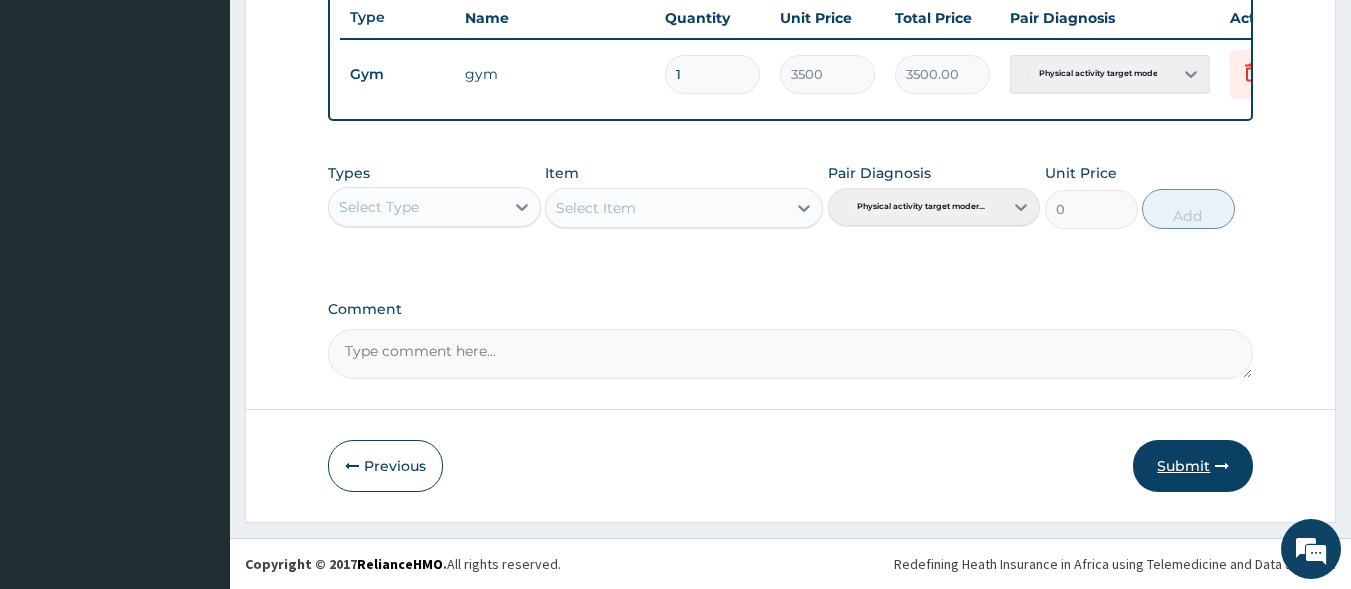 click on "Submit" at bounding box center [1193, 466] 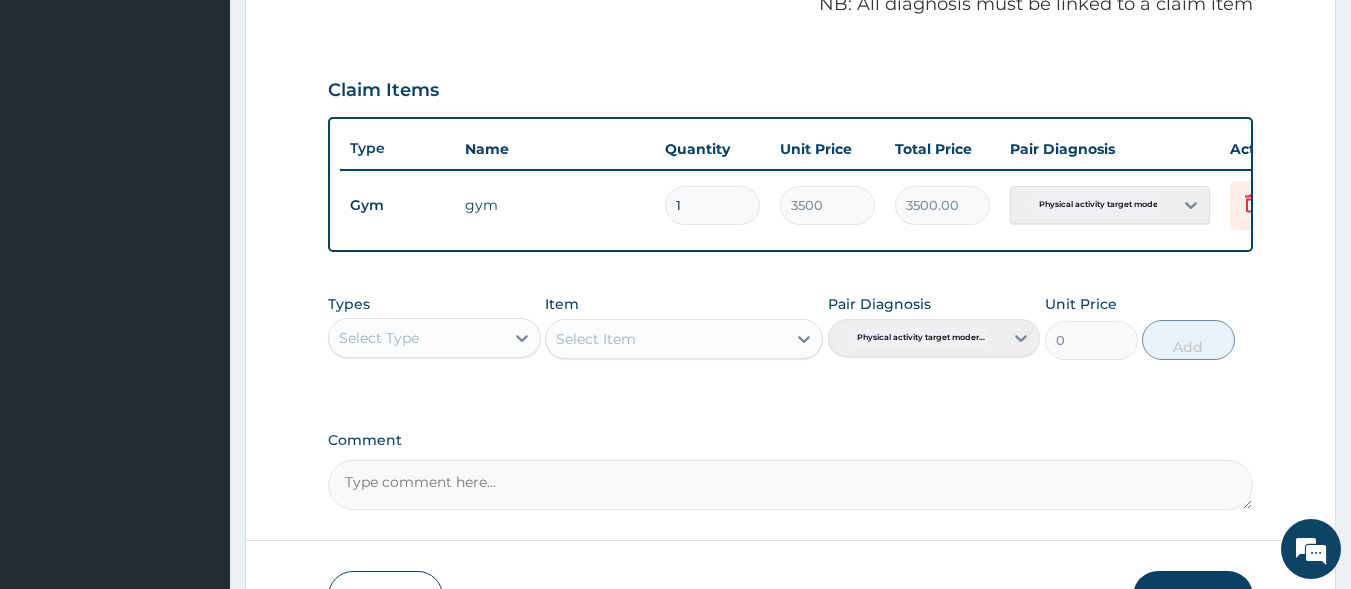 scroll, scrollTop: 773, scrollLeft: 0, axis: vertical 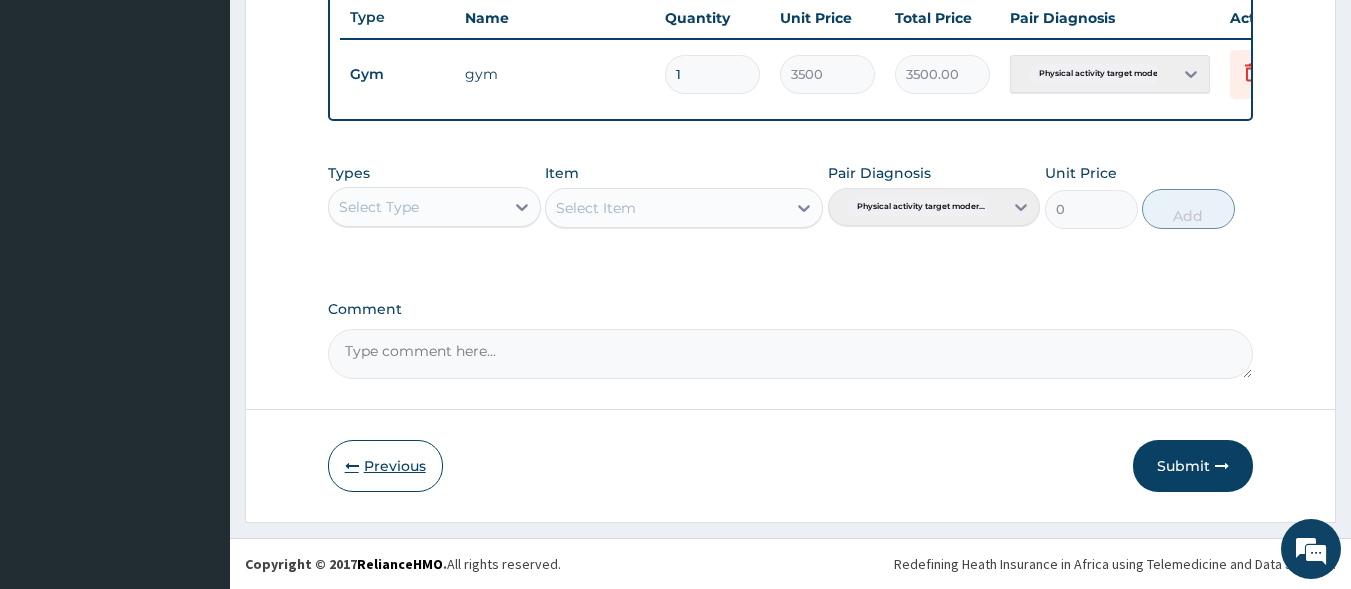 click on "Previous" at bounding box center (385, 466) 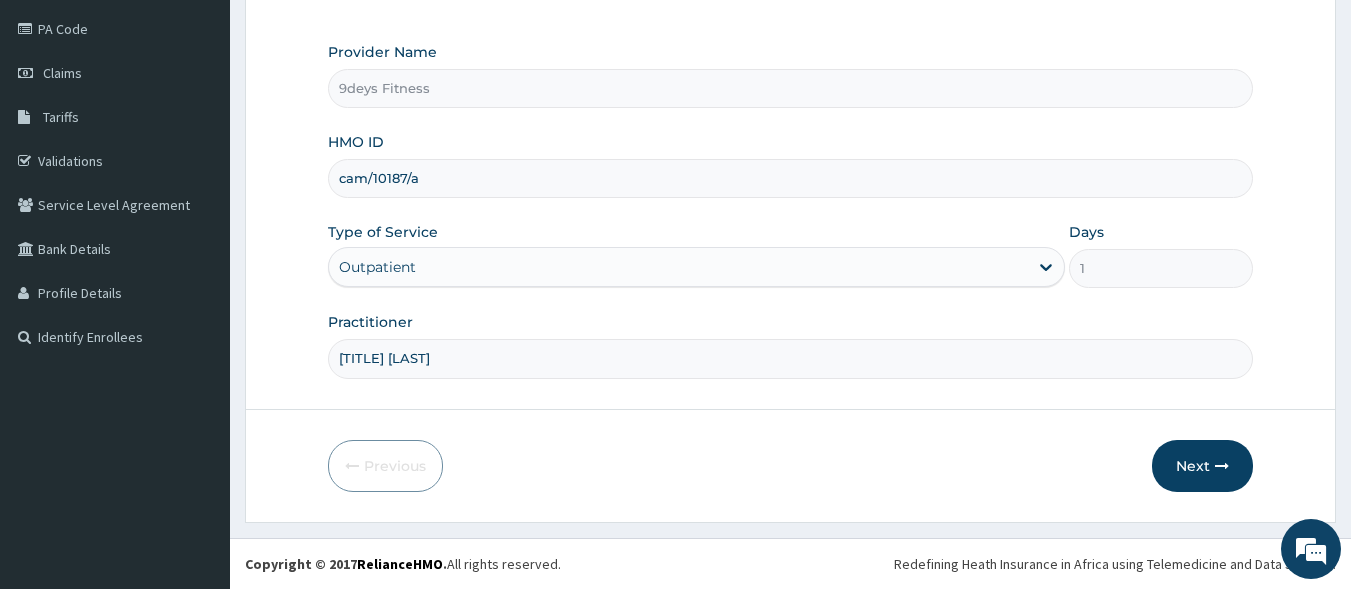 scroll, scrollTop: 233, scrollLeft: 0, axis: vertical 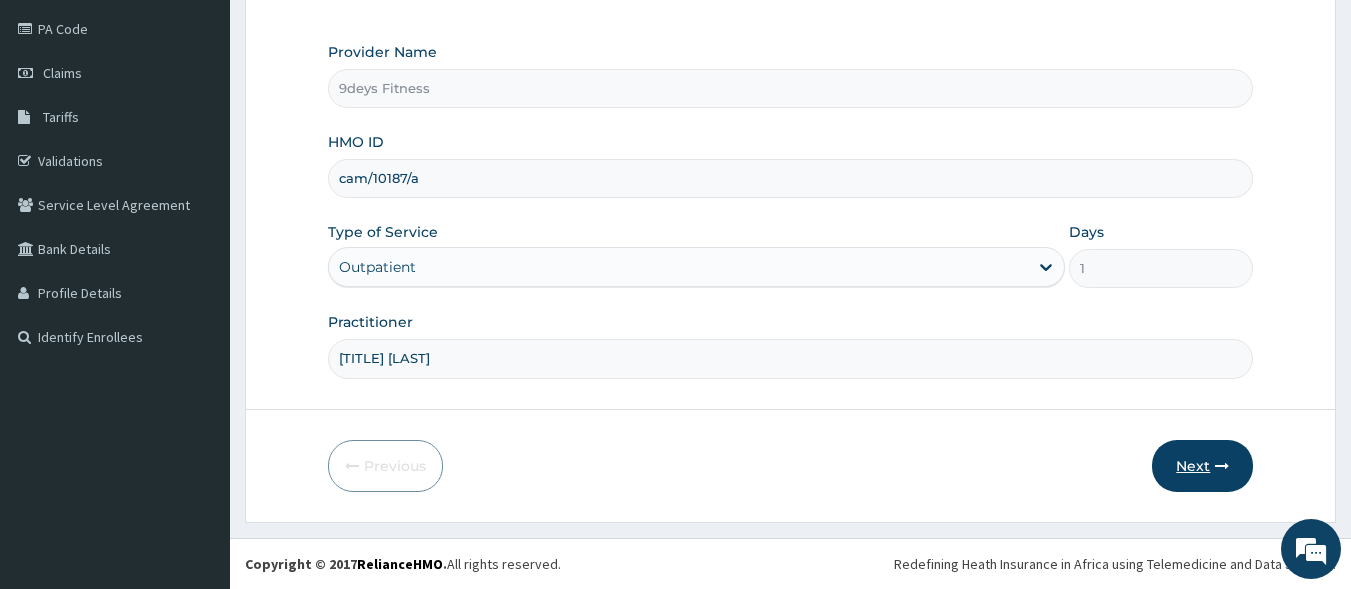 click on "Next" at bounding box center [1202, 466] 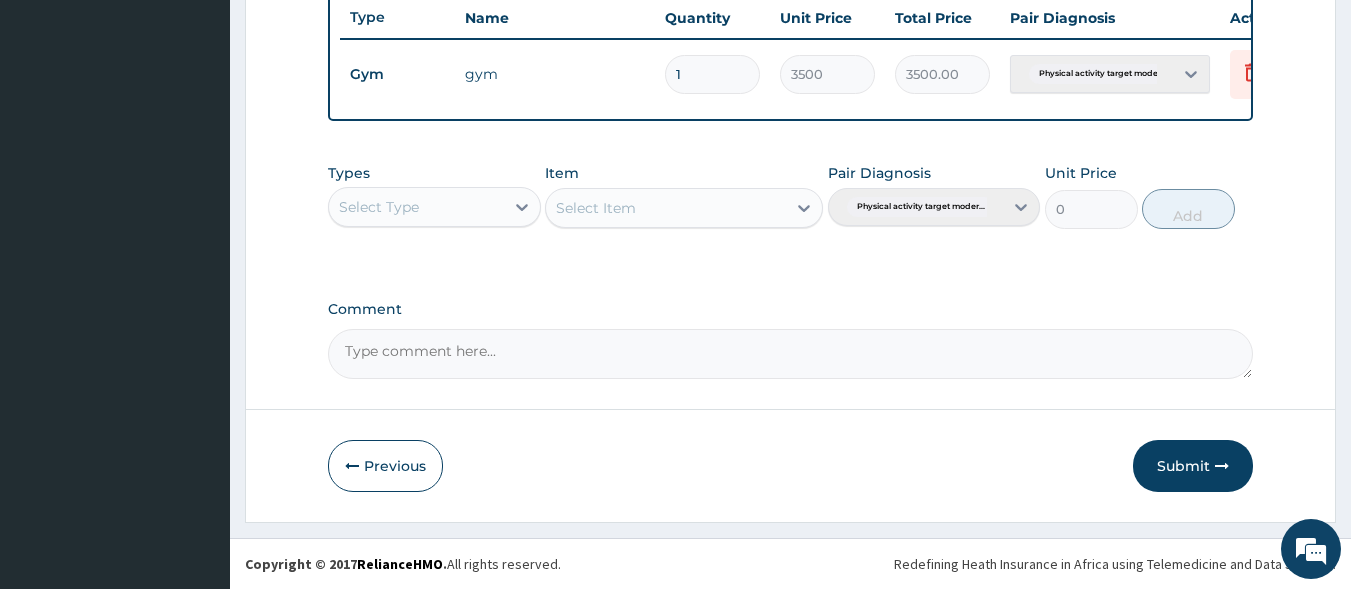 scroll, scrollTop: 773, scrollLeft: 0, axis: vertical 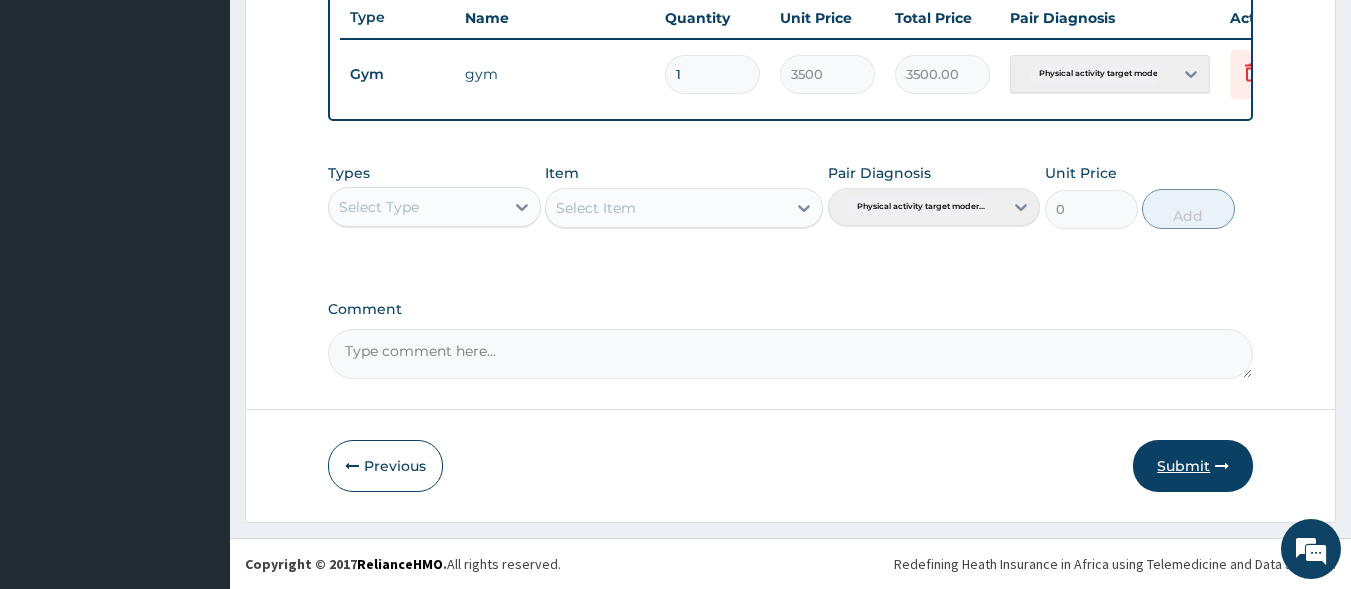 click on "Submit" at bounding box center [1193, 466] 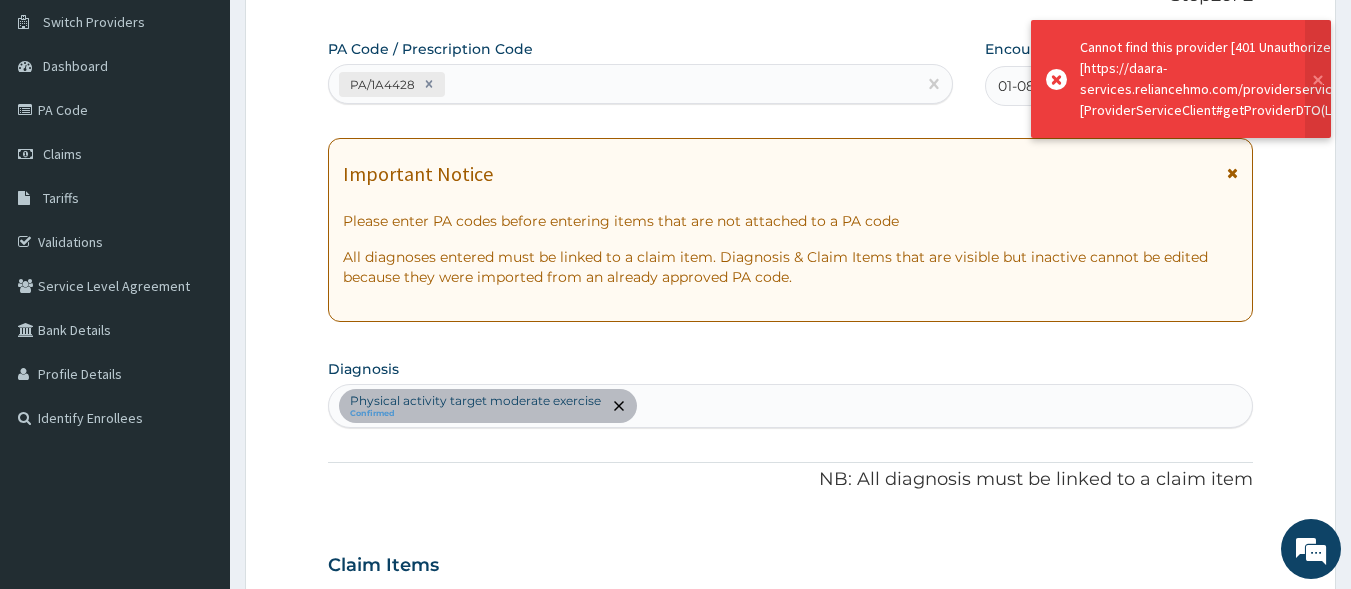 scroll, scrollTop: 0, scrollLeft: 0, axis: both 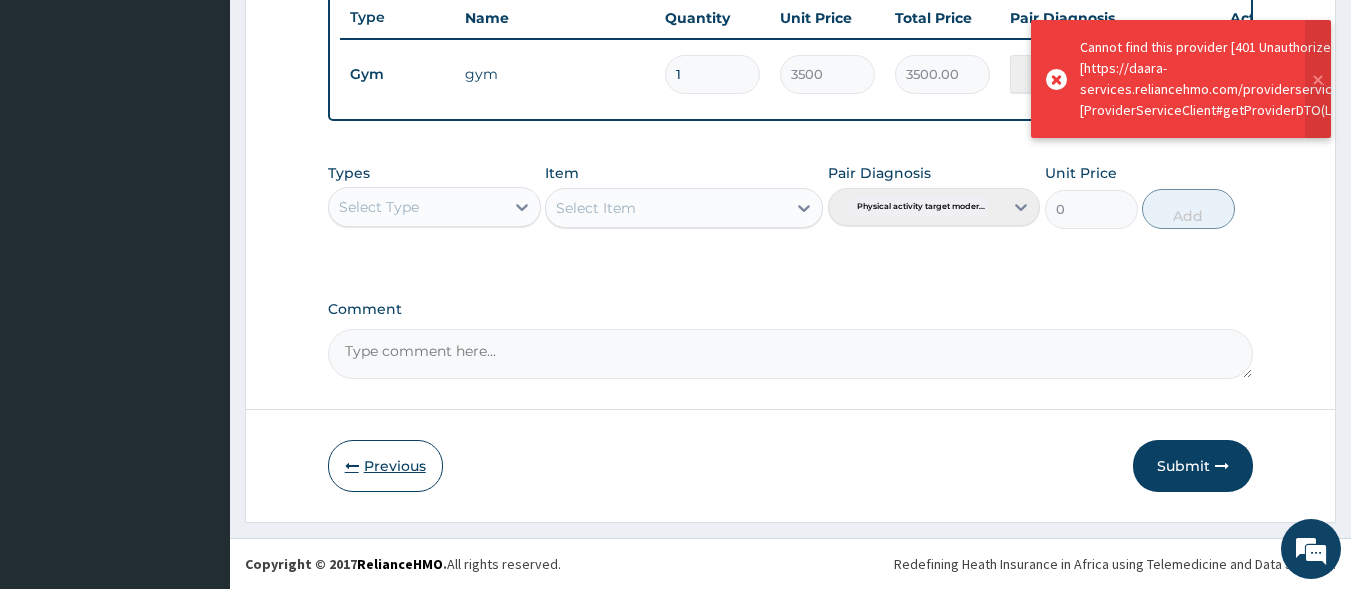 click on "Previous" at bounding box center (385, 466) 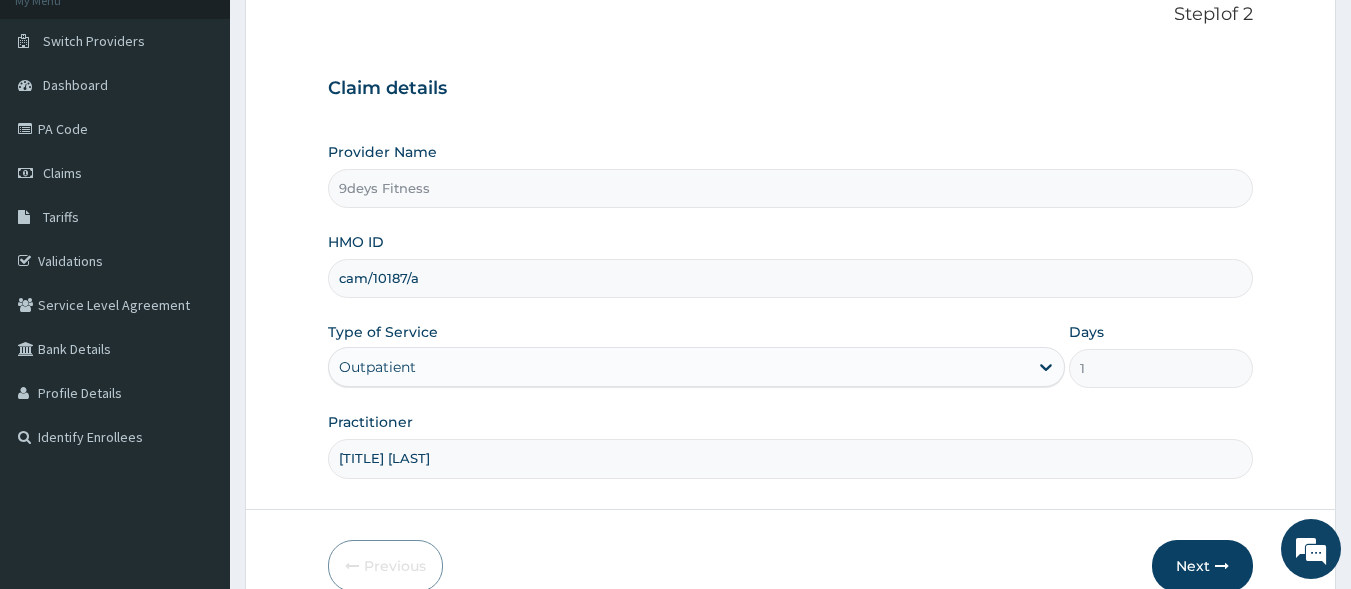 scroll, scrollTop: 233, scrollLeft: 0, axis: vertical 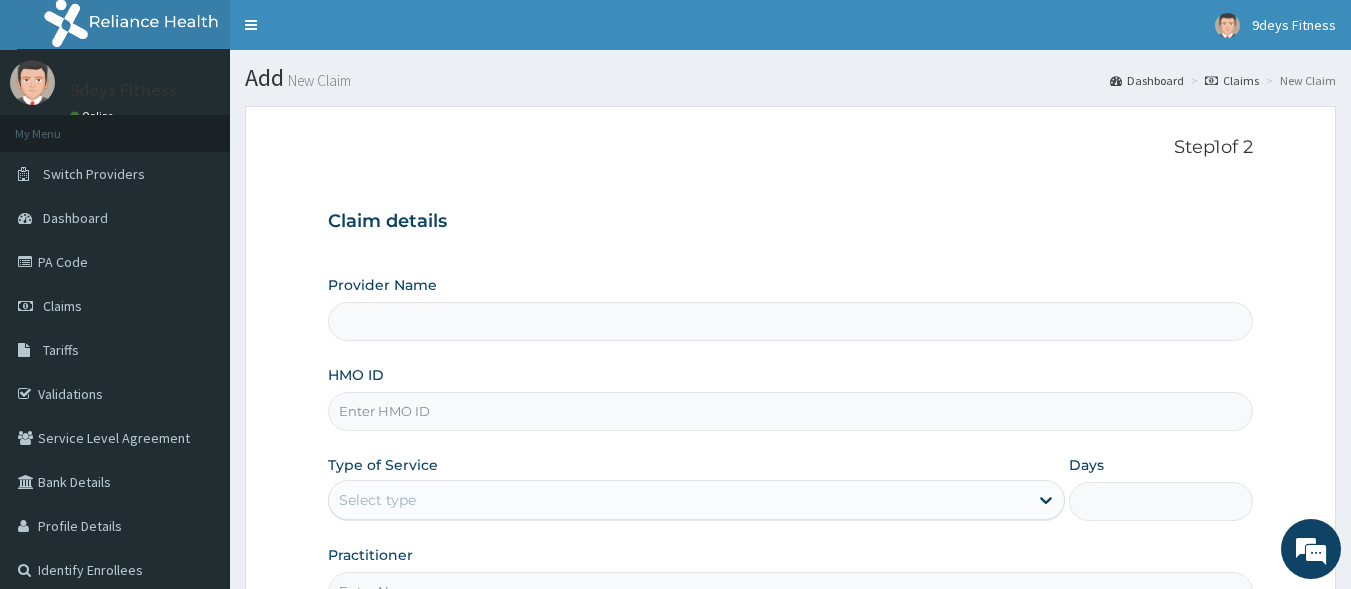 type on "9deys Fitness" 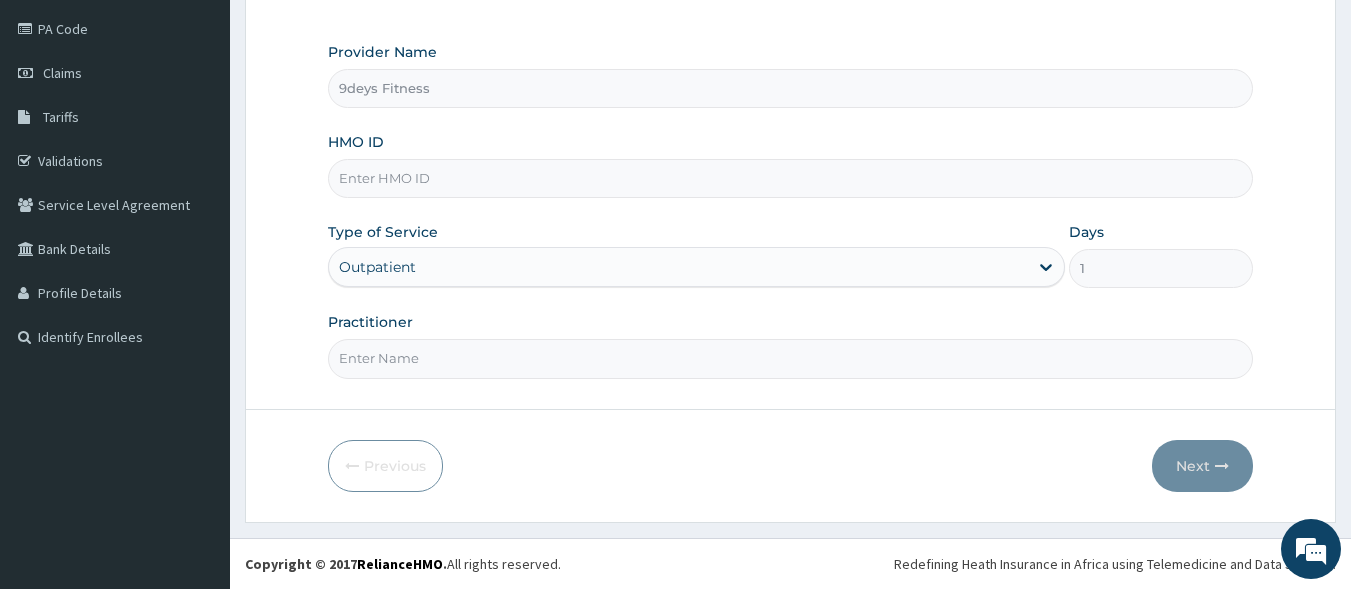 scroll, scrollTop: 233, scrollLeft: 0, axis: vertical 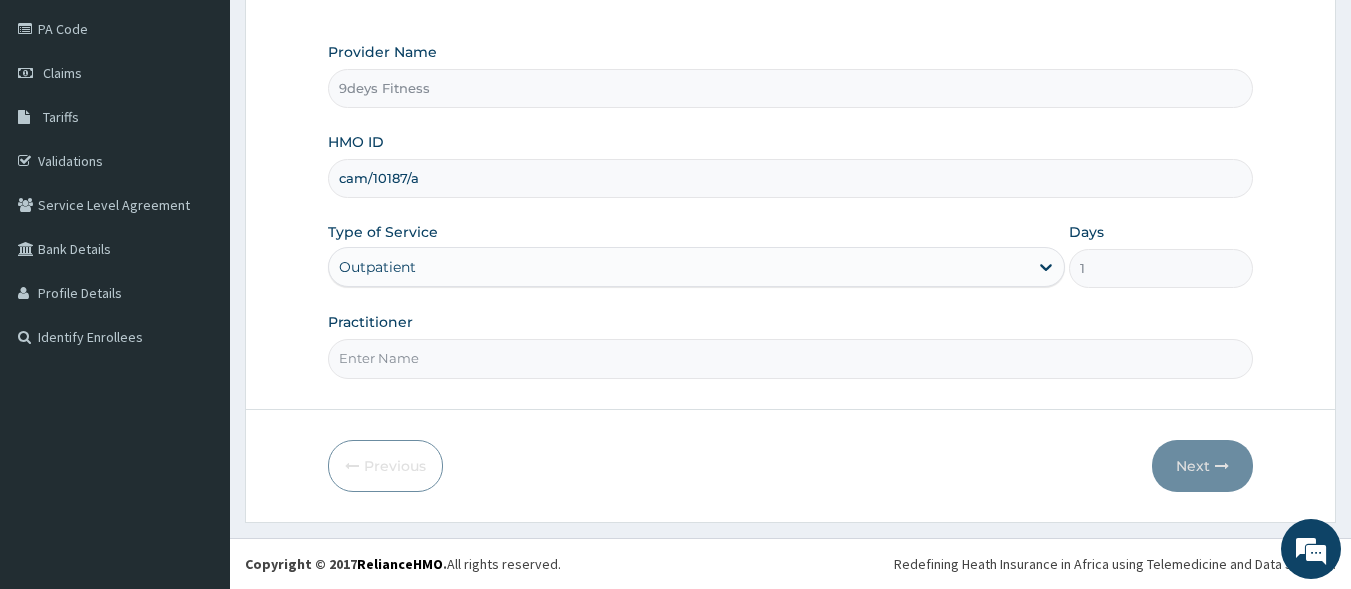 type on "cam/10187/a" 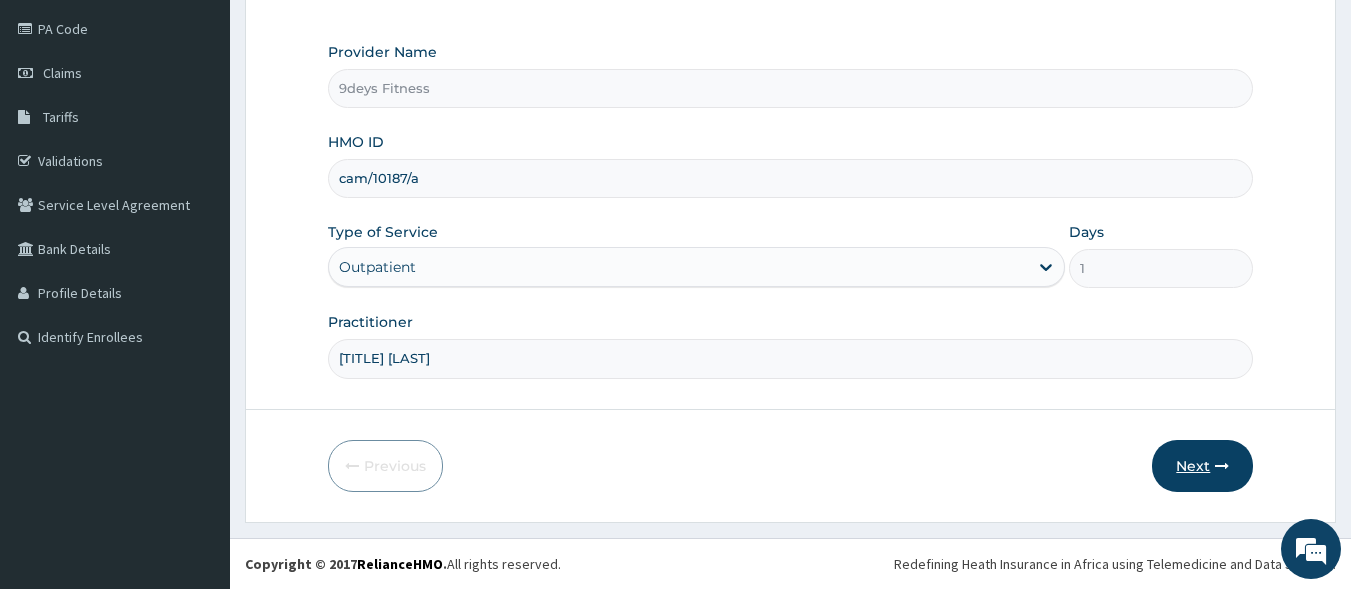 scroll, scrollTop: 0, scrollLeft: 0, axis: both 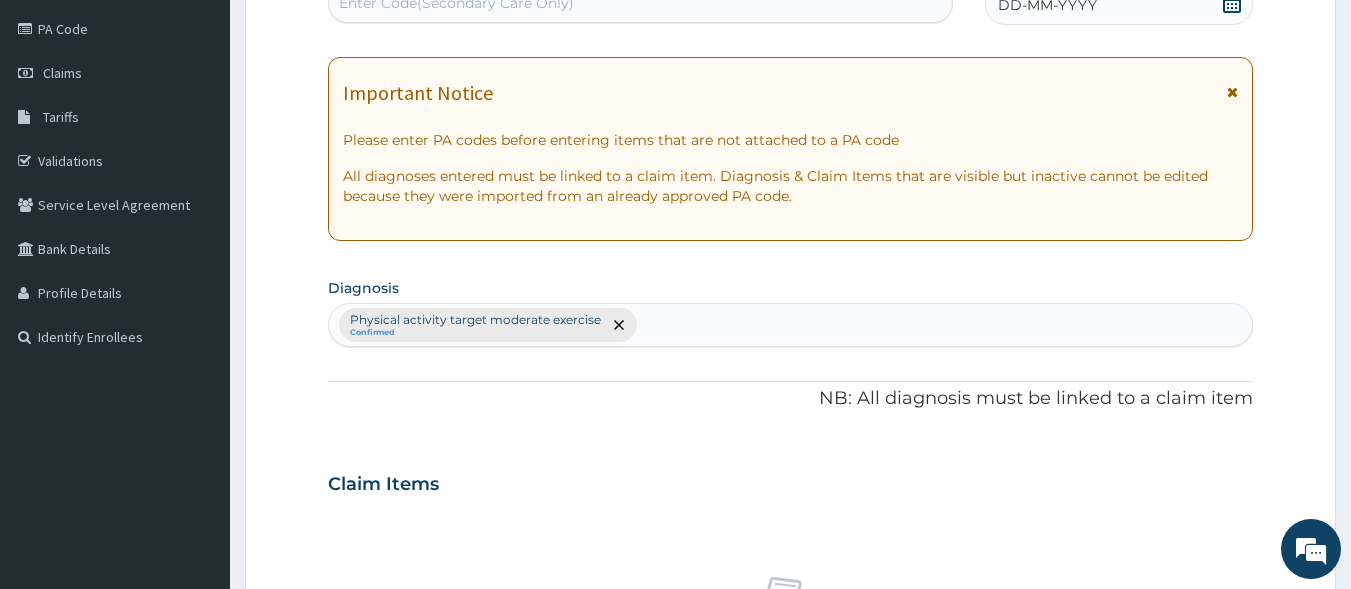 click on "Enter Code(Secondary Care Only)" at bounding box center (456, 3) 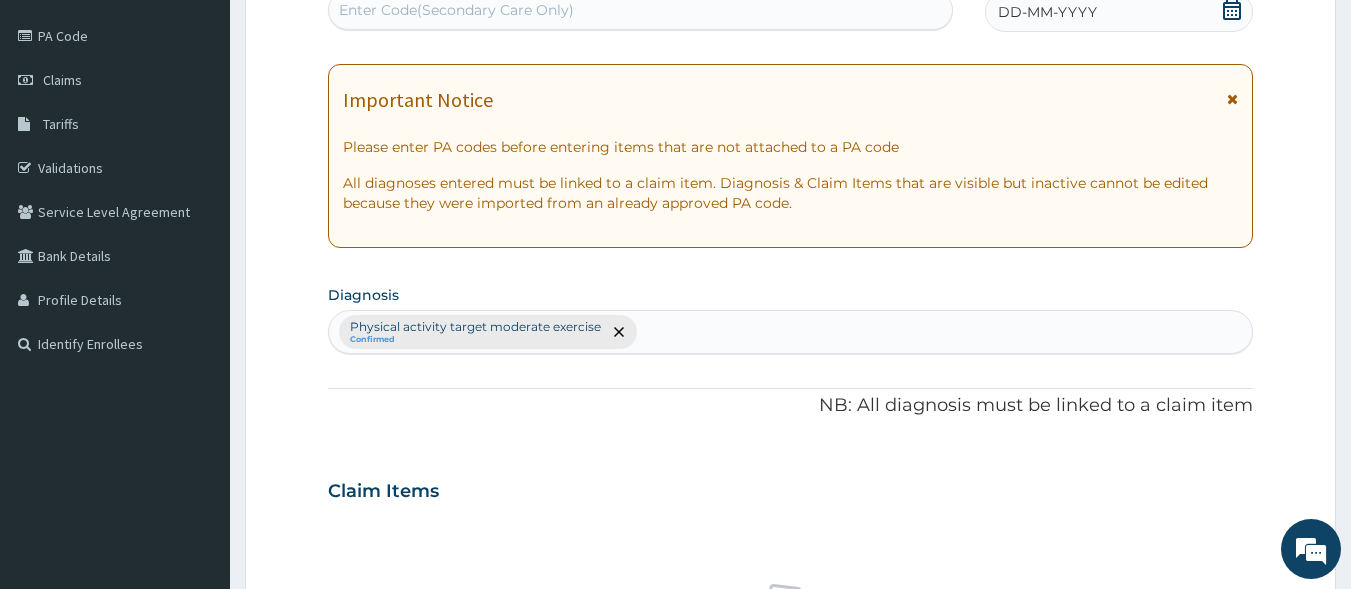 drag, startPoint x: 524, startPoint y: 12, endPoint x: 470, endPoint y: 22, distance: 54.91812 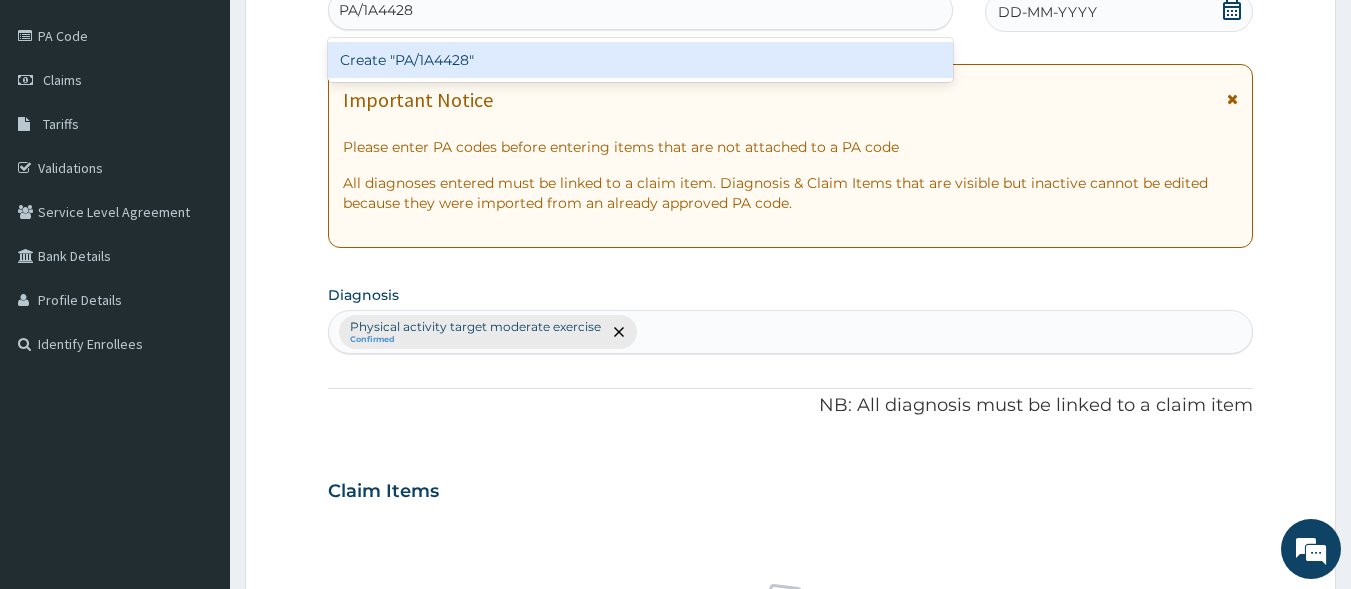 click on "Create "PA/1A4428"" at bounding box center (641, 60) 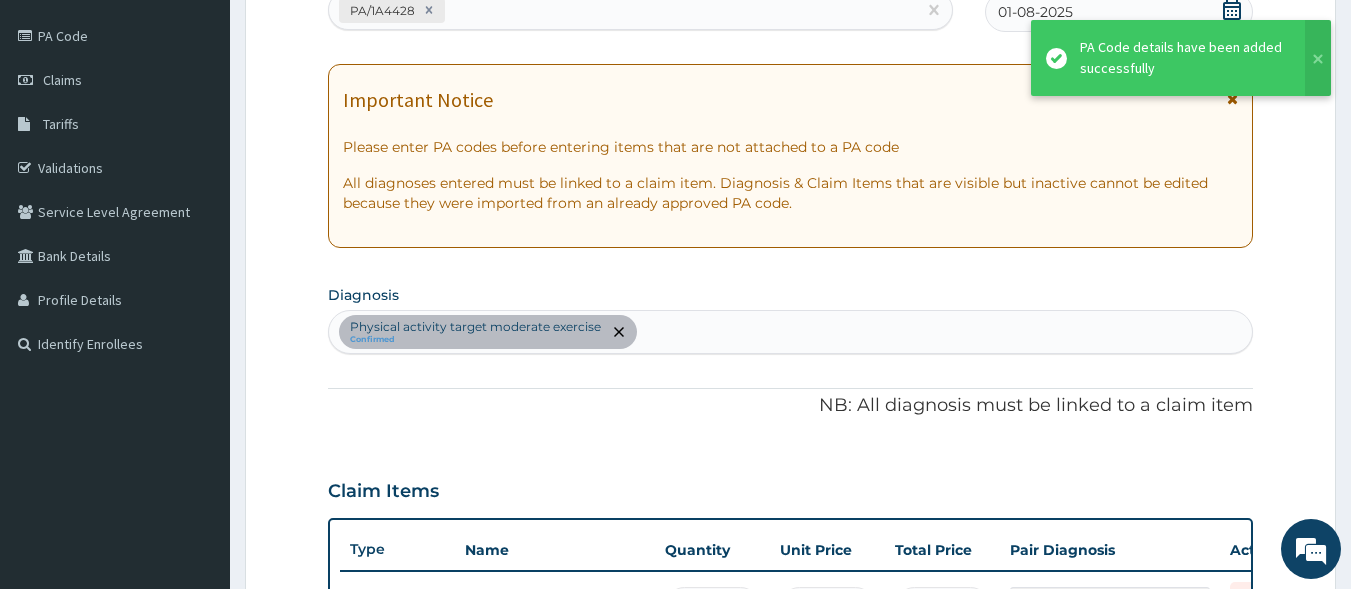scroll, scrollTop: 263, scrollLeft: 0, axis: vertical 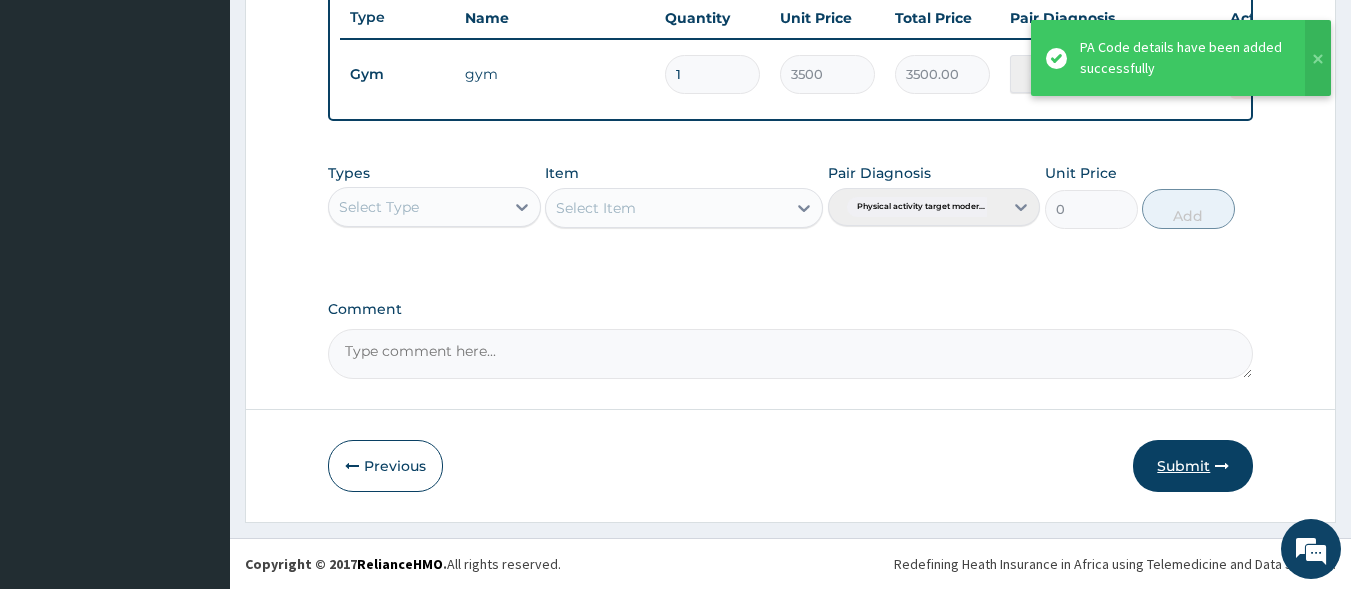 click on "Submit" at bounding box center [1193, 466] 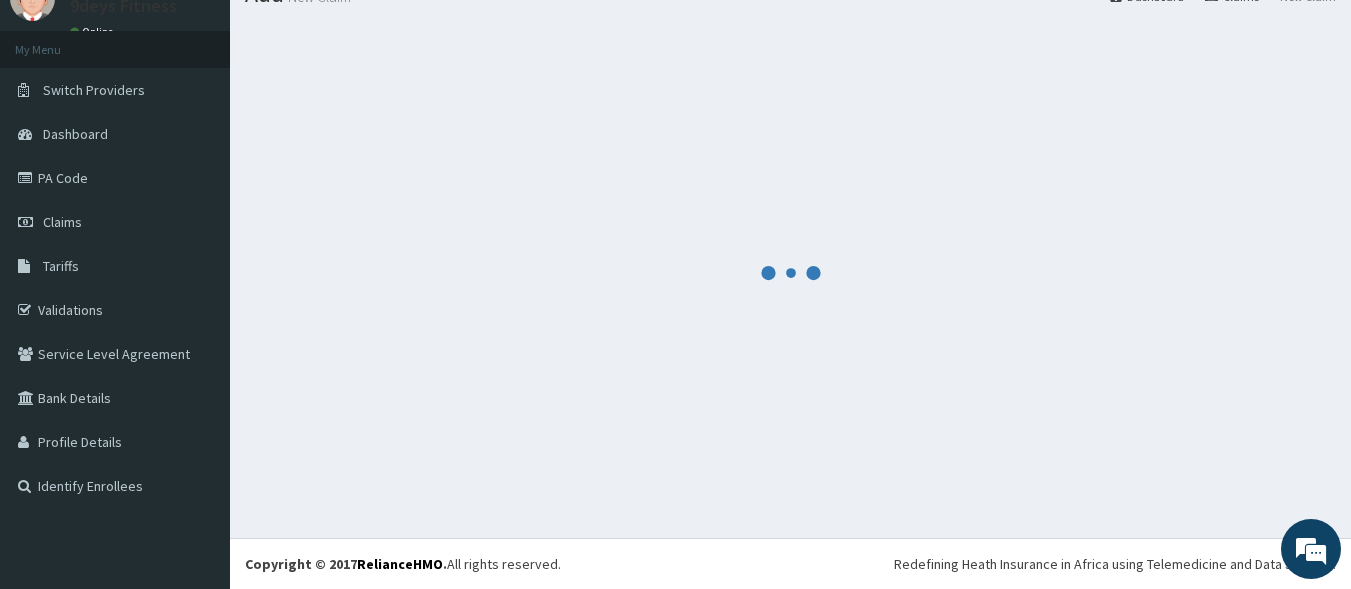 scroll, scrollTop: 773, scrollLeft: 0, axis: vertical 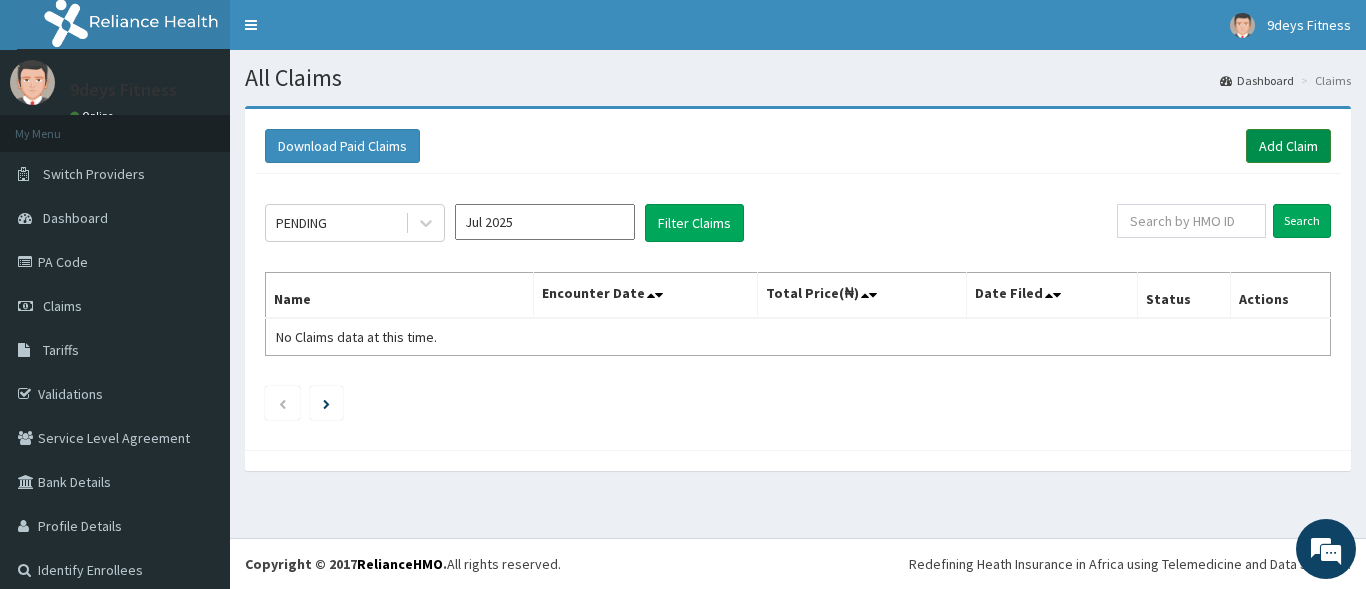 click on "Add Claim" at bounding box center [1288, 146] 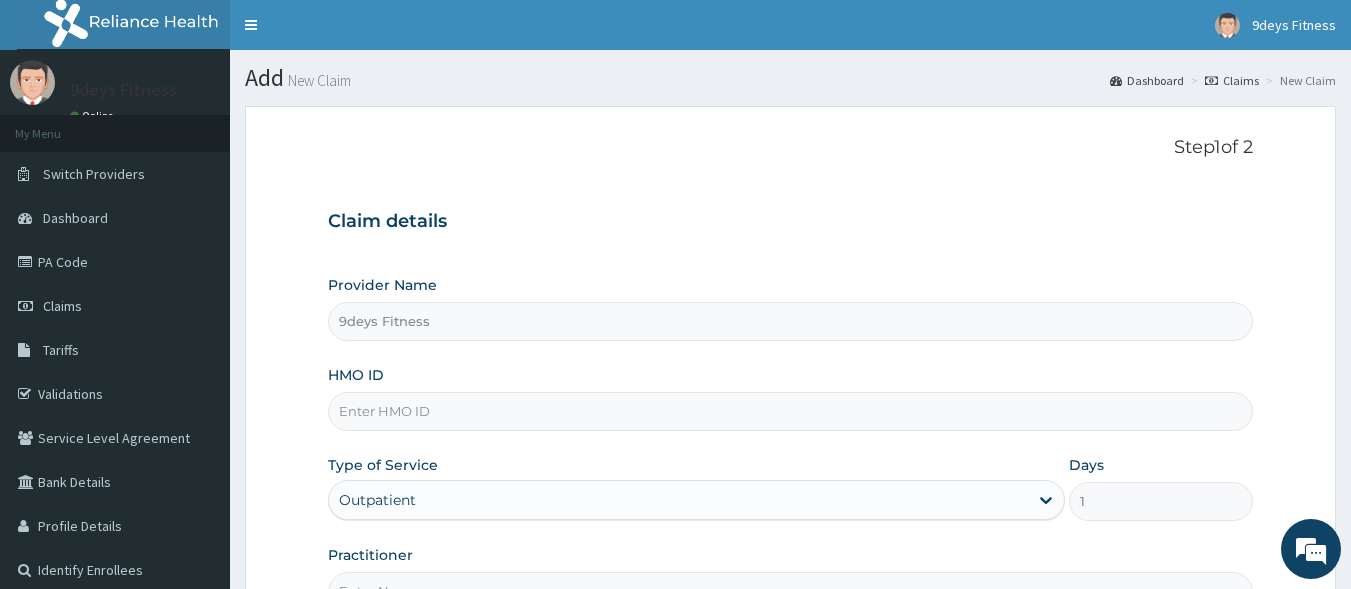 scroll, scrollTop: 0, scrollLeft: 0, axis: both 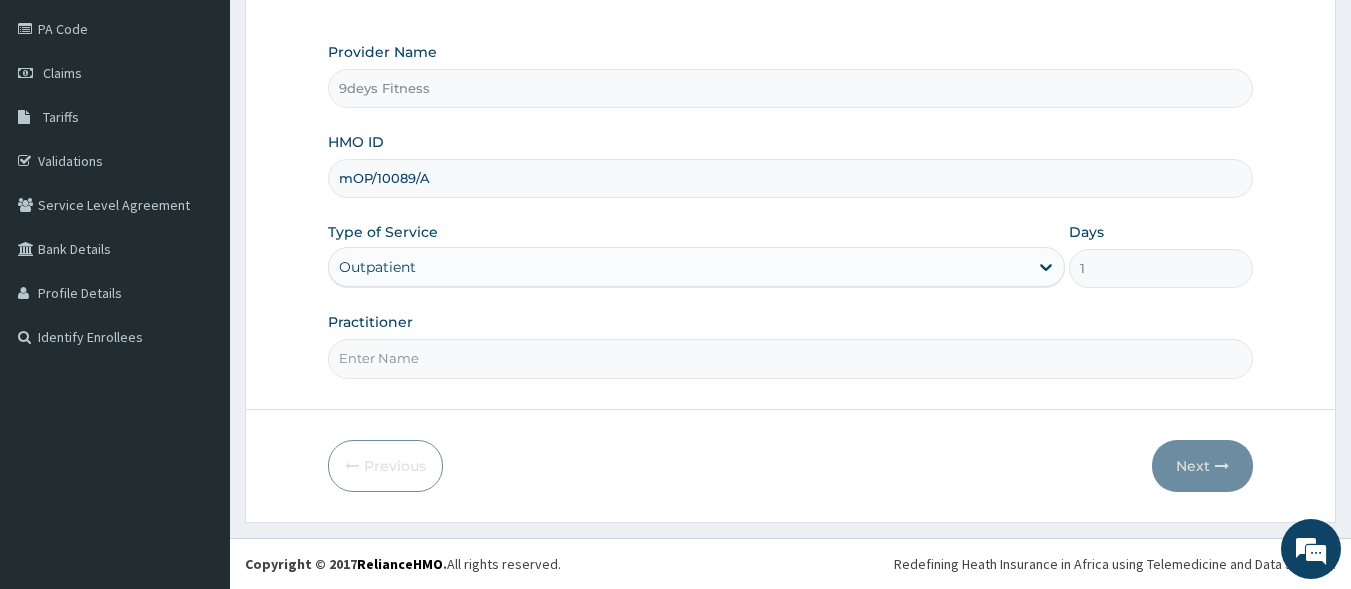 type on "mOP/10089/A" 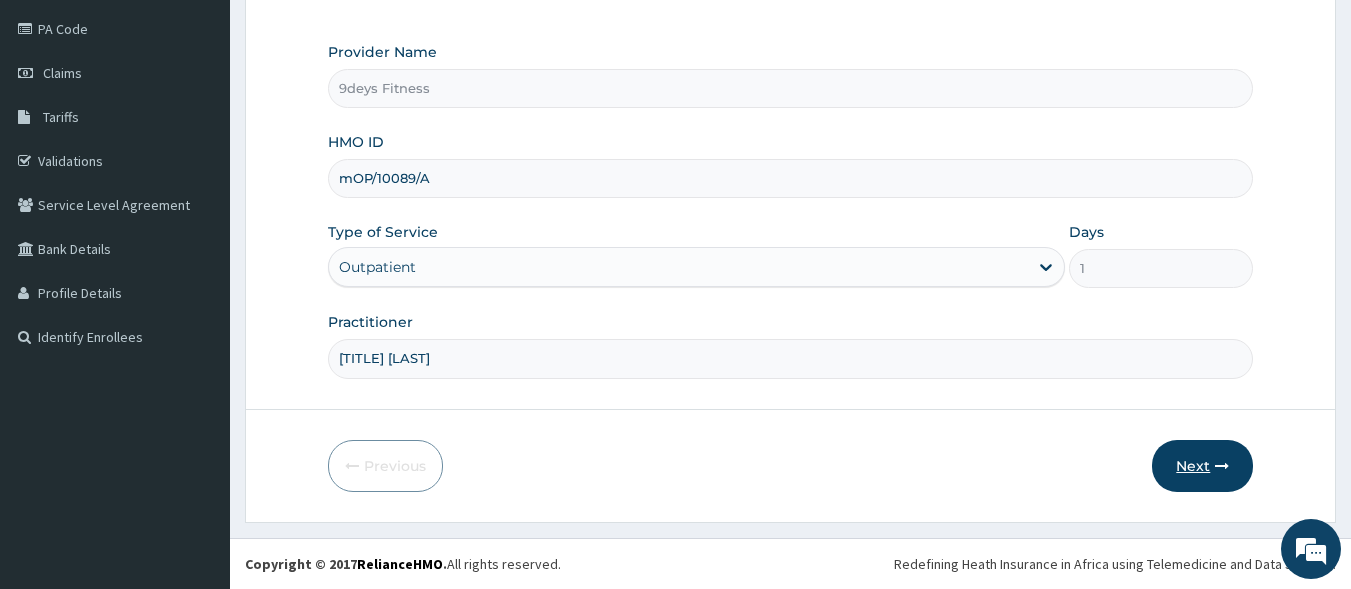 click on "Next" at bounding box center (1202, 466) 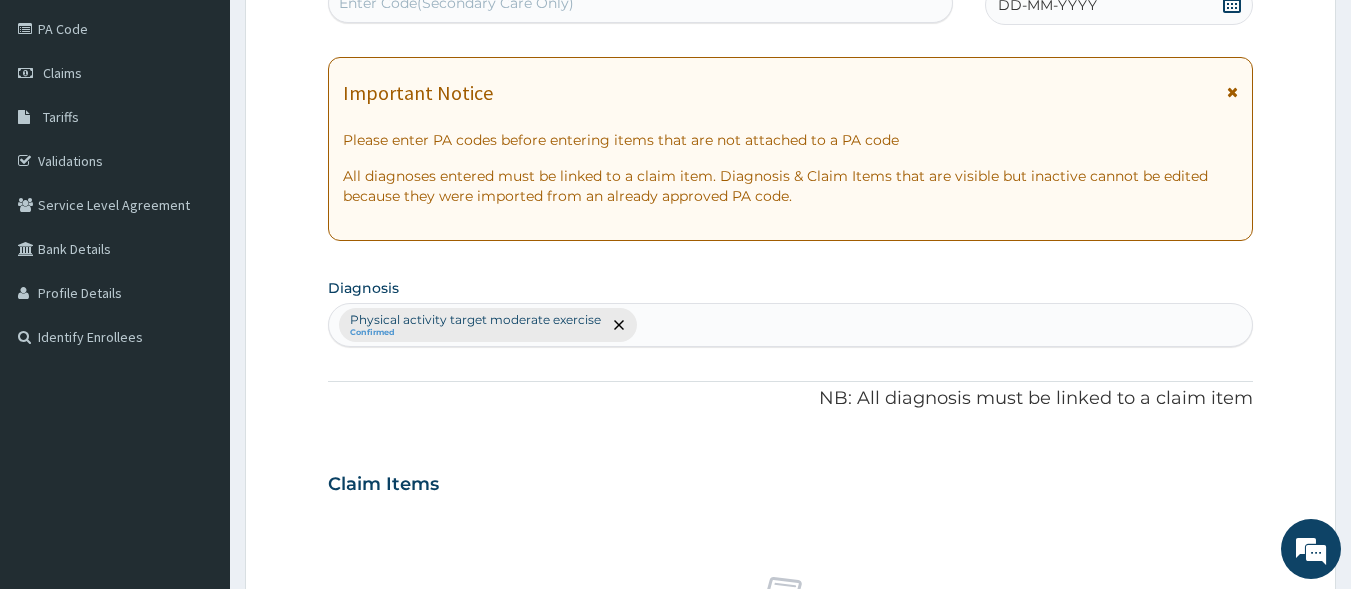 click on "Enter Code(Secondary Care Only)" at bounding box center (456, 3) 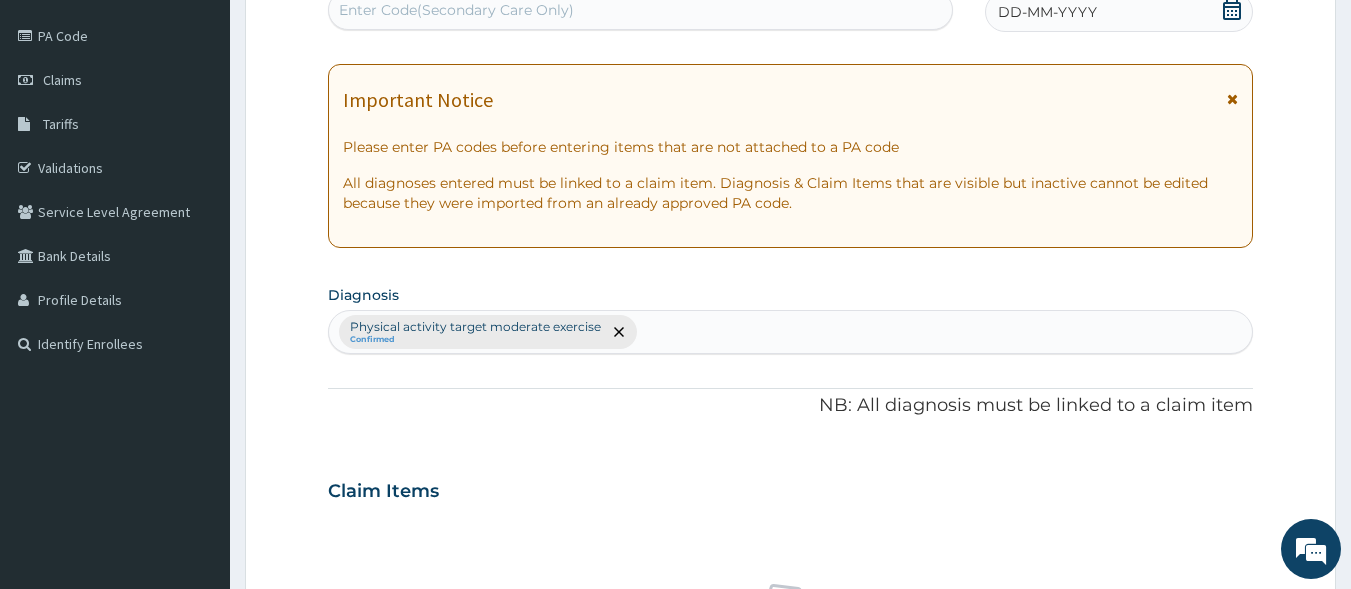 click on "Enter Code(Secondary Care Only)" at bounding box center (456, 10) 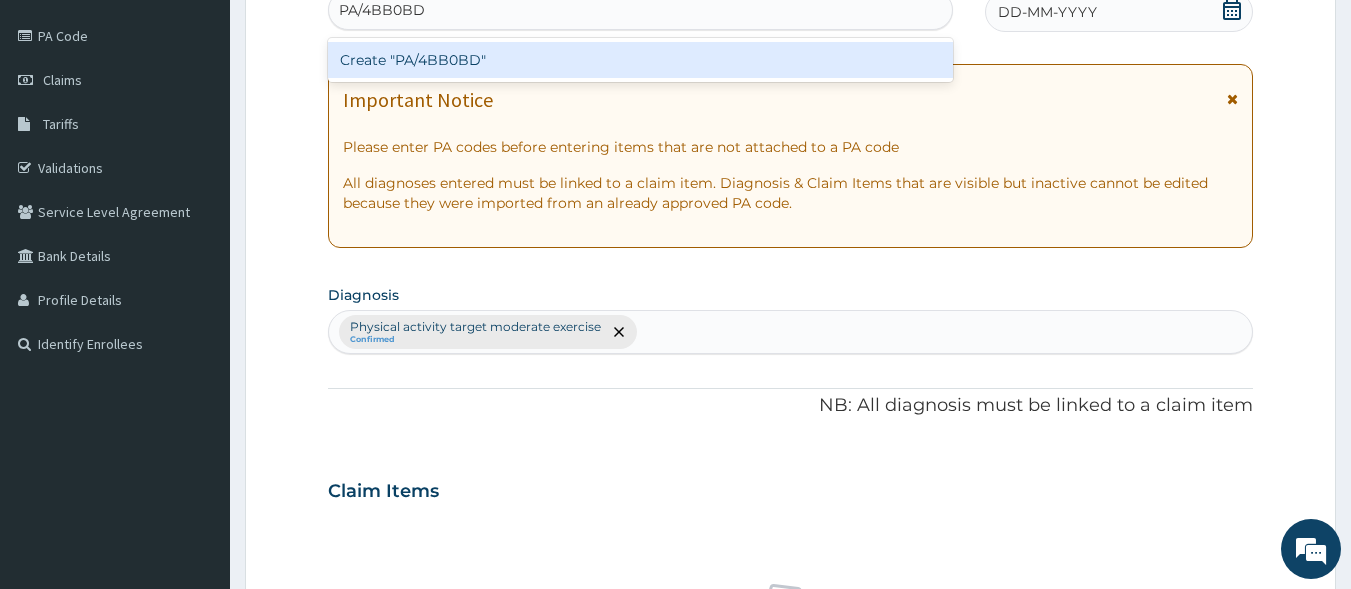 click on "Create "PA/4BB0BD"" at bounding box center (641, 60) 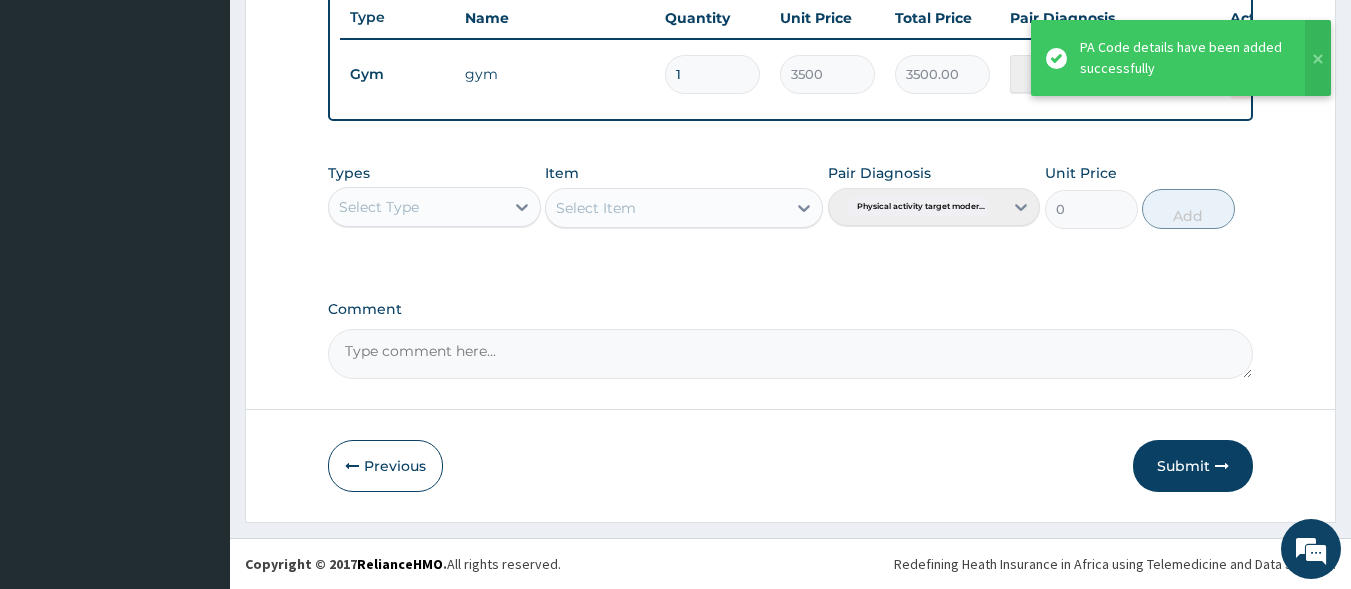 scroll, scrollTop: 763, scrollLeft: 0, axis: vertical 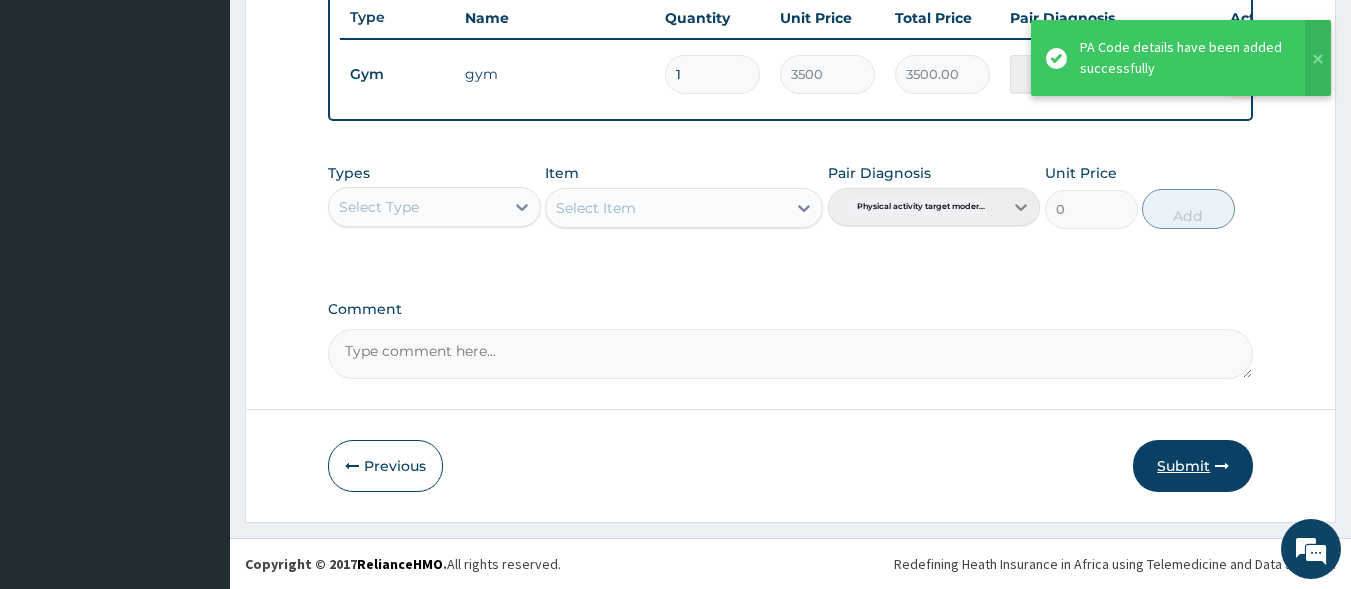 click on "Submit" at bounding box center (1193, 466) 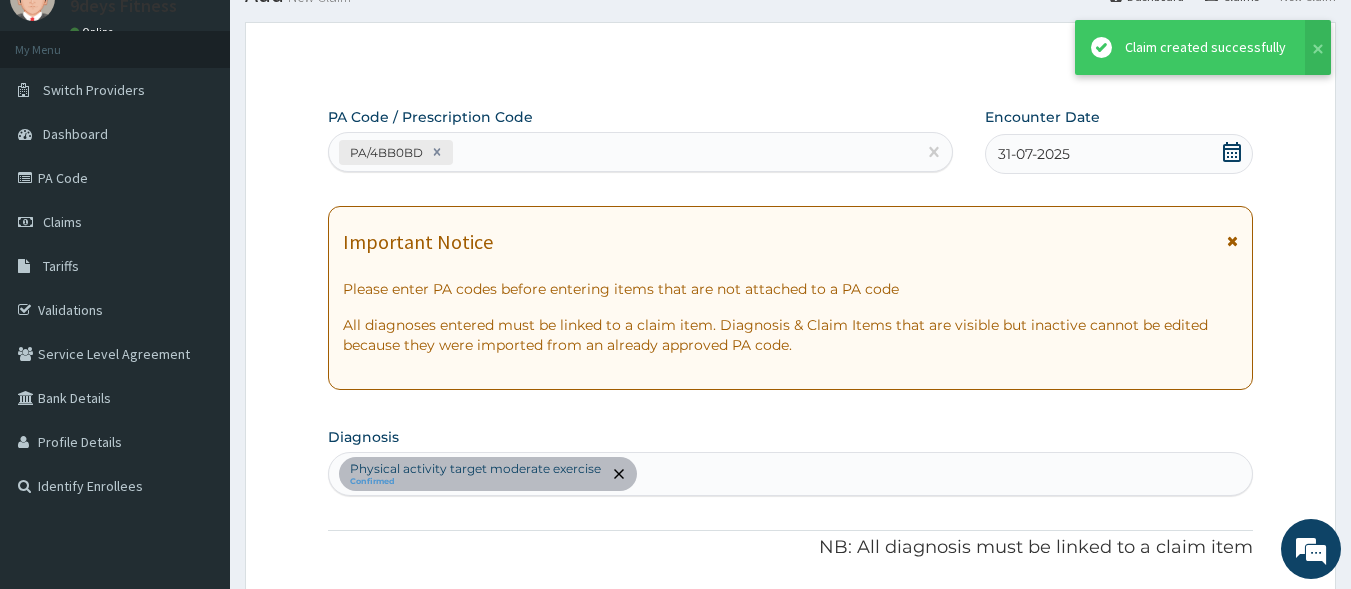 scroll, scrollTop: 763, scrollLeft: 0, axis: vertical 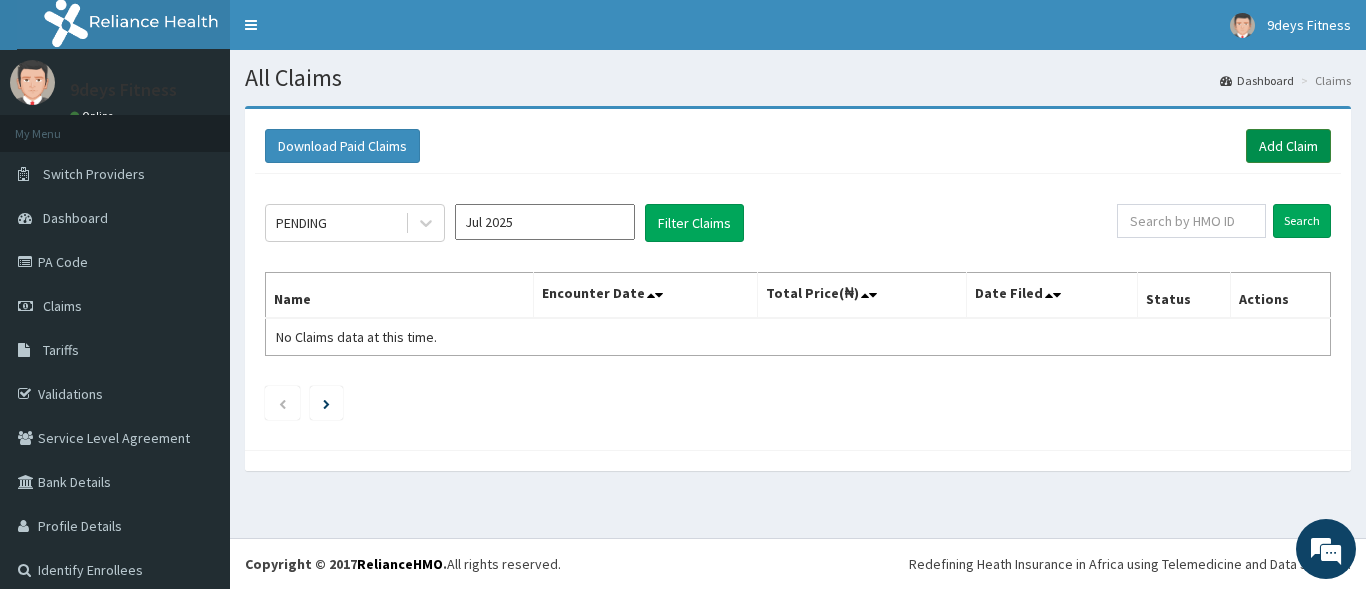 click on "Add Claim" at bounding box center (1288, 146) 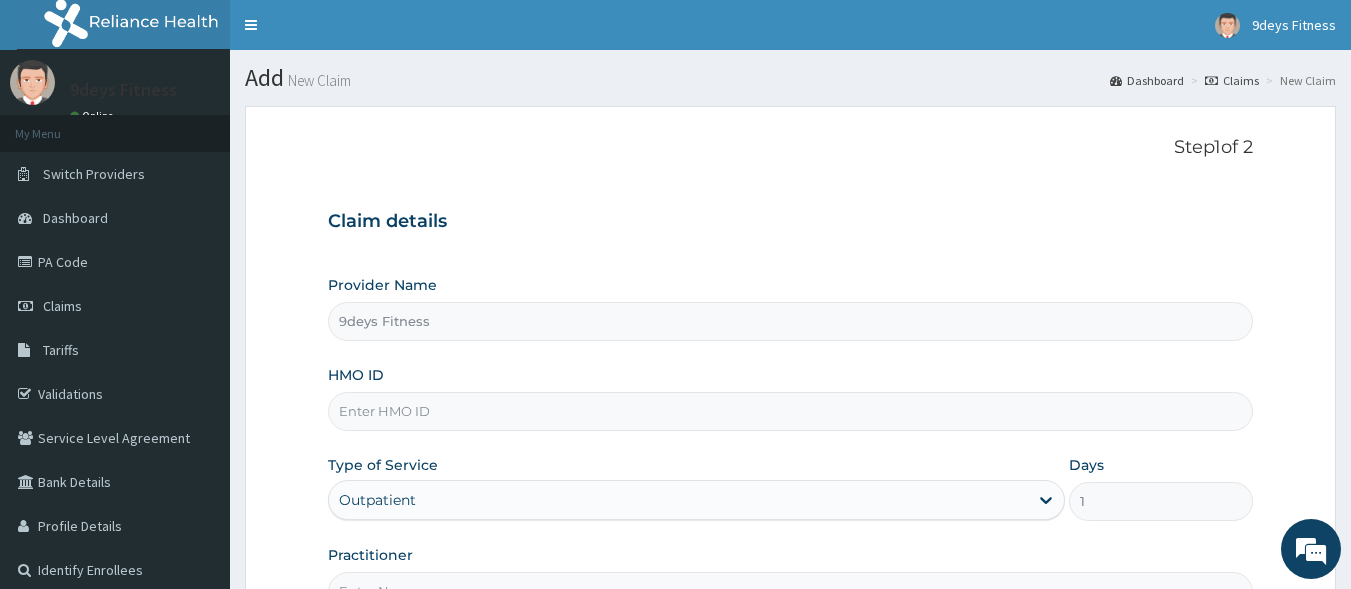 scroll, scrollTop: 0, scrollLeft: 0, axis: both 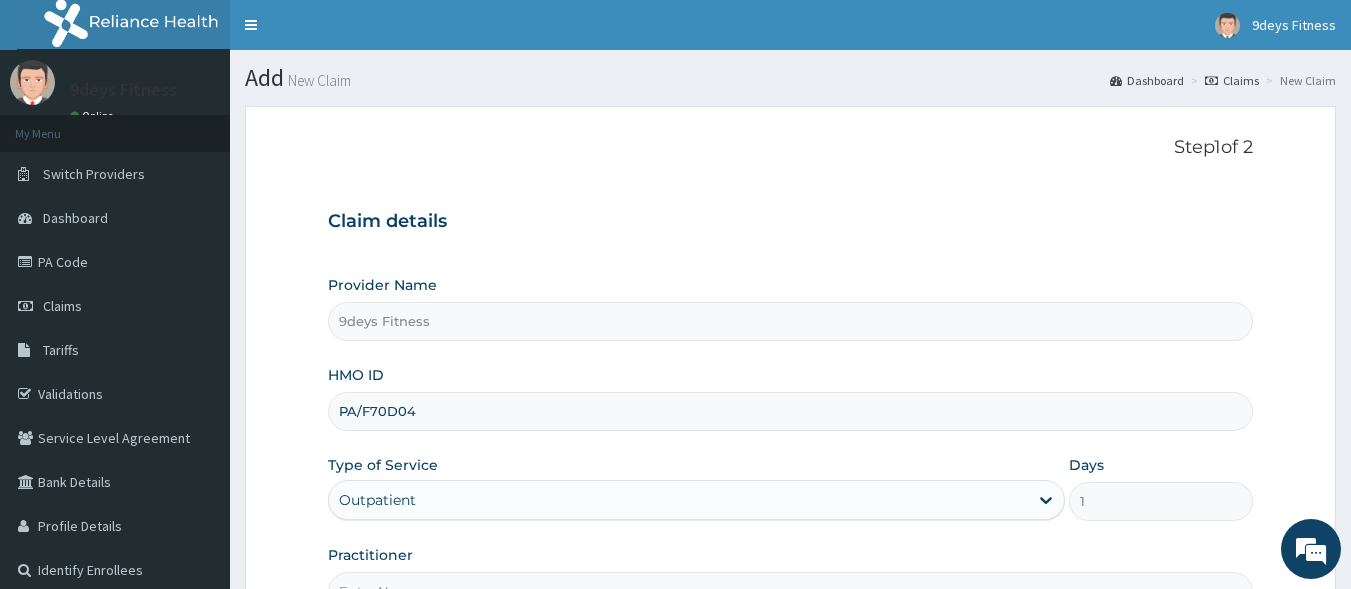 drag, startPoint x: 424, startPoint y: 411, endPoint x: 358, endPoint y: 418, distance: 66.37017 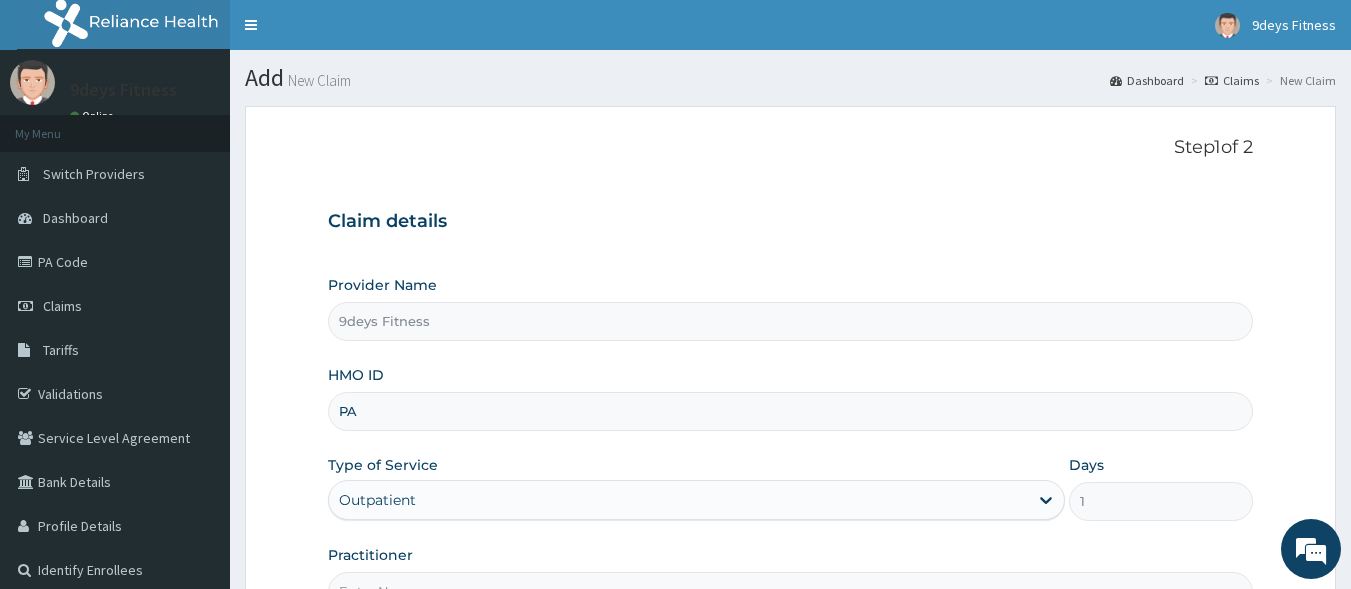 type on "P" 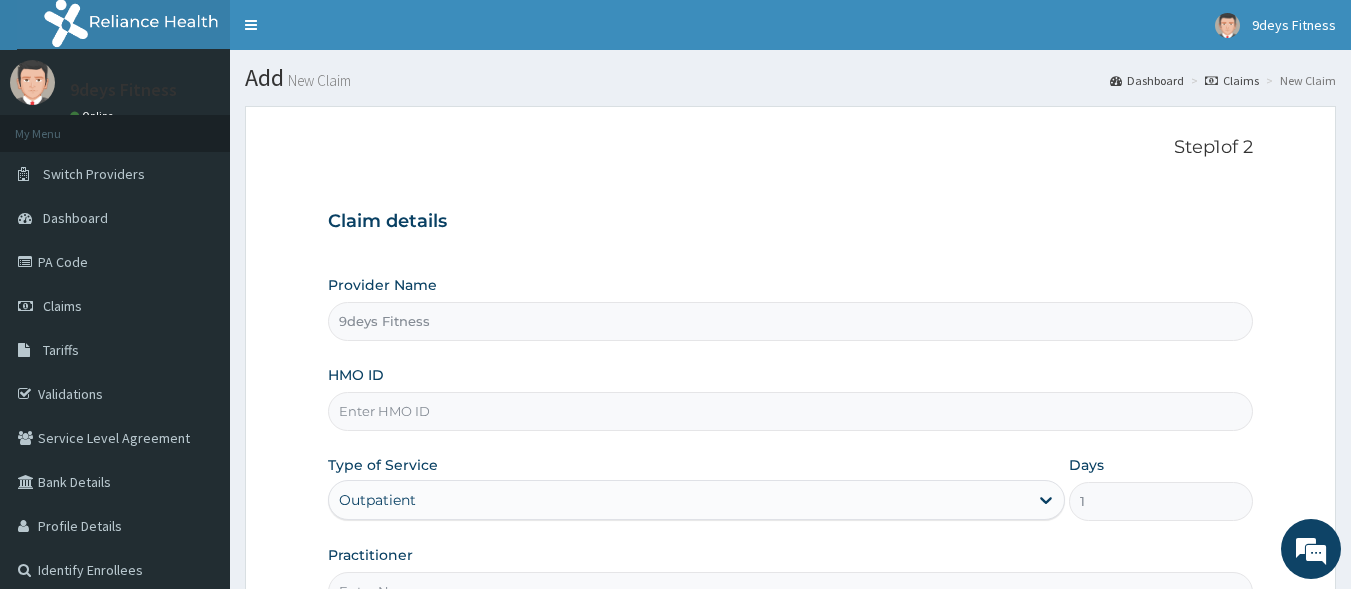 paste on "cam/10187/a" 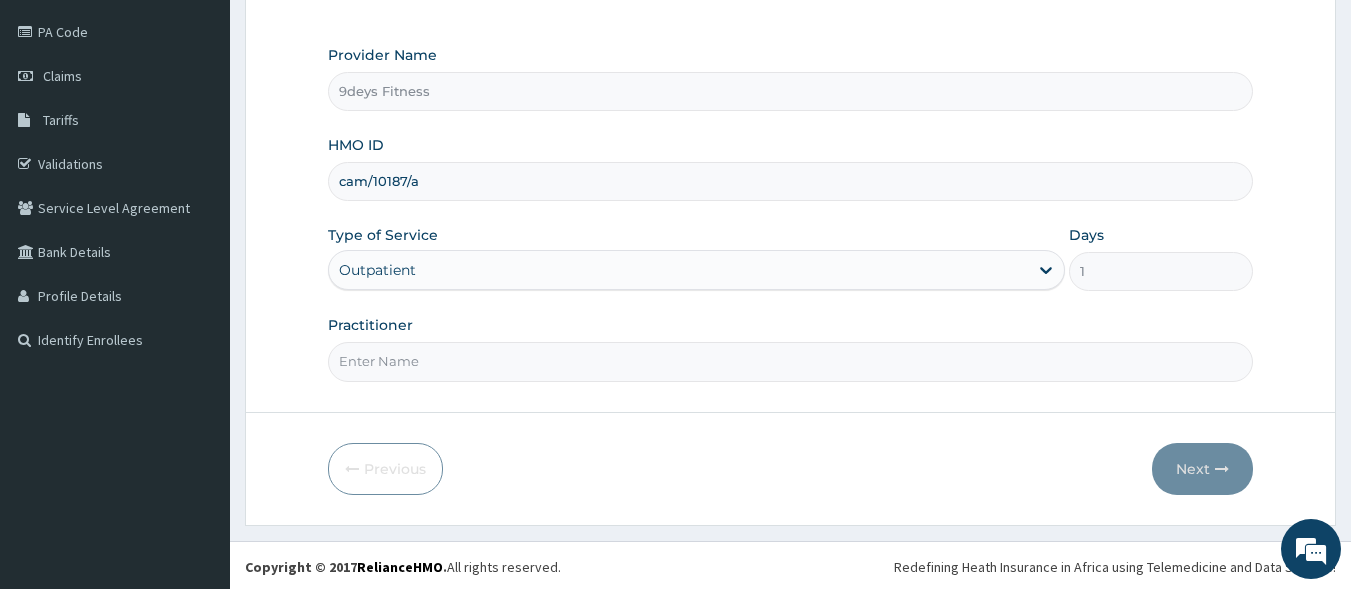 scroll, scrollTop: 233, scrollLeft: 0, axis: vertical 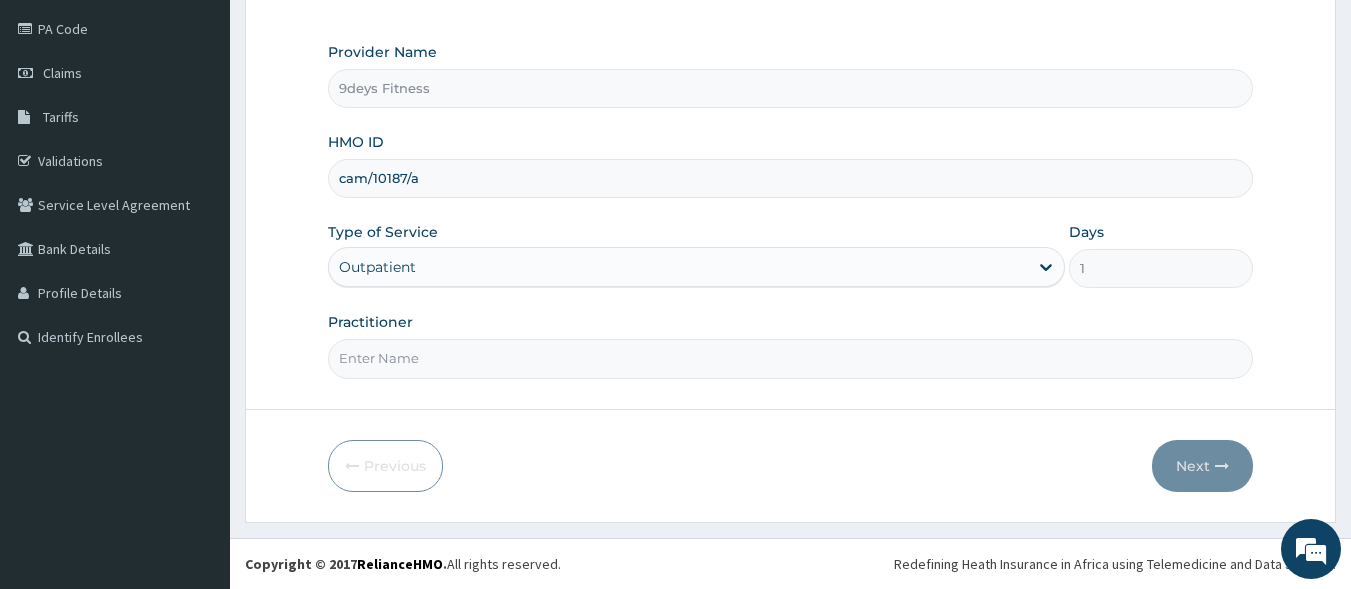 type on "cam/10187/a" 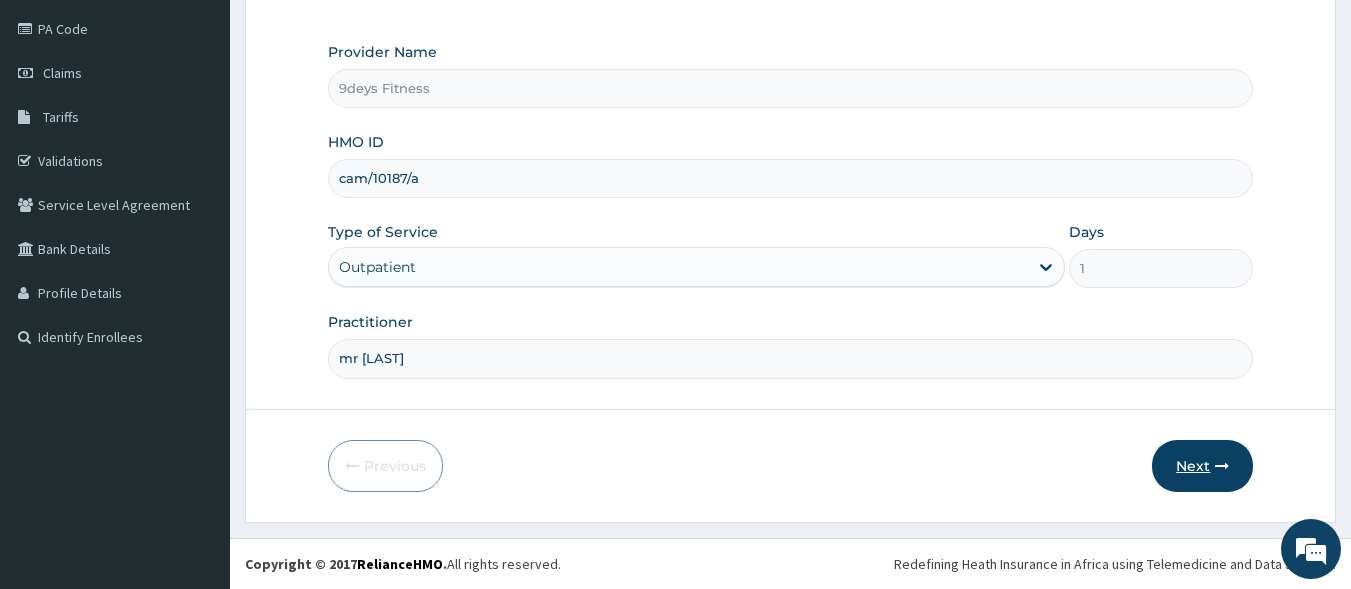 click at bounding box center (1222, 466) 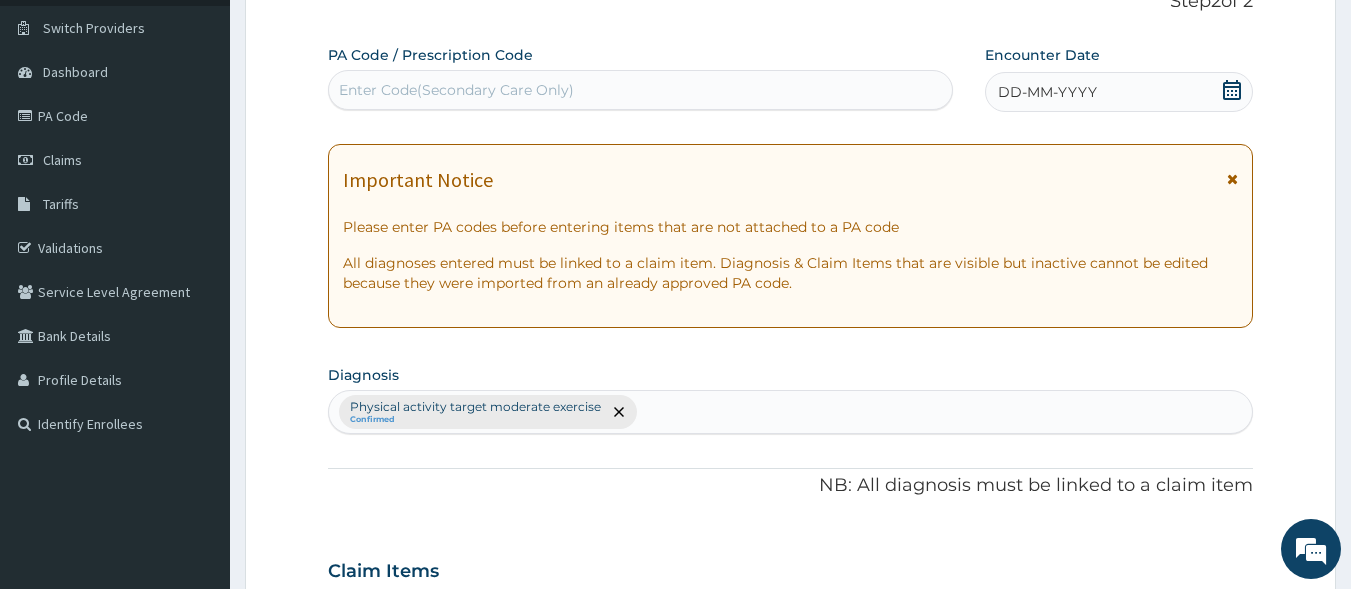 scroll, scrollTop: 33, scrollLeft: 0, axis: vertical 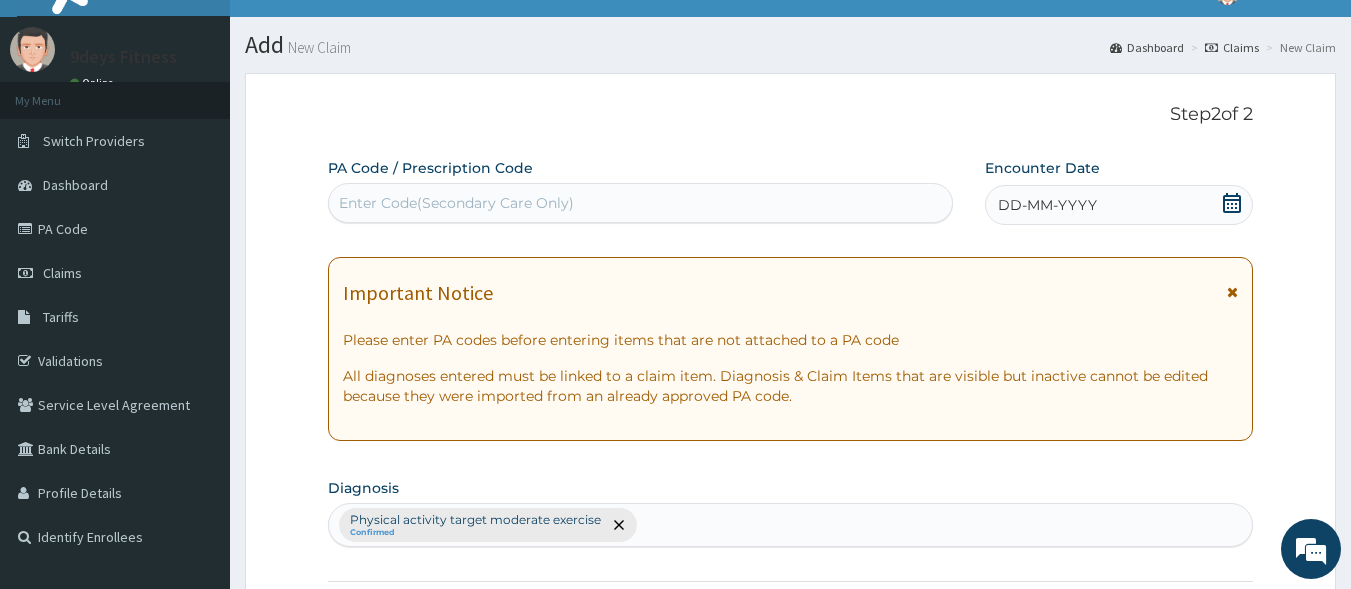 drag, startPoint x: 533, startPoint y: 197, endPoint x: 371, endPoint y: 199, distance: 162.01234 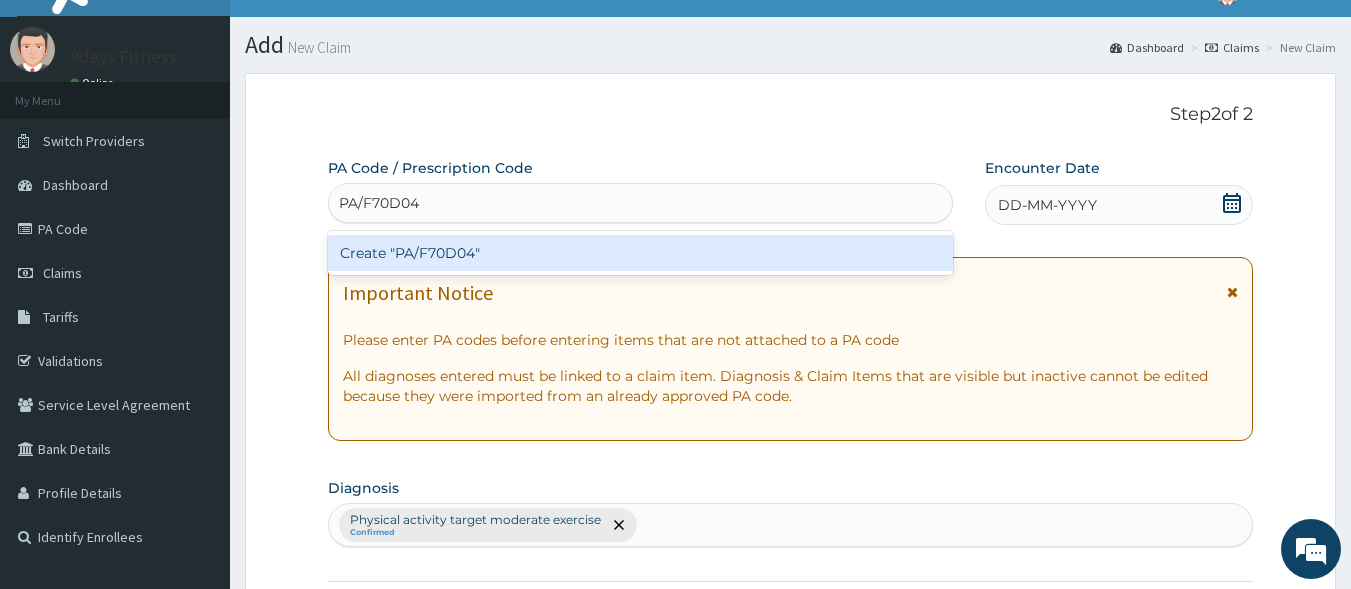 click on "Create "PA/F70D04"" at bounding box center (641, 253) 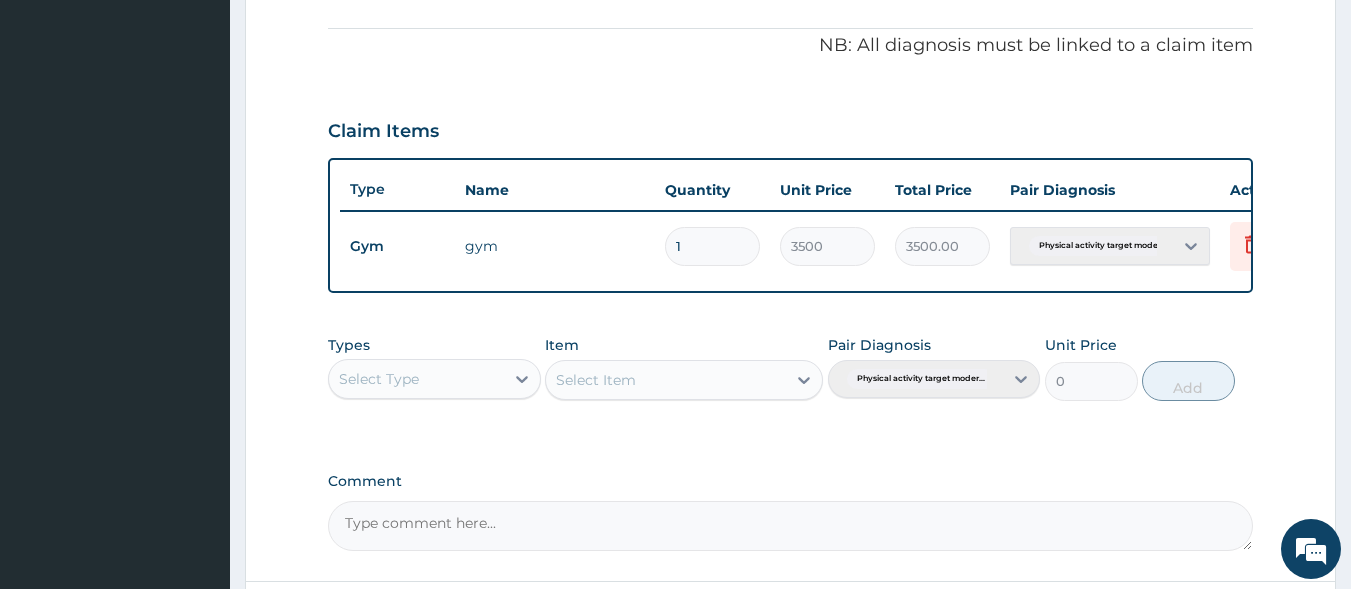 scroll, scrollTop: 773, scrollLeft: 0, axis: vertical 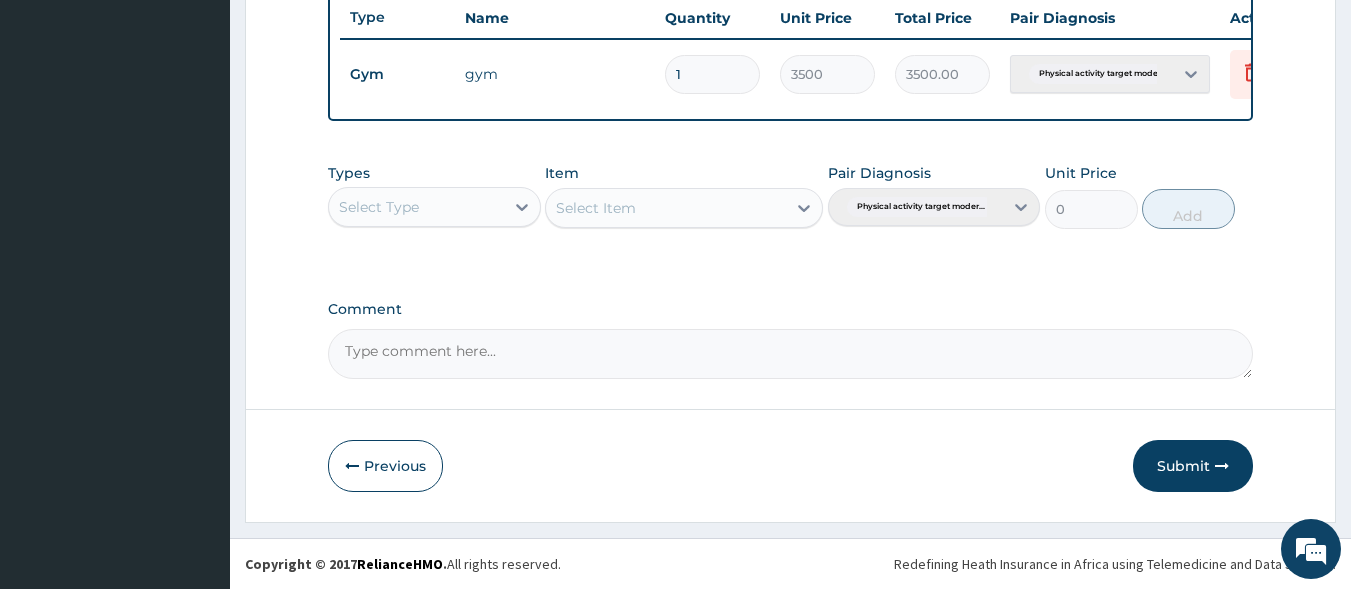 click on "Submit" at bounding box center [1193, 466] 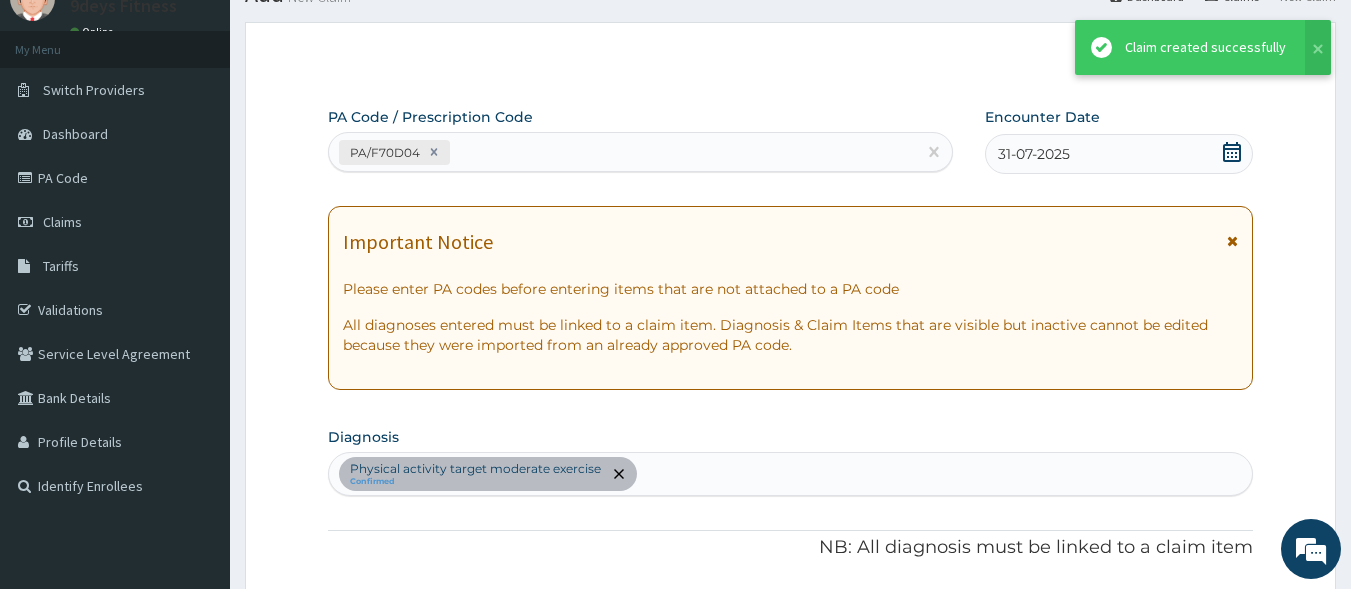scroll, scrollTop: 773, scrollLeft: 0, axis: vertical 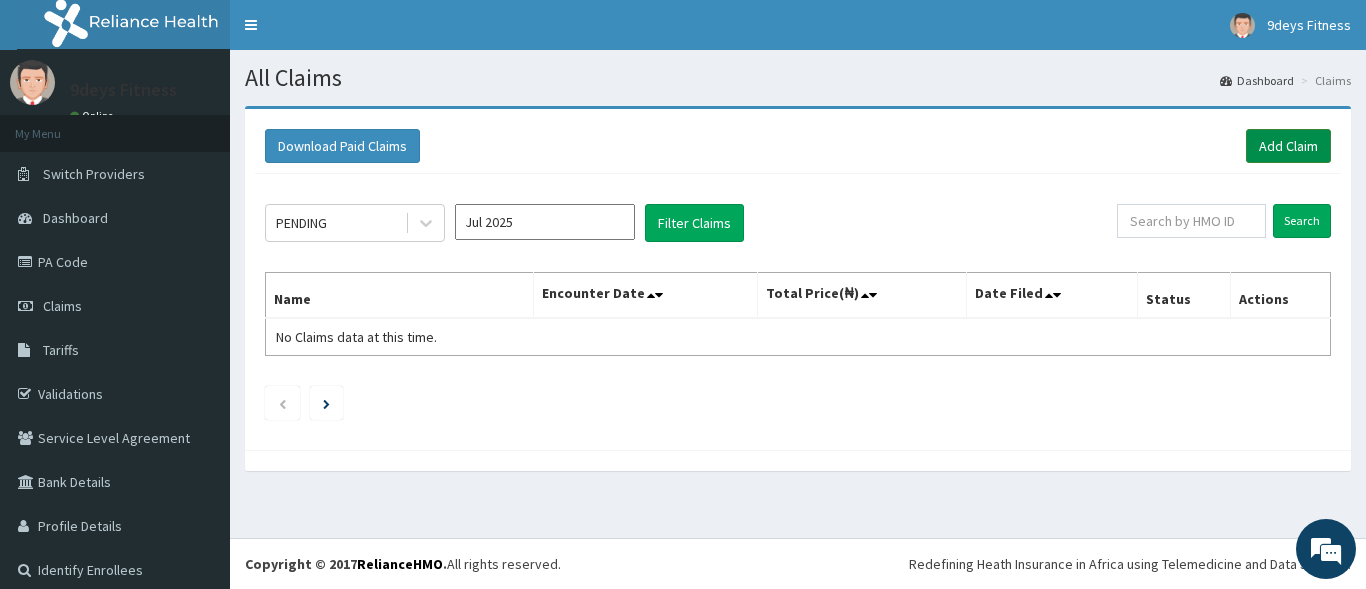 click on "Add Claim" at bounding box center (1288, 146) 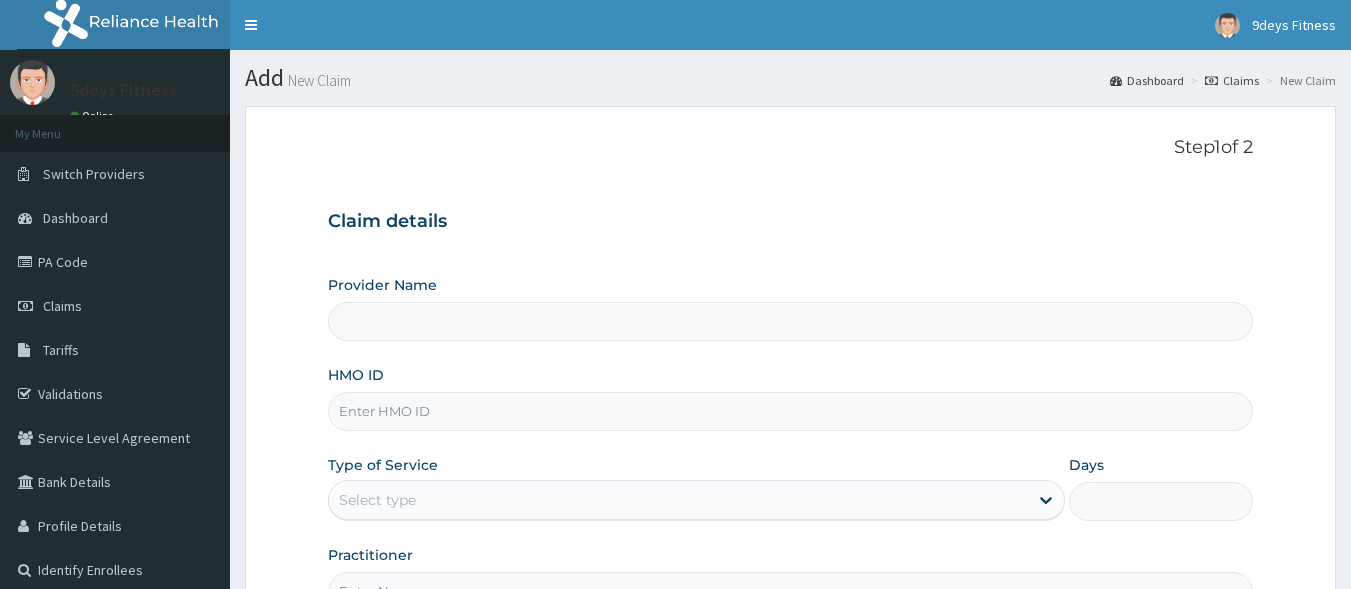 scroll, scrollTop: 0, scrollLeft: 0, axis: both 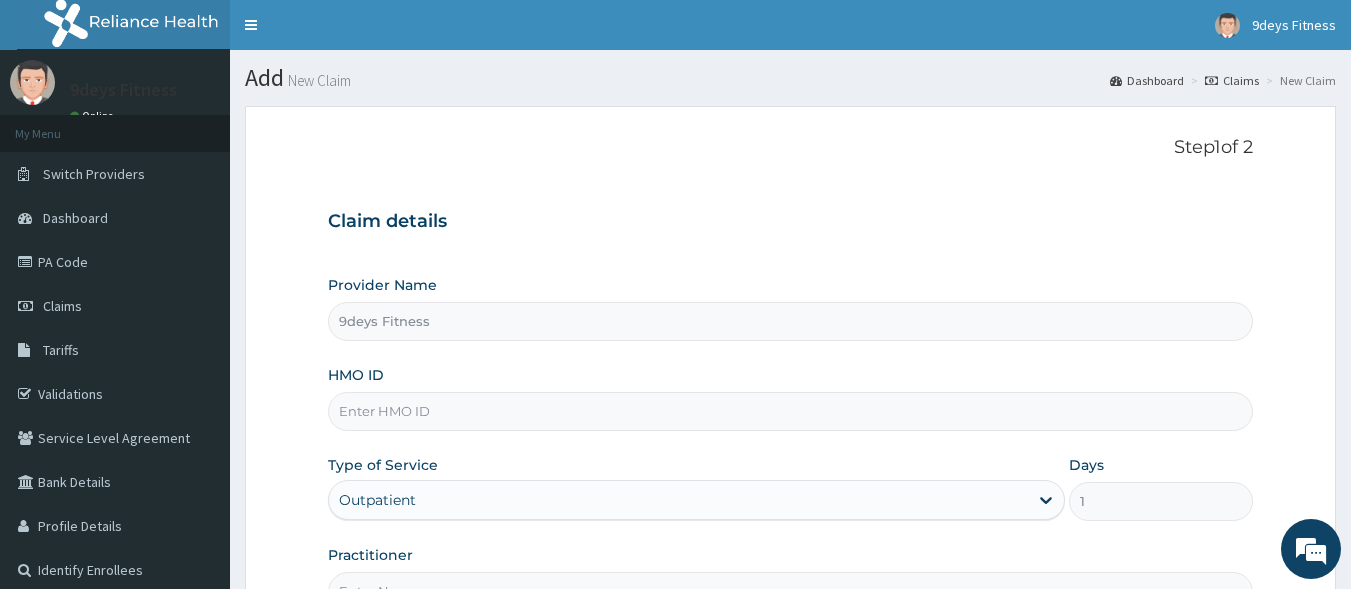 paste on "PA/F70D04" 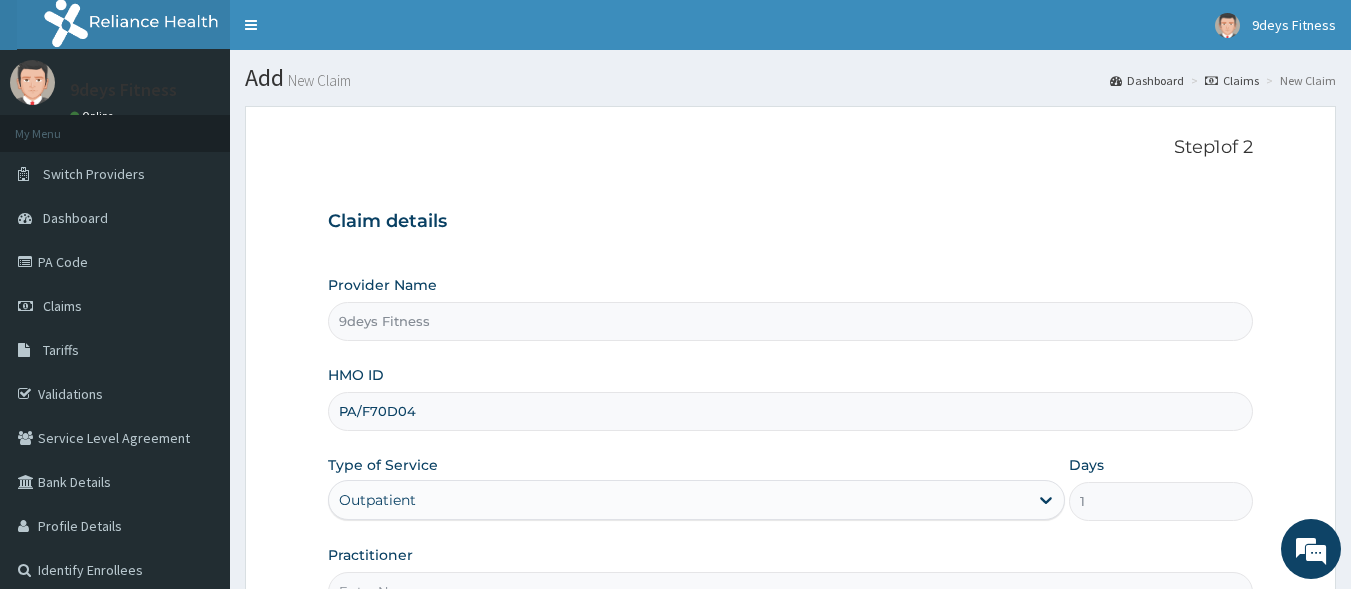 type on "PA/F70D04" 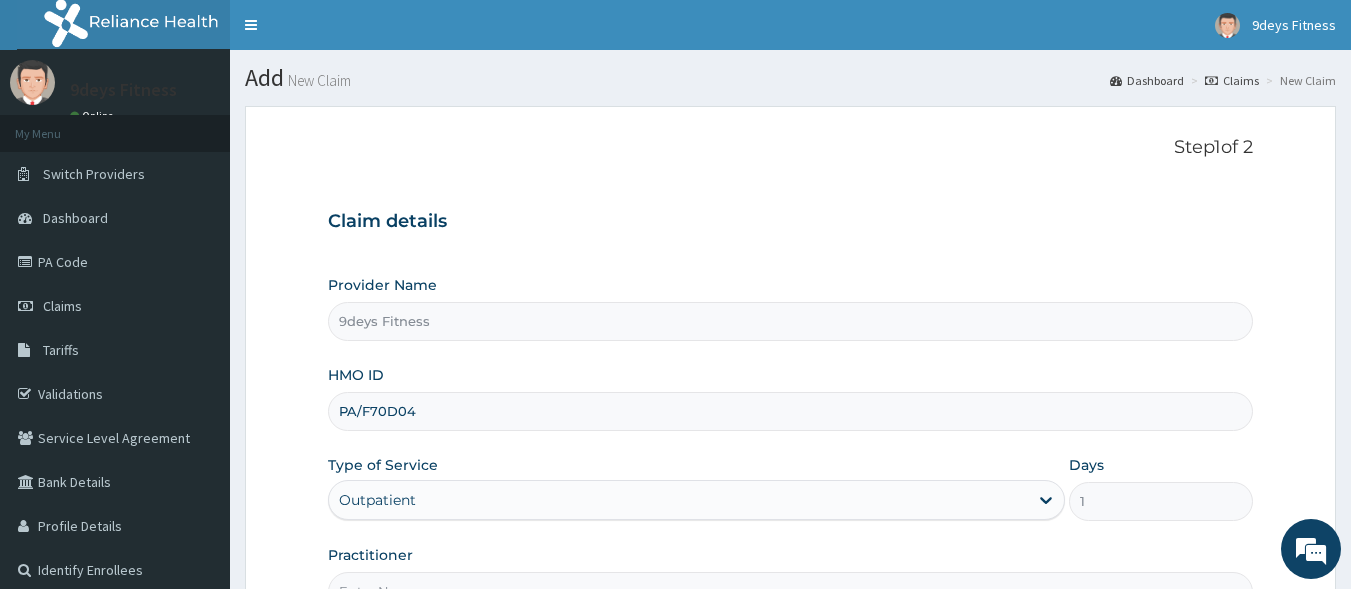 drag, startPoint x: 455, startPoint y: 401, endPoint x: 323, endPoint y: 433, distance: 135.82341 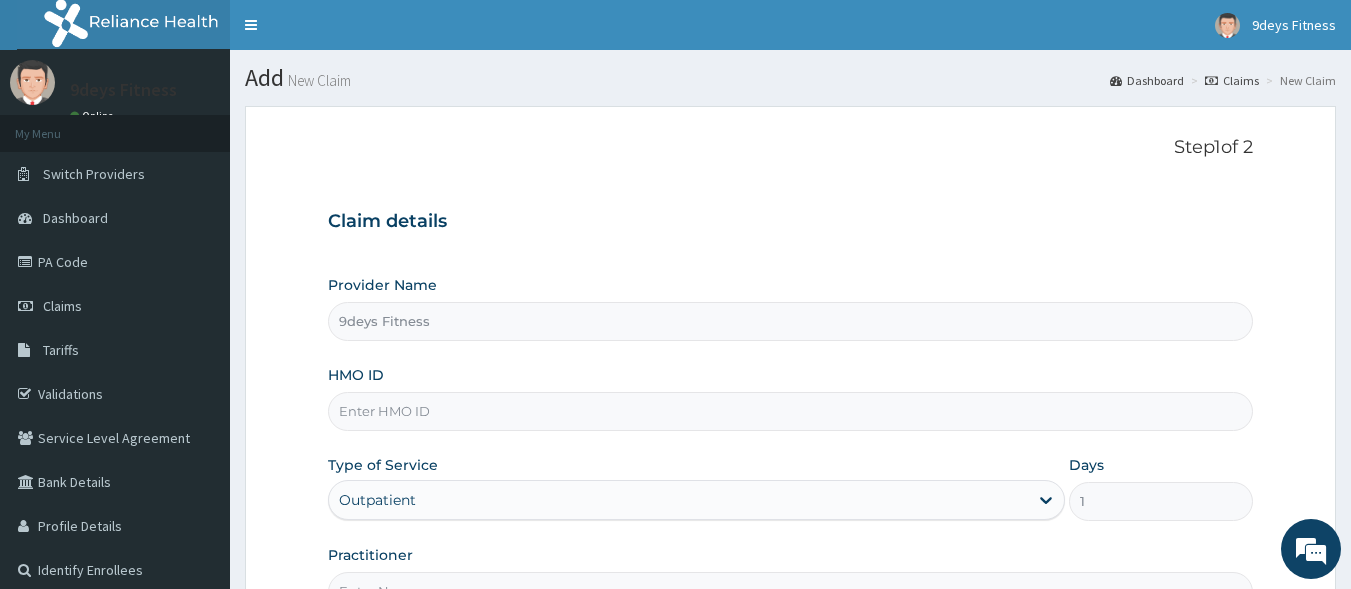 paste on "vdn/10015/a" 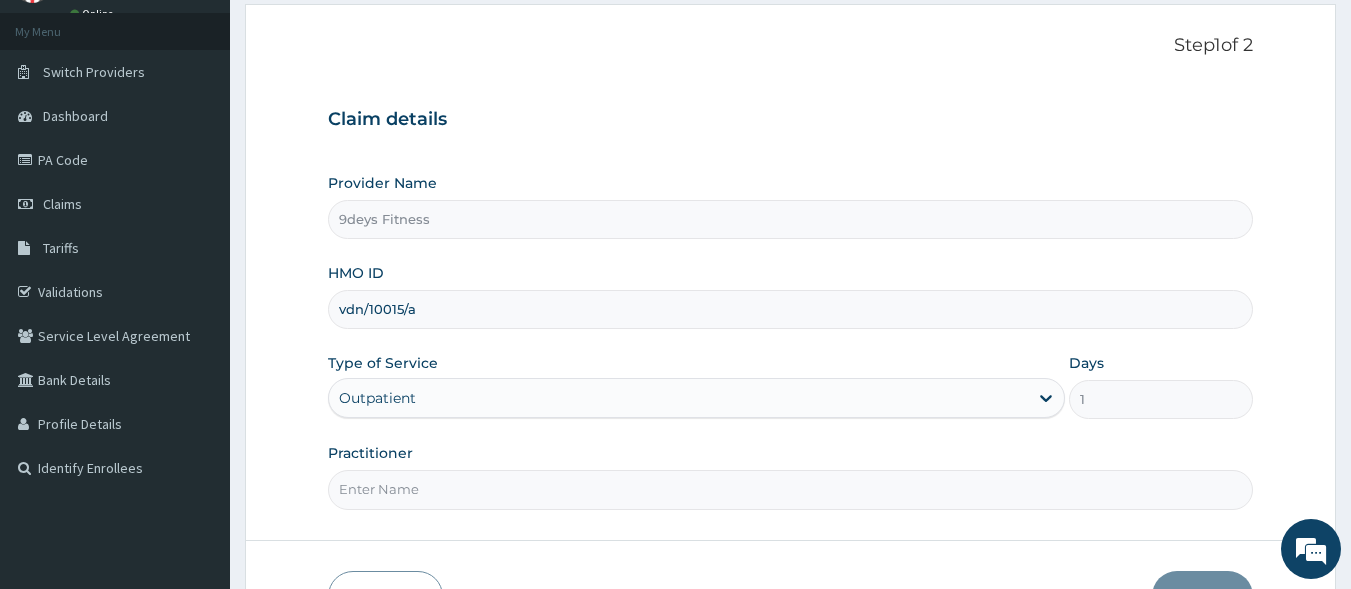 scroll, scrollTop: 233, scrollLeft: 0, axis: vertical 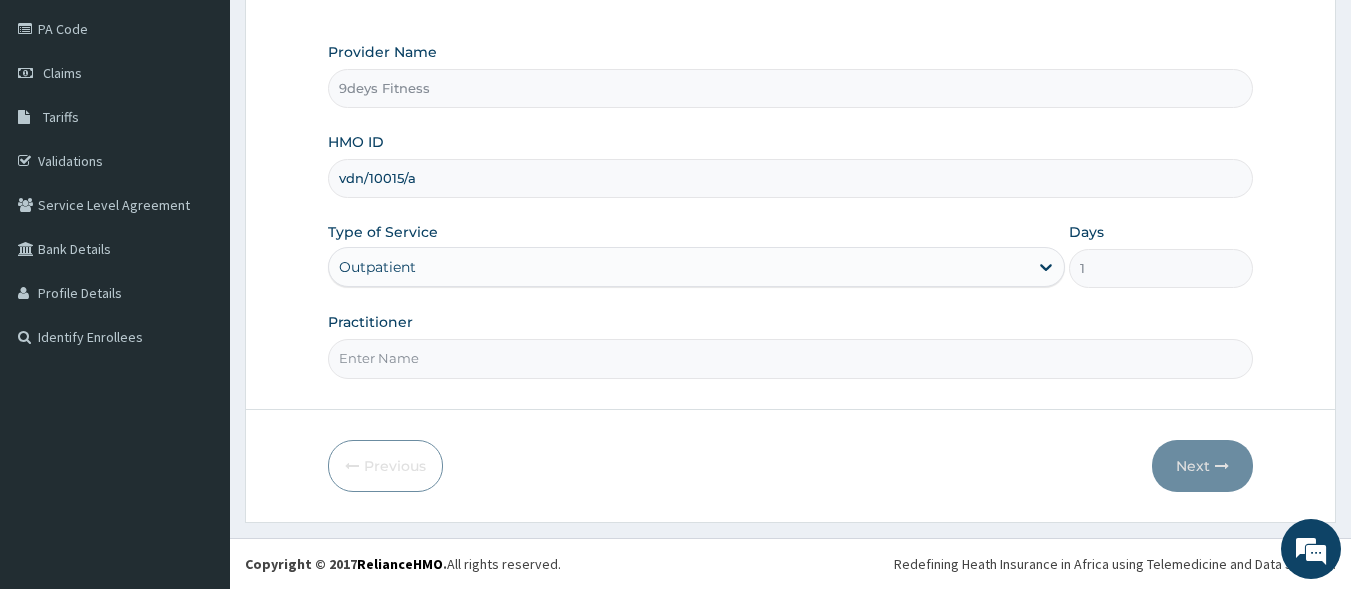type on "vdn/10015/a" 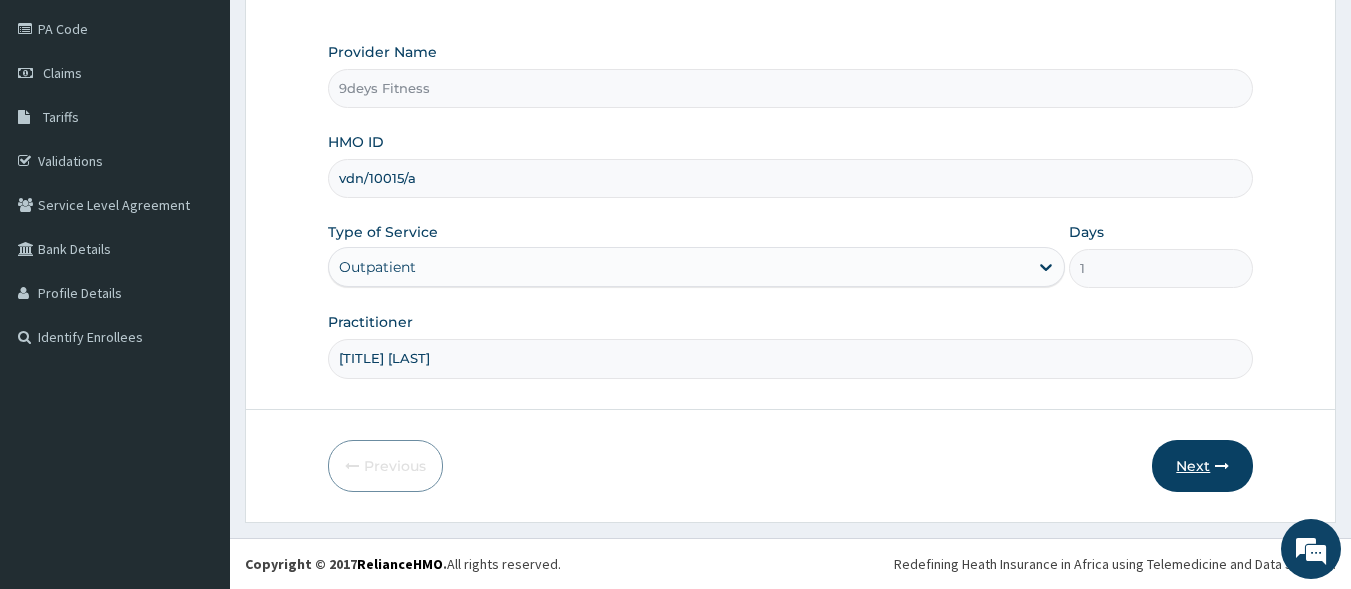 click on "Next" at bounding box center (1202, 466) 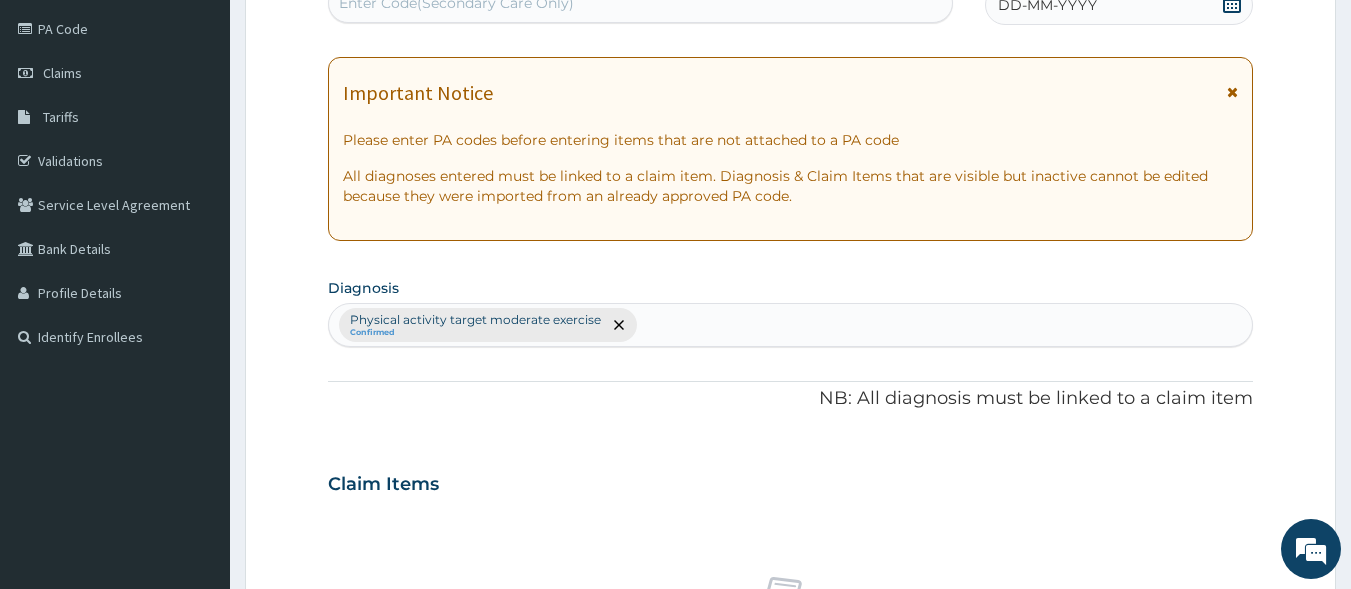 click on "Enter Code(Secondary Care Only)" at bounding box center (456, 3) 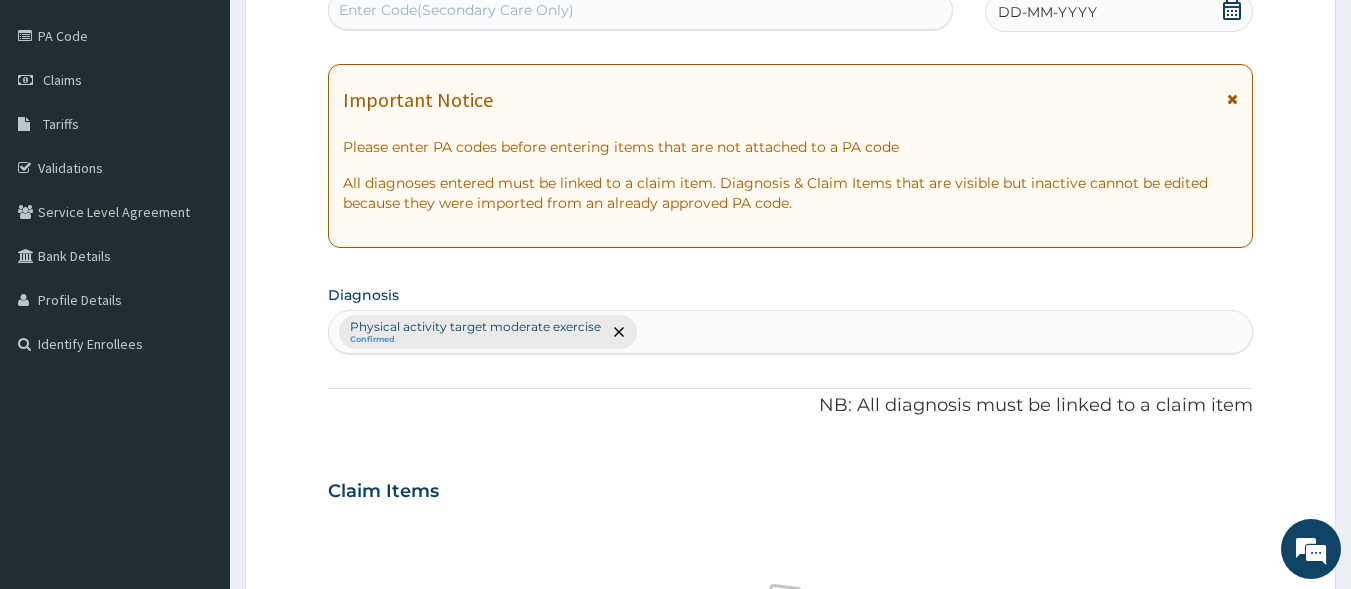 drag, startPoint x: 479, startPoint y: 22, endPoint x: 440, endPoint y: 18, distance: 39.20459 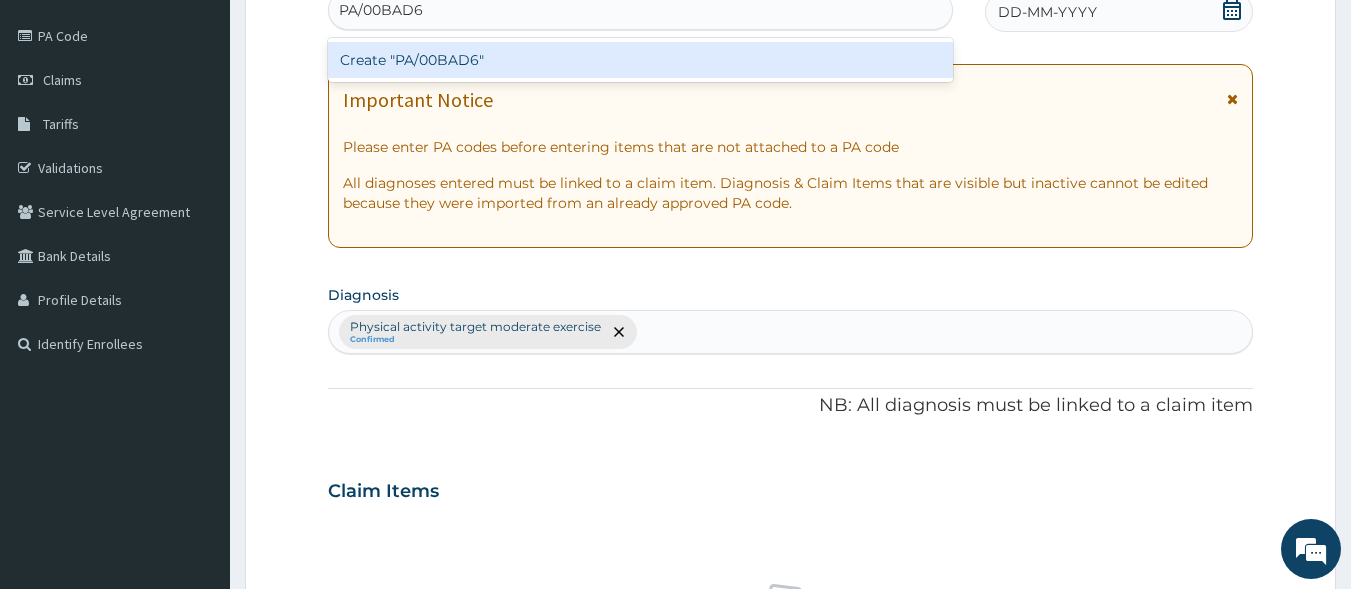 click on "Create "PA/00BAD6"" at bounding box center (641, 60) 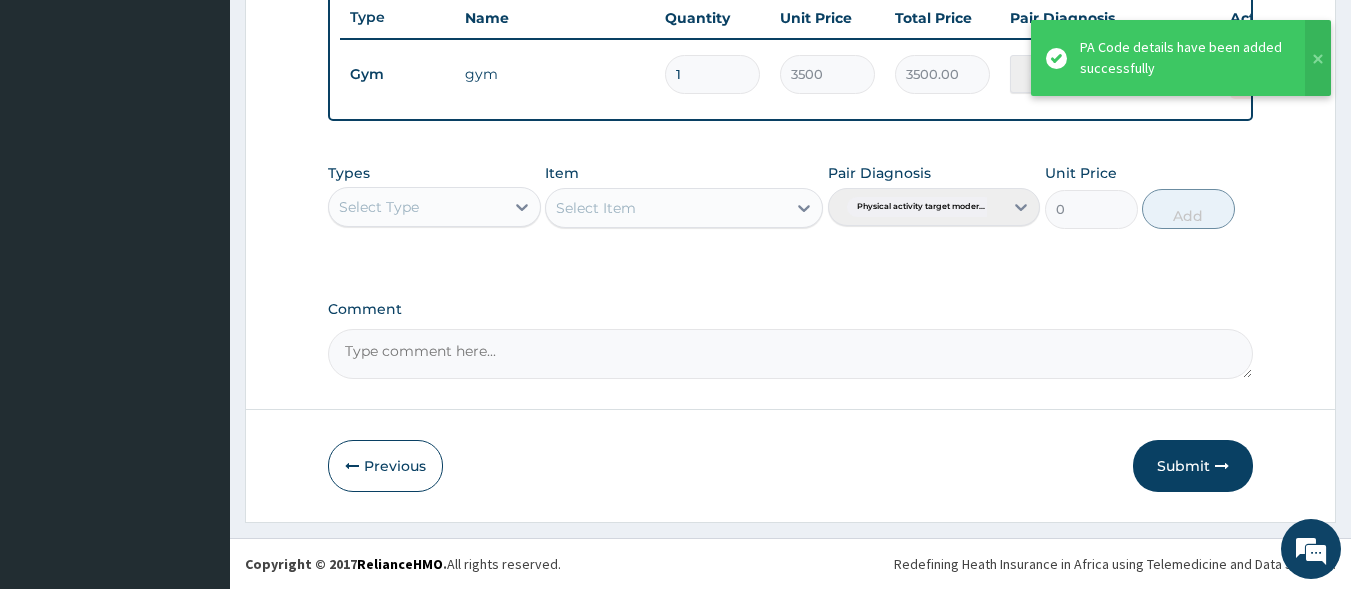 scroll, scrollTop: 773, scrollLeft: 0, axis: vertical 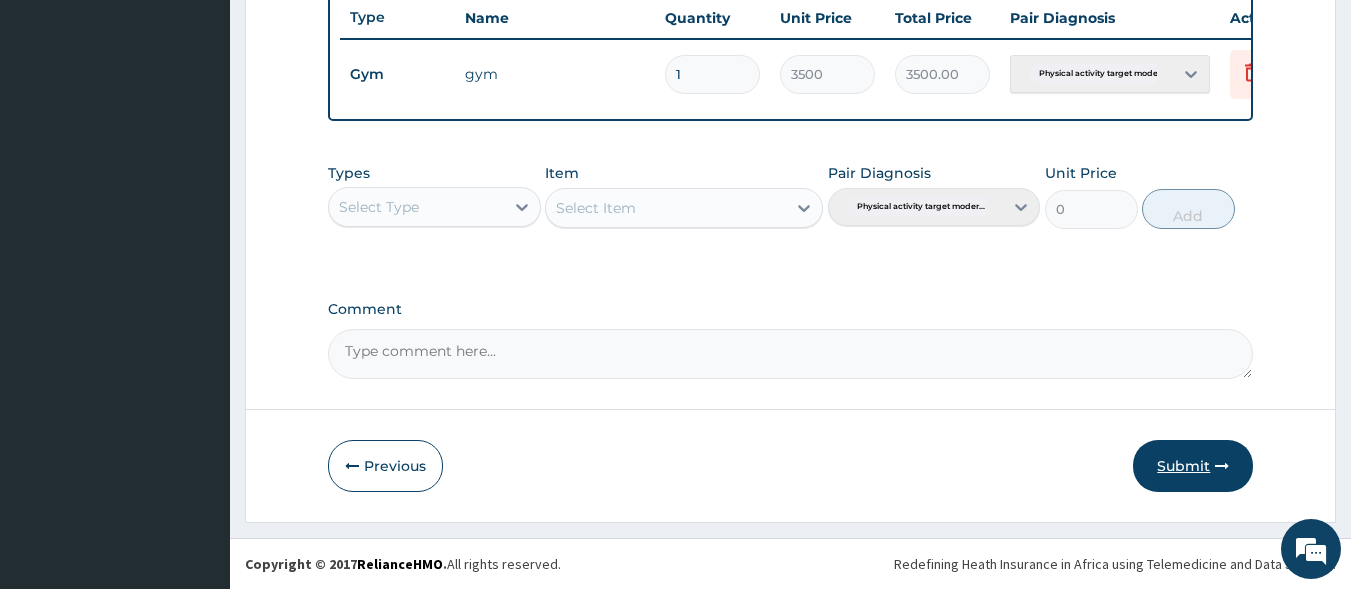 click on "Submit" at bounding box center [1193, 466] 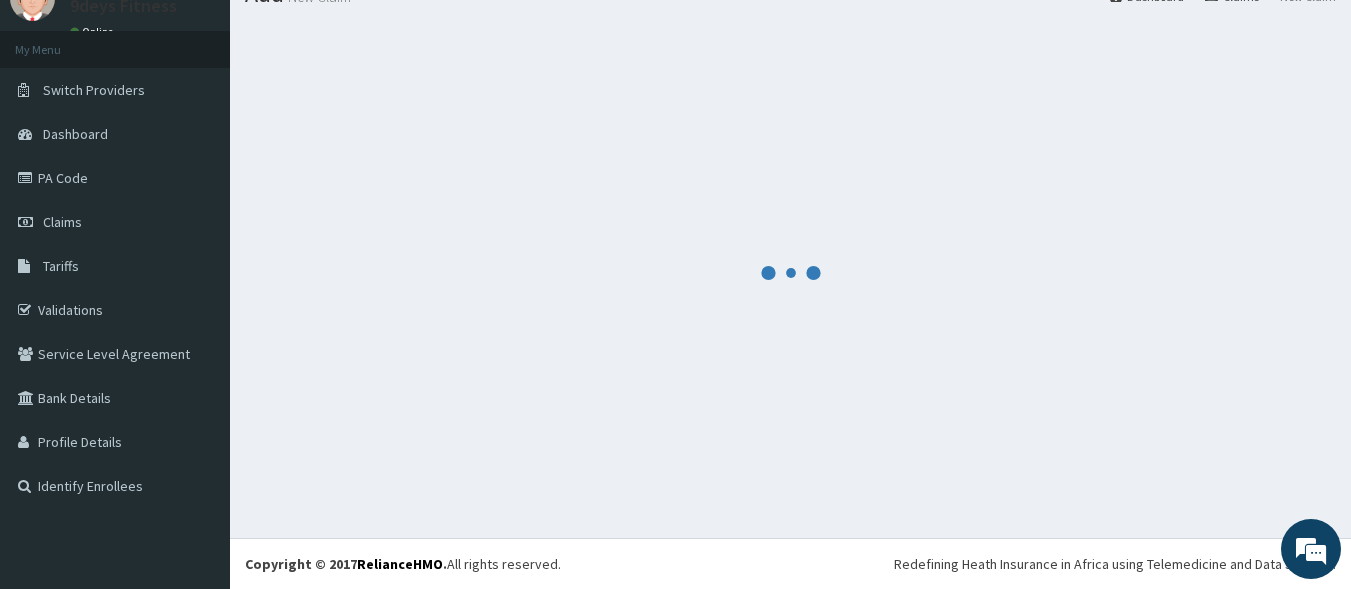 scroll, scrollTop: 84, scrollLeft: 0, axis: vertical 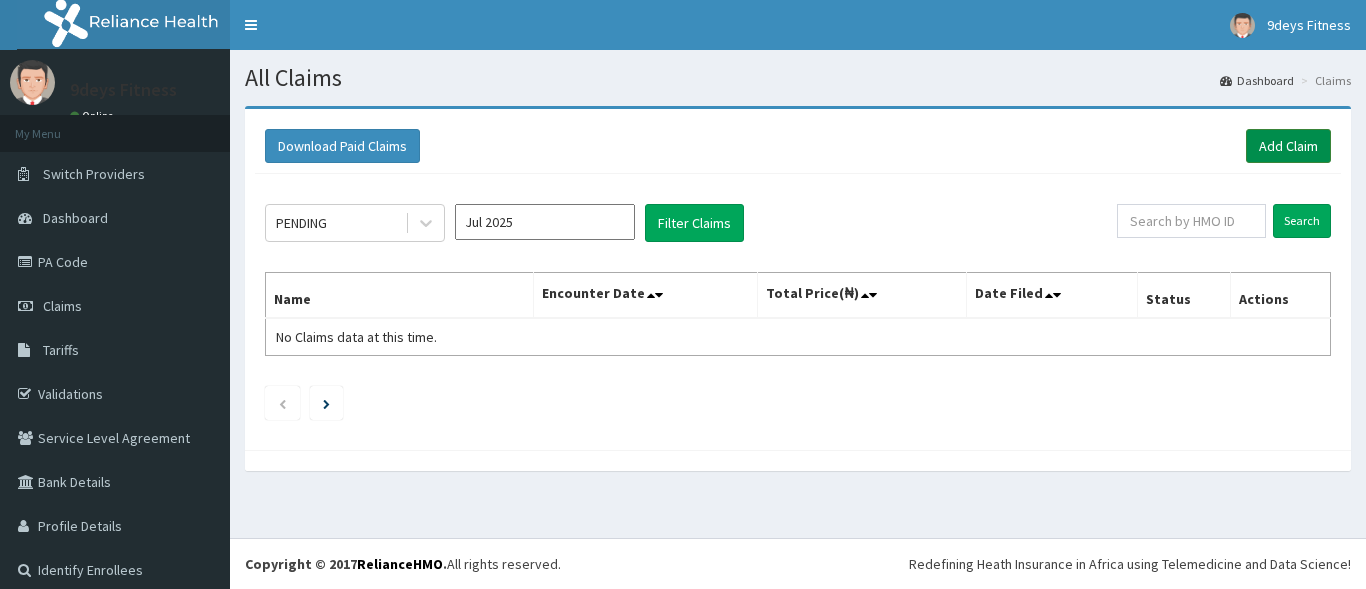 click on "Add Claim" at bounding box center (1288, 146) 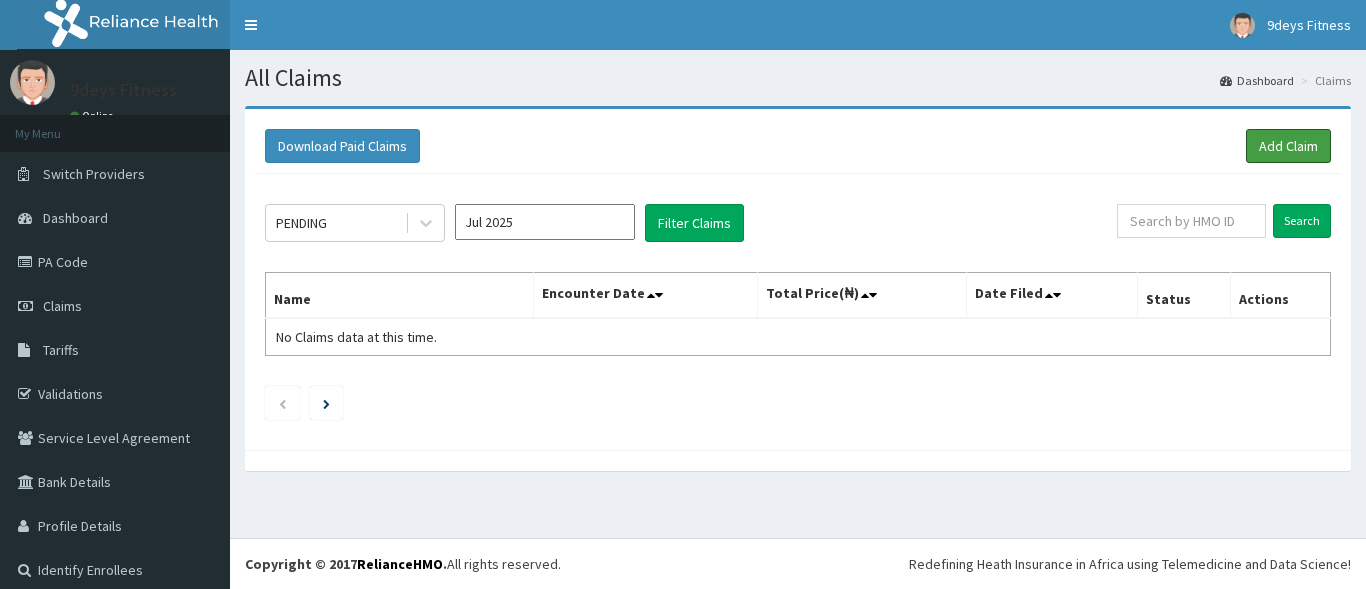 scroll, scrollTop: 0, scrollLeft: 0, axis: both 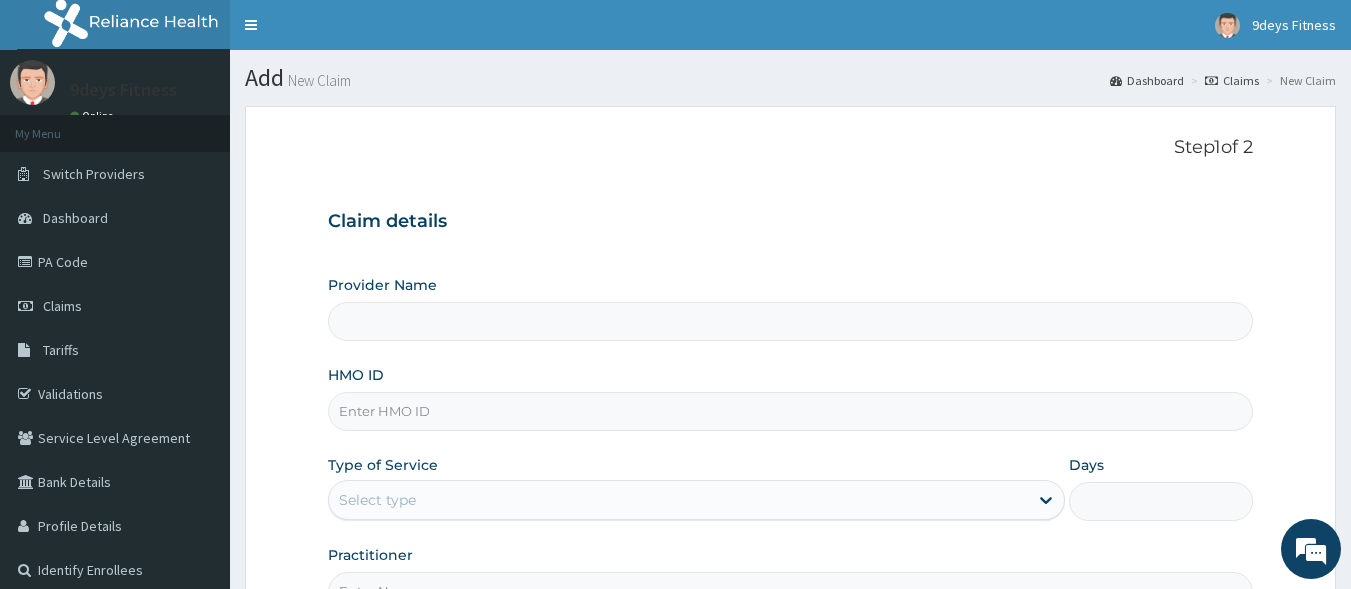 type on "vDN/10004/A" 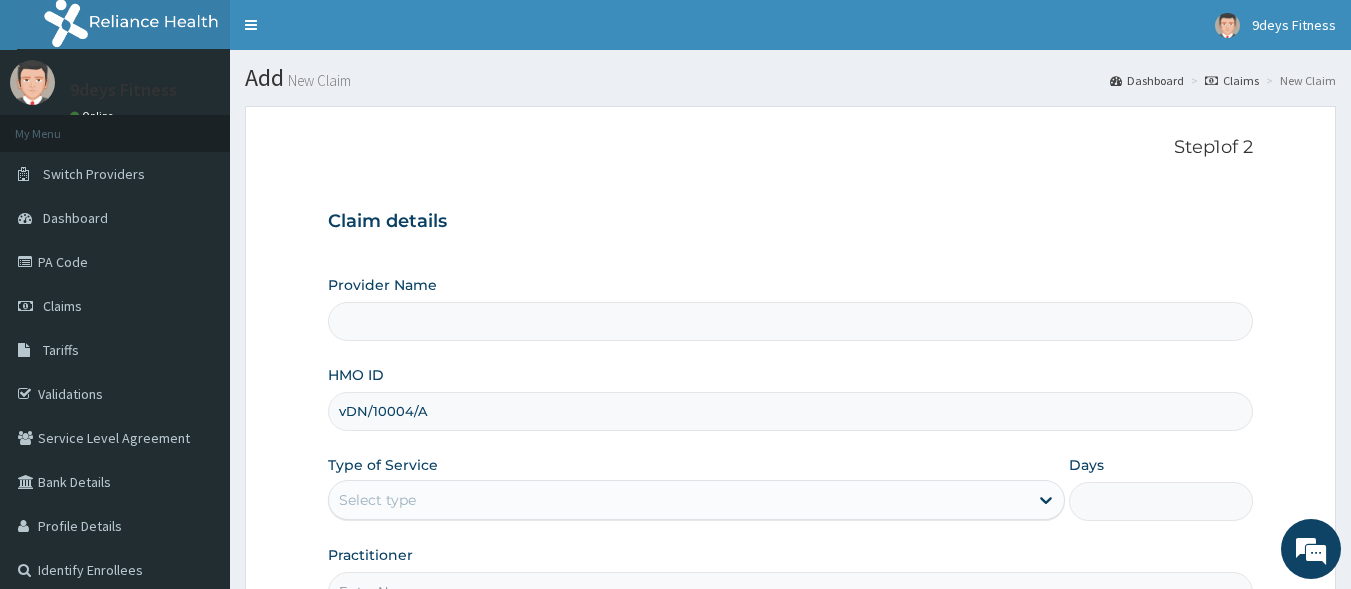 type on "9deys Fitness" 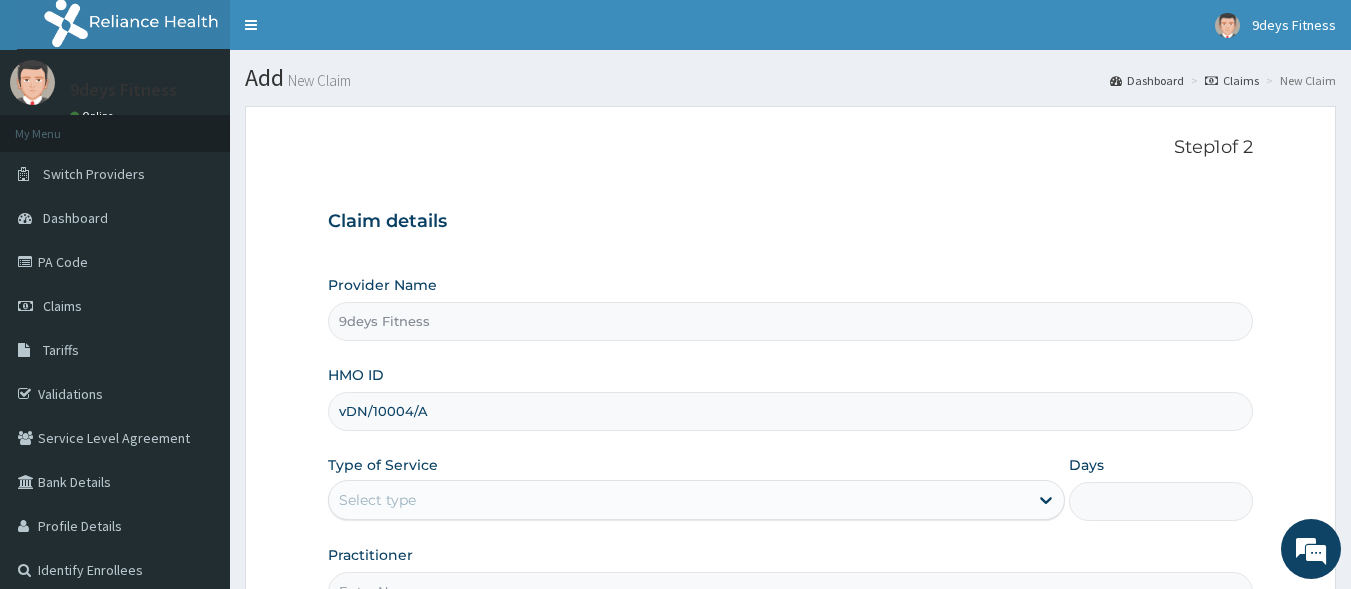type on "1" 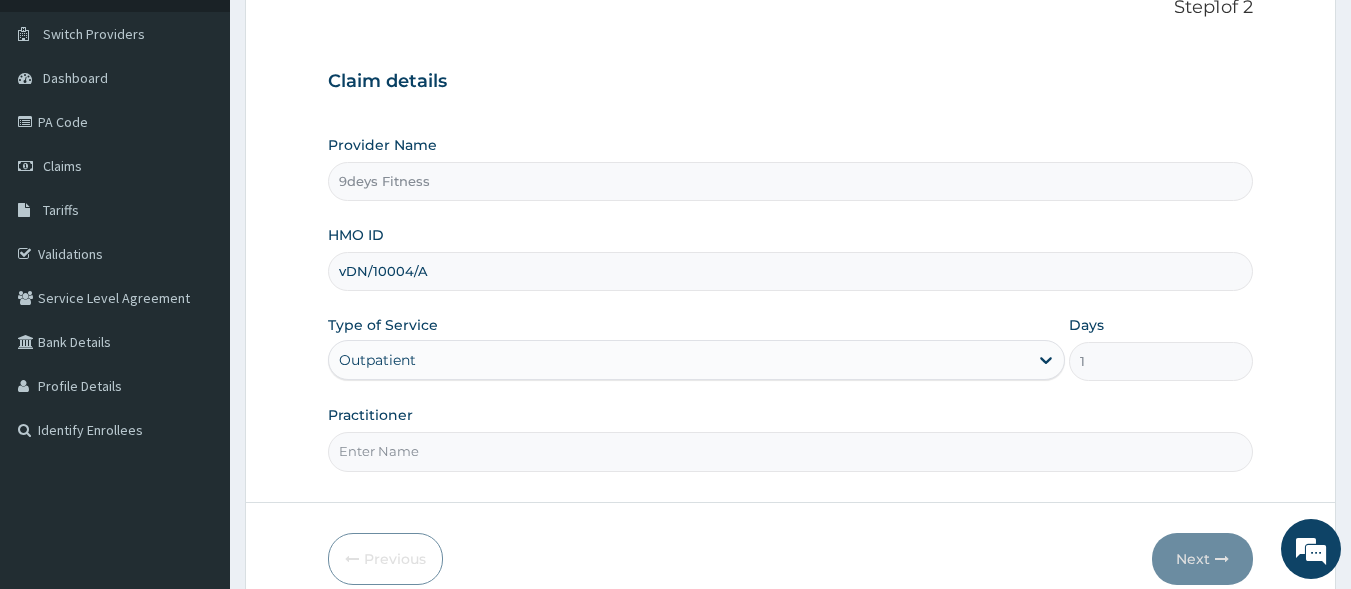 scroll, scrollTop: 233, scrollLeft: 0, axis: vertical 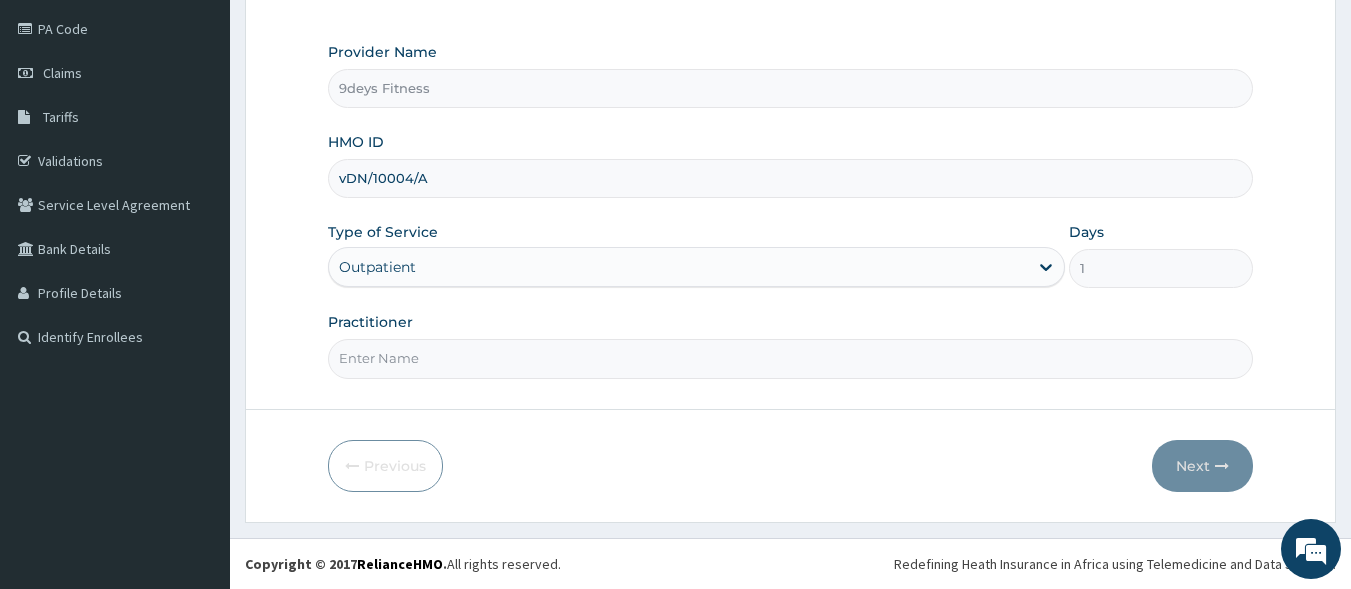 type on "vDN/10004/A" 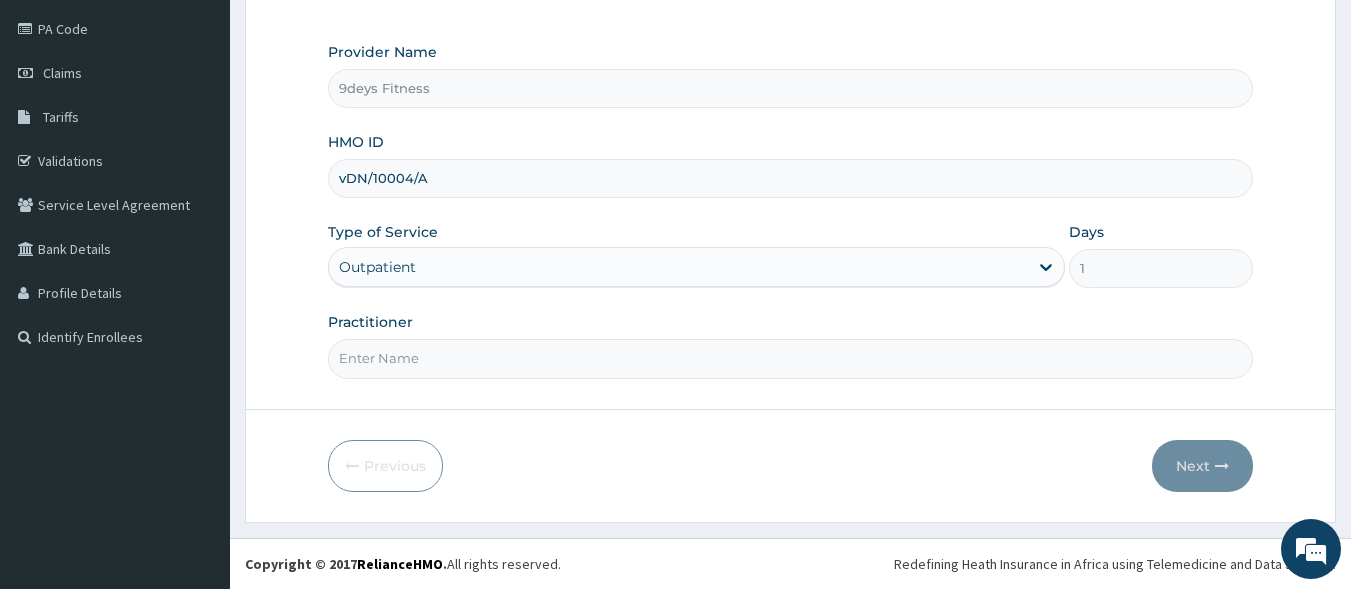 type on "[TITLE] [LAST]" 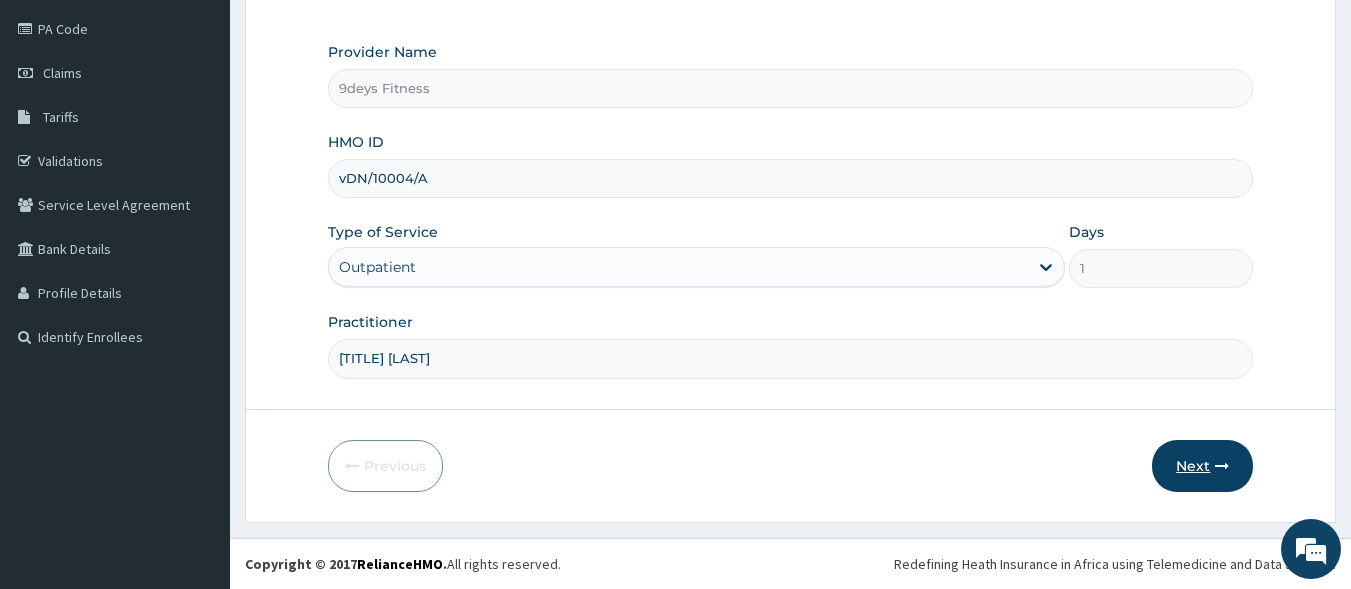click at bounding box center [1222, 466] 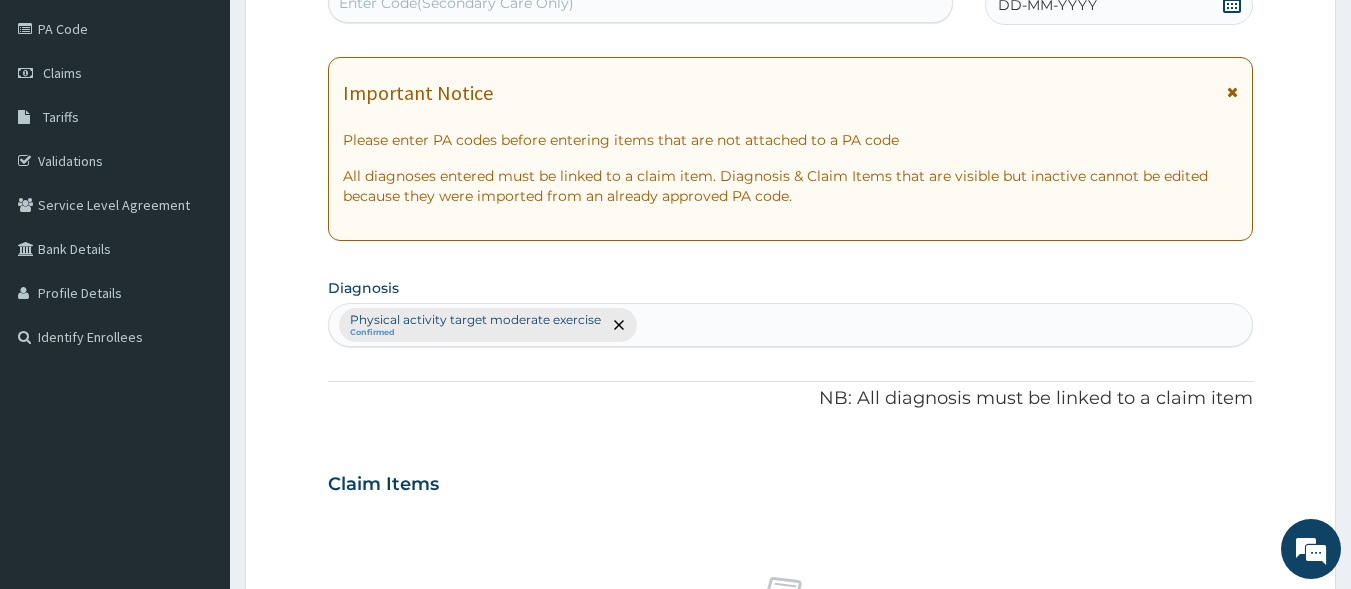 click on "Enter Code(Secondary Care Only)" at bounding box center [641, 3] 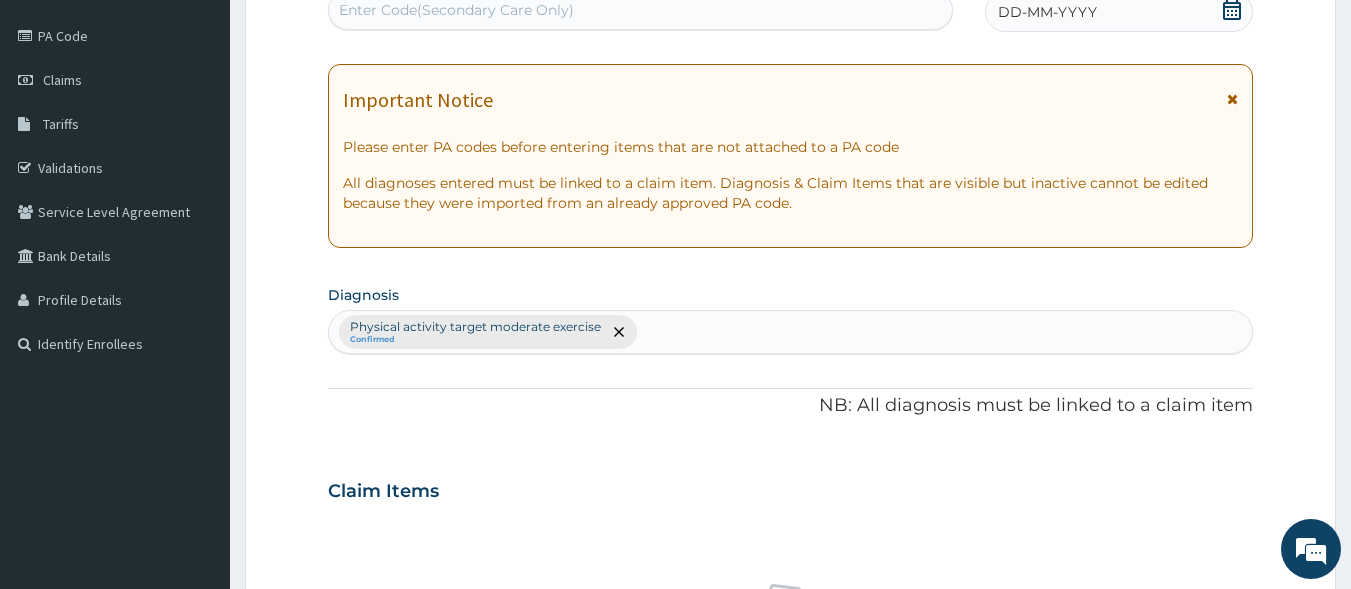 scroll, scrollTop: 0, scrollLeft: 0, axis: both 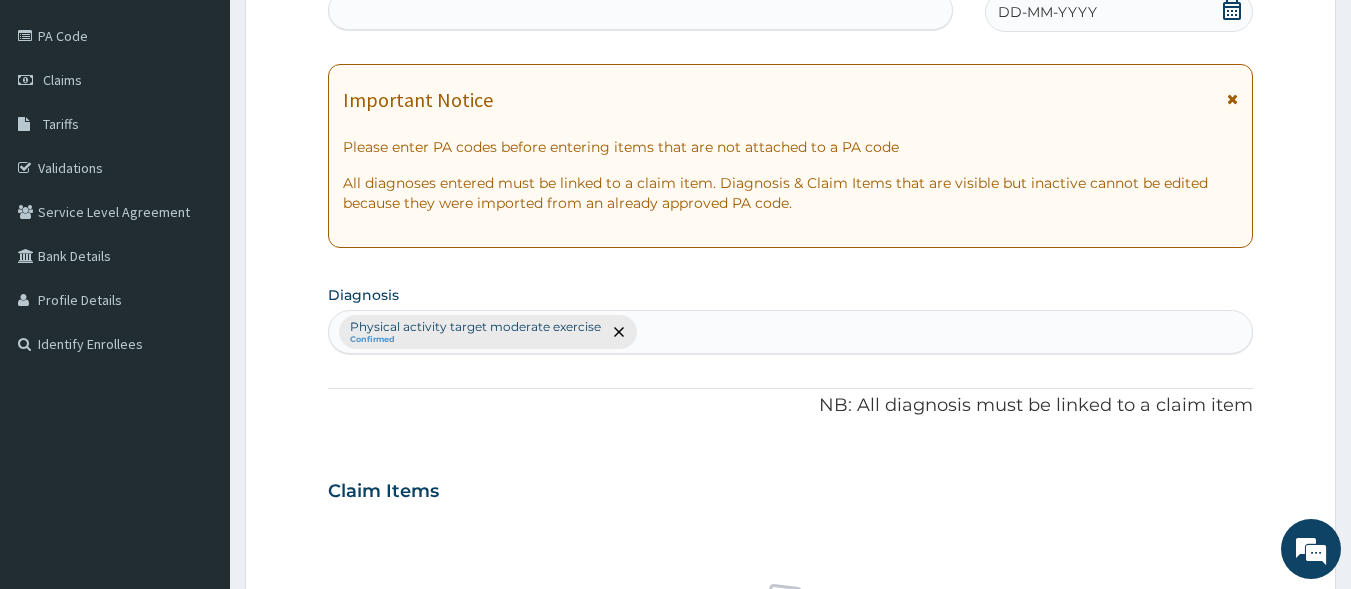 click on "V" at bounding box center (641, 10) 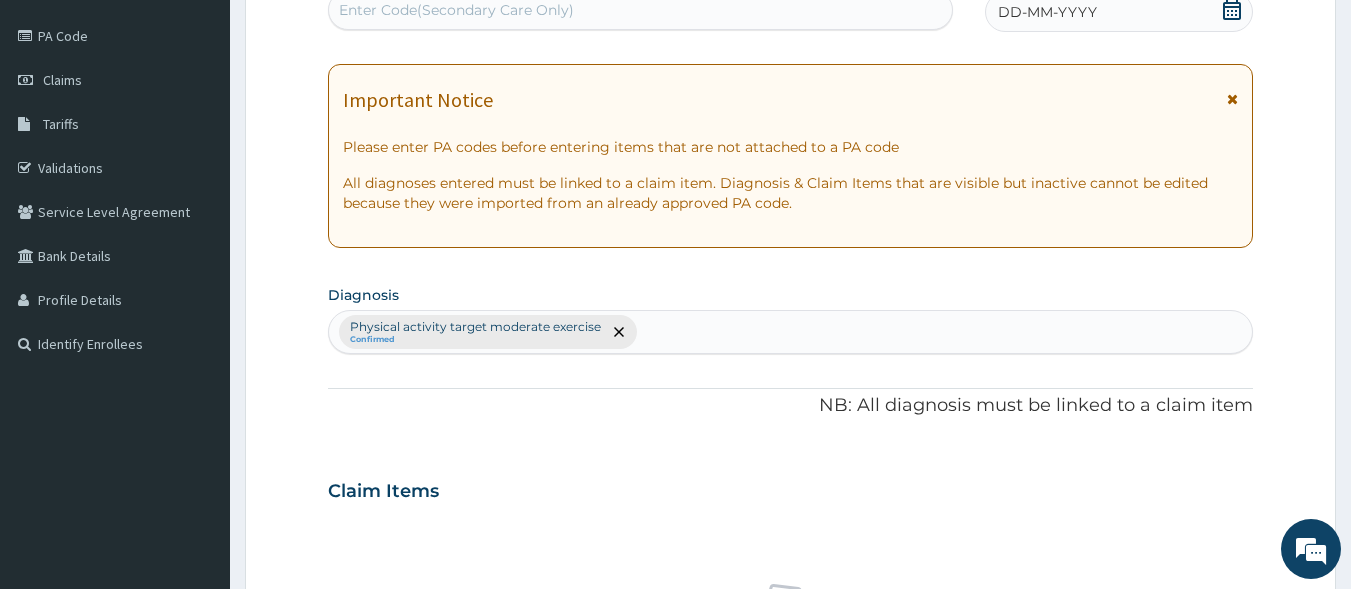 paste on "PA/F5564E" 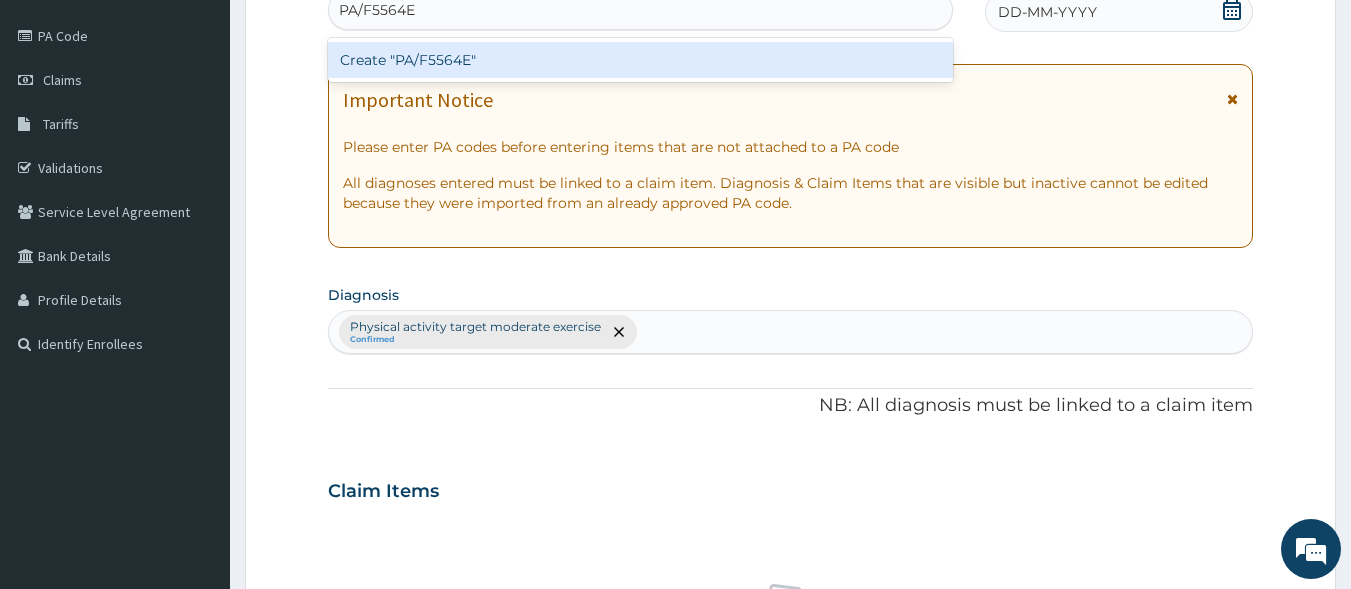 click on "Create "PA/F5564E"" at bounding box center [641, 60] 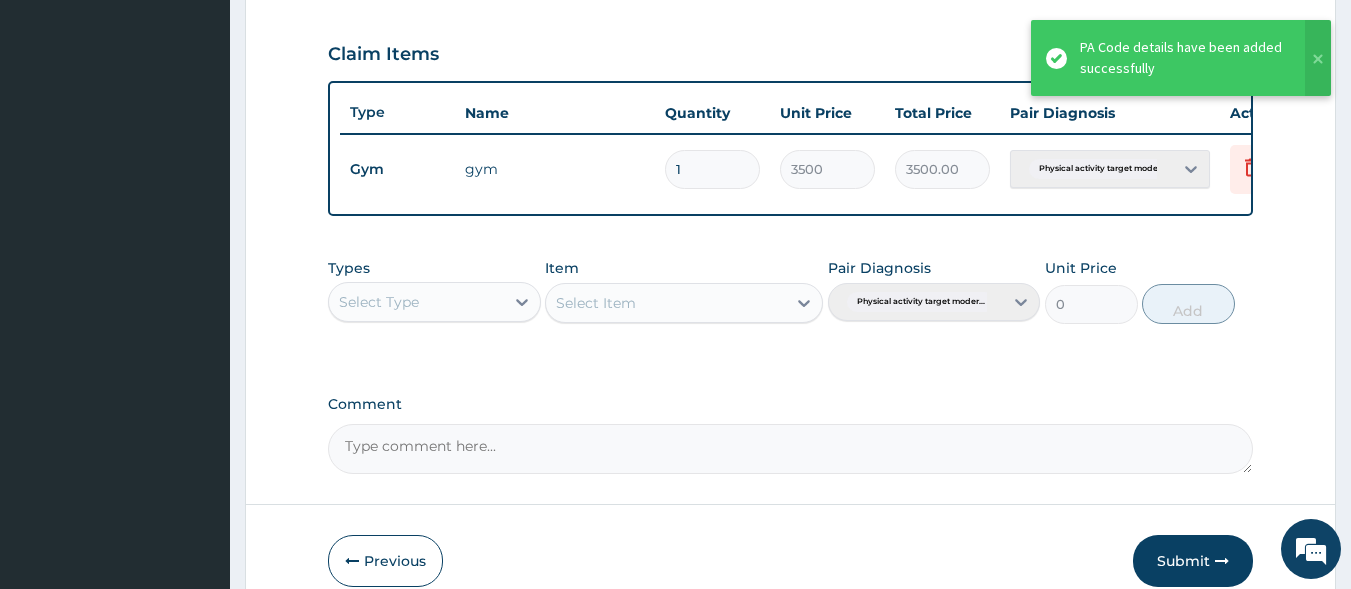 scroll, scrollTop: 773, scrollLeft: 0, axis: vertical 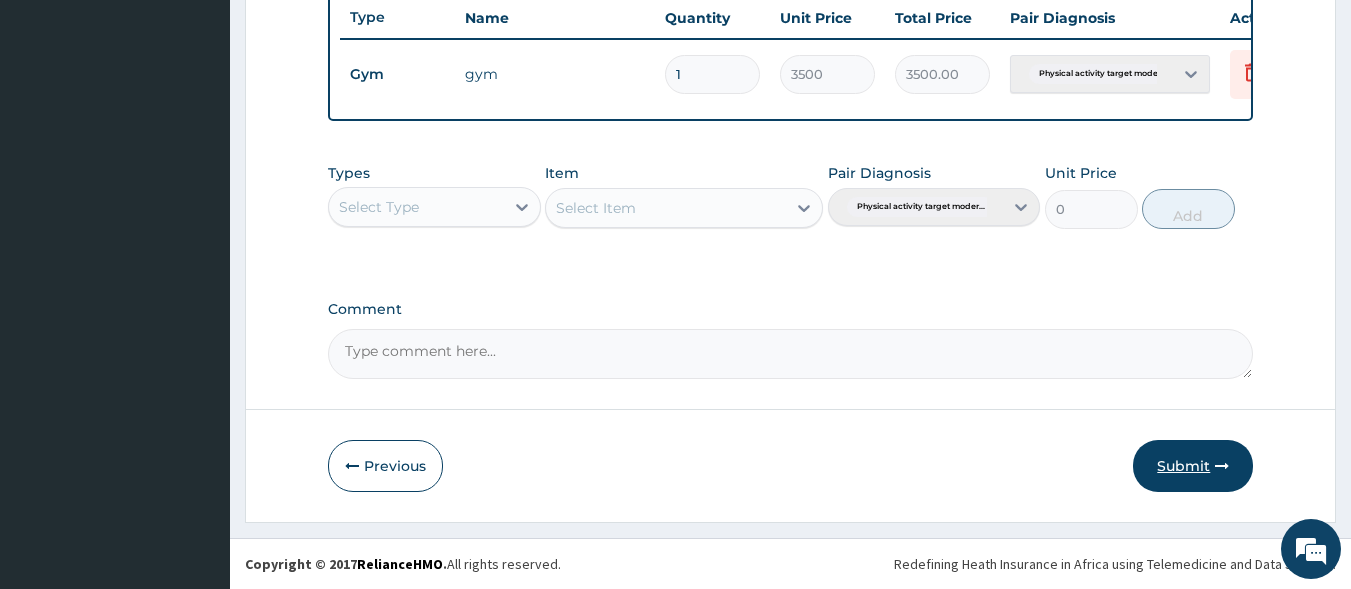 click on "Submit" at bounding box center (1193, 466) 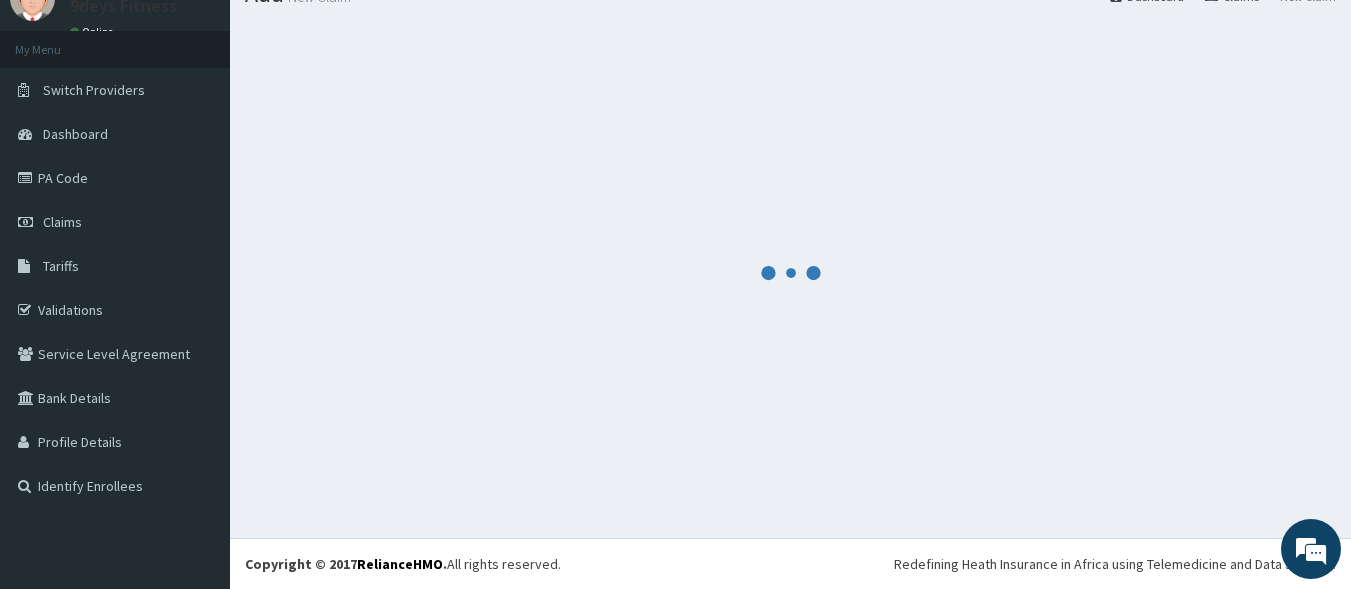 scroll, scrollTop: 84, scrollLeft: 0, axis: vertical 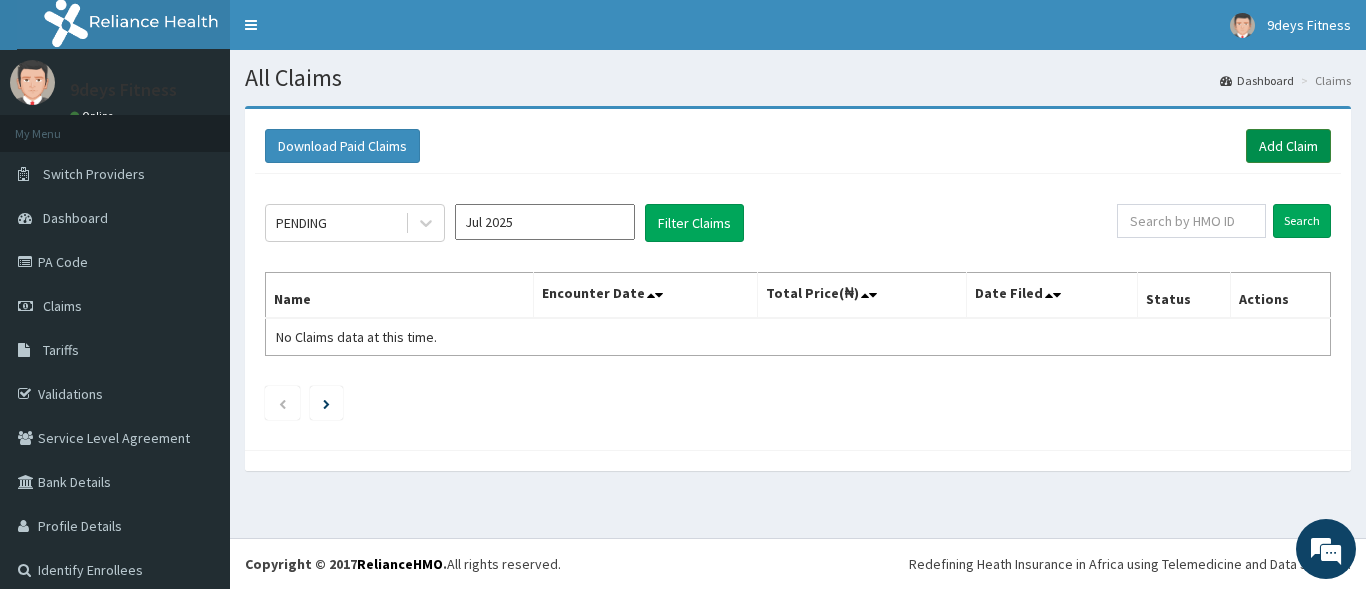 click on "Add Claim" at bounding box center (1288, 146) 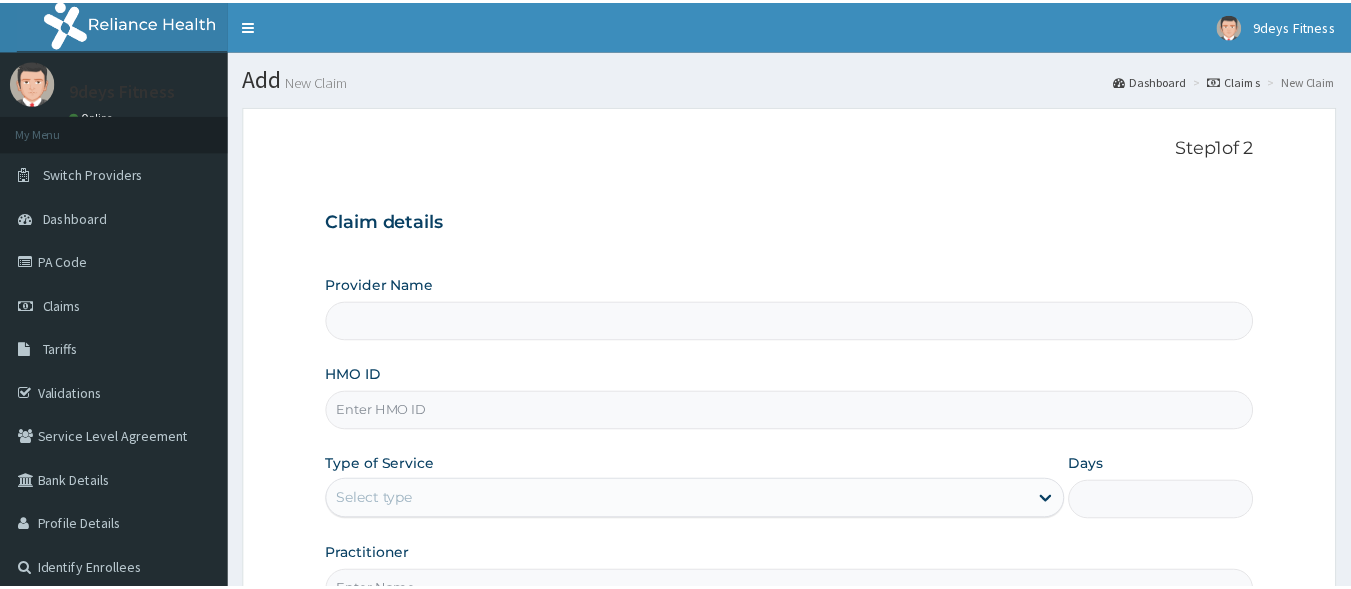 scroll, scrollTop: 0, scrollLeft: 0, axis: both 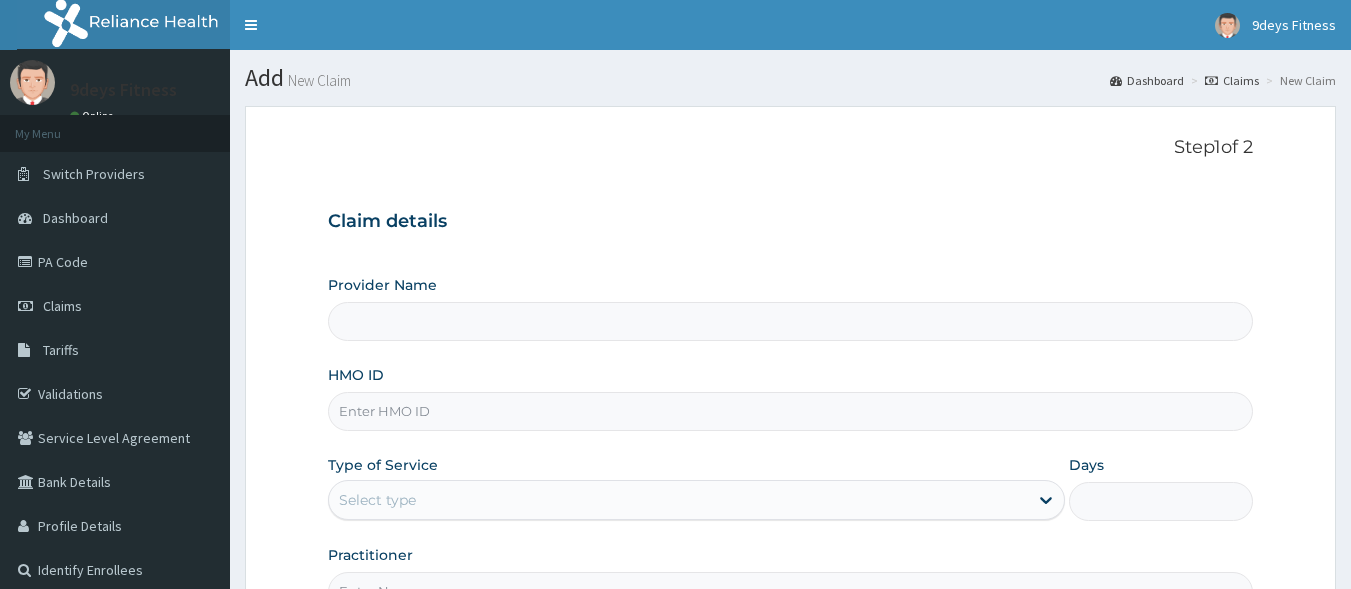 type on "9deys Fitness" 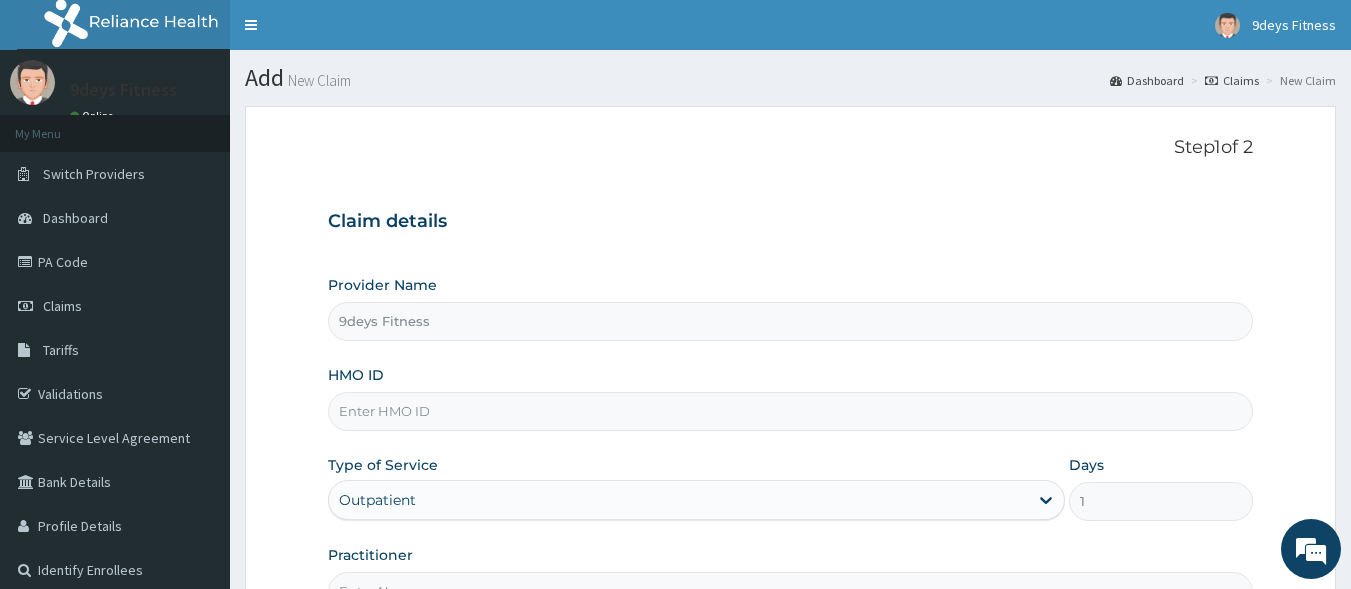 scroll, scrollTop: 0, scrollLeft: 0, axis: both 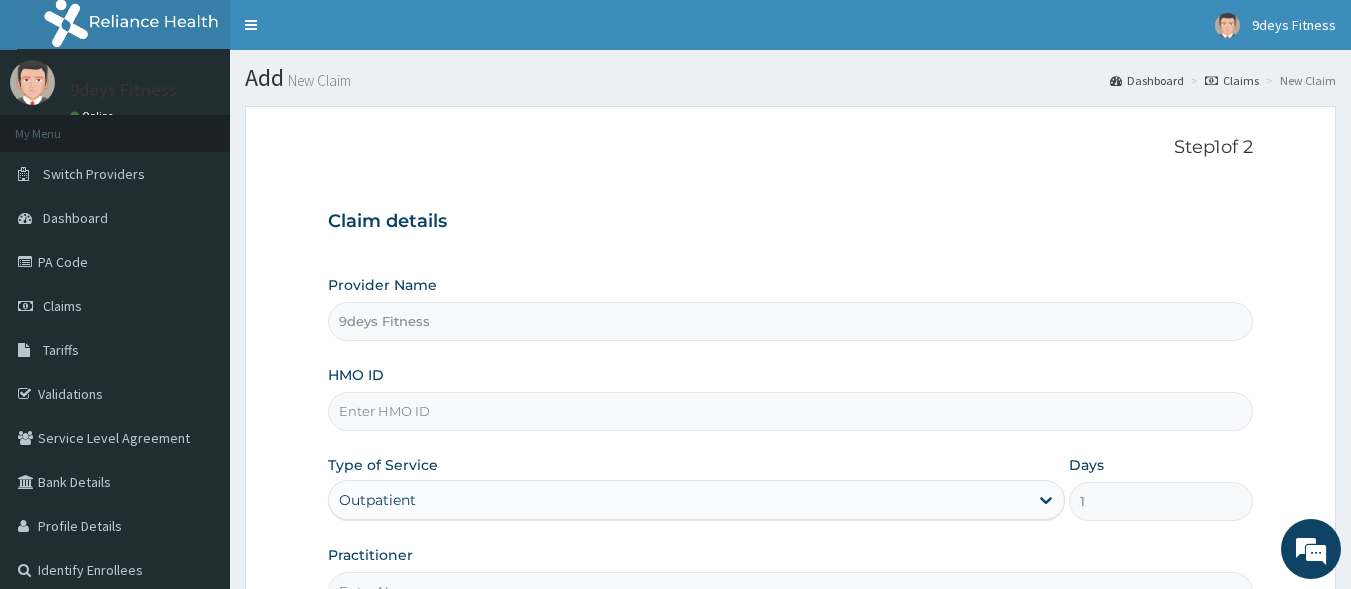 click on "HMO ID" at bounding box center [791, 411] 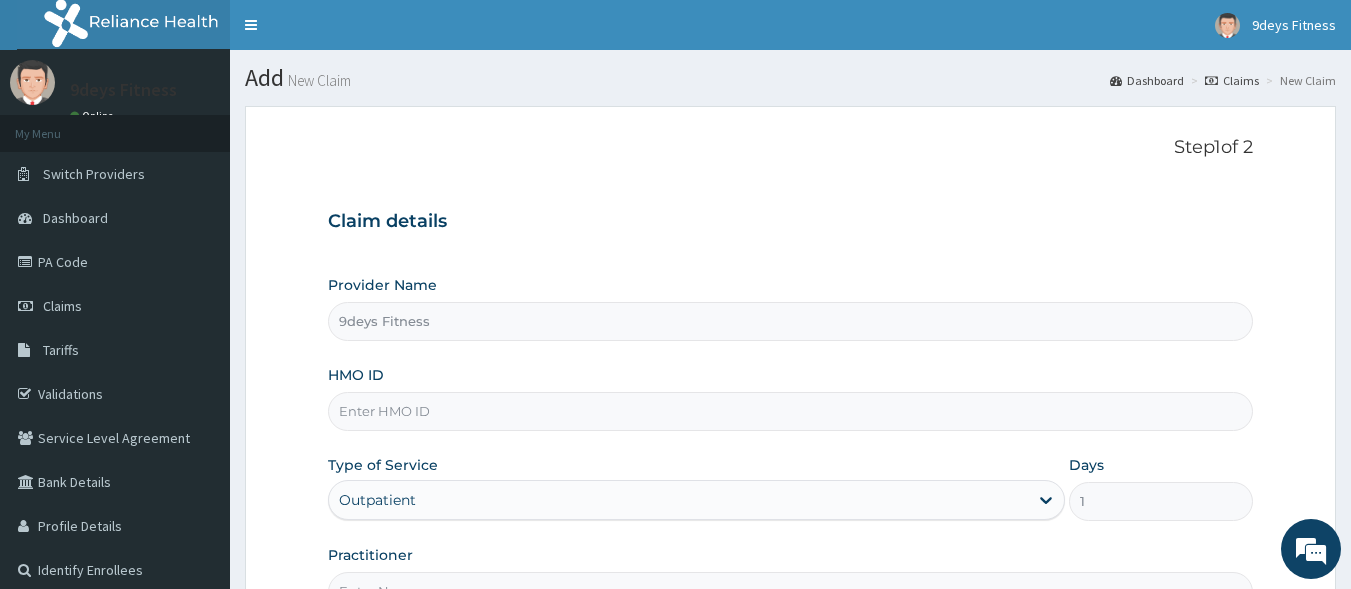 paste on "Ftp/10044/a" 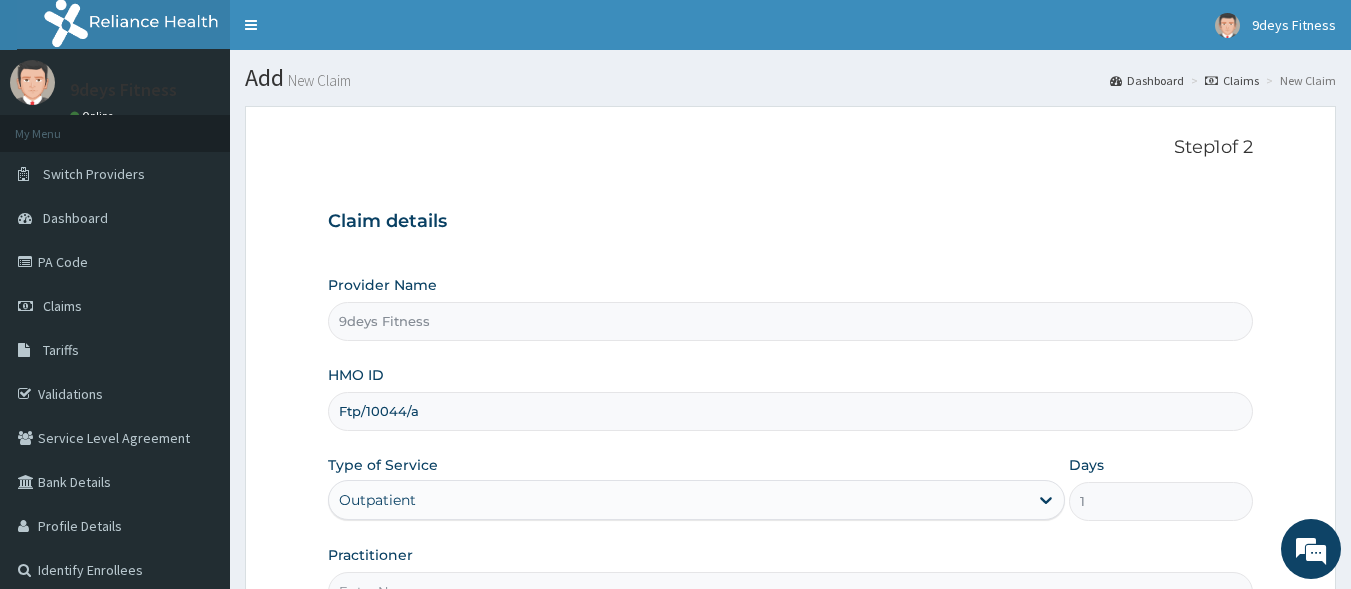 type on "Ftp/10044/a" 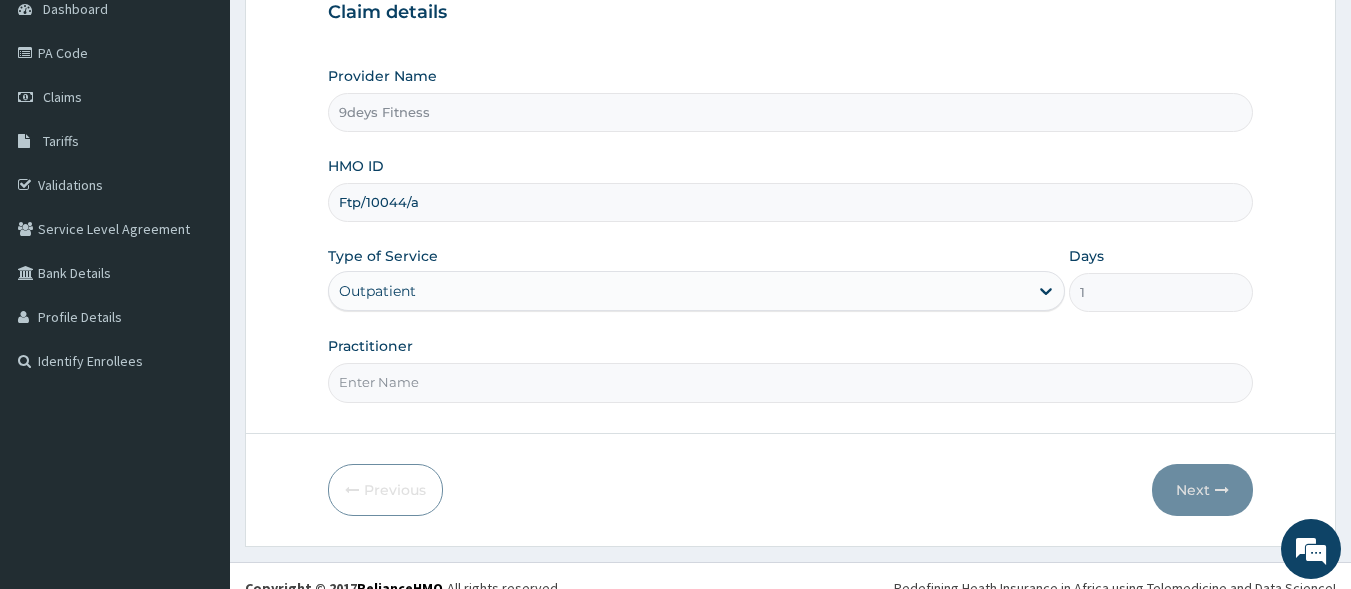 scroll, scrollTop: 233, scrollLeft: 0, axis: vertical 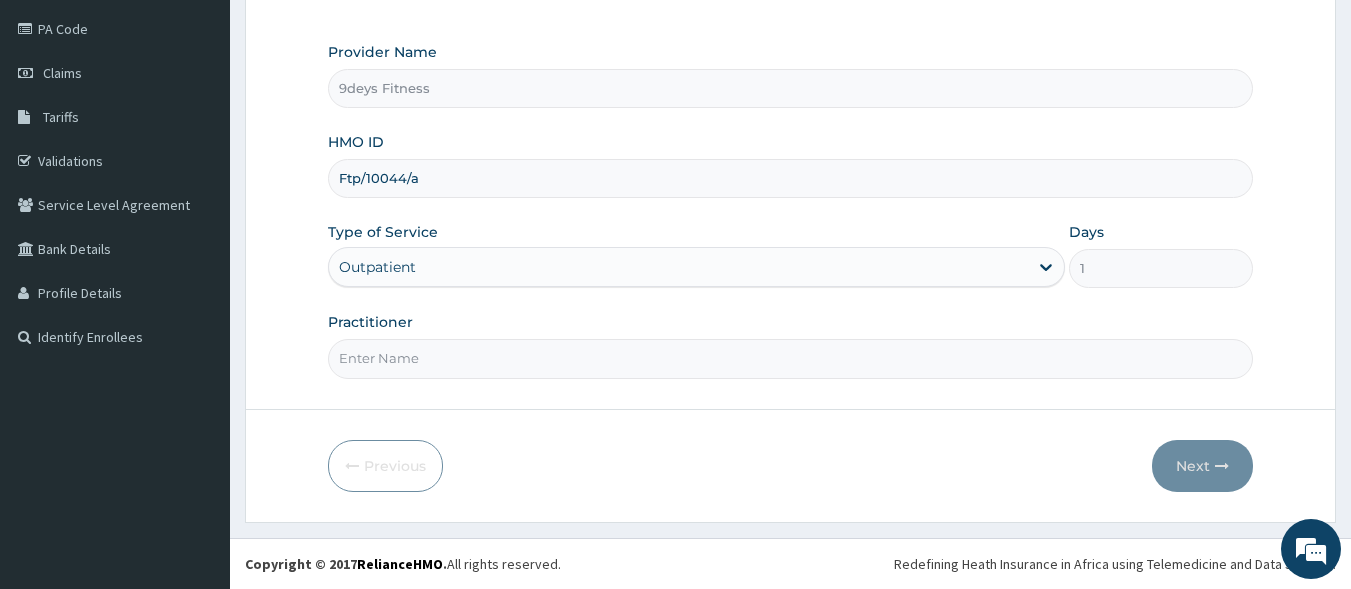 click on "Practitioner" at bounding box center [791, 358] 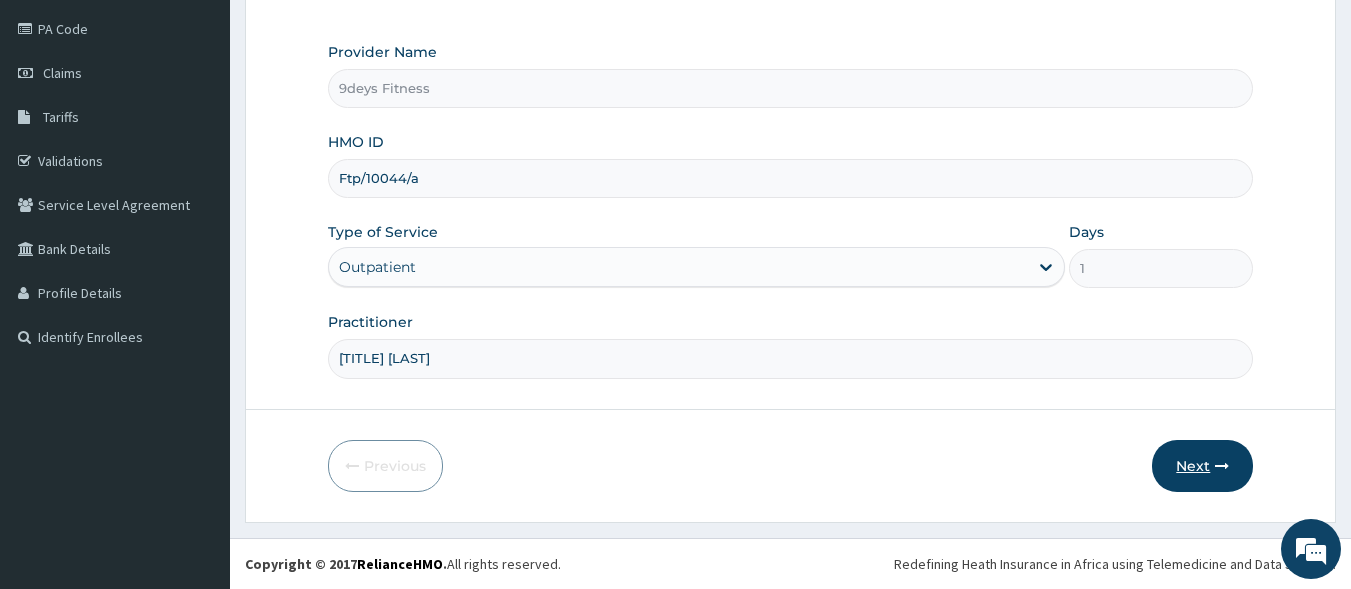 click on "Next" at bounding box center [1202, 466] 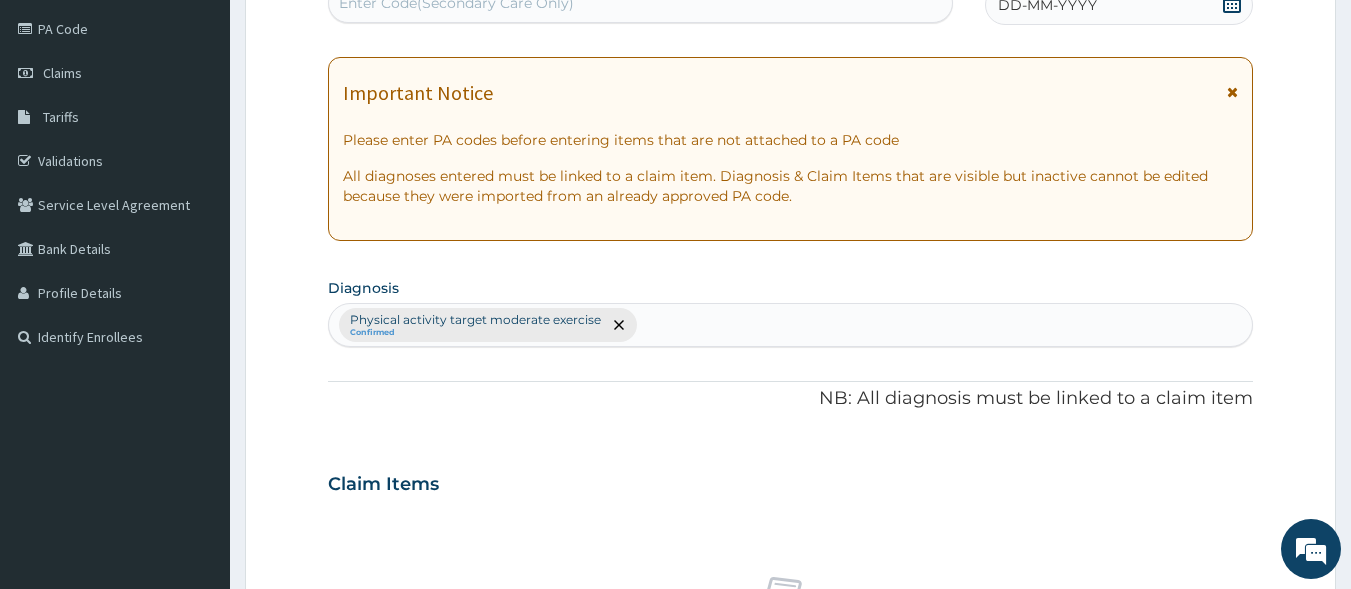 scroll, scrollTop: 0, scrollLeft: 0, axis: both 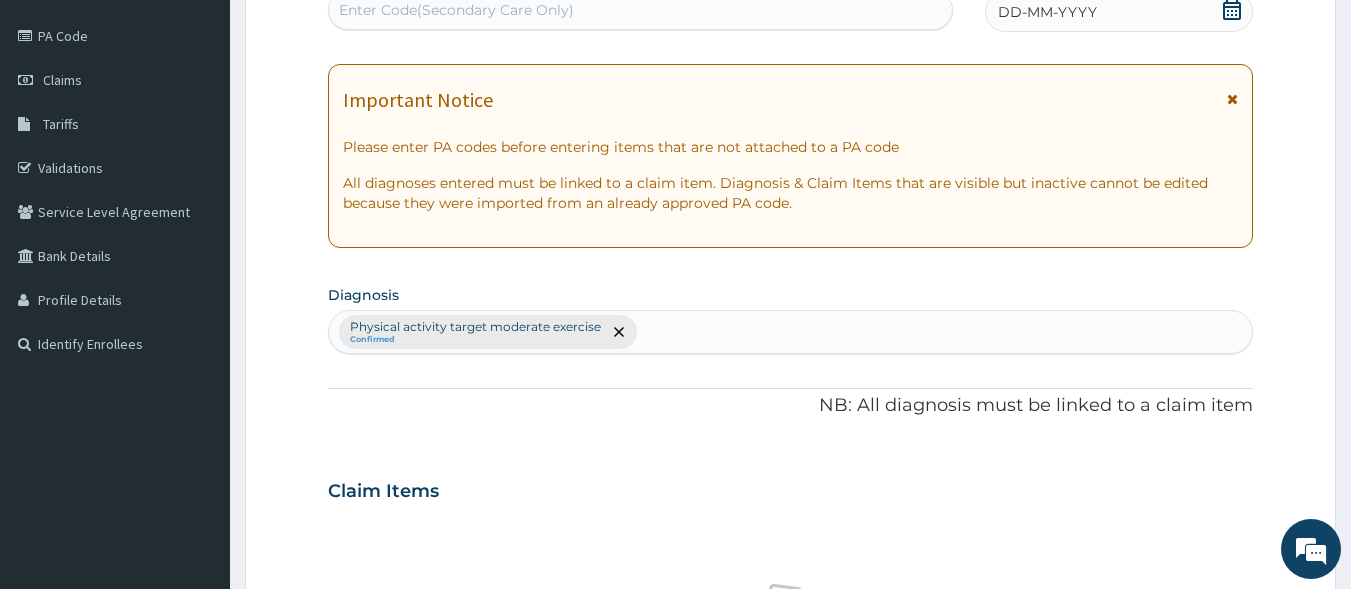click on "Enter Code(Secondary Care Only)" at bounding box center [456, 10] 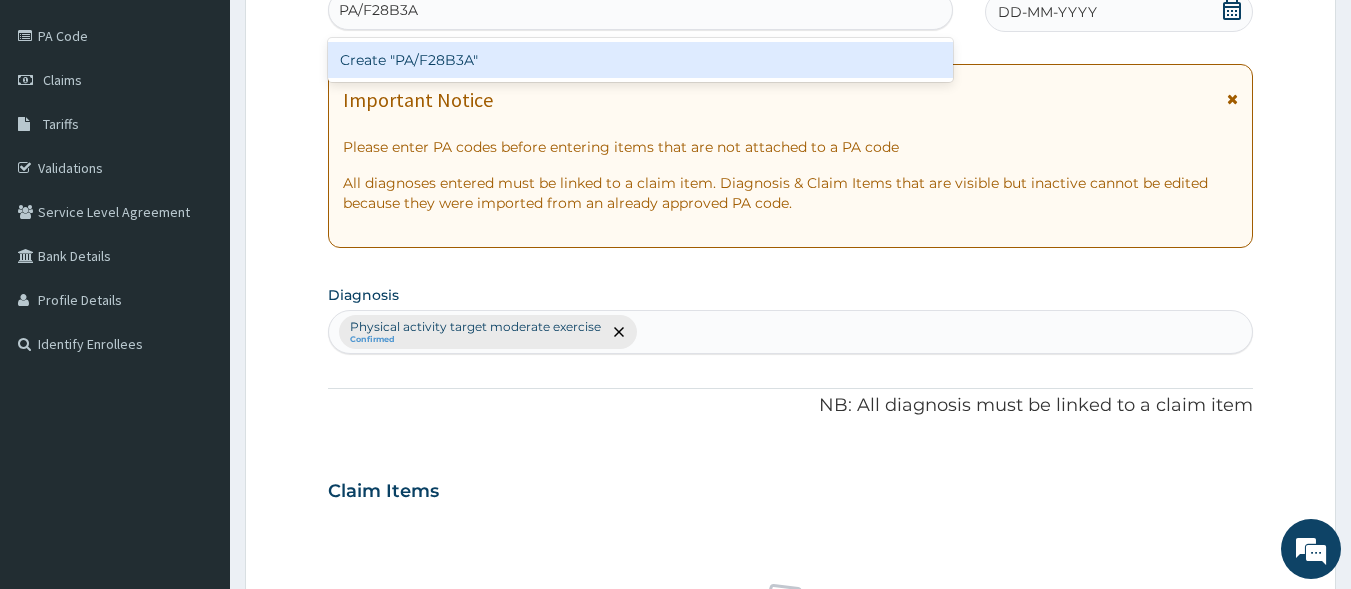 click on "Create "PA/F28B3A"" at bounding box center (641, 60) 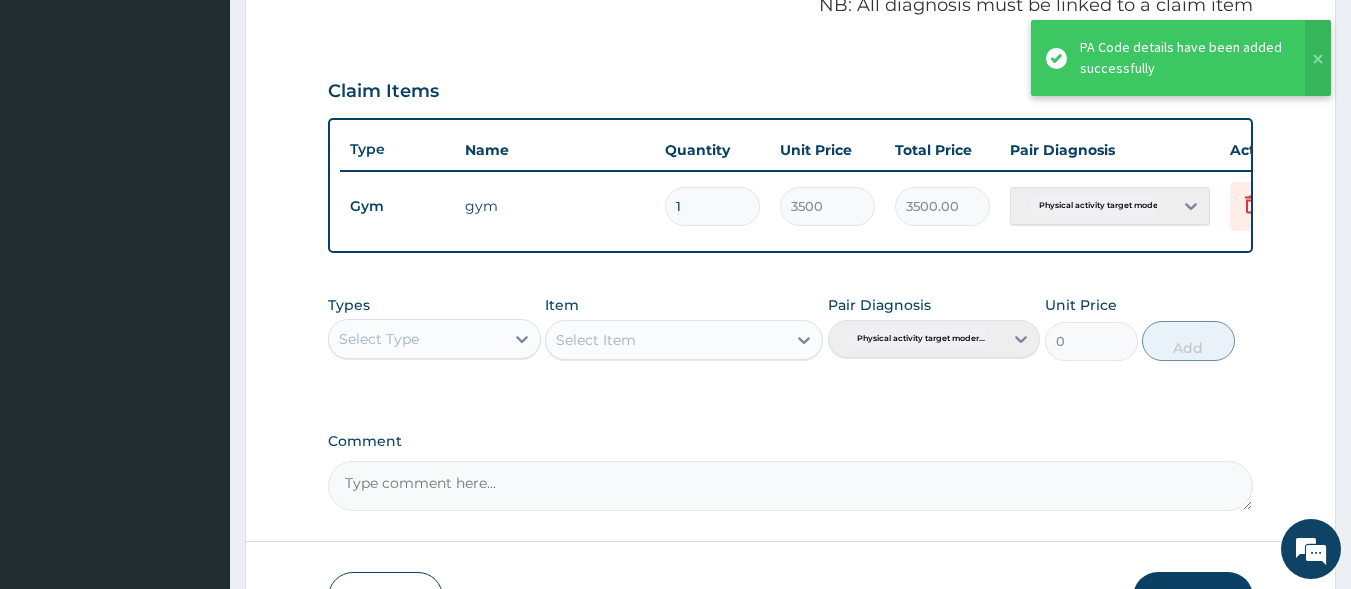 scroll, scrollTop: 663, scrollLeft: 0, axis: vertical 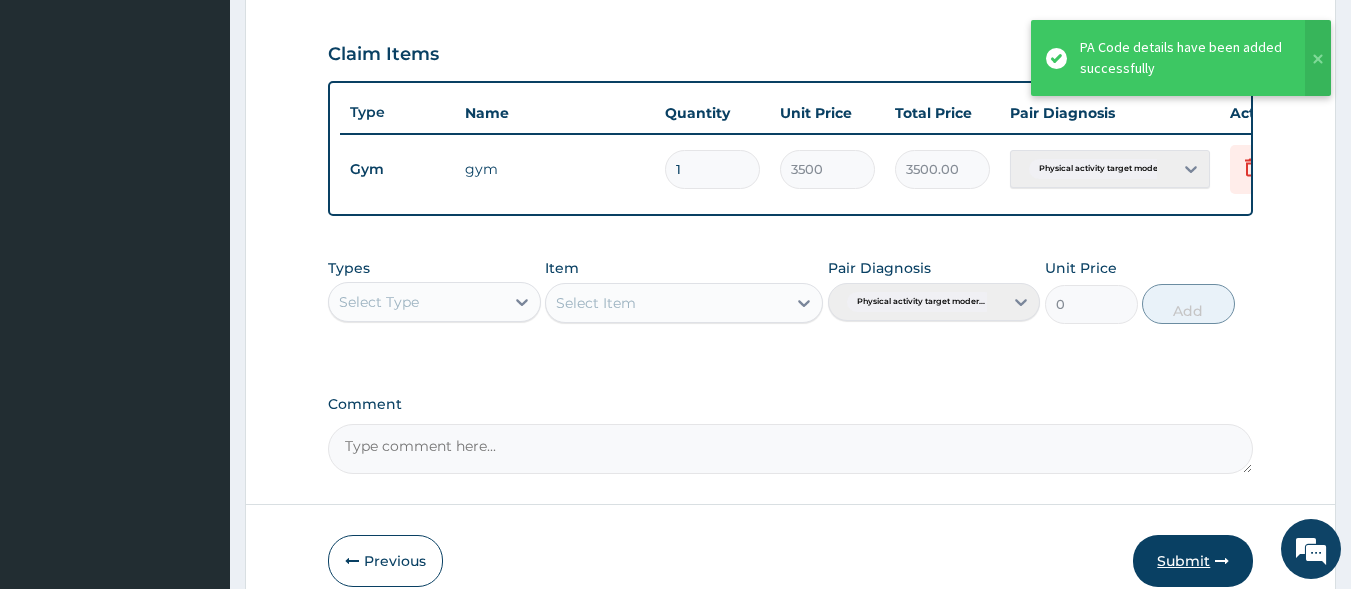 click on "Submit" at bounding box center (1193, 561) 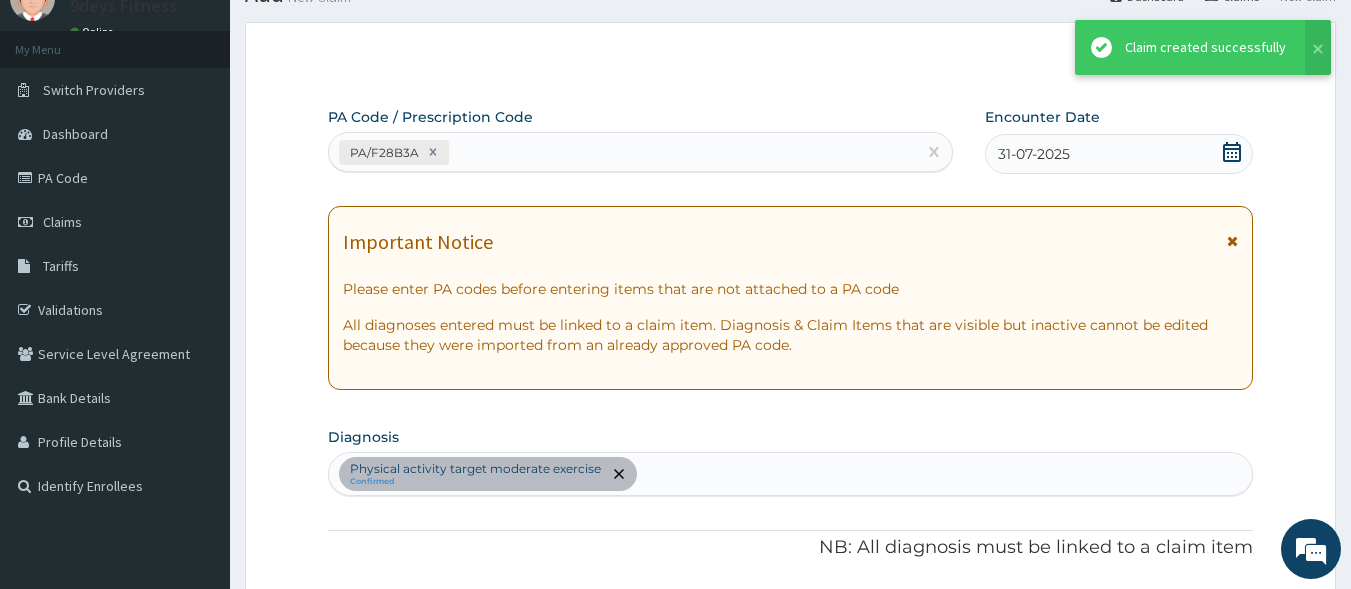 scroll, scrollTop: 663, scrollLeft: 0, axis: vertical 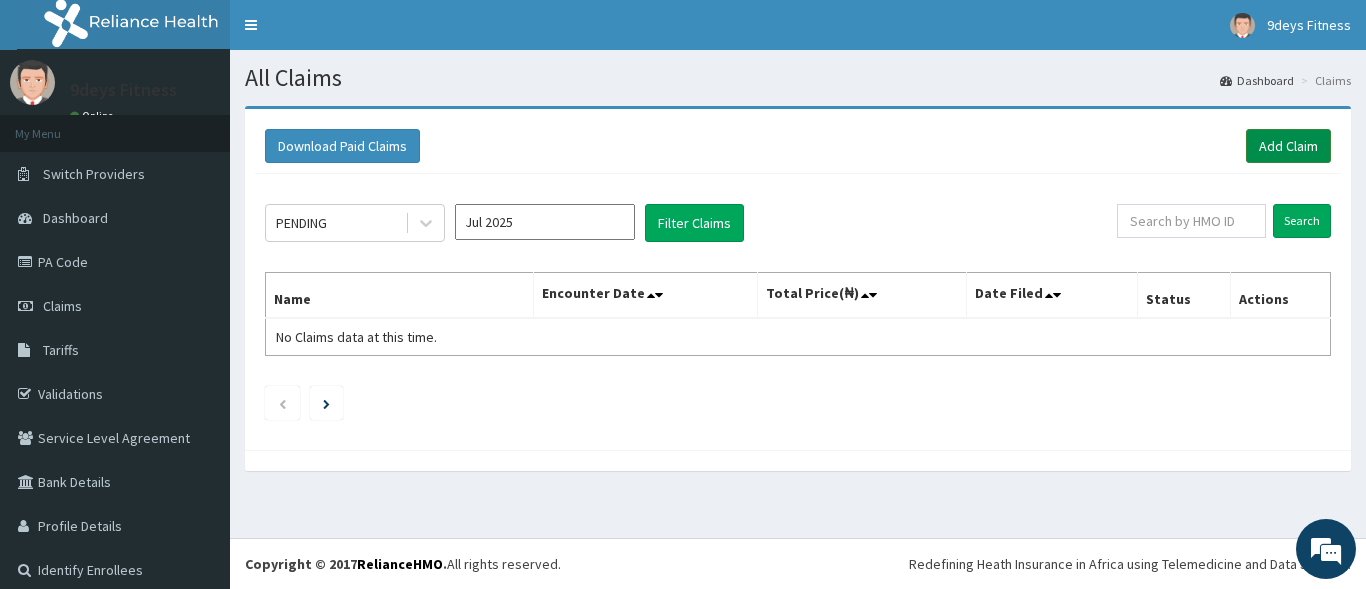 click on "Add Claim" at bounding box center [1288, 146] 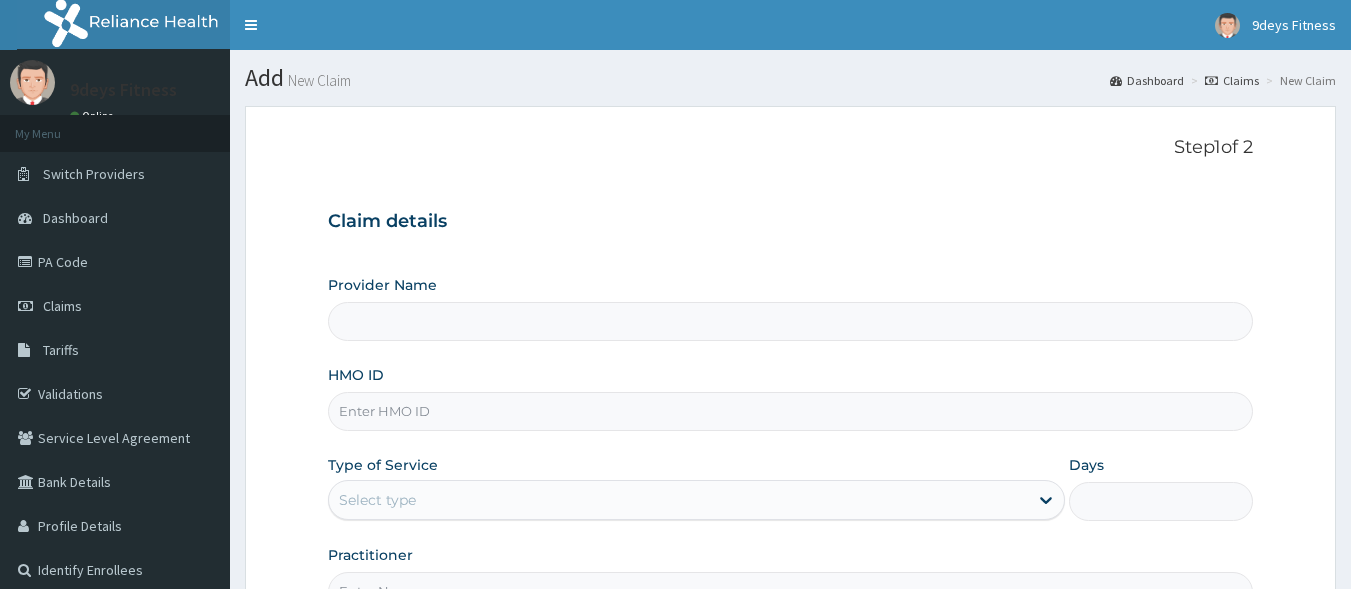 scroll, scrollTop: 0, scrollLeft: 0, axis: both 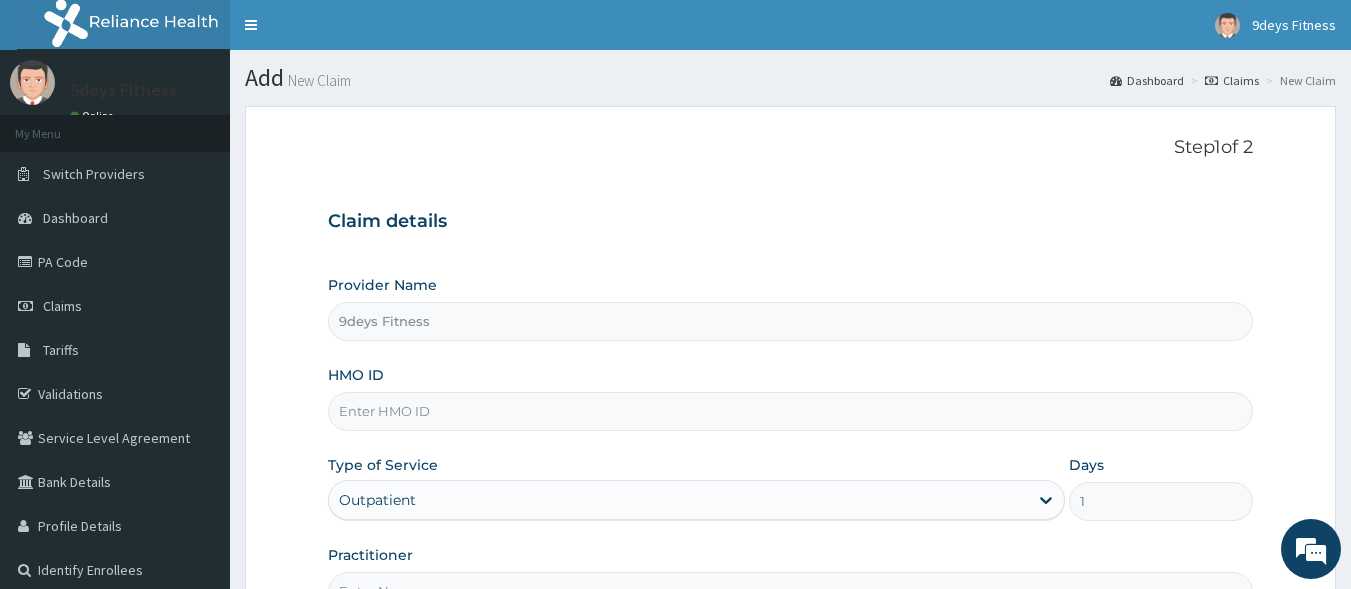 paste on "ShC/10016/a" 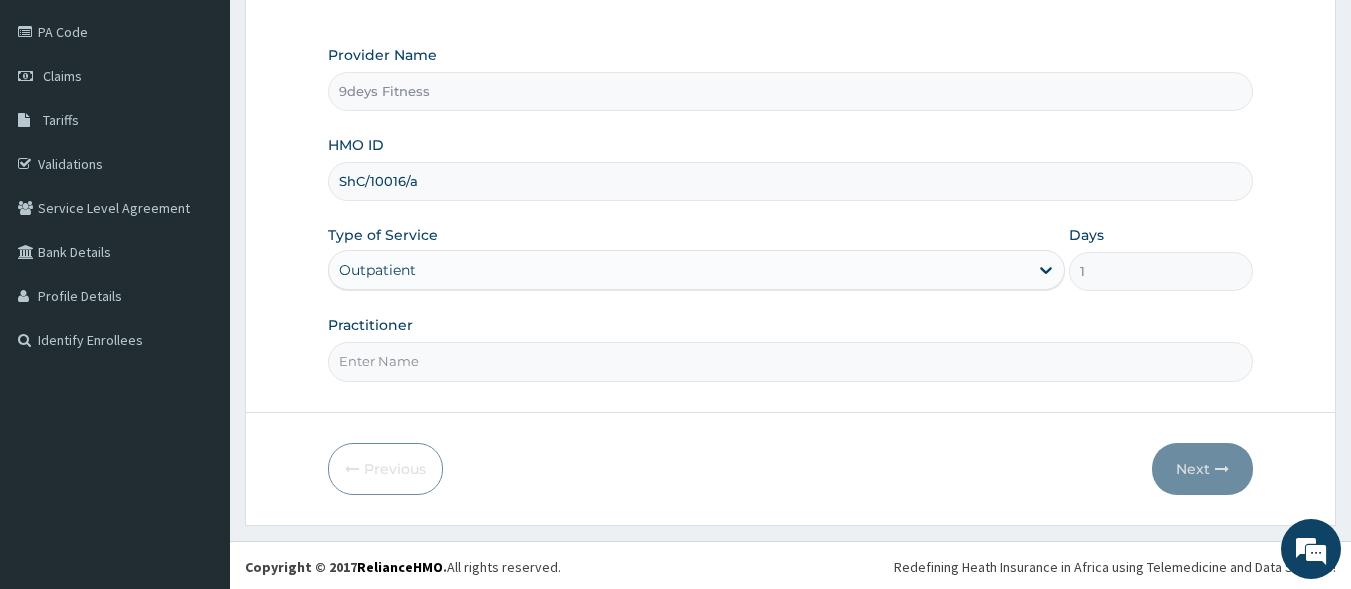 scroll, scrollTop: 233, scrollLeft: 0, axis: vertical 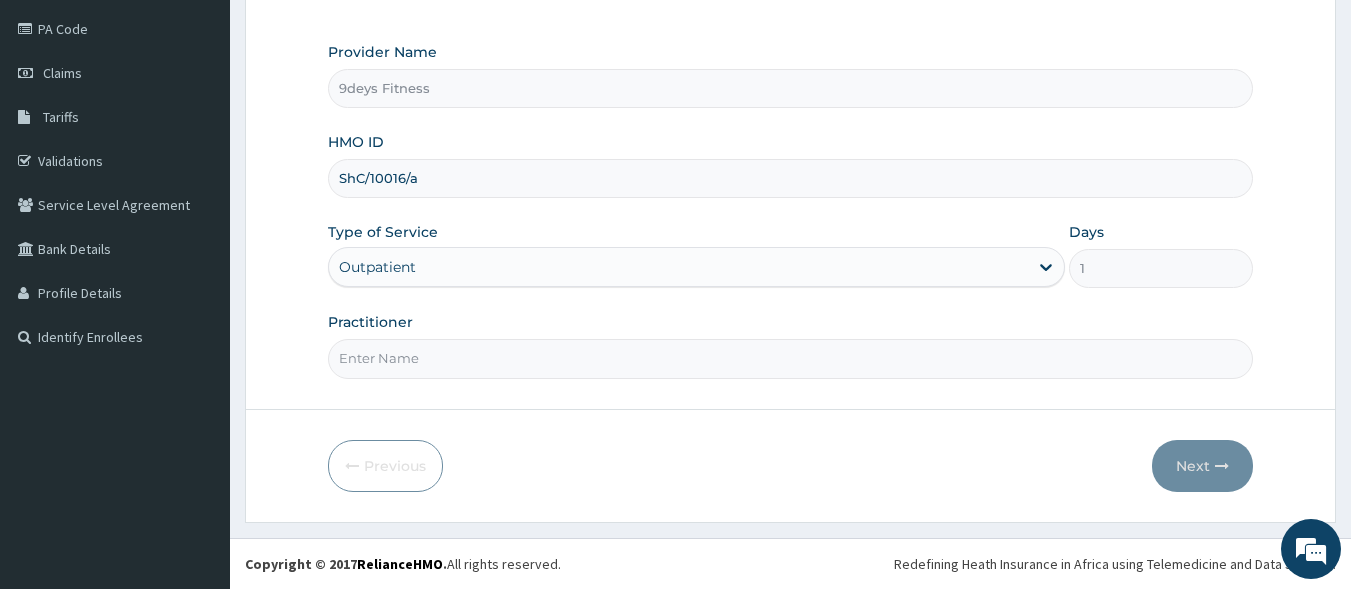 type on "ShC/10016/a" 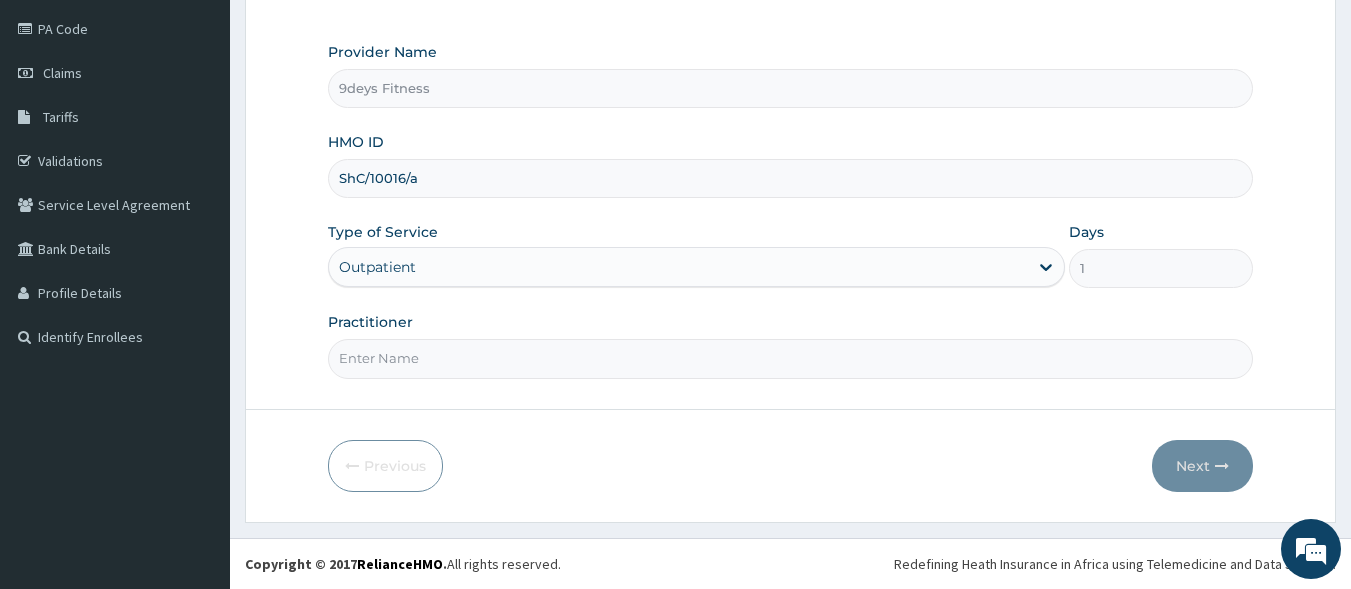 type on "[TITLE] [LAST]" 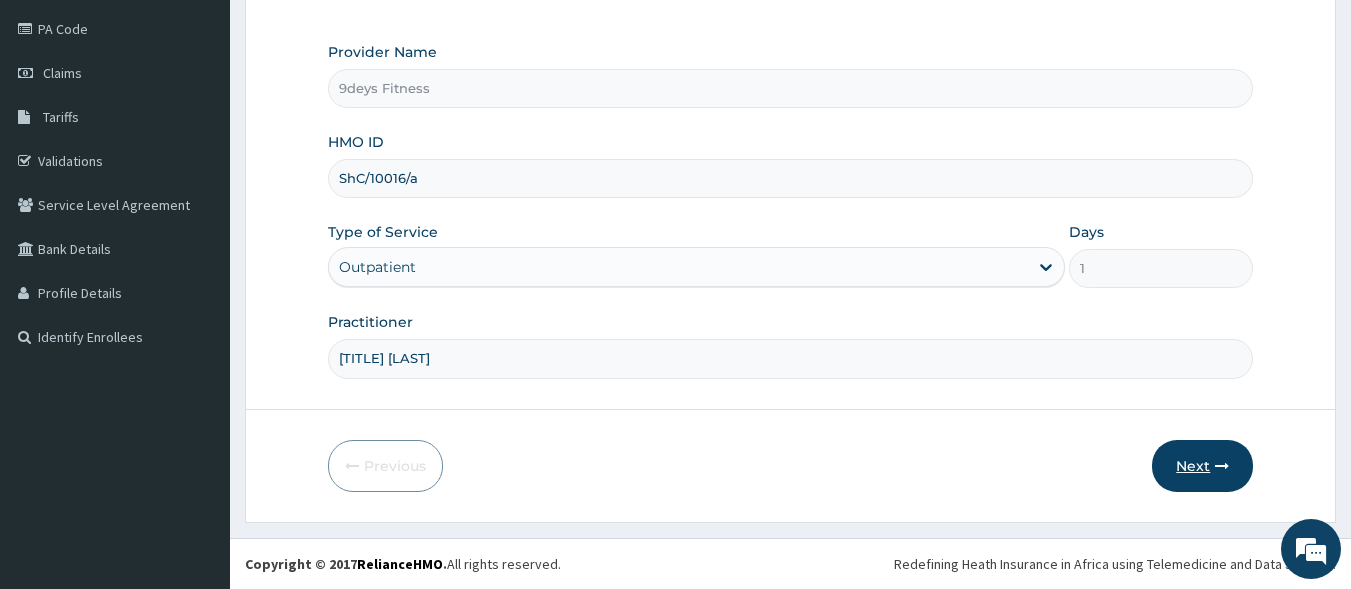 click on "Next" at bounding box center [1202, 466] 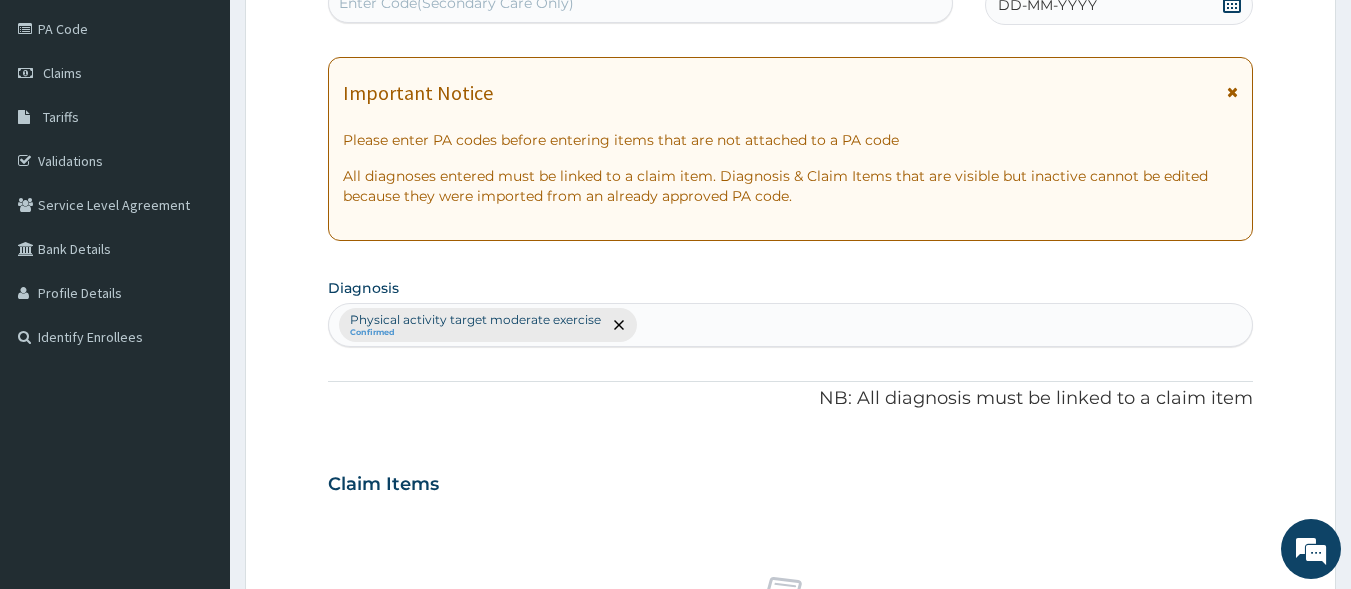 scroll, scrollTop: 226, scrollLeft: 0, axis: vertical 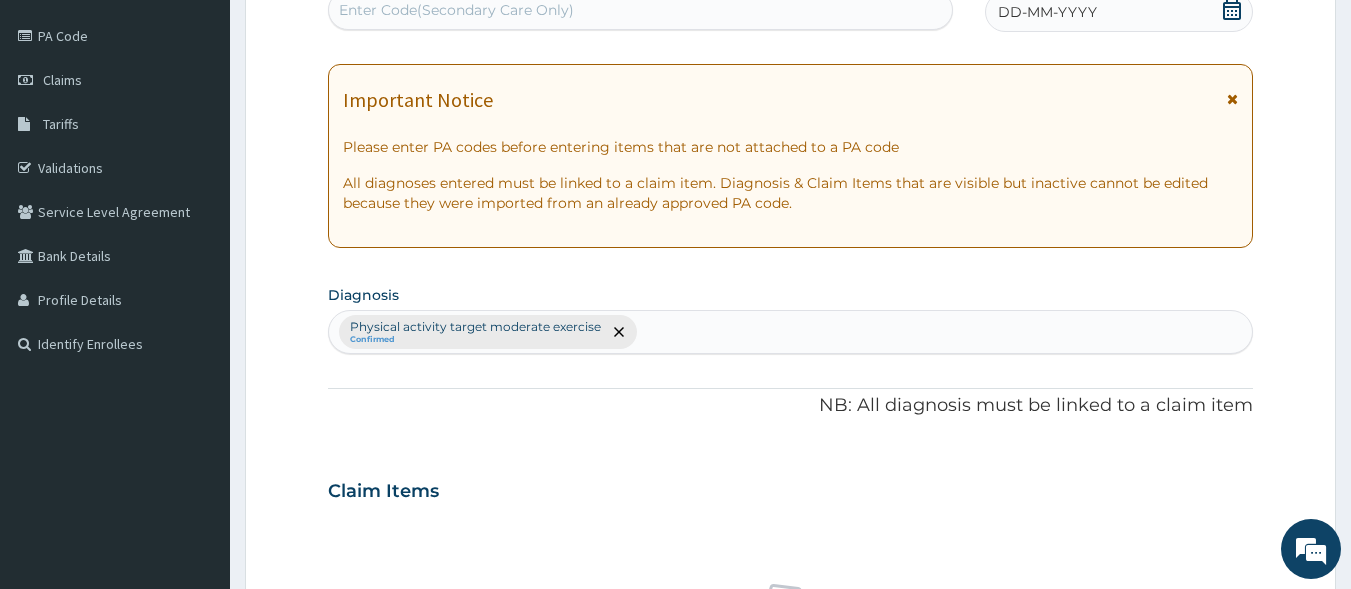click on "Enter Code(Secondary Care Only)" at bounding box center (456, 10) 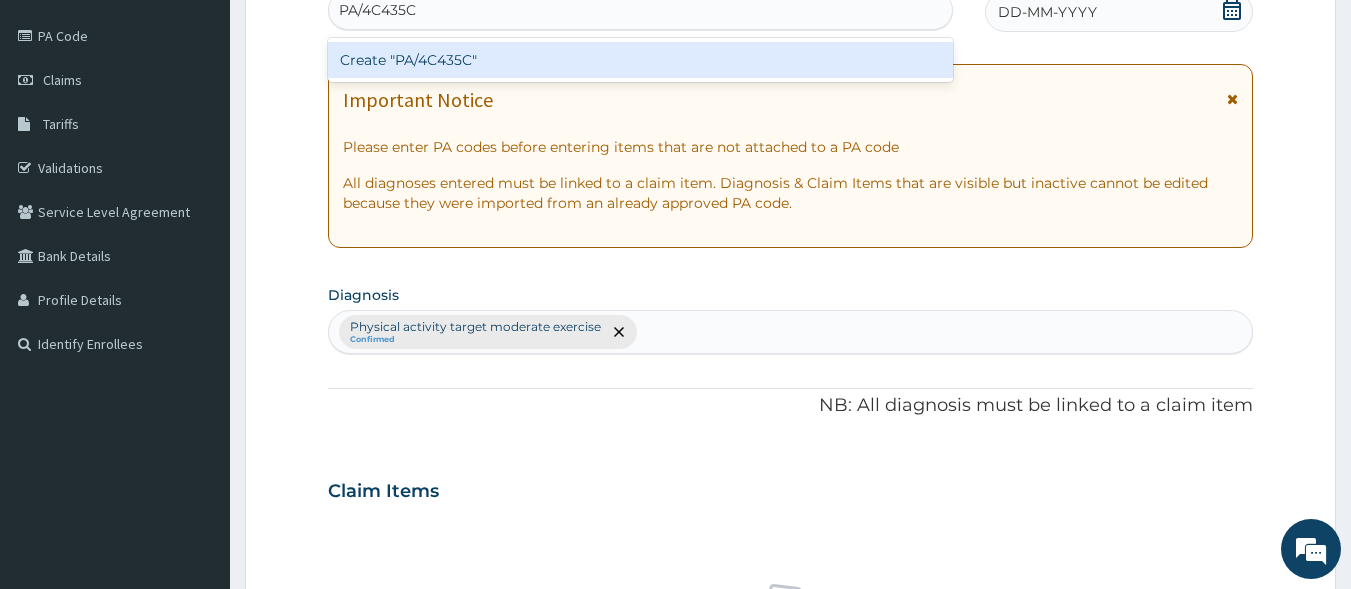 click on "Create "PA/4C435C"" at bounding box center [641, 60] 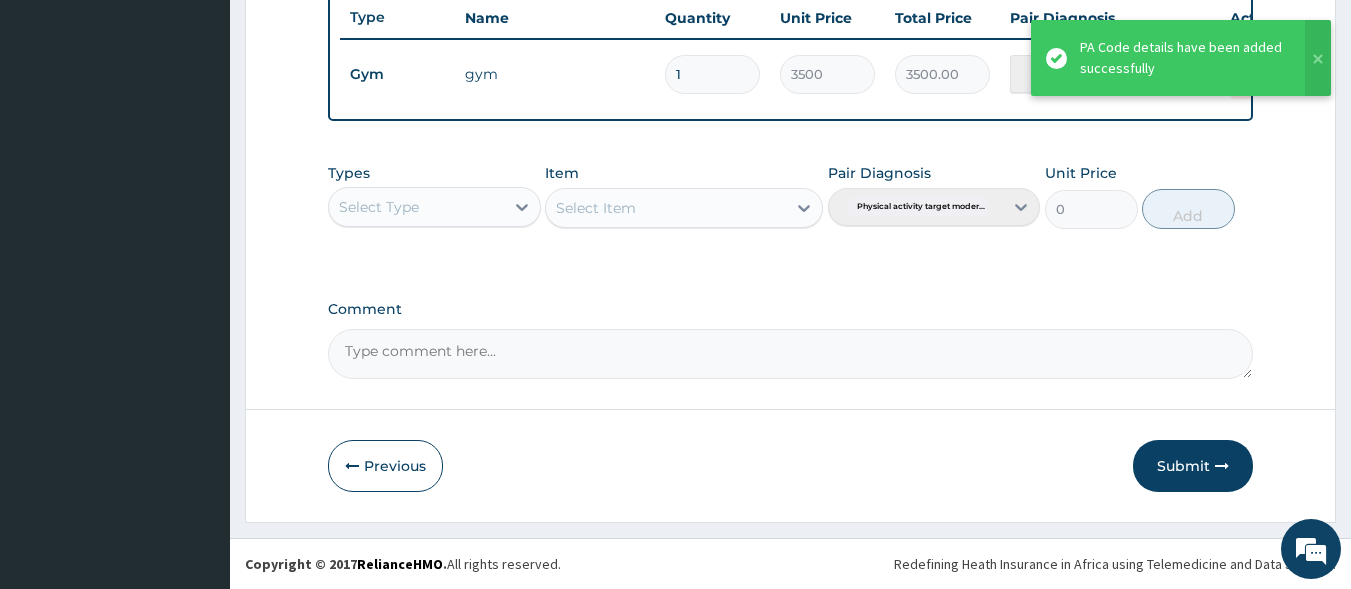 scroll, scrollTop: 773, scrollLeft: 0, axis: vertical 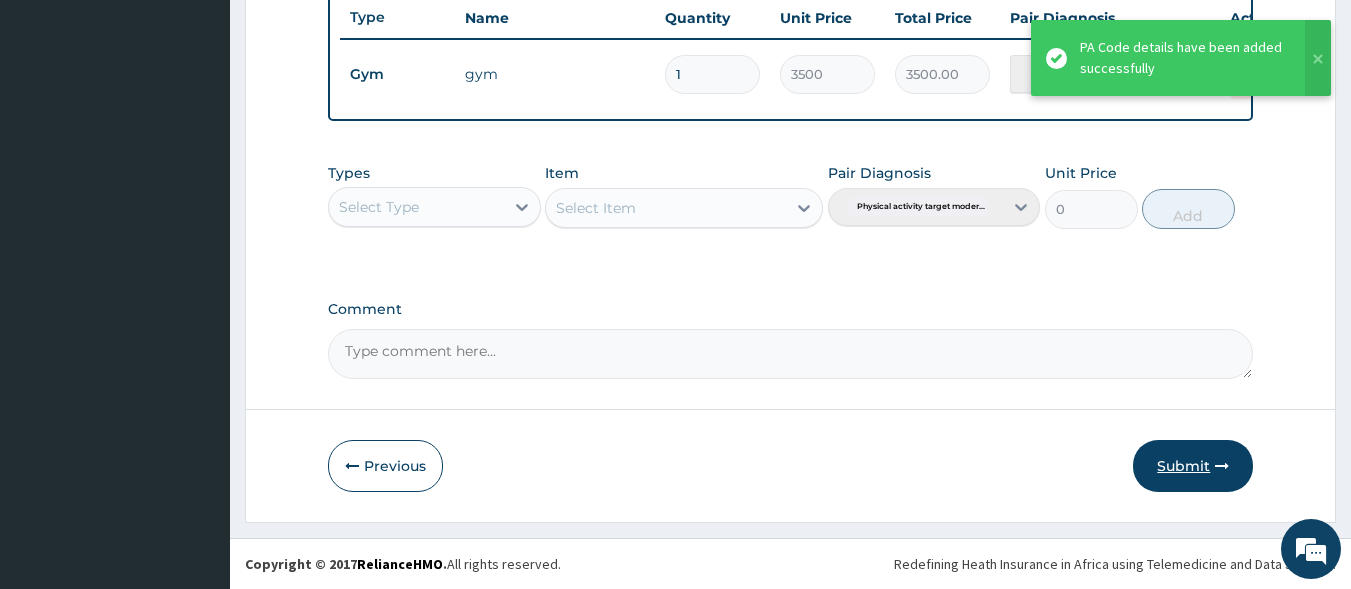 click on "Submit" at bounding box center (1193, 466) 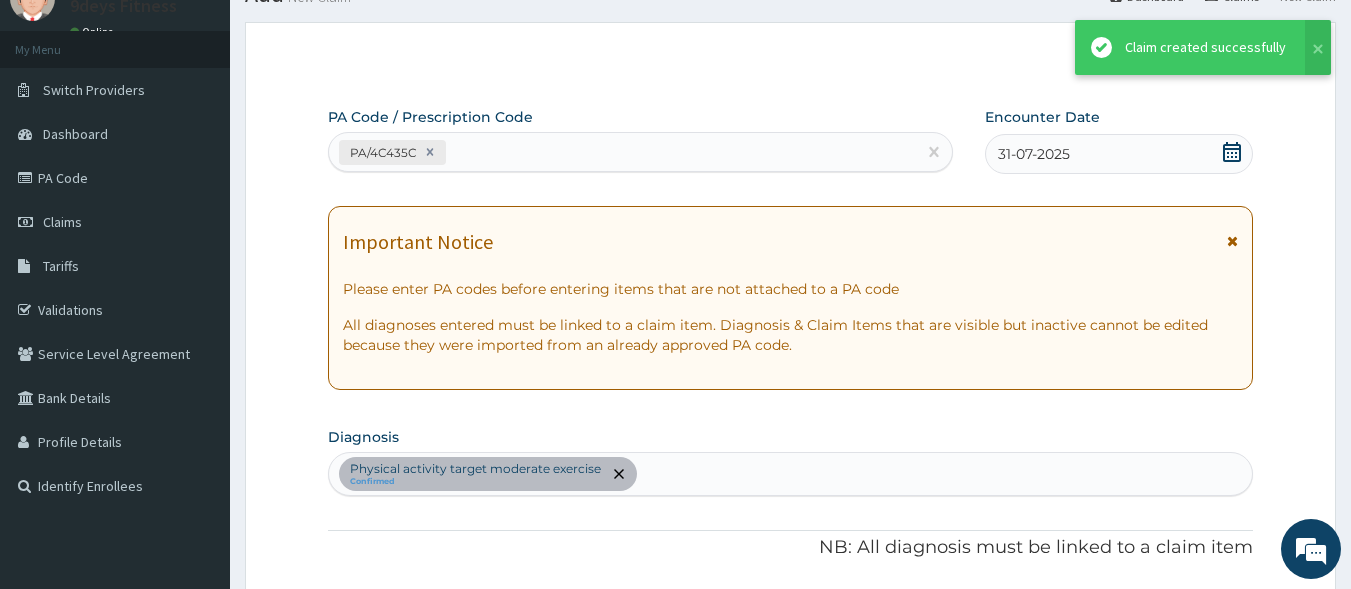 scroll, scrollTop: 773, scrollLeft: 0, axis: vertical 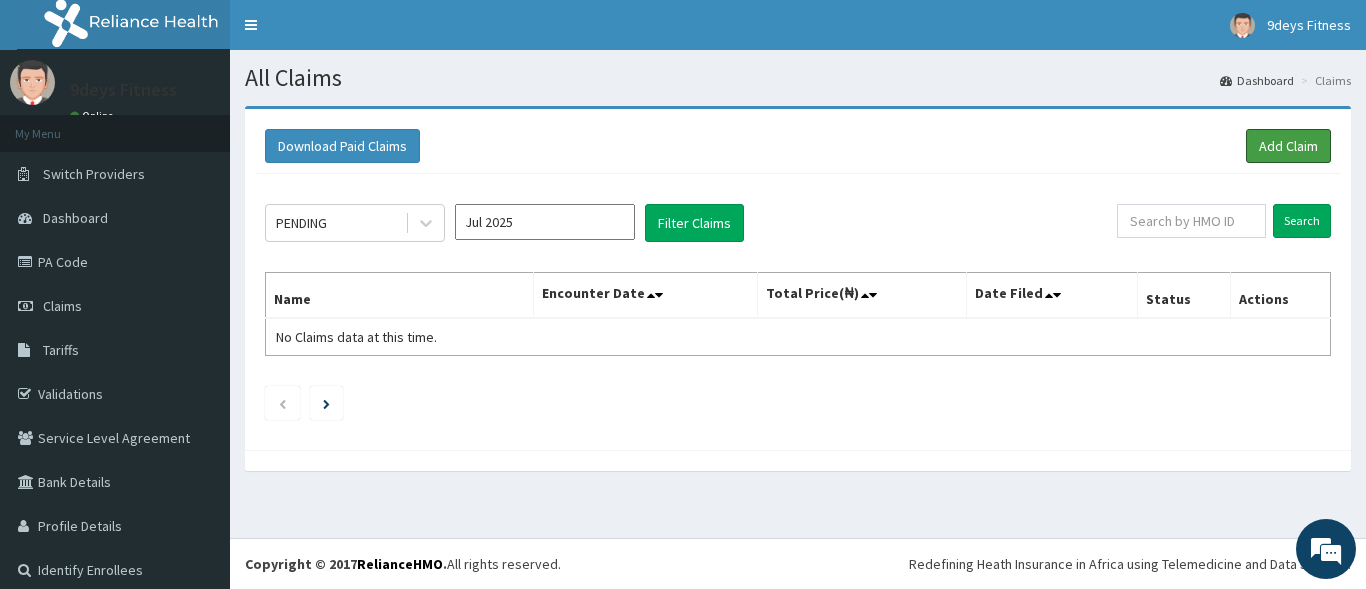 drag, startPoint x: 1255, startPoint y: 150, endPoint x: 1017, endPoint y: 304, distance: 283.4784 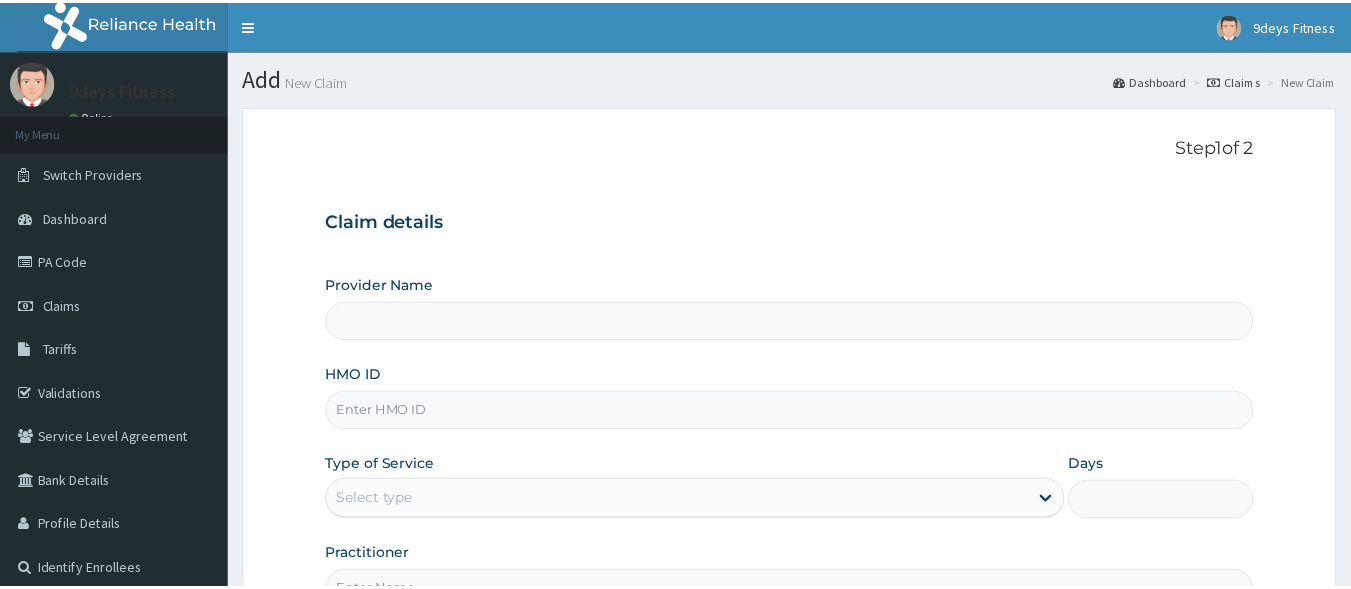scroll, scrollTop: 0, scrollLeft: 0, axis: both 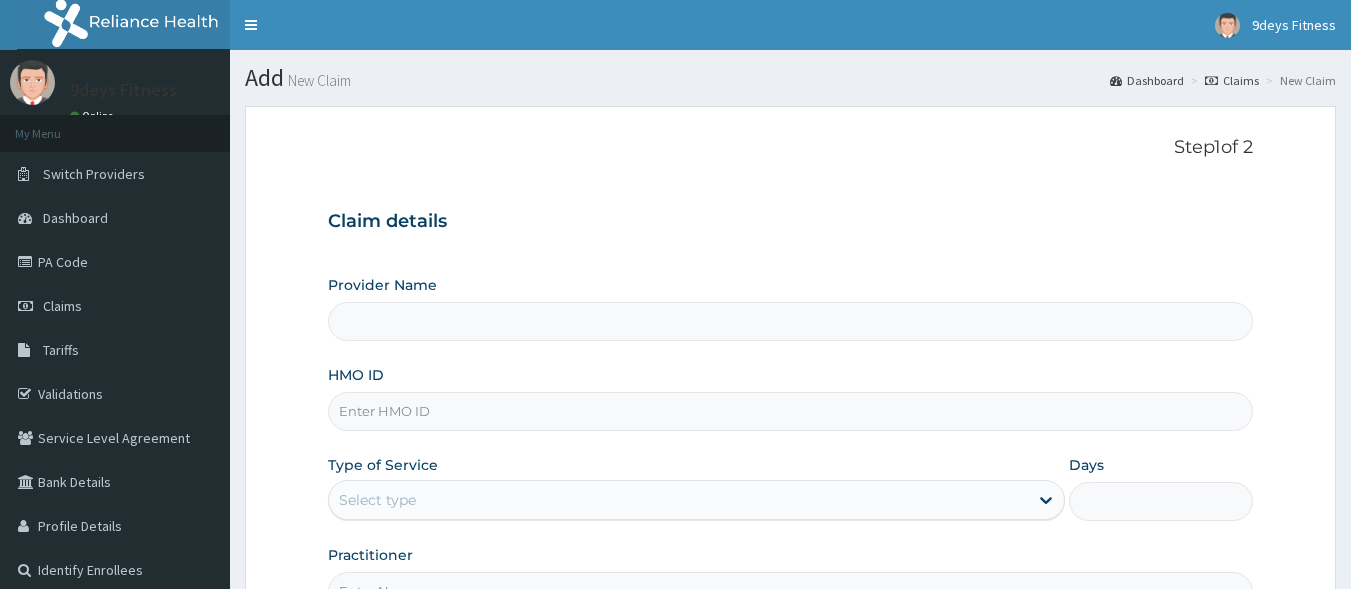 type on "9deys Fitness" 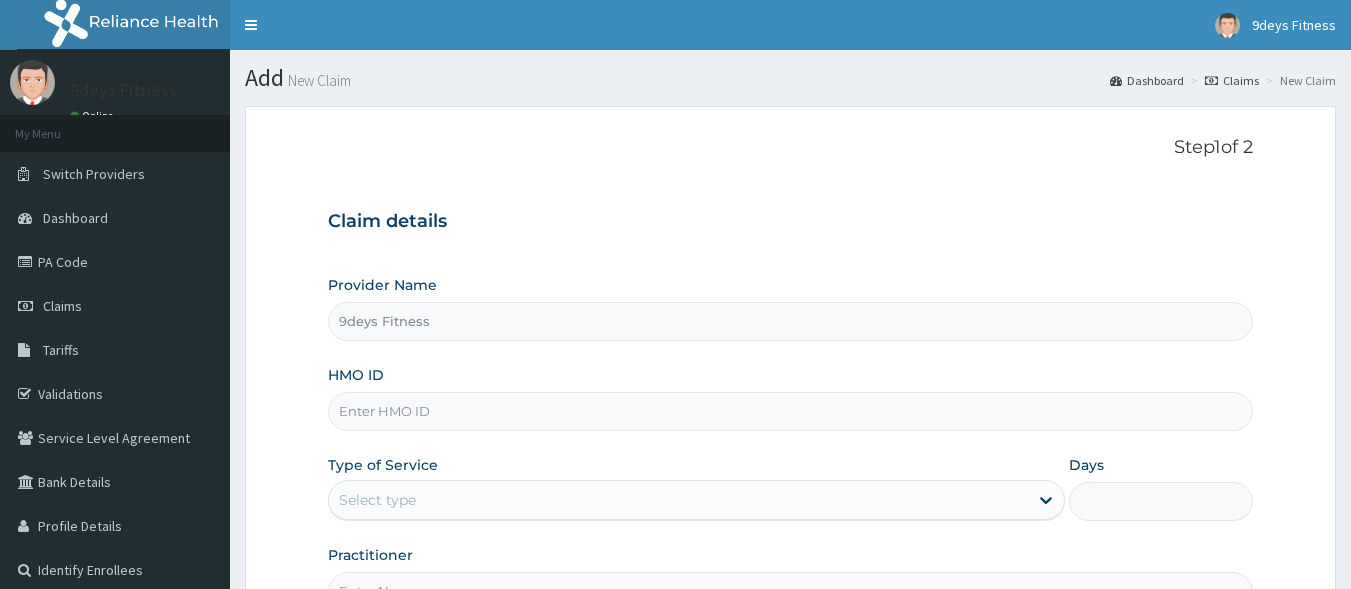 type on "1" 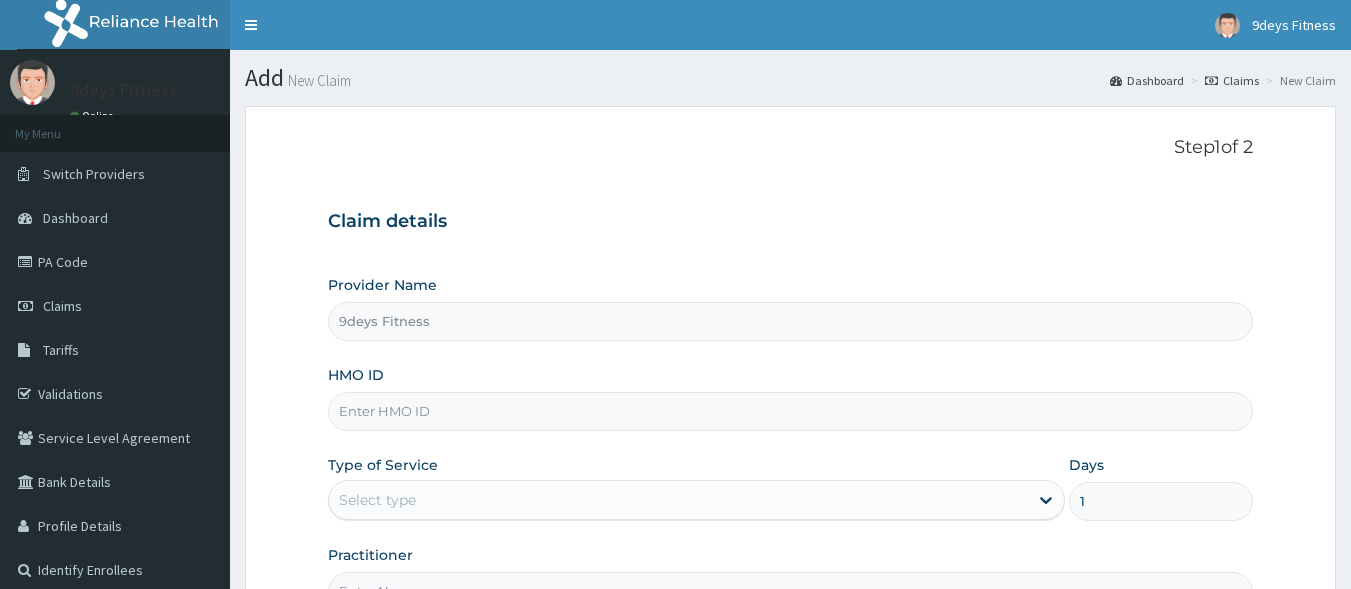scroll, scrollTop: 0, scrollLeft: 0, axis: both 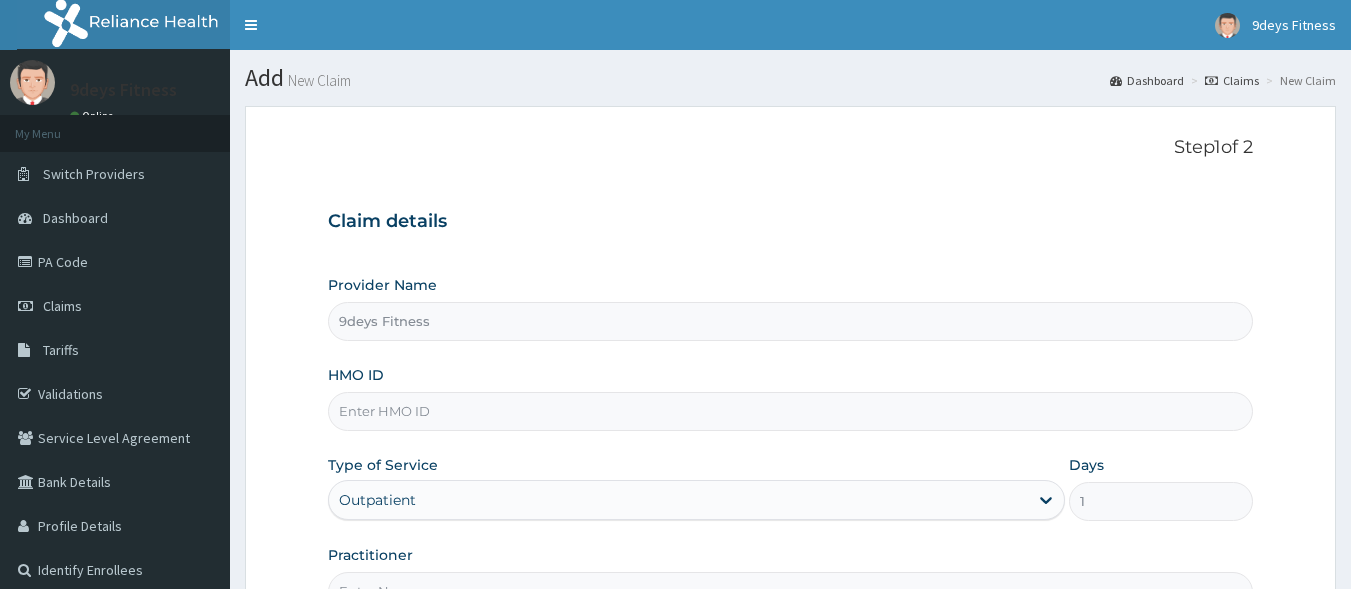 drag, startPoint x: 405, startPoint y: 403, endPoint x: 427, endPoint y: 394, distance: 23.769728 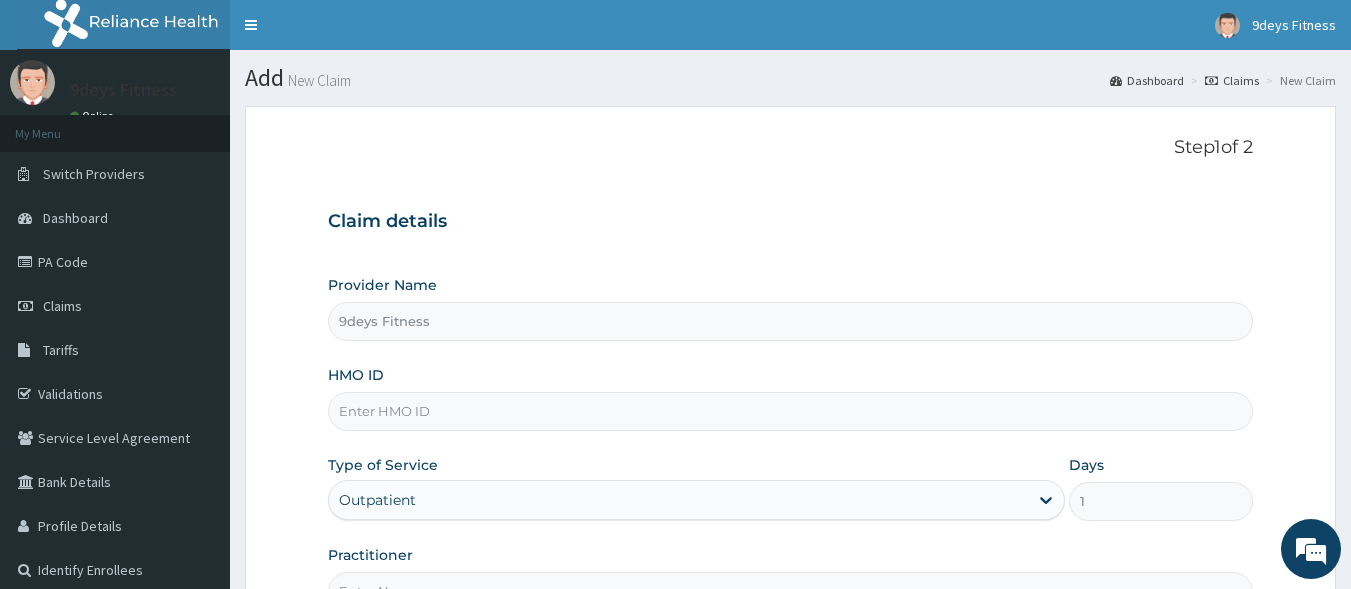 click on "HMO ID" at bounding box center (791, 411) 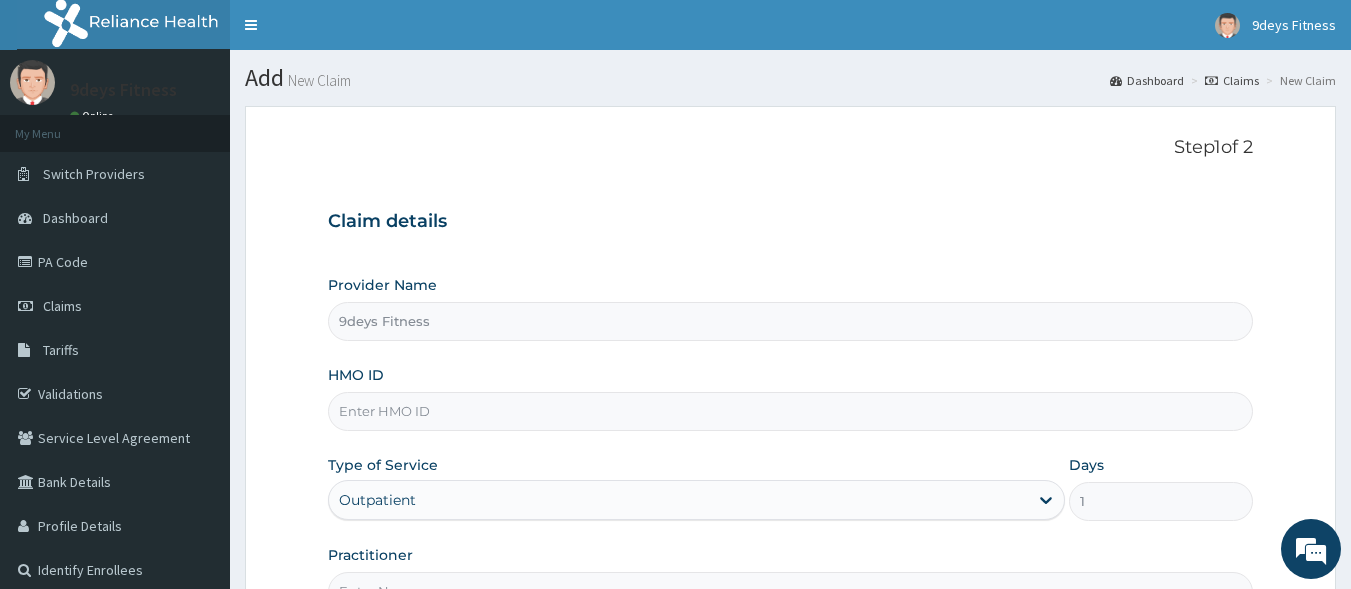 paste on "shC/10016/c" 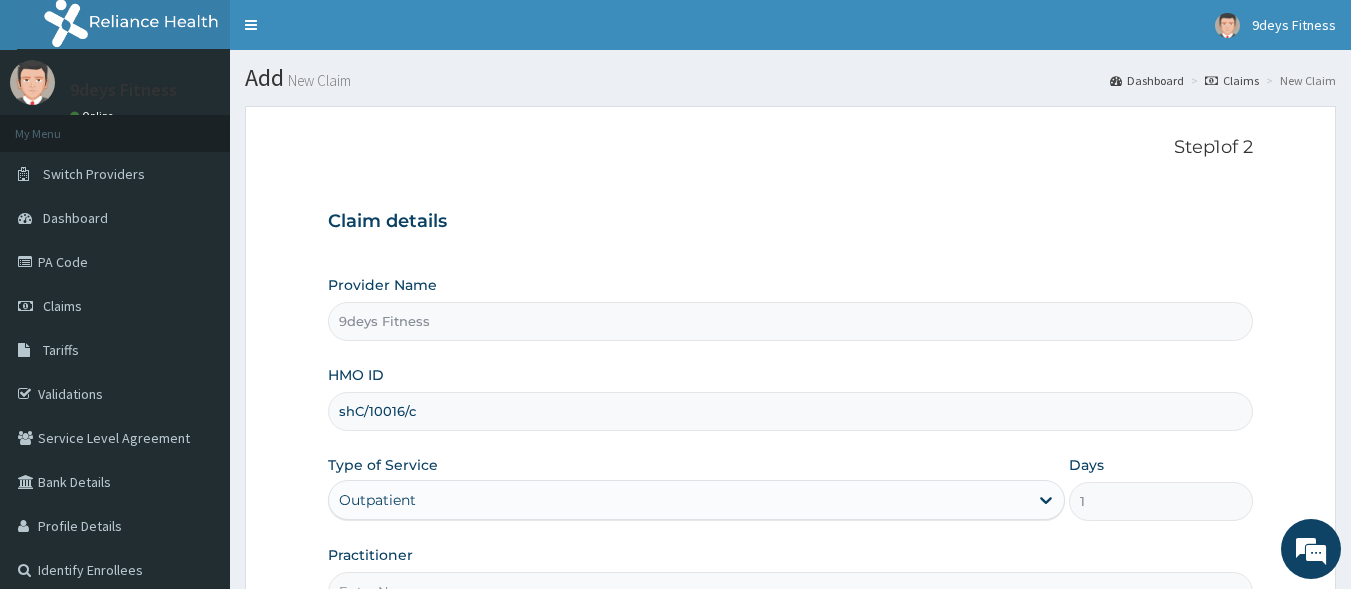 type on "shc/10016/c" 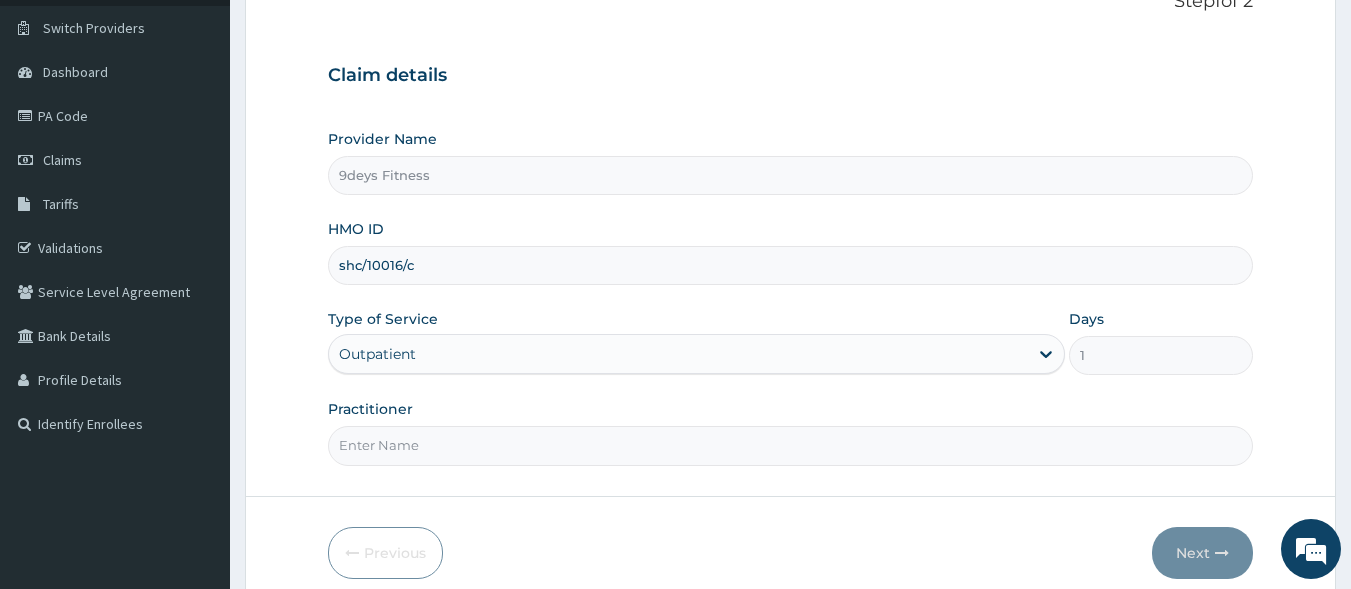 scroll, scrollTop: 233, scrollLeft: 0, axis: vertical 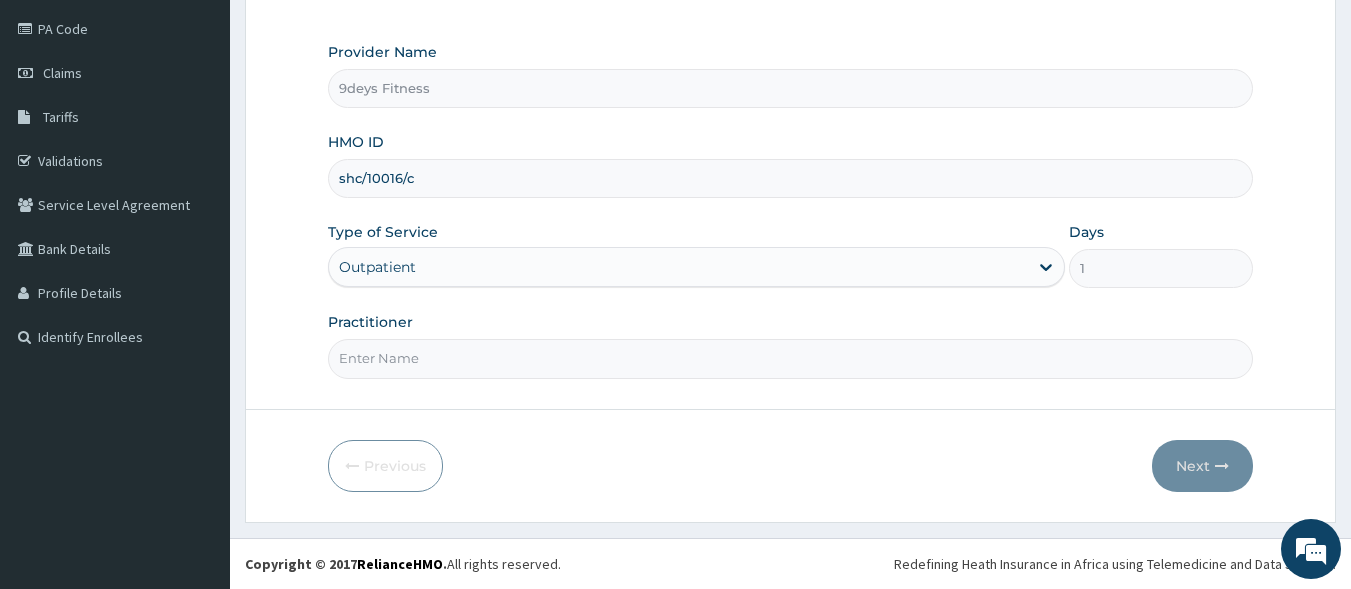 click on "Practitioner" at bounding box center (791, 358) 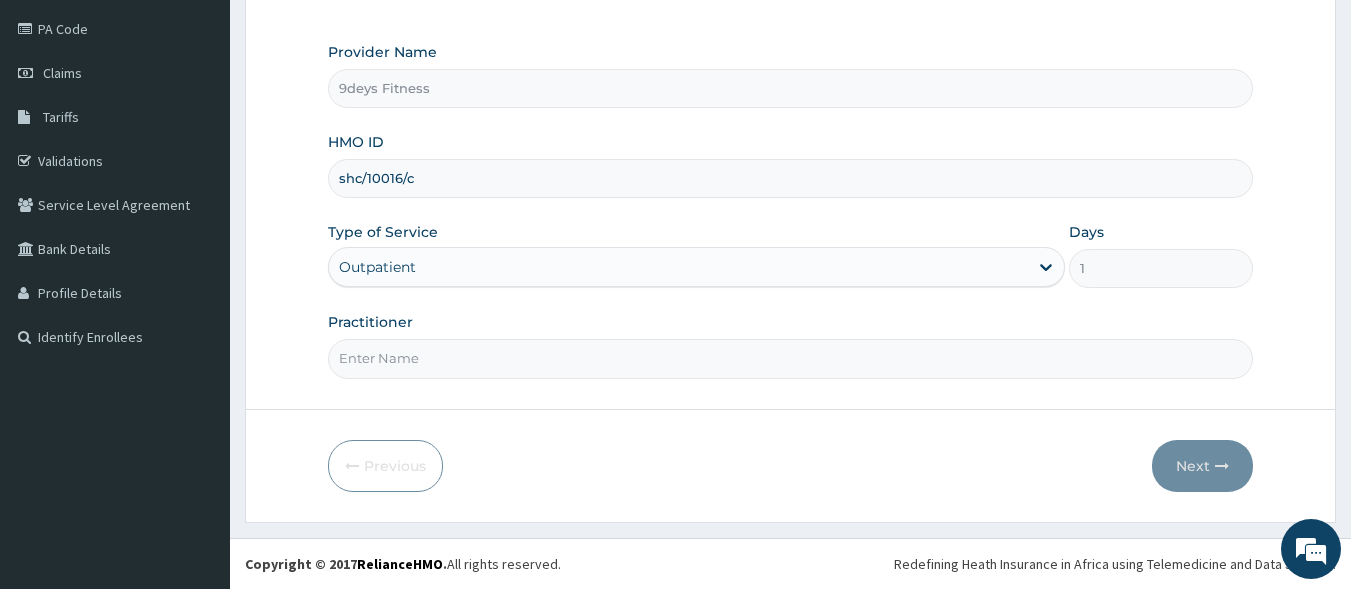 type on "[TITLE] [LAST]" 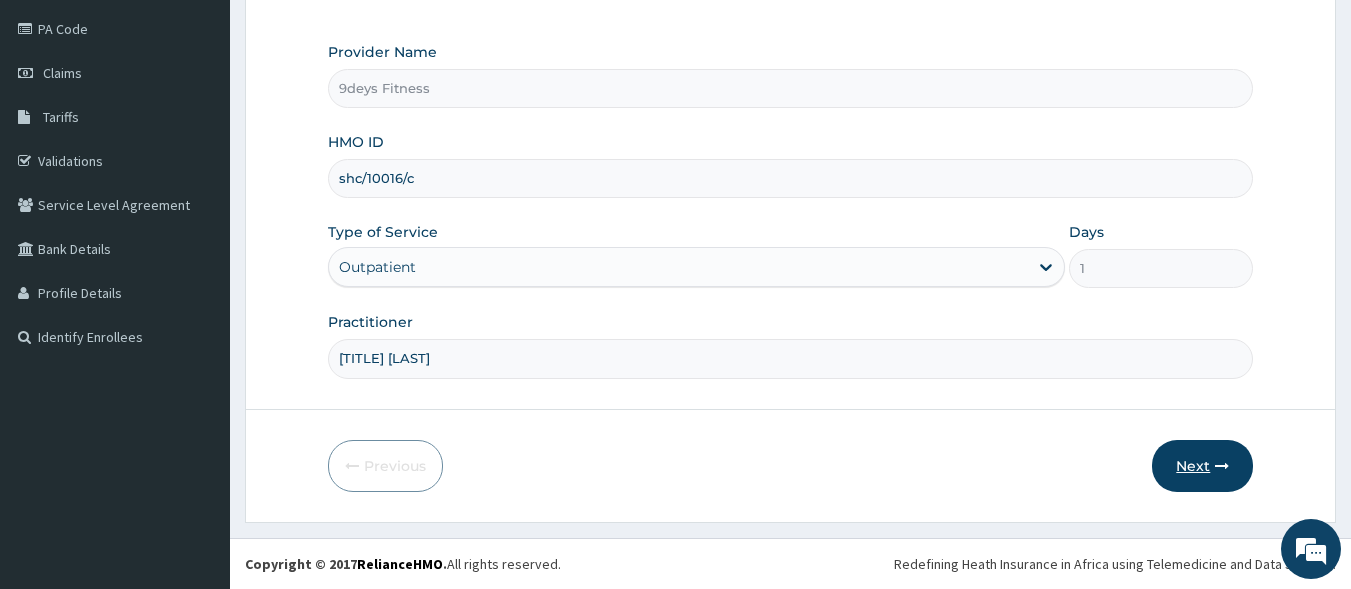 click on "Next" at bounding box center (1202, 466) 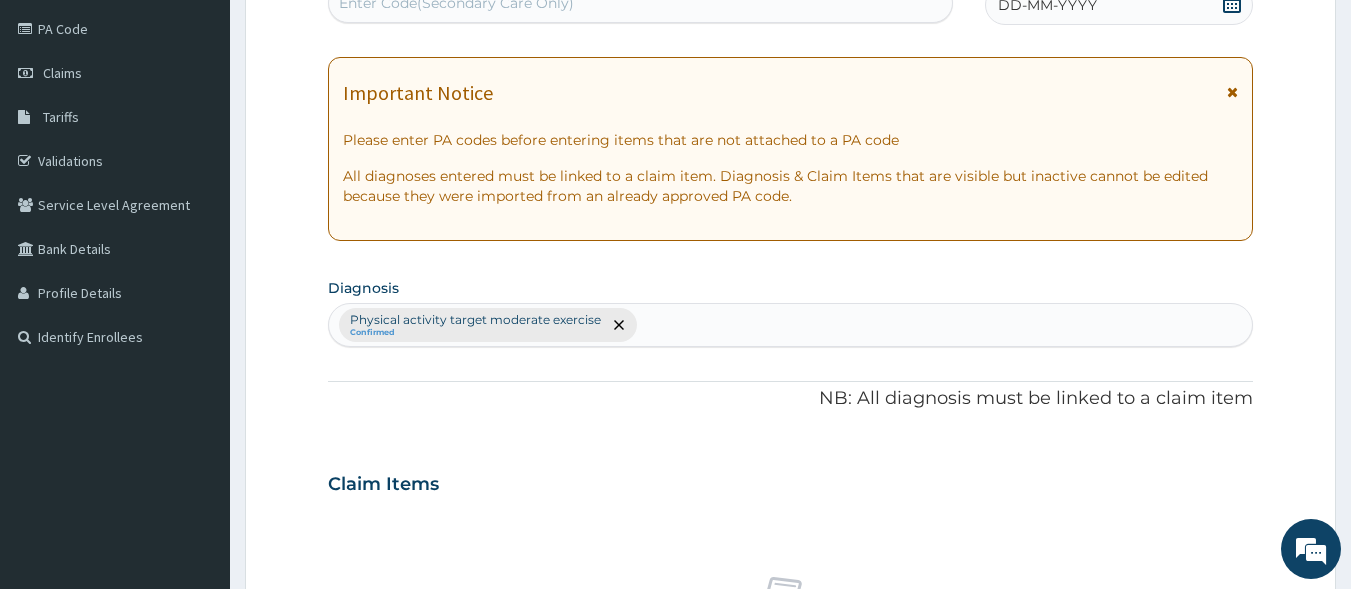 scroll, scrollTop: 0, scrollLeft: 0, axis: both 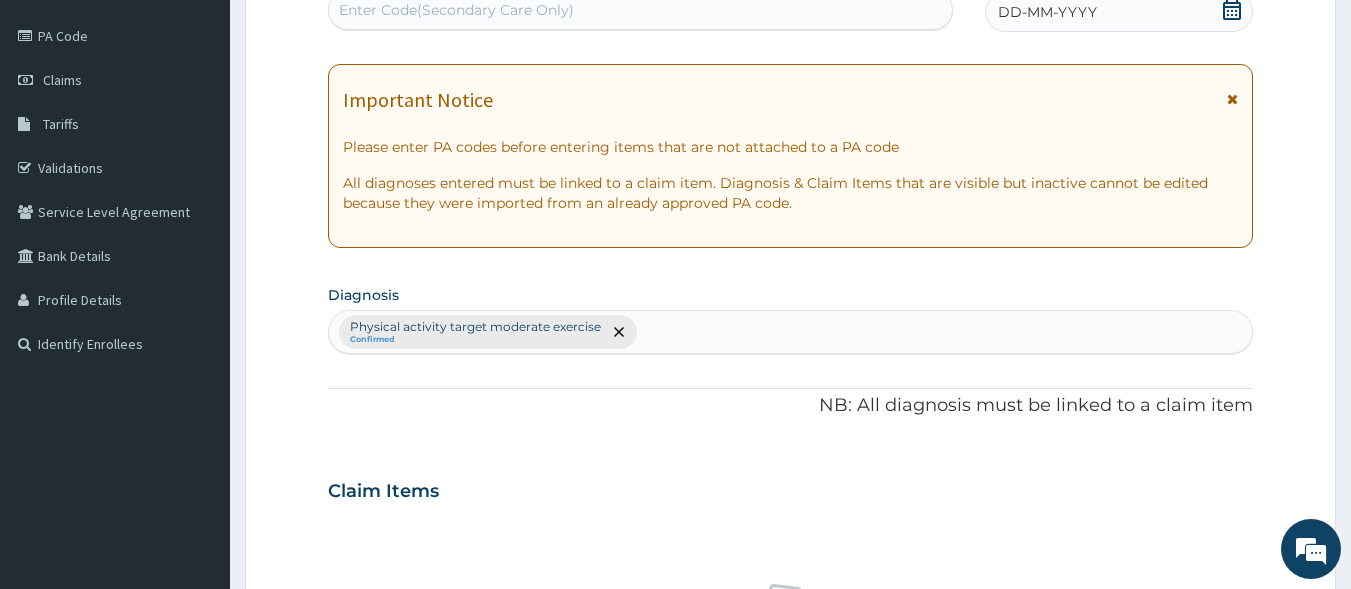 click on "Enter Code(Secondary Care Only)" at bounding box center [456, 10] 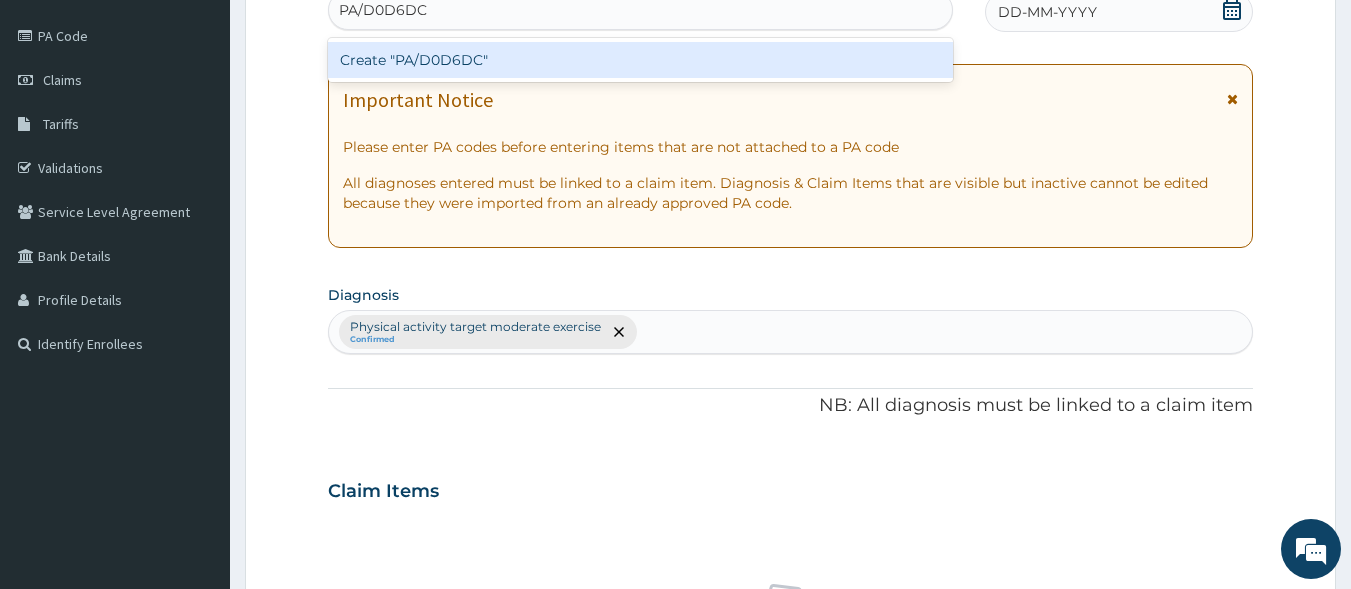 click on "Create "PA/D0D6DC"" at bounding box center (641, 60) 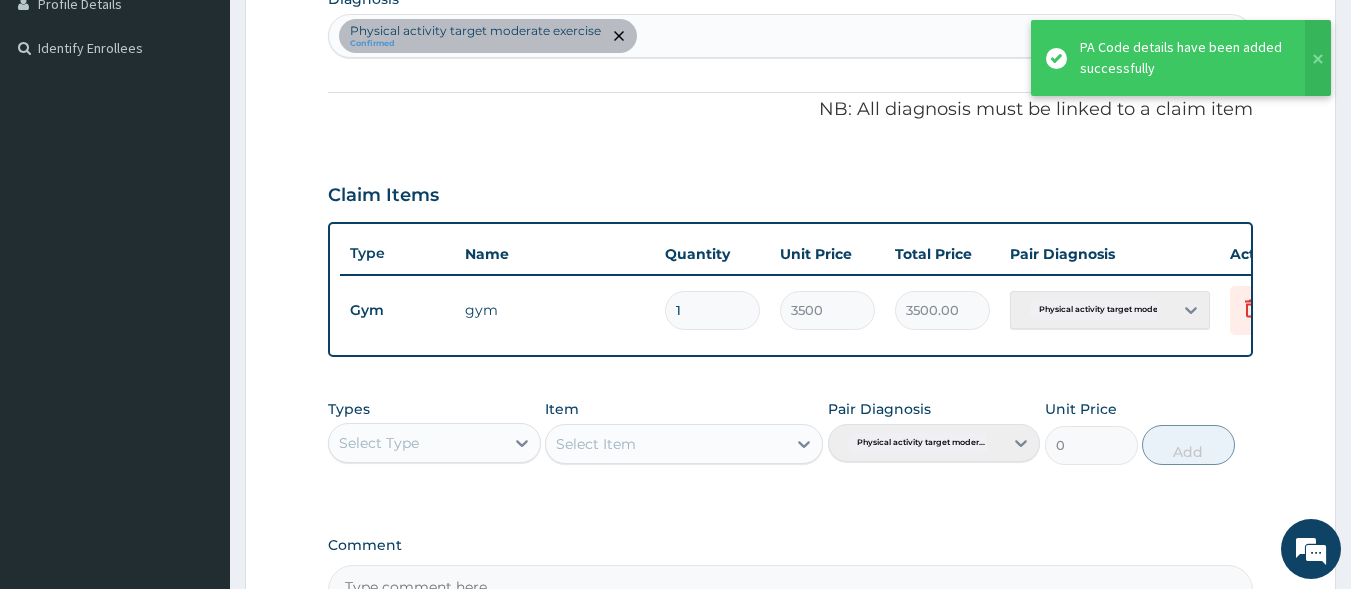 scroll, scrollTop: 773, scrollLeft: 0, axis: vertical 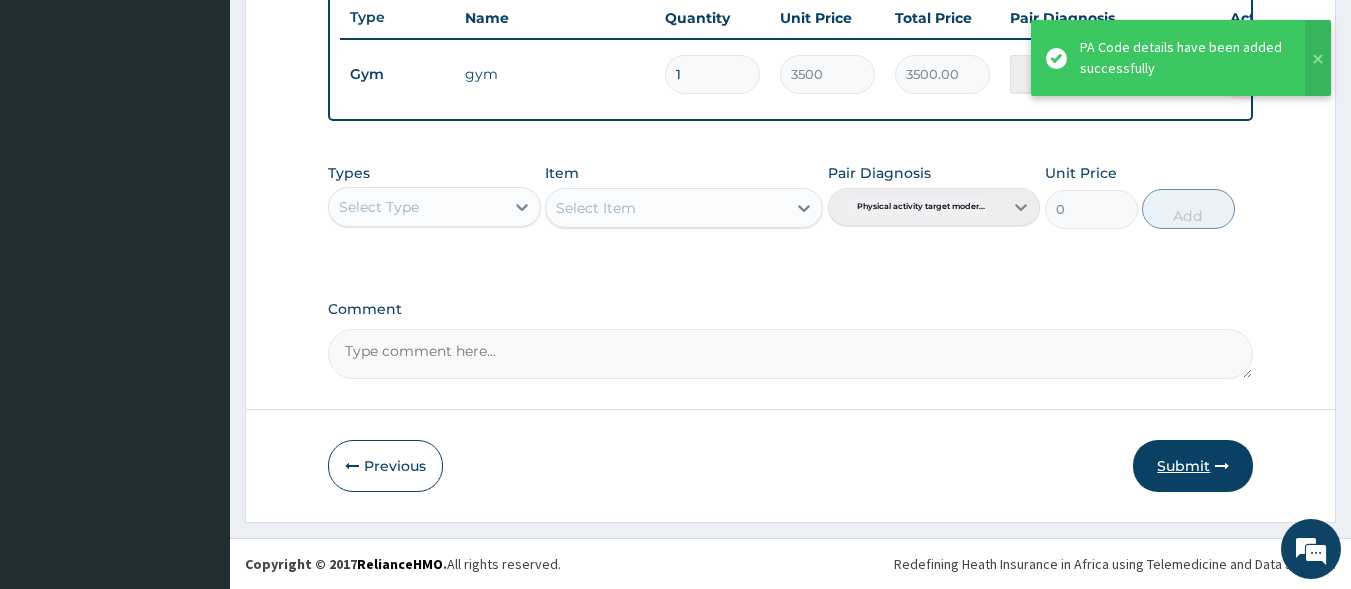 click on "Submit" at bounding box center [1193, 466] 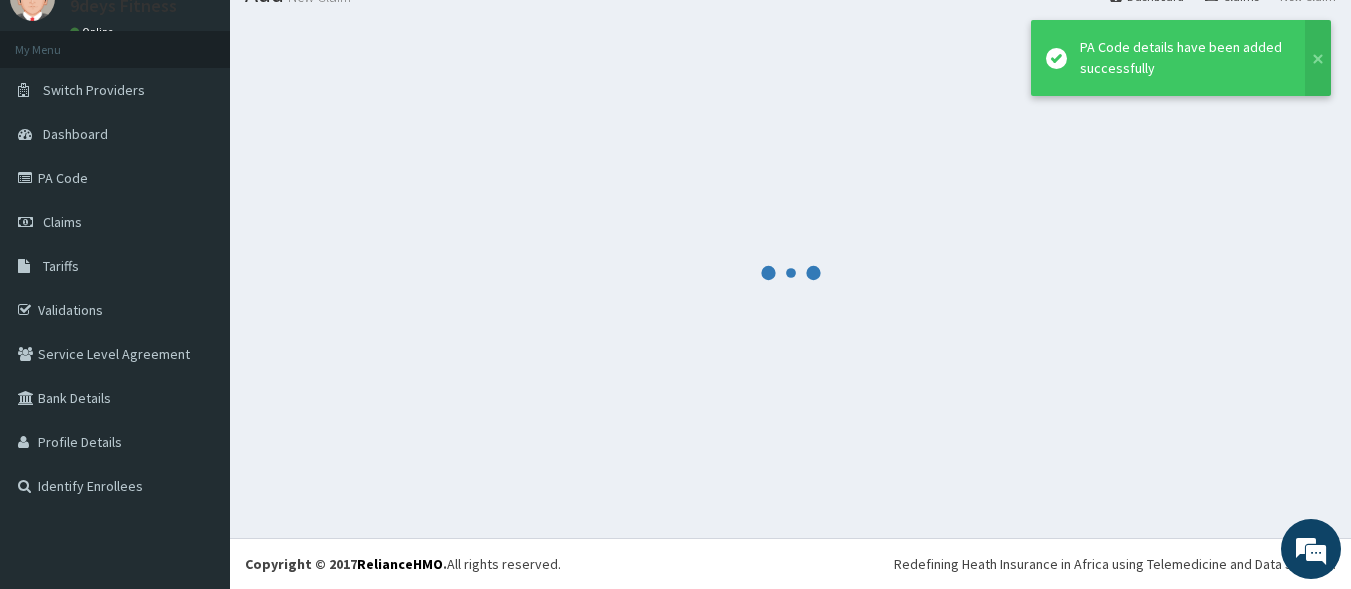 scroll, scrollTop: 84, scrollLeft: 0, axis: vertical 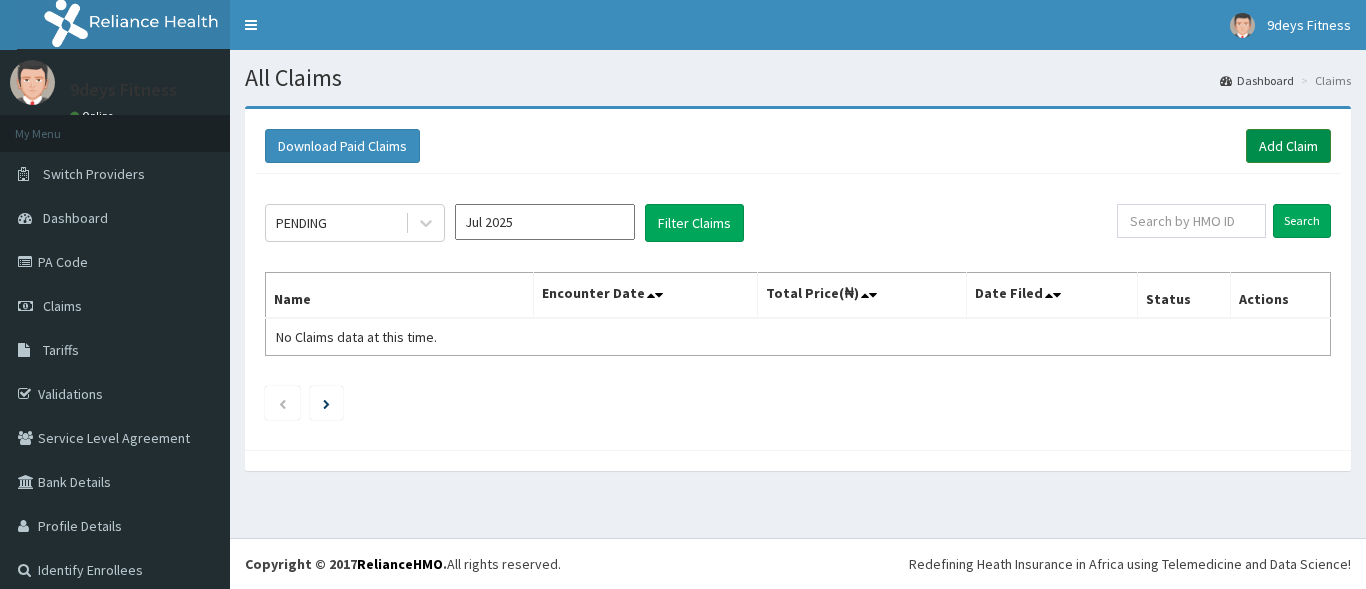click on "Add Claim" at bounding box center [1288, 146] 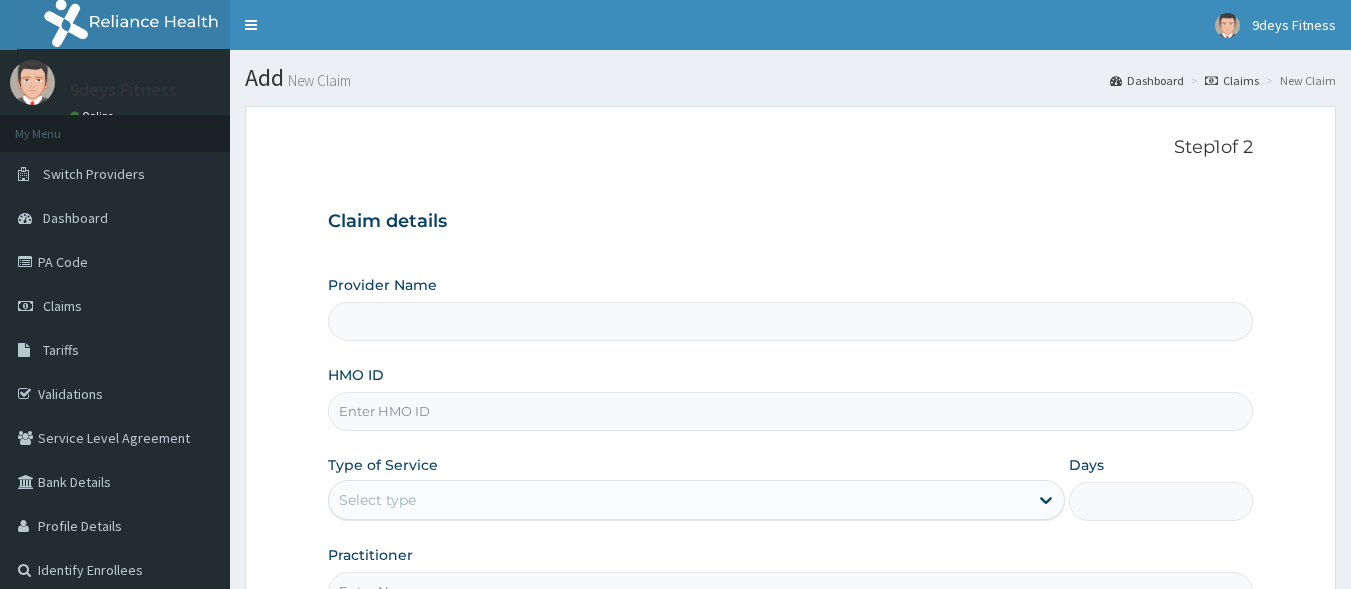 scroll, scrollTop: 0, scrollLeft: 0, axis: both 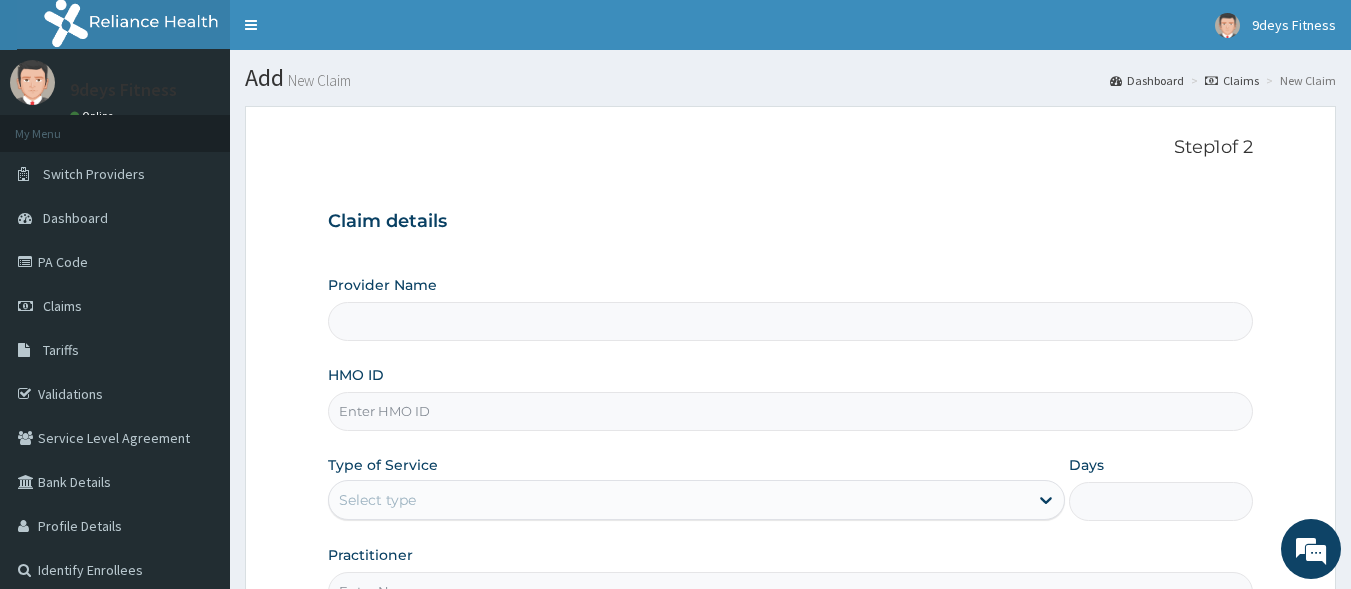 type on "9deys Fitness" 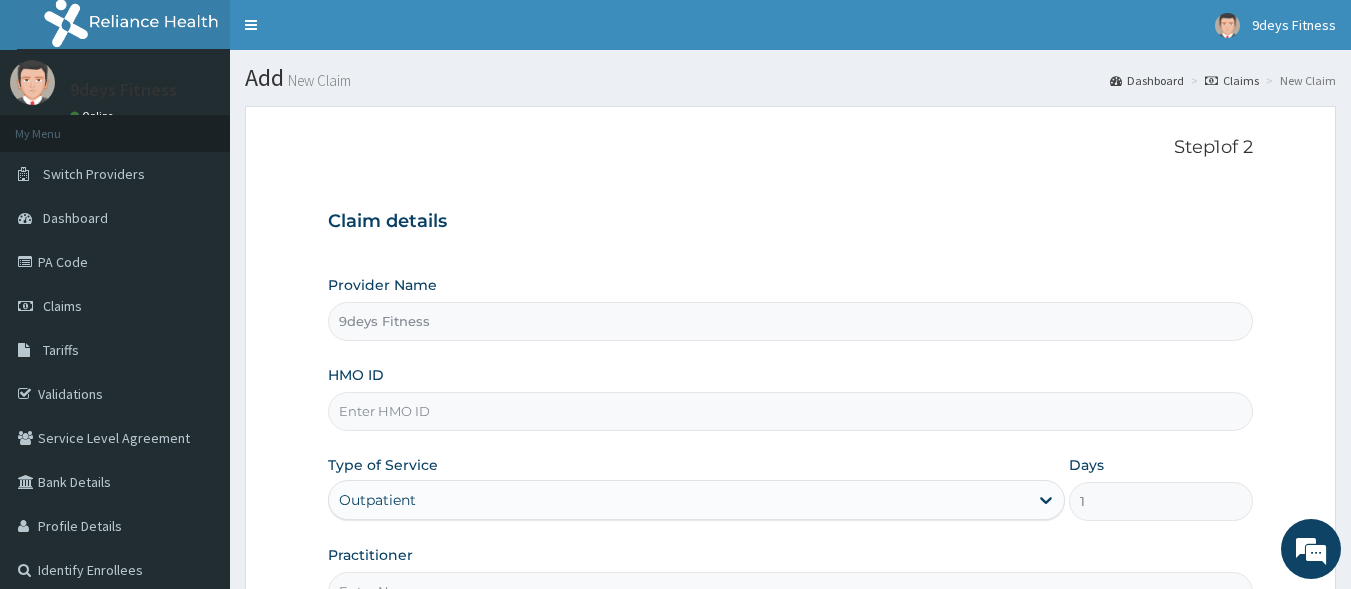 paste on "shC/10016/d" 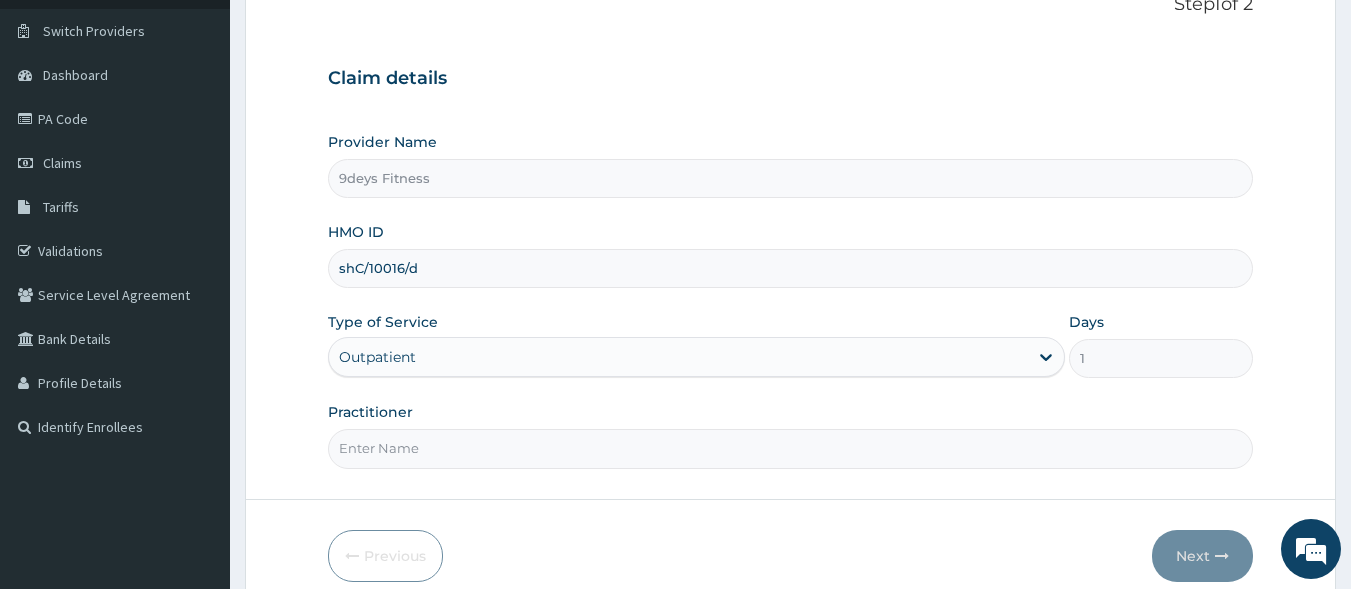 scroll, scrollTop: 233, scrollLeft: 0, axis: vertical 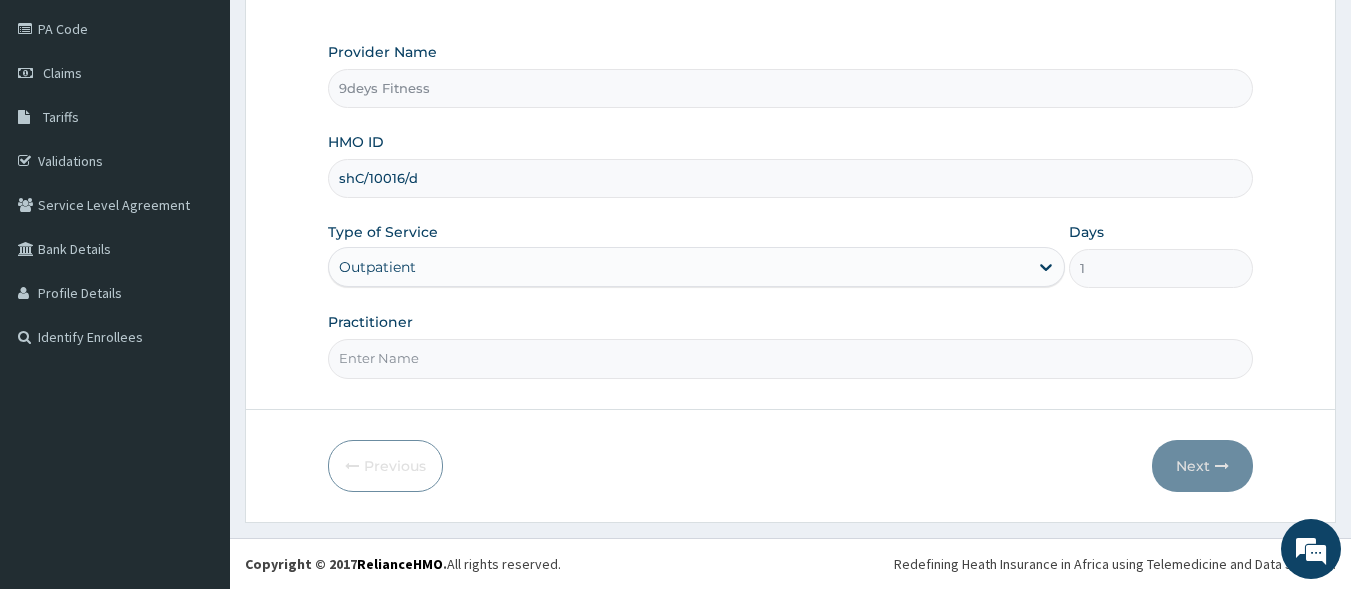 type on "shC/10016/d" 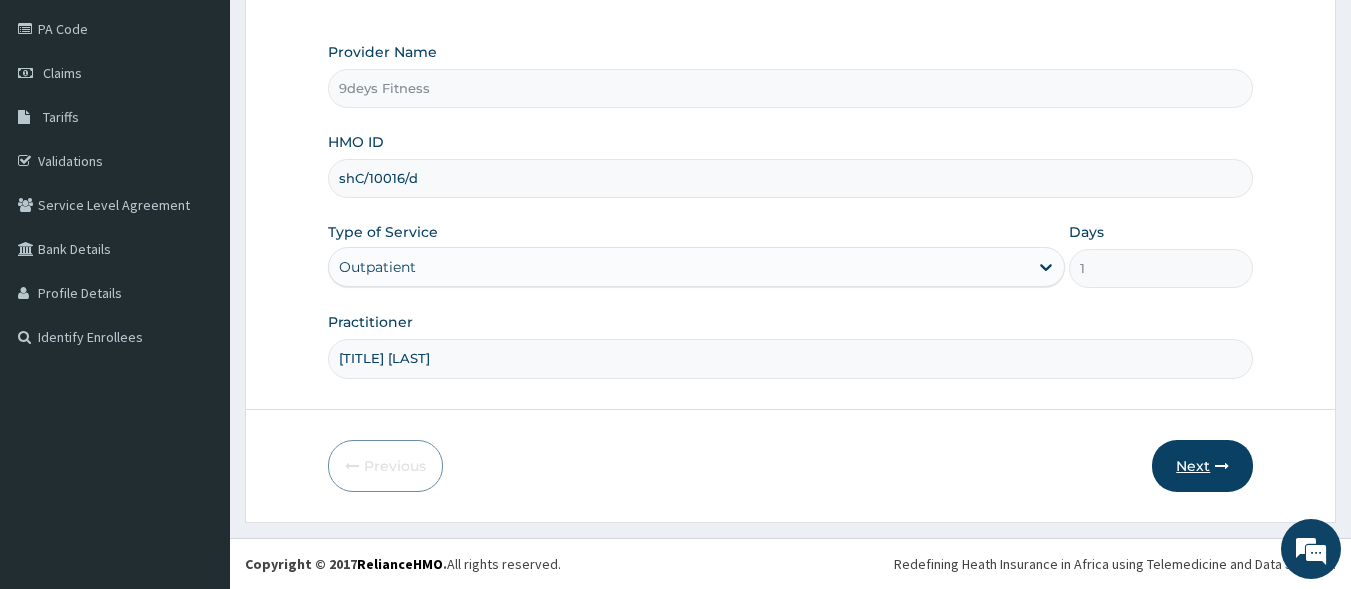 click on "Next" at bounding box center (1202, 466) 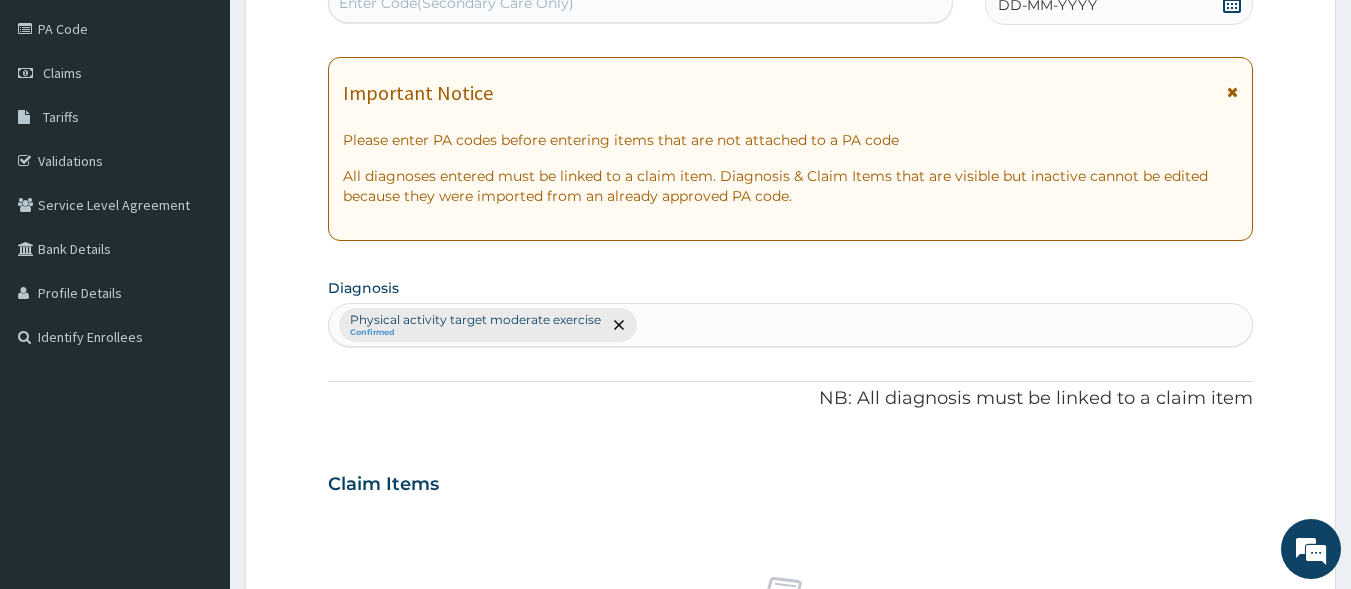 scroll, scrollTop: 0, scrollLeft: 0, axis: both 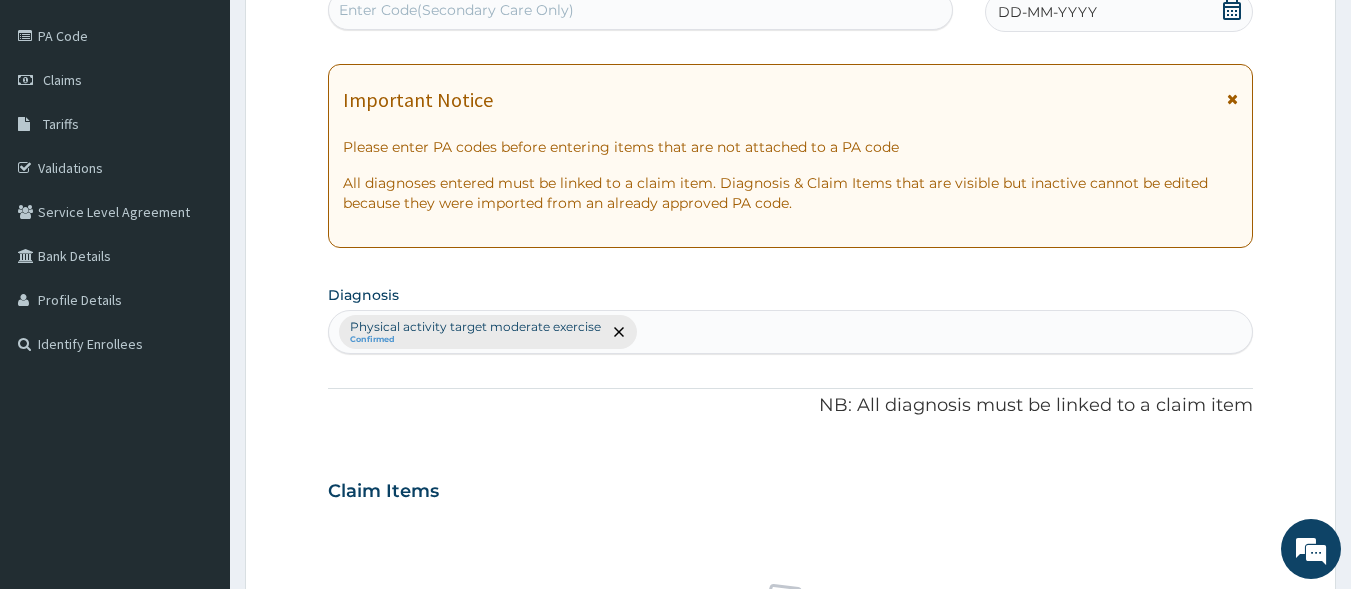 paste on "PA/E60407" 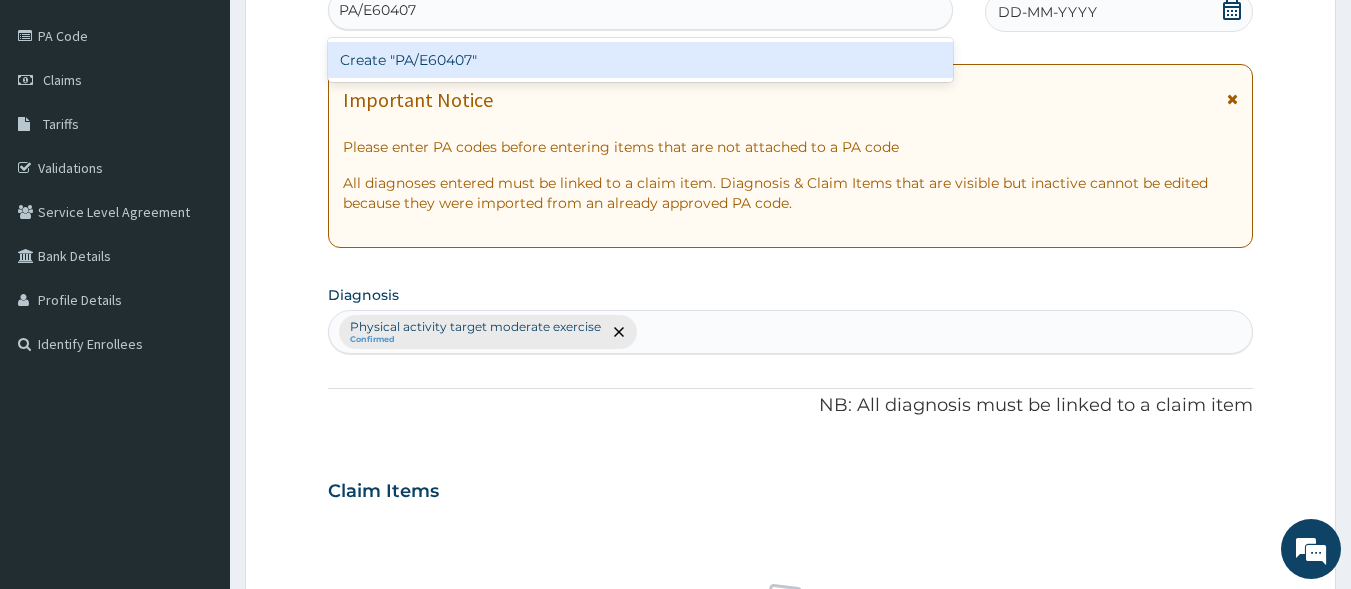 click on "Create "PA/E60407"" at bounding box center [641, 60] 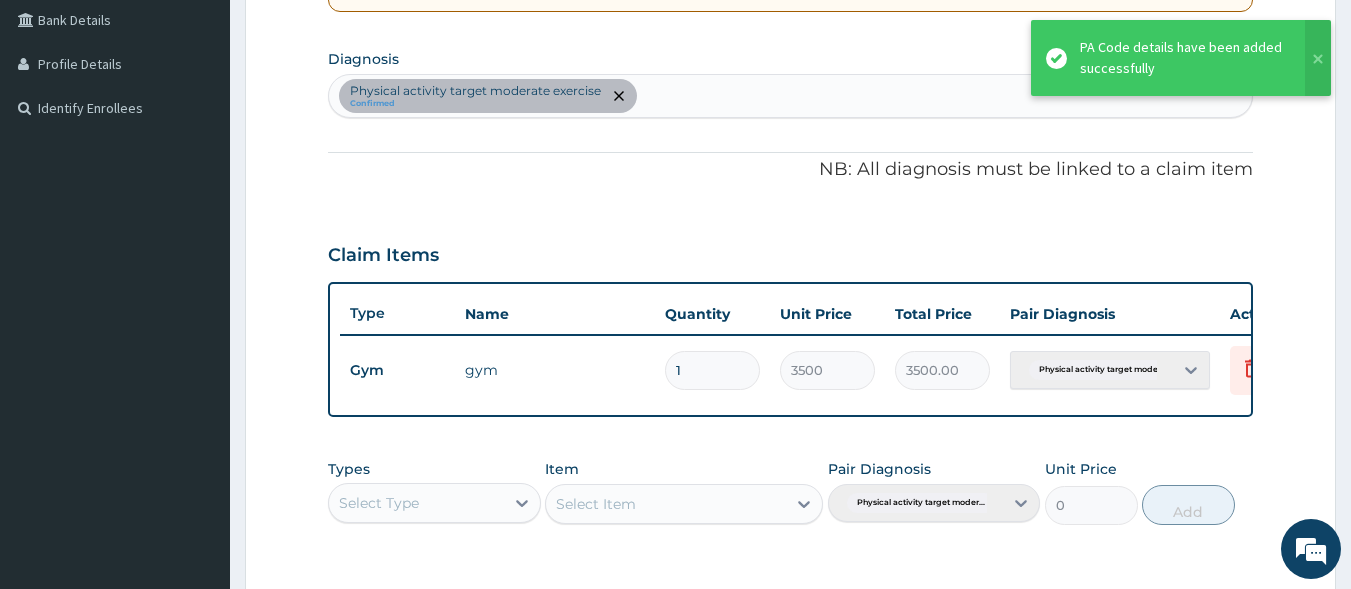 scroll, scrollTop: 773, scrollLeft: 0, axis: vertical 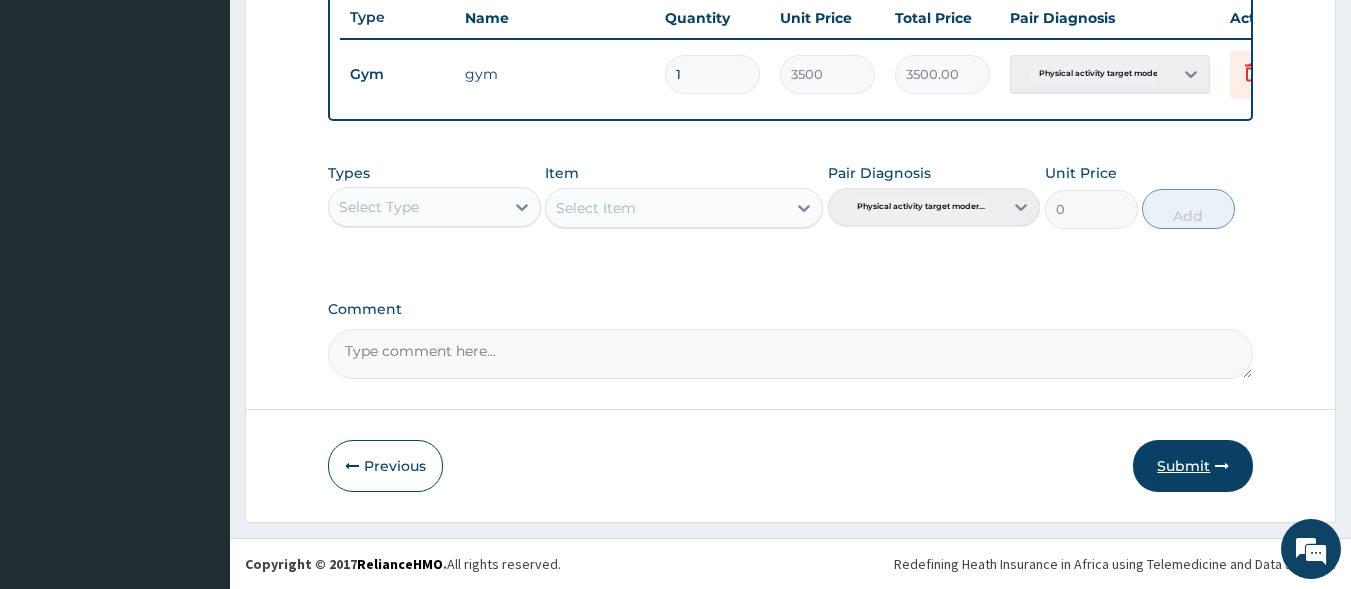 click on "Submit" at bounding box center (1193, 466) 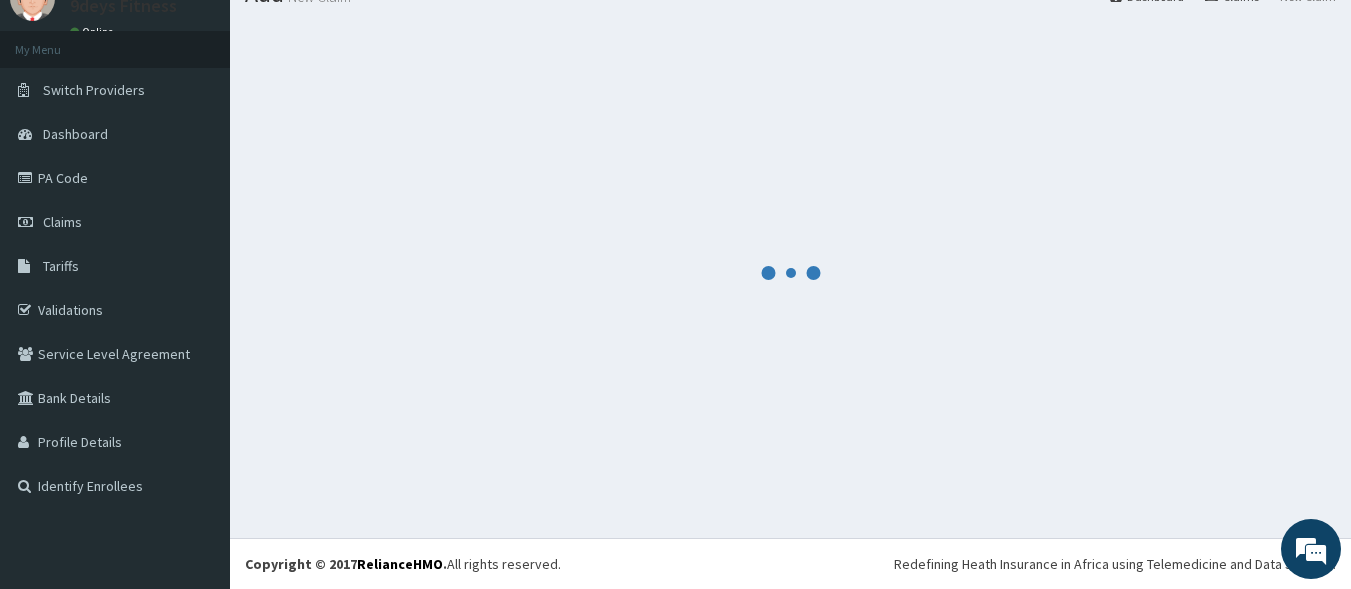 scroll, scrollTop: 84, scrollLeft: 0, axis: vertical 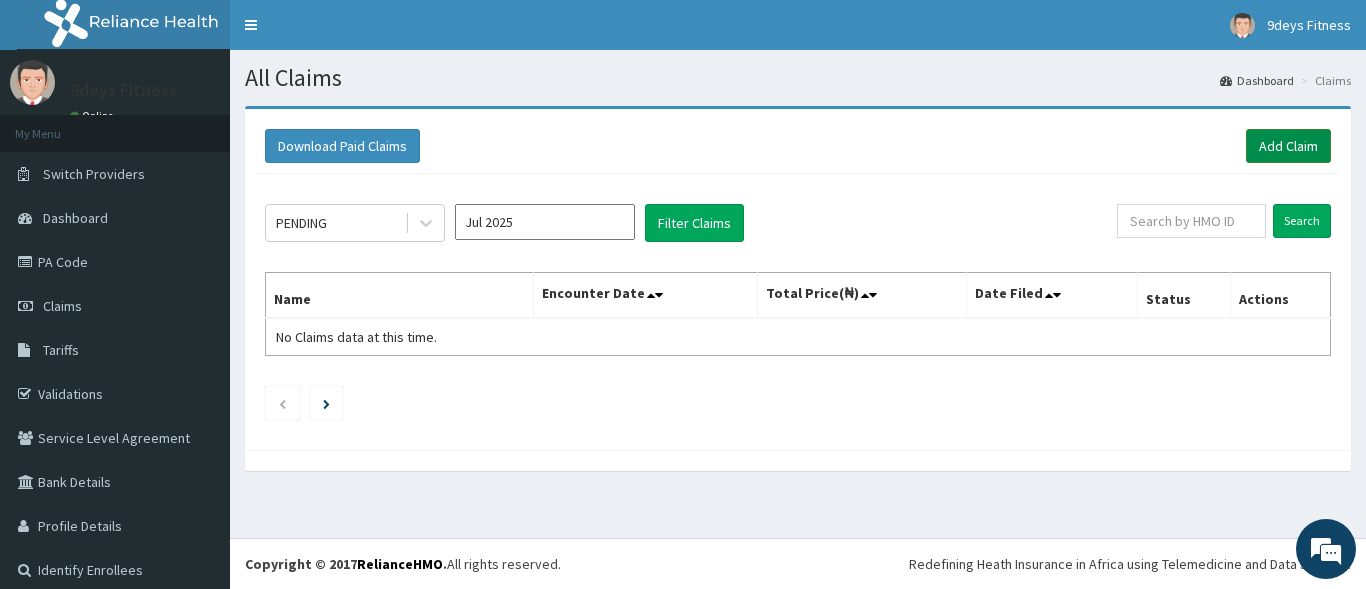 click on "Add Claim" at bounding box center [1288, 146] 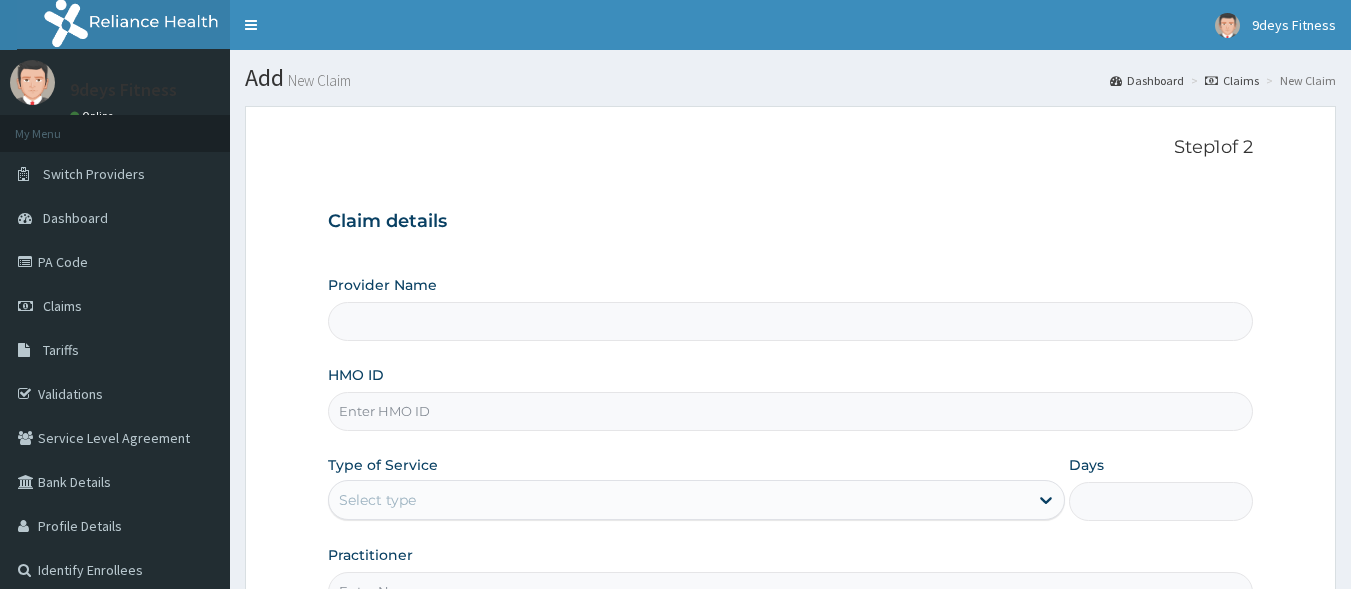 type on "9deys Fitness" 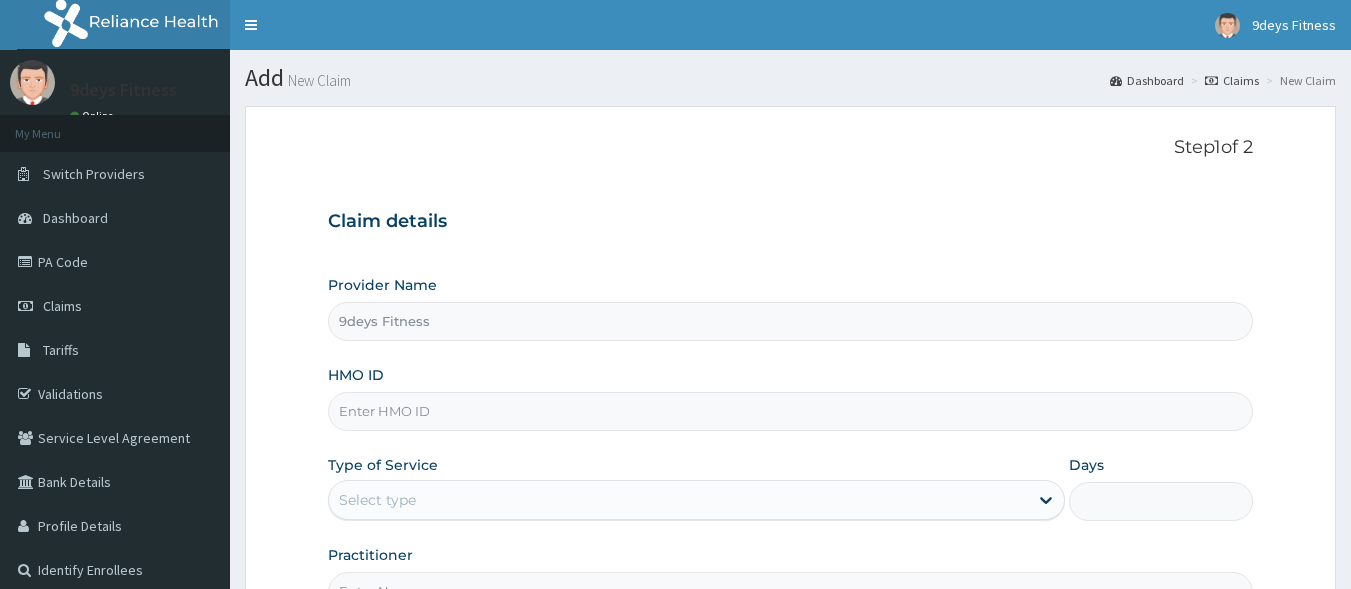 type on "1" 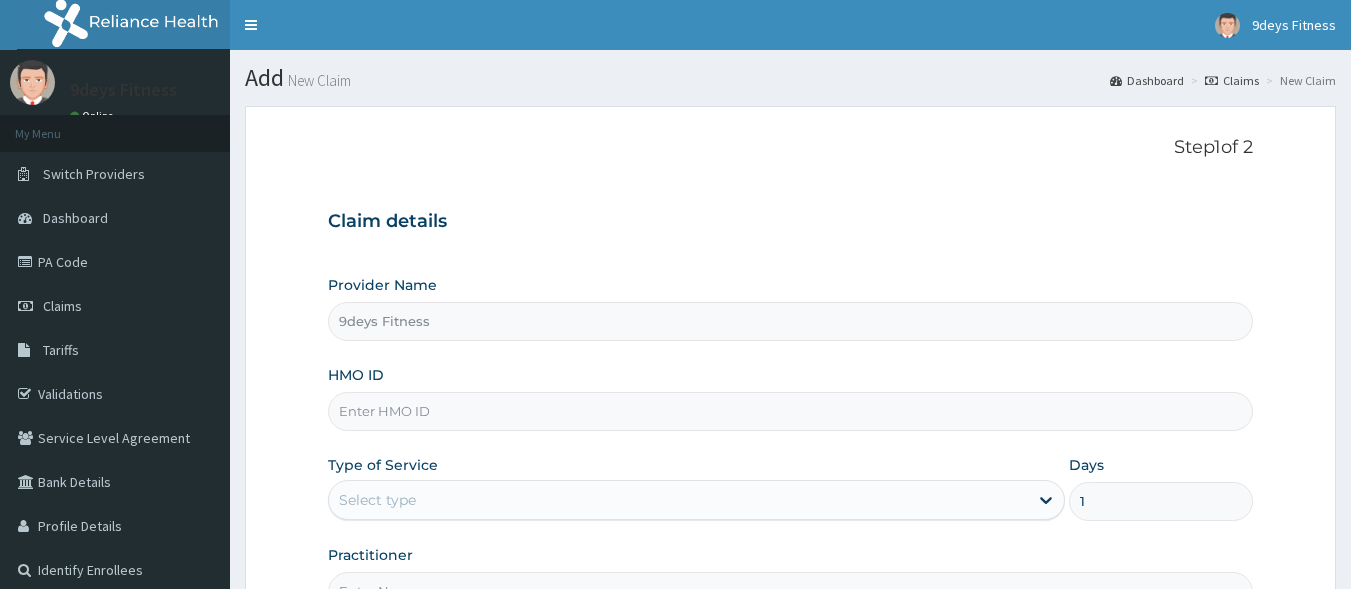 click on "HMO ID" at bounding box center (791, 411) 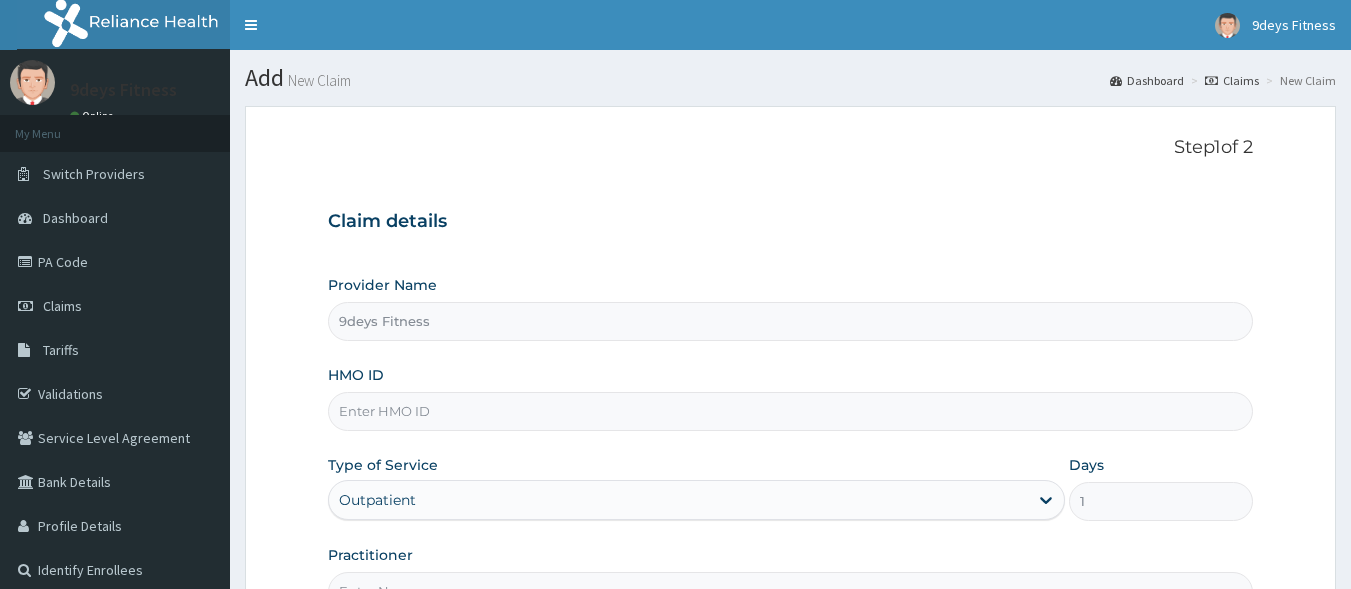 scroll, scrollTop: 0, scrollLeft: 0, axis: both 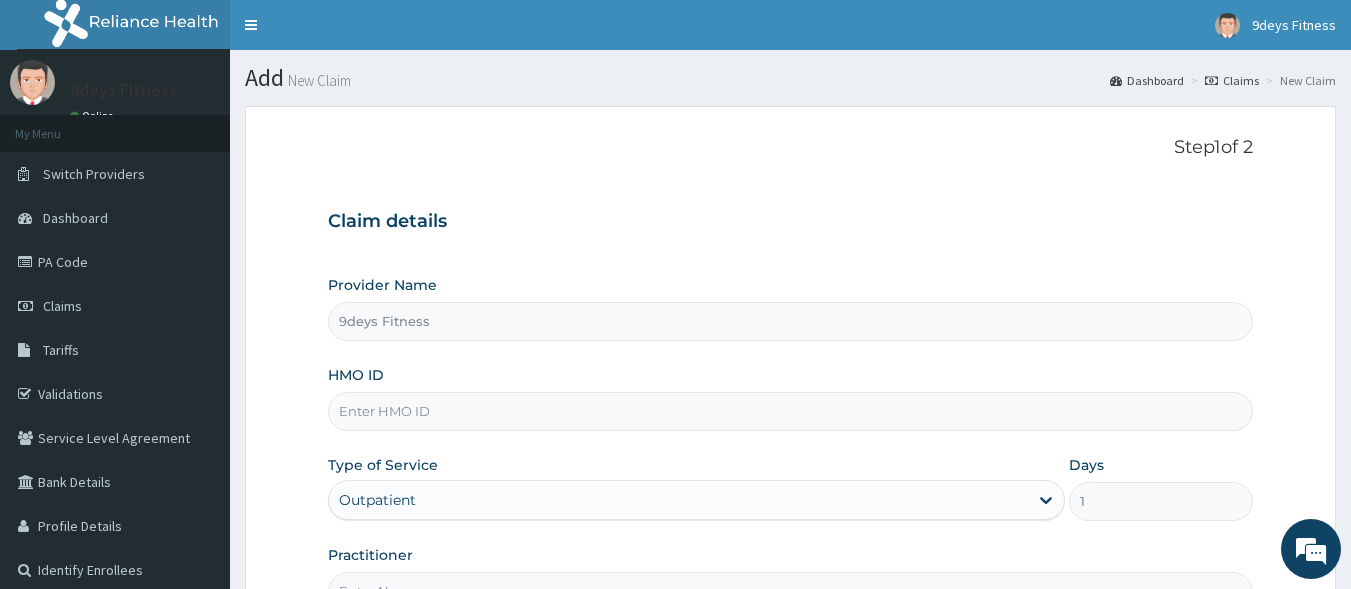 paste on "shC/10016/e" 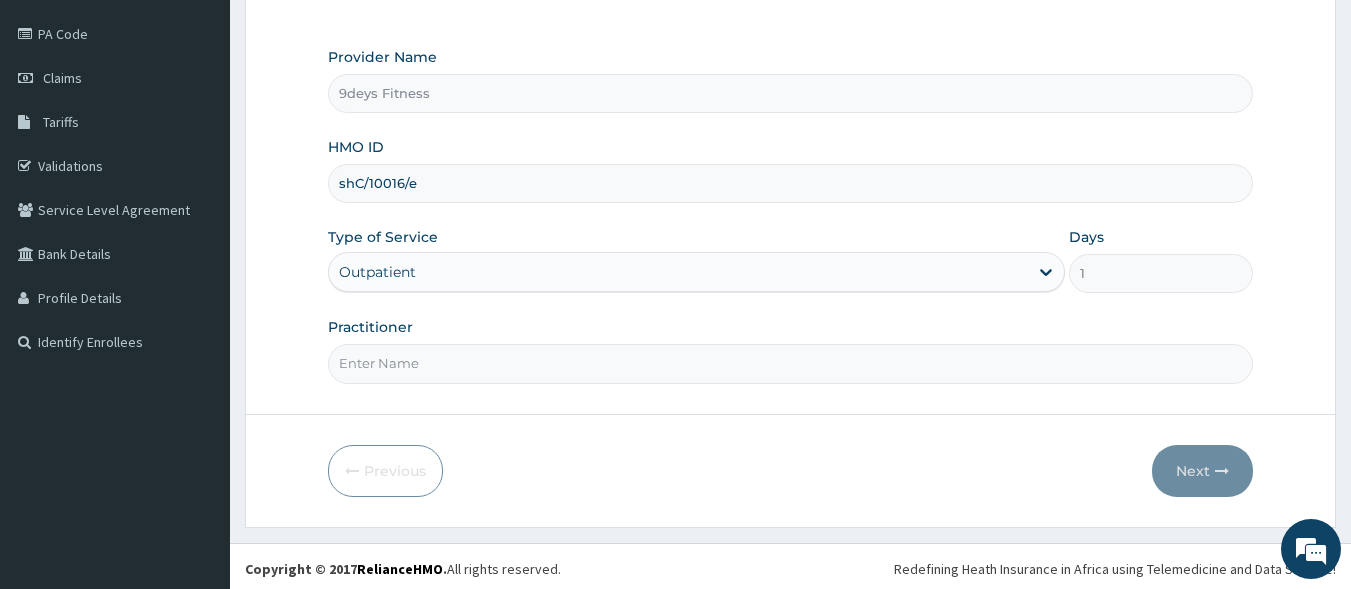 scroll, scrollTop: 233, scrollLeft: 0, axis: vertical 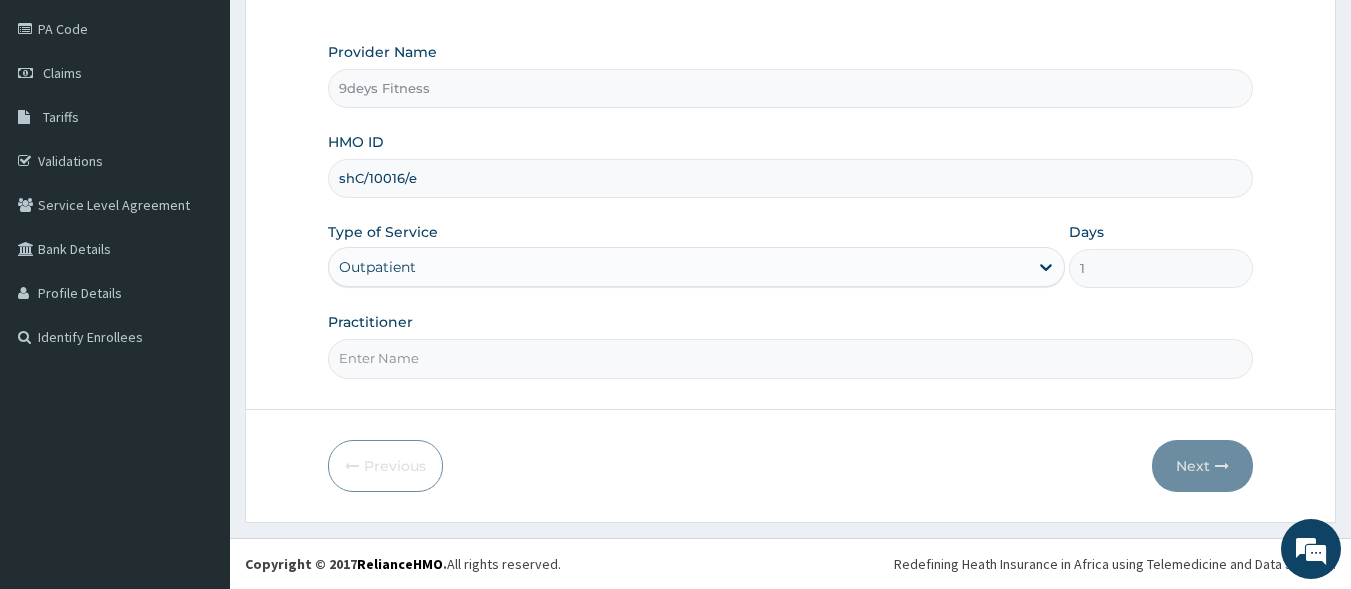 type on "shC/10016/e" 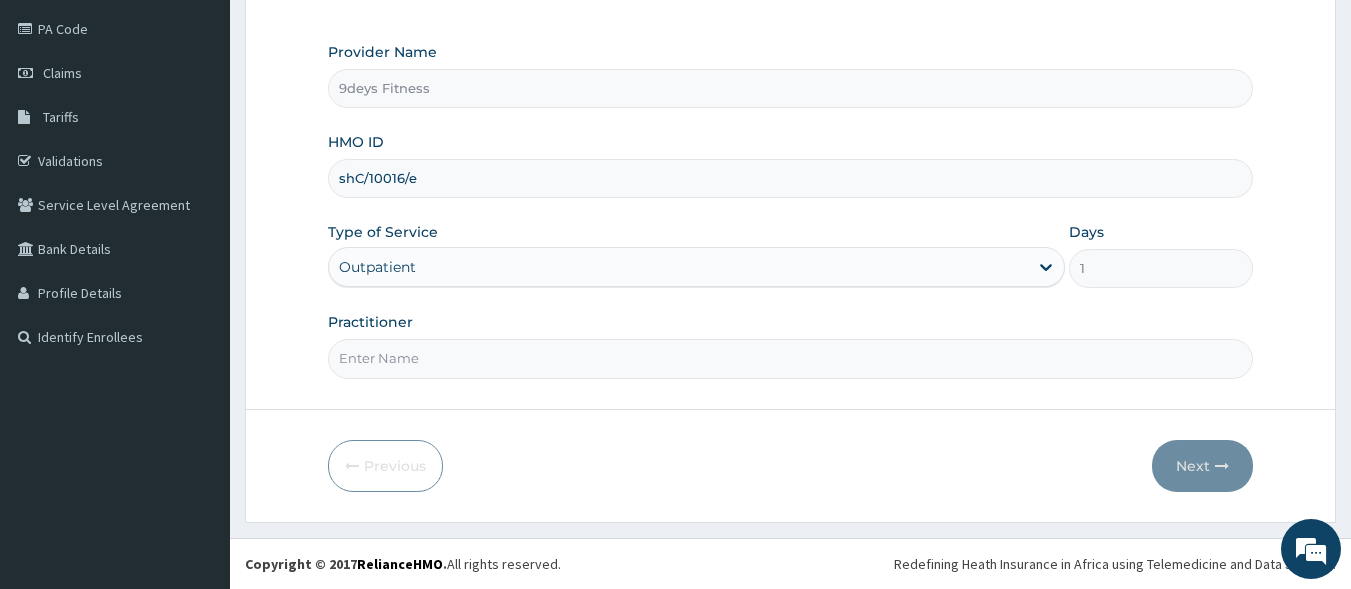 type on "[TITLE] [LAST]" 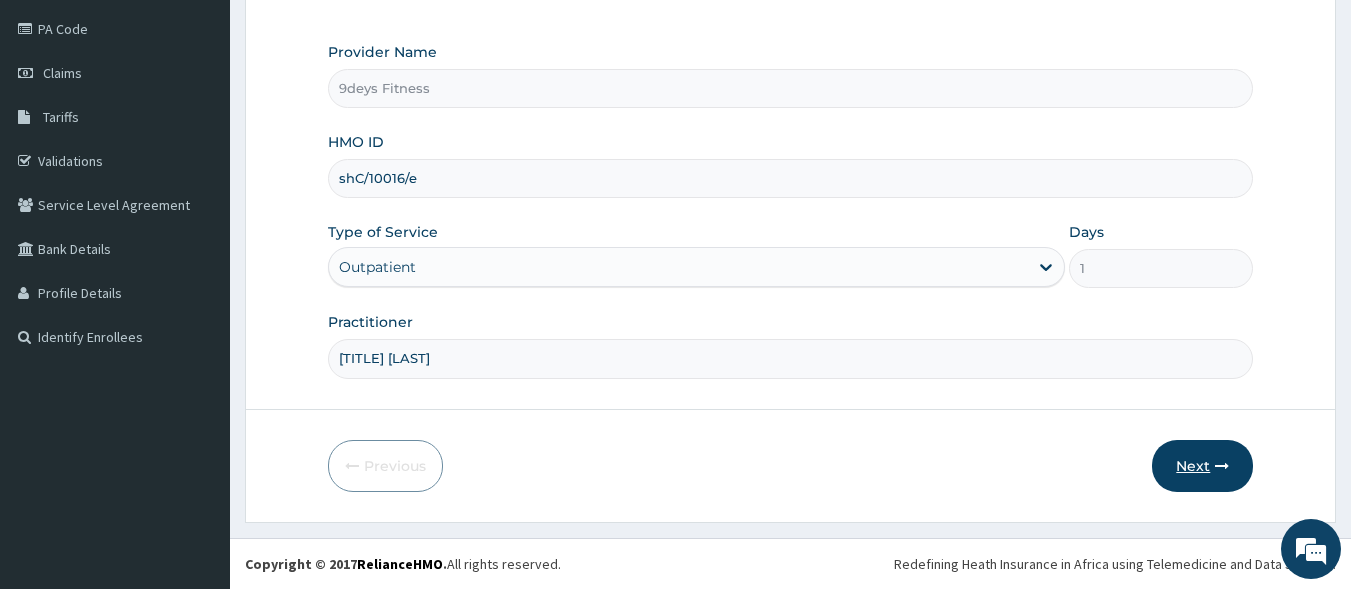 click at bounding box center (1222, 466) 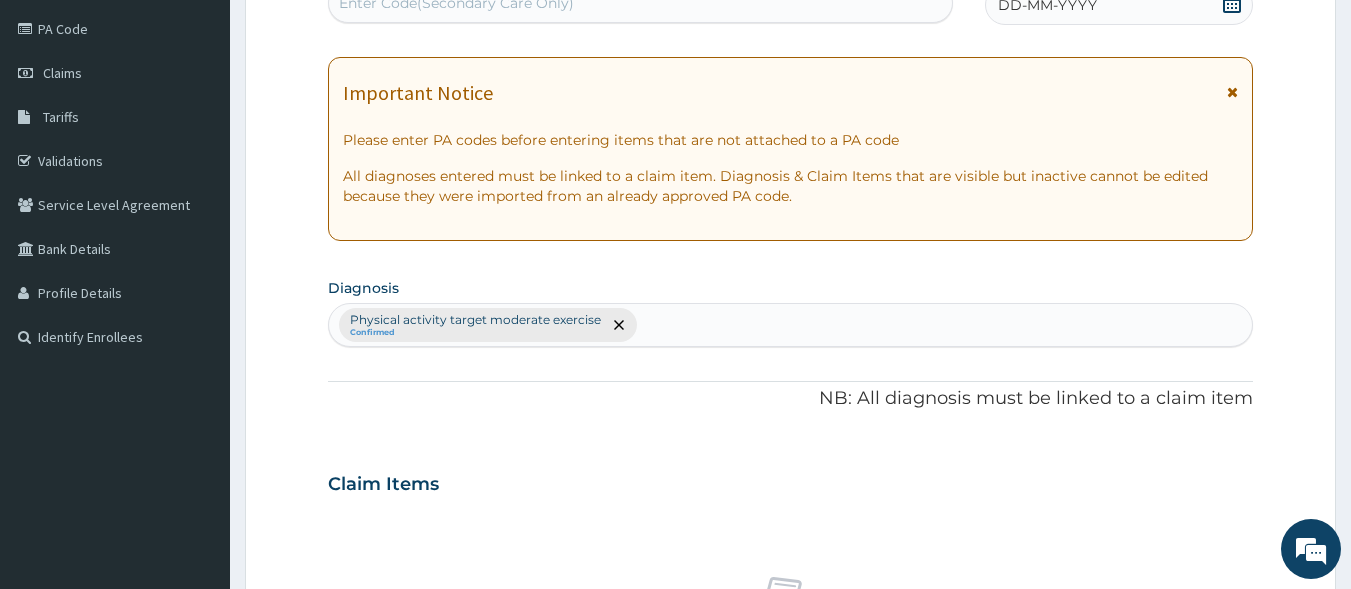 click on "Enter Code(Secondary Care Only)" at bounding box center (456, 3) 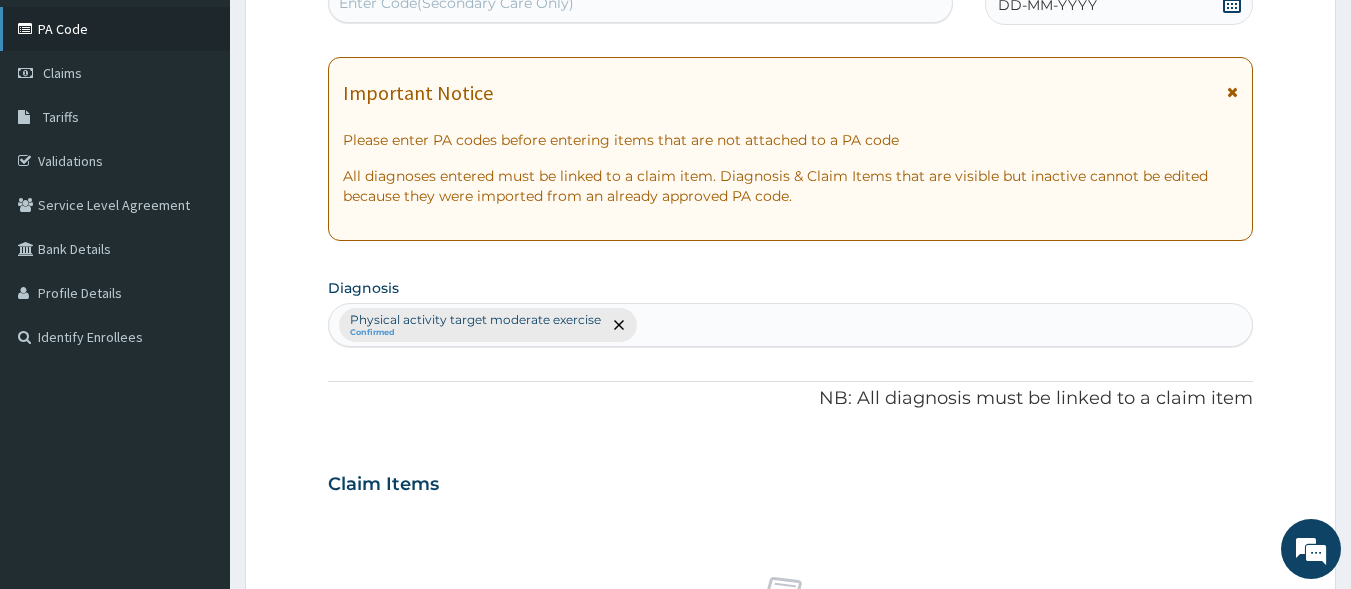 scroll, scrollTop: 226, scrollLeft: 0, axis: vertical 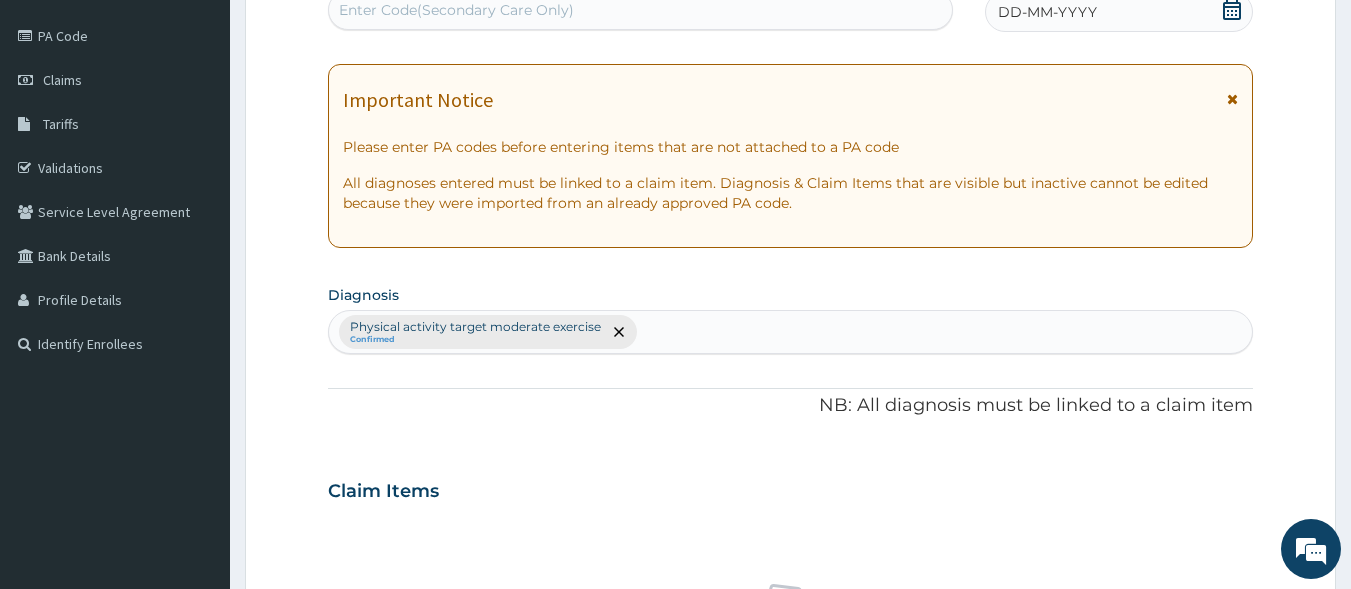 click on "Enter Code(Secondary Care Only)" at bounding box center (641, 10) 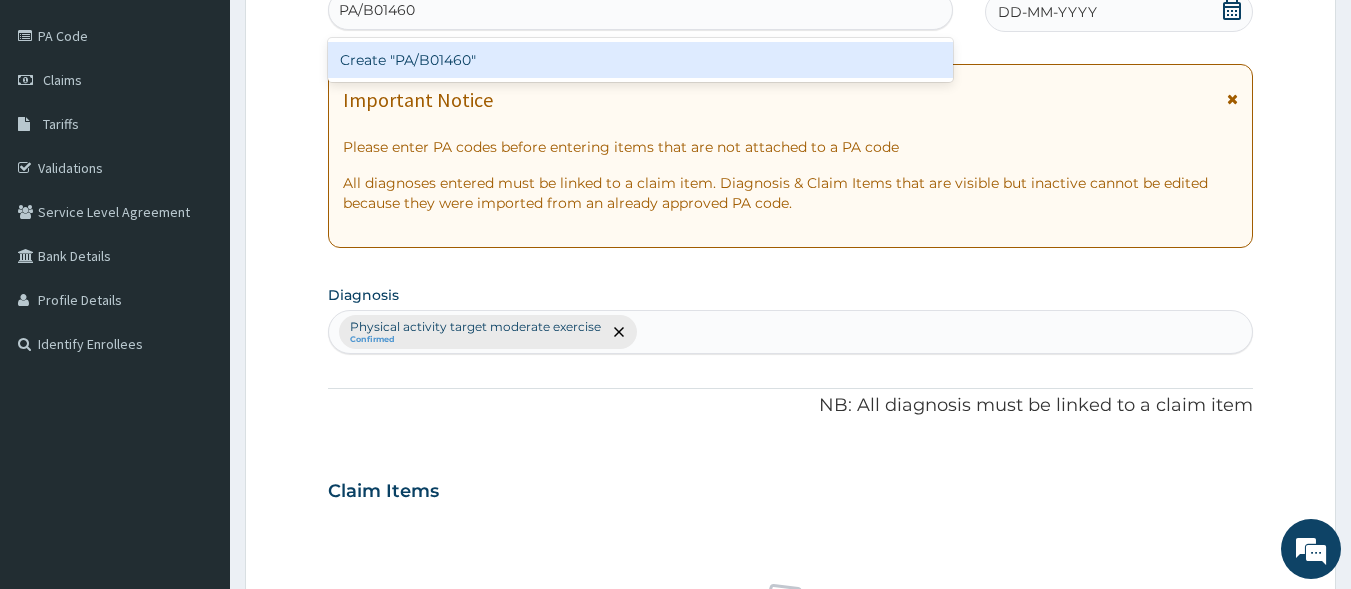 click on "Create "PA/B01460"" at bounding box center (641, 60) 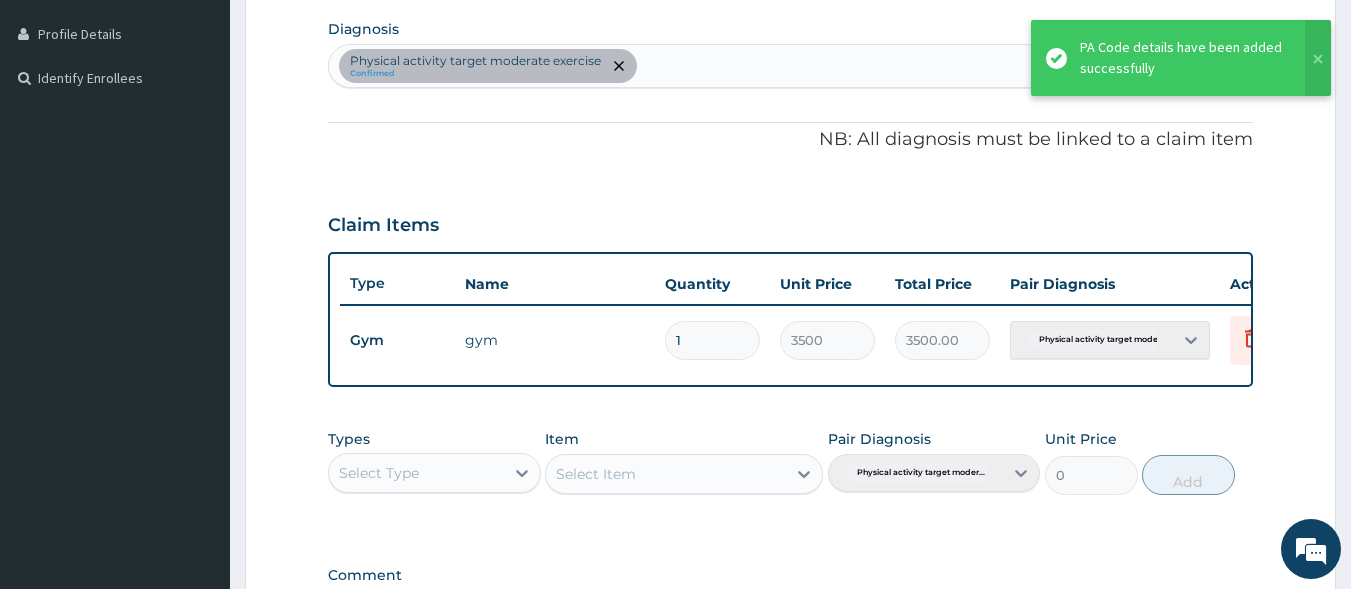 scroll, scrollTop: 773, scrollLeft: 0, axis: vertical 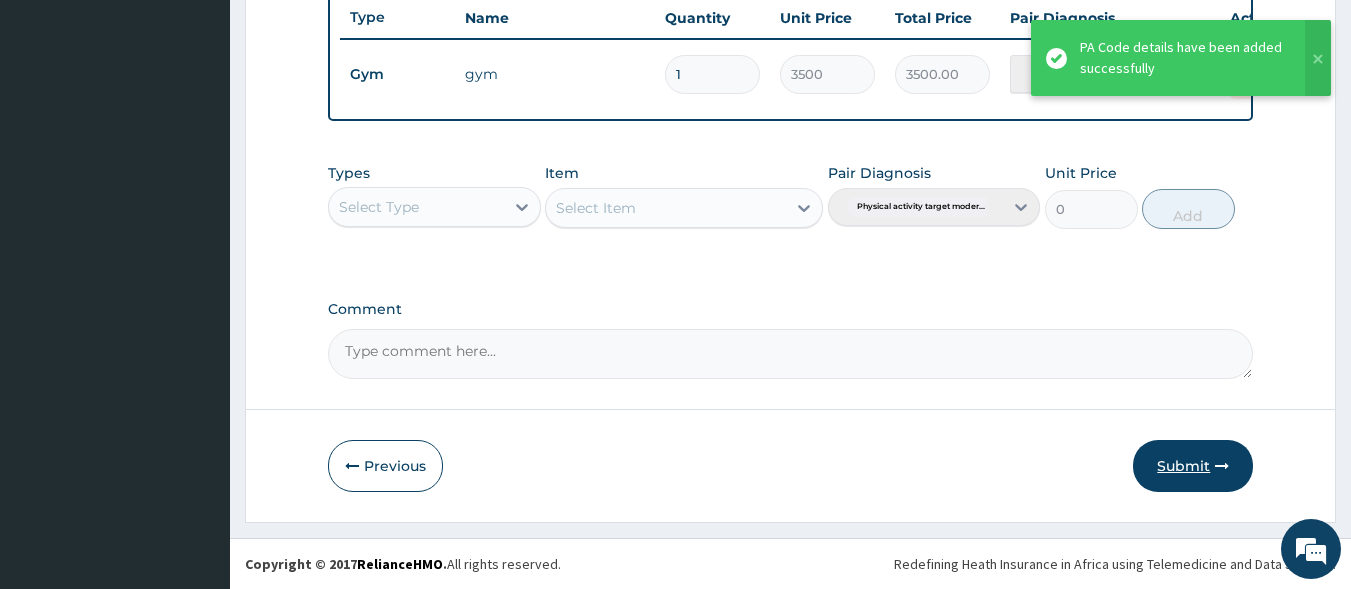 click on "Submit" at bounding box center (1193, 466) 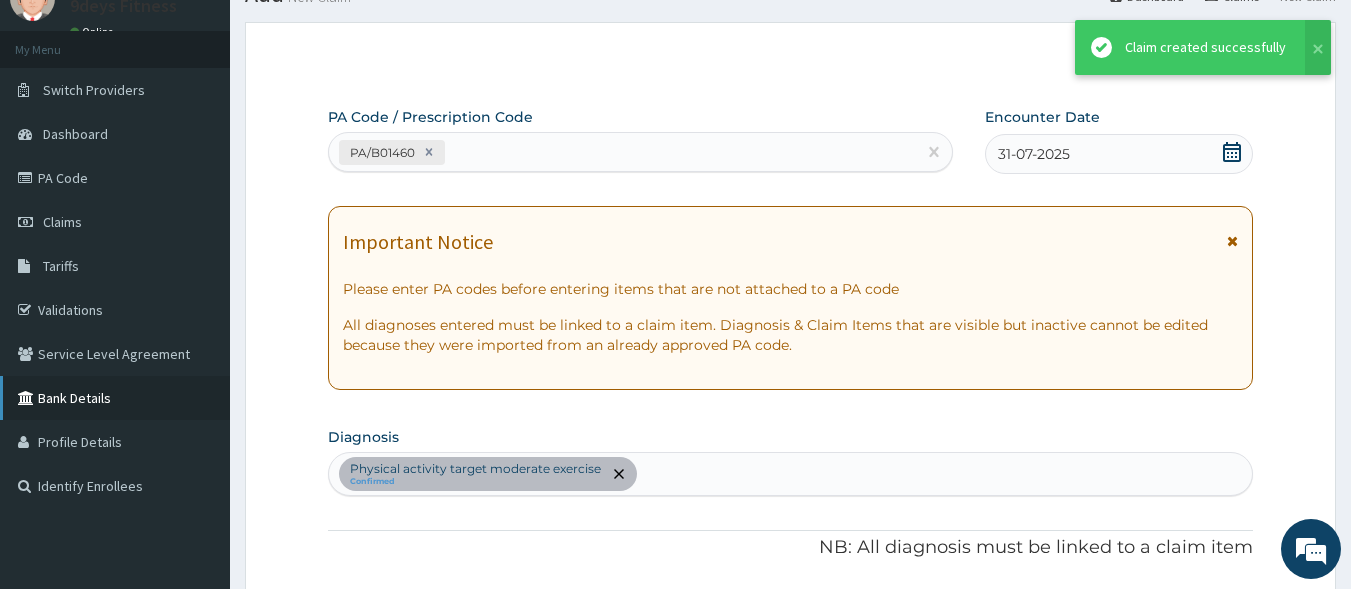 scroll, scrollTop: 773, scrollLeft: 0, axis: vertical 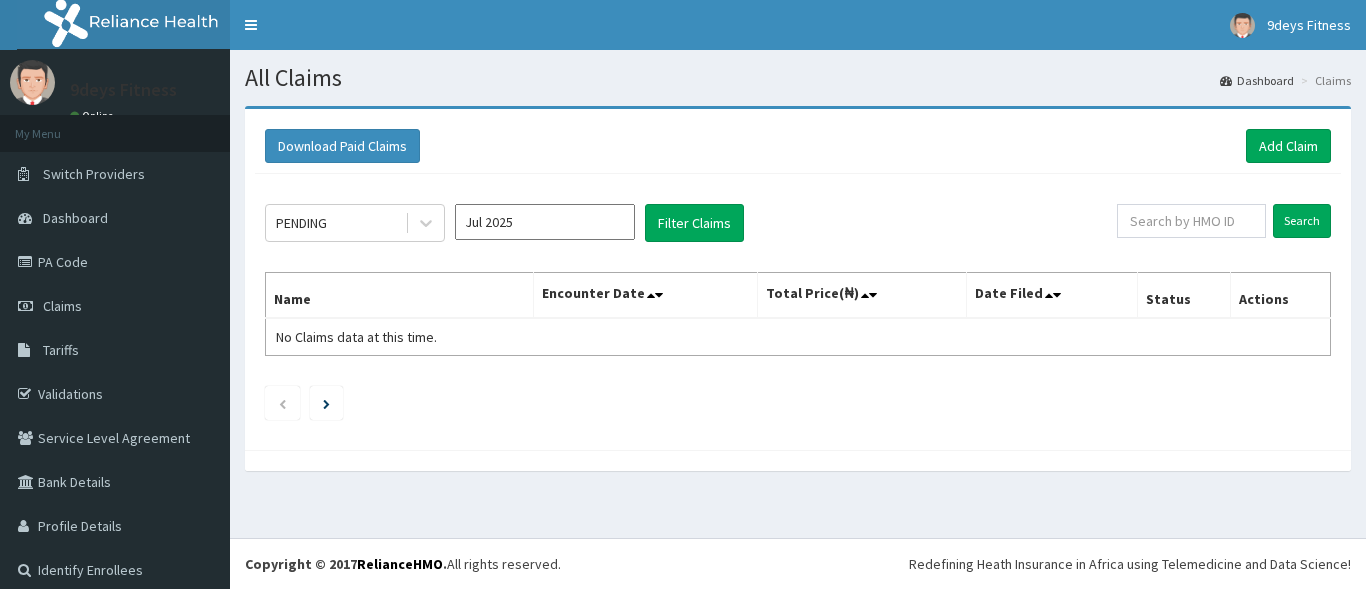 click on "Download Paid Claims Add Claim" at bounding box center (798, 146) 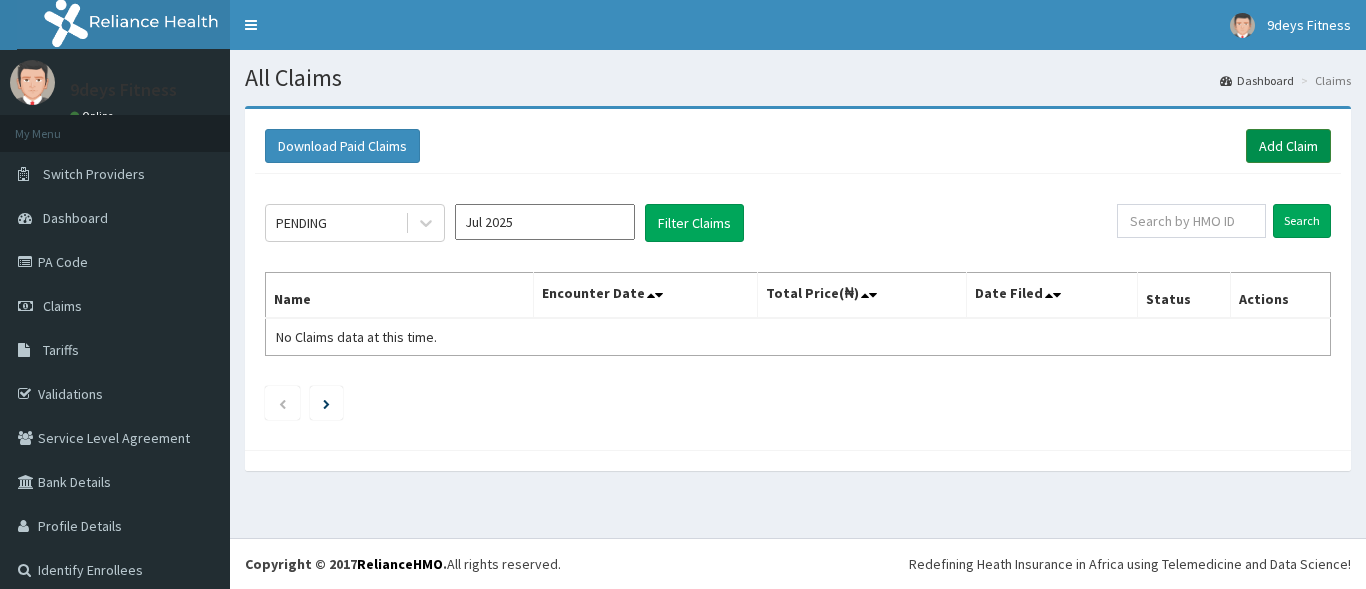 scroll, scrollTop: 0, scrollLeft: 0, axis: both 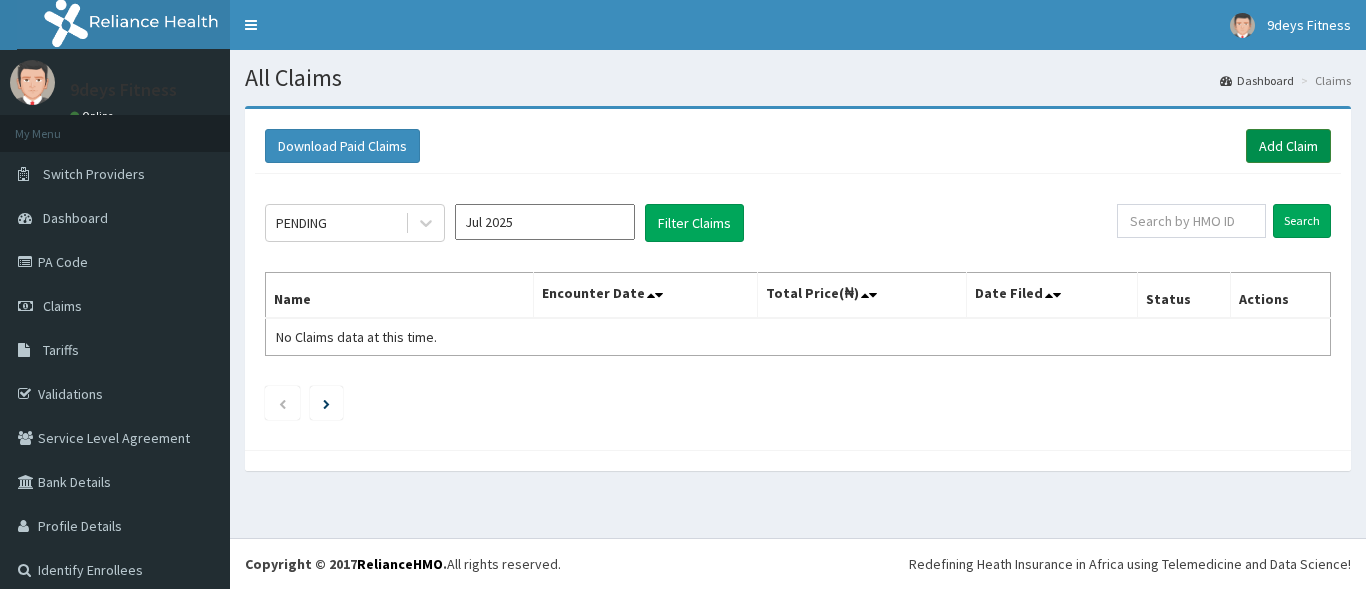 click on "Add Claim" at bounding box center (1288, 146) 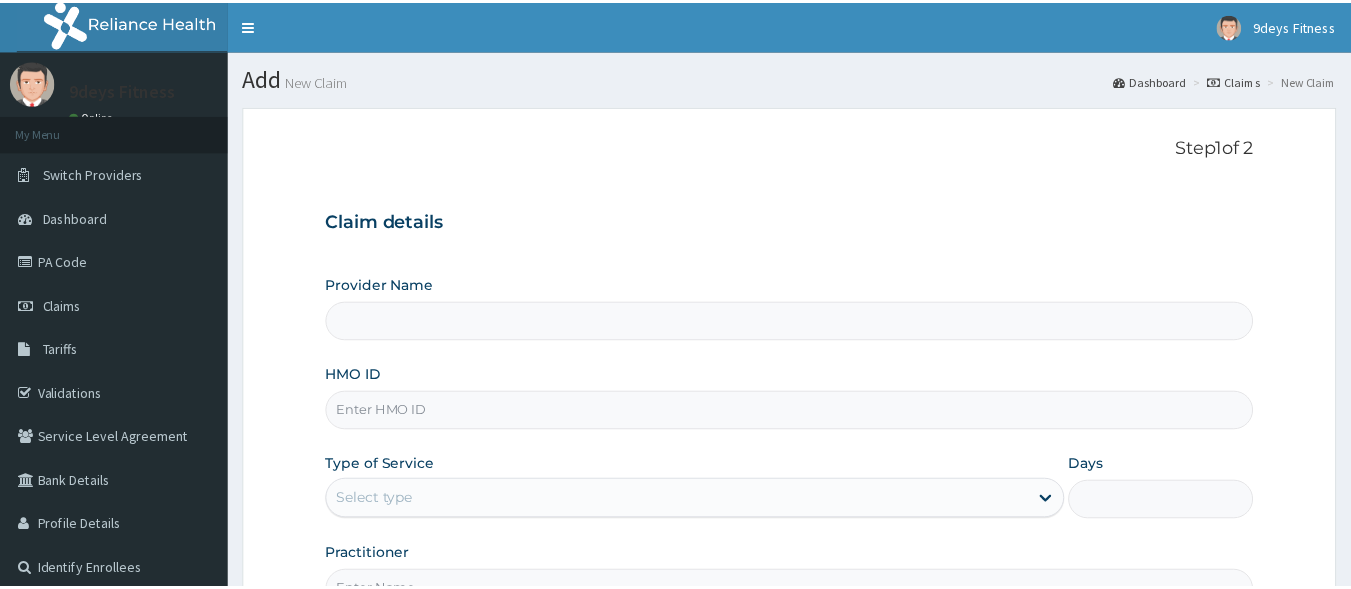 scroll, scrollTop: 0, scrollLeft: 0, axis: both 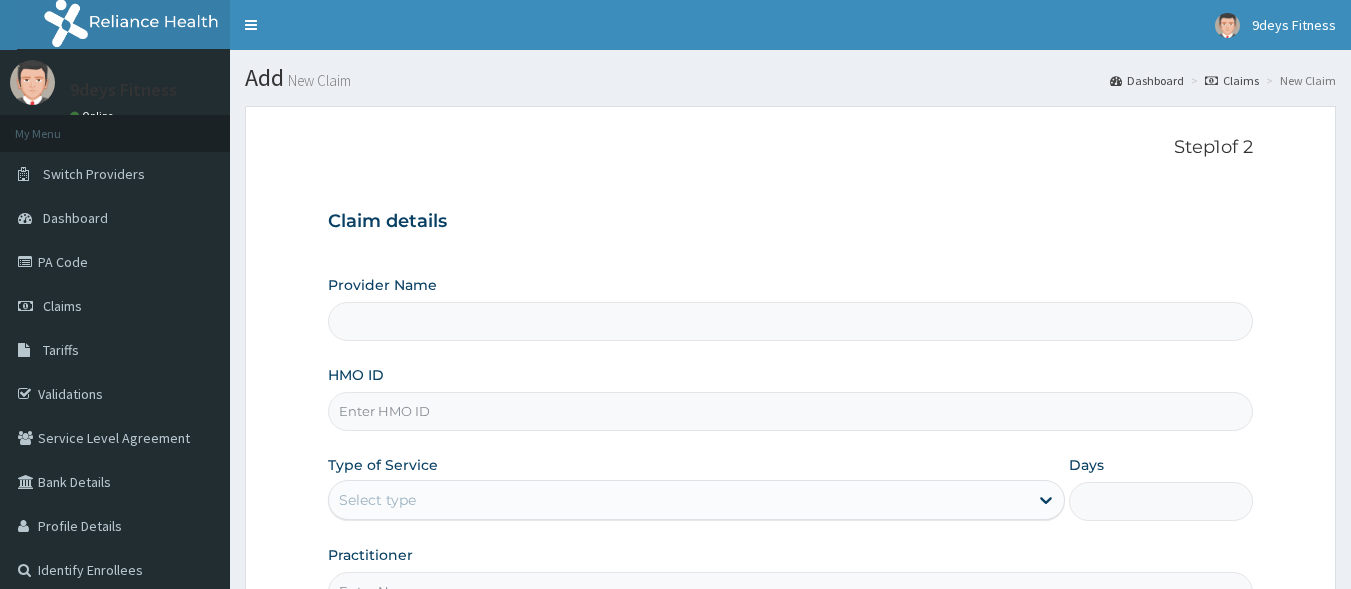 type on "9deys Fitness" 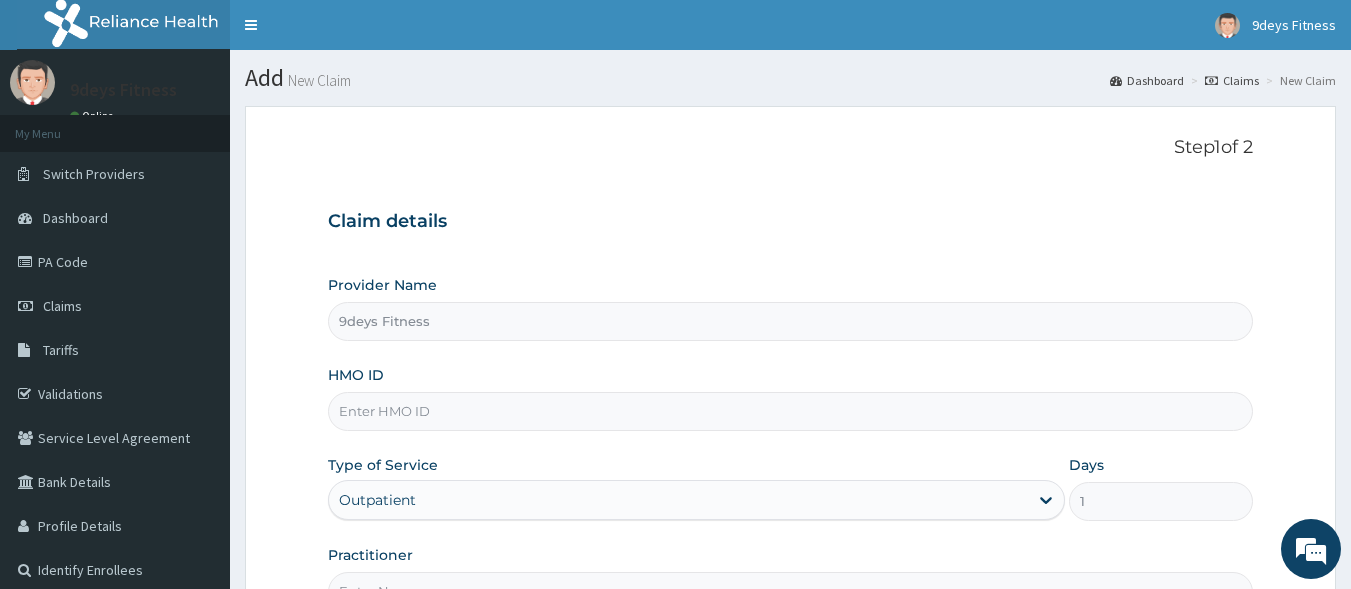 scroll, scrollTop: 0, scrollLeft: 0, axis: both 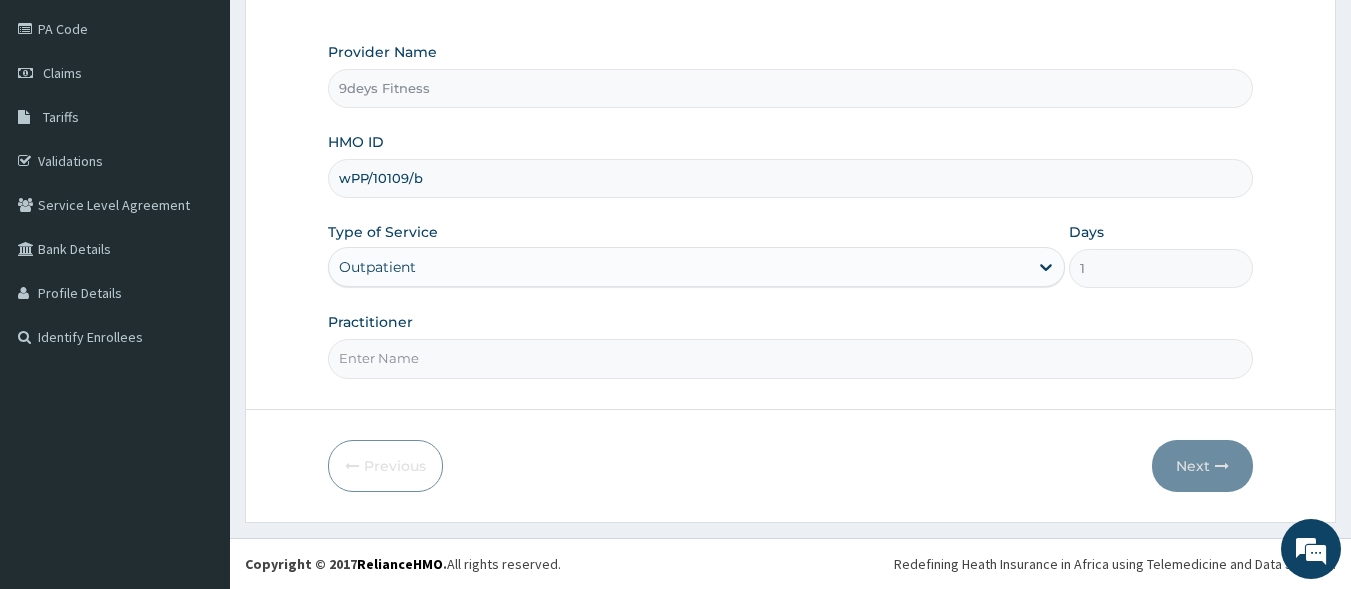 type on "wPP/10109/b" 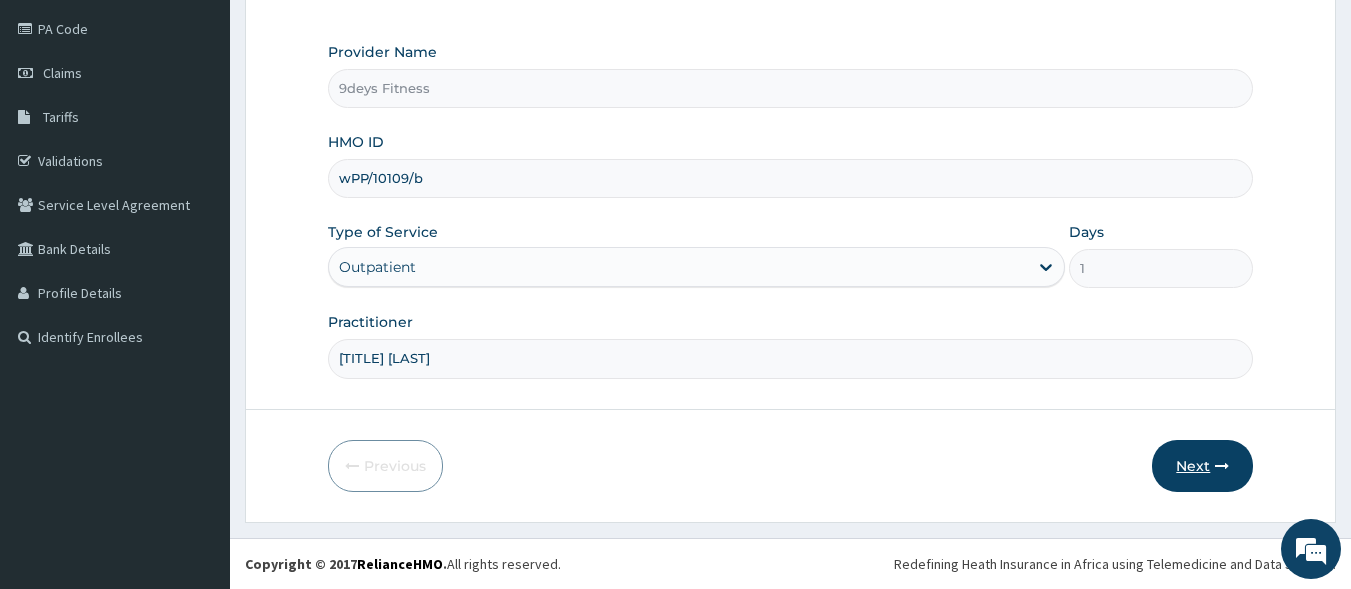 click on "Next" at bounding box center (1202, 466) 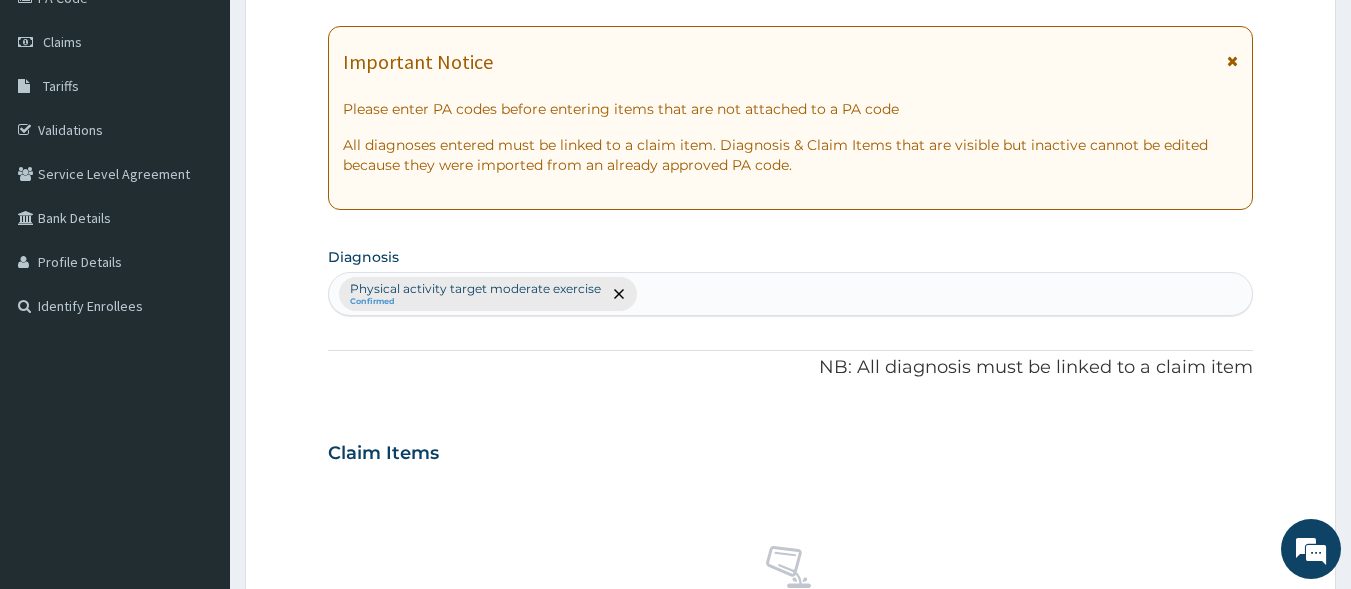 scroll, scrollTop: 153, scrollLeft: 0, axis: vertical 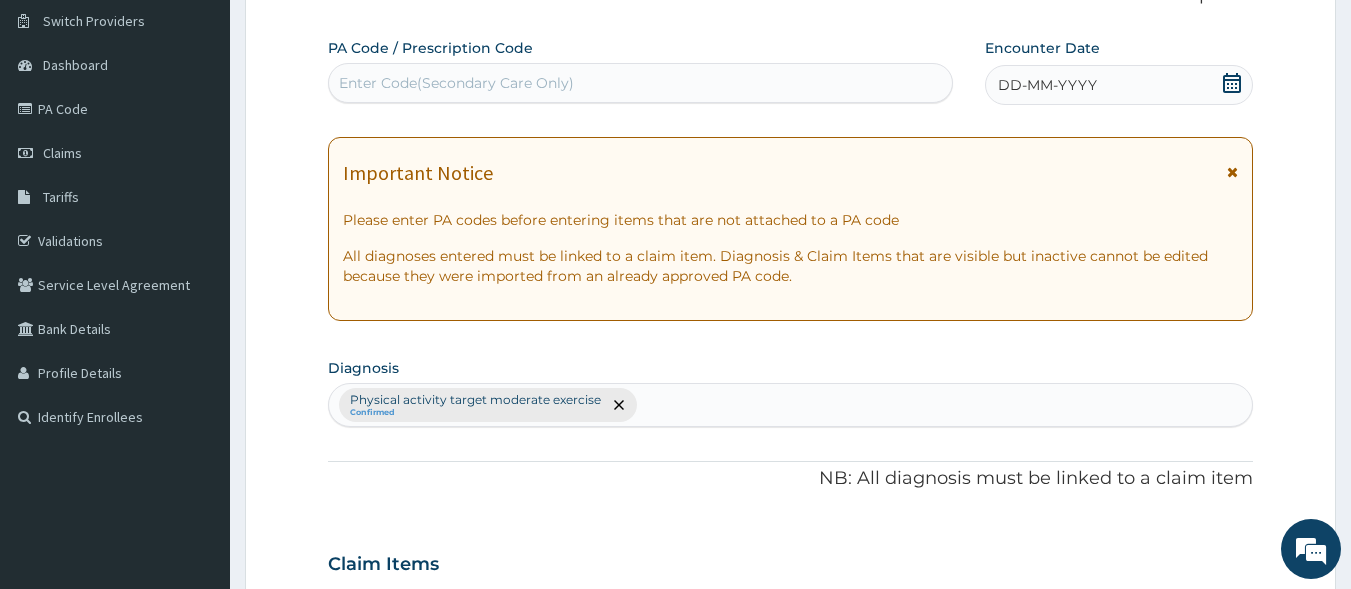 click on "Enter Code(Secondary Care Only)" at bounding box center (456, 83) 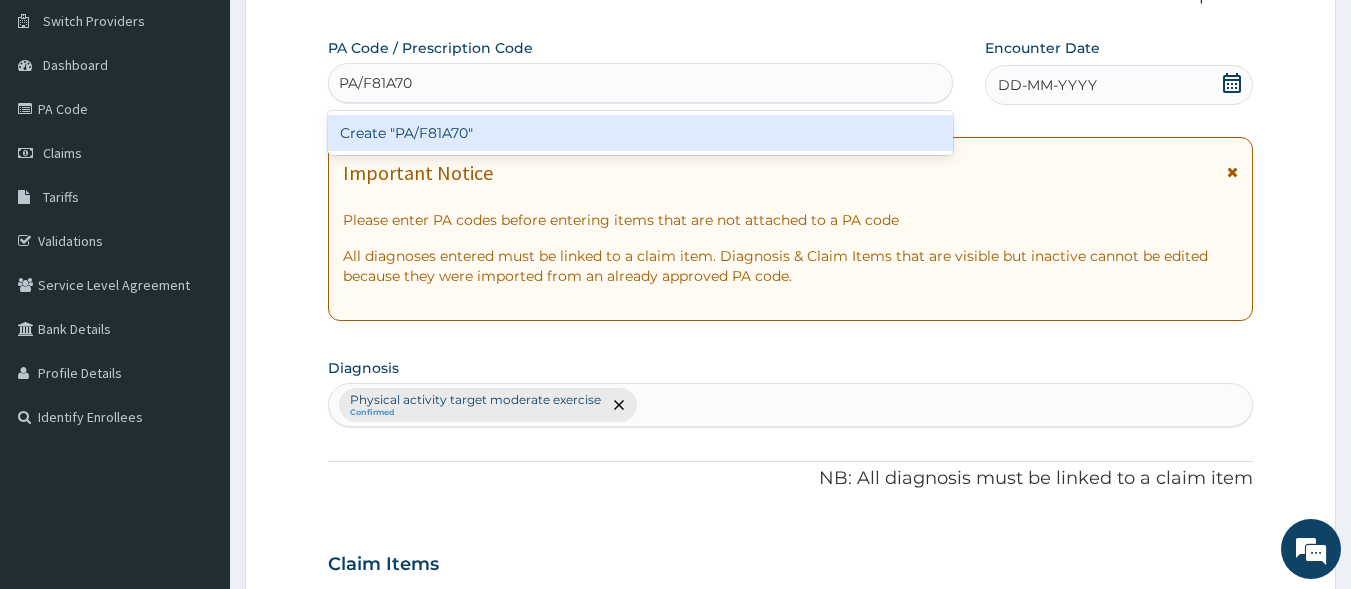 click on "Create "PA/F81A70"" at bounding box center (641, 133) 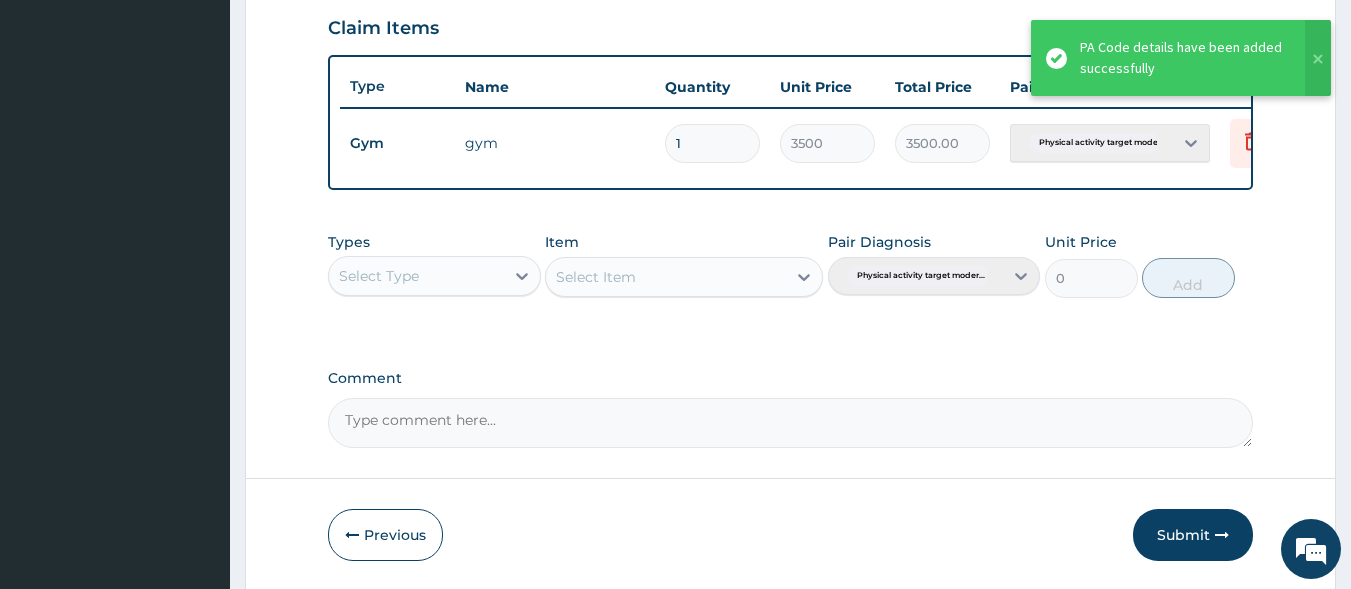 scroll, scrollTop: 773, scrollLeft: 0, axis: vertical 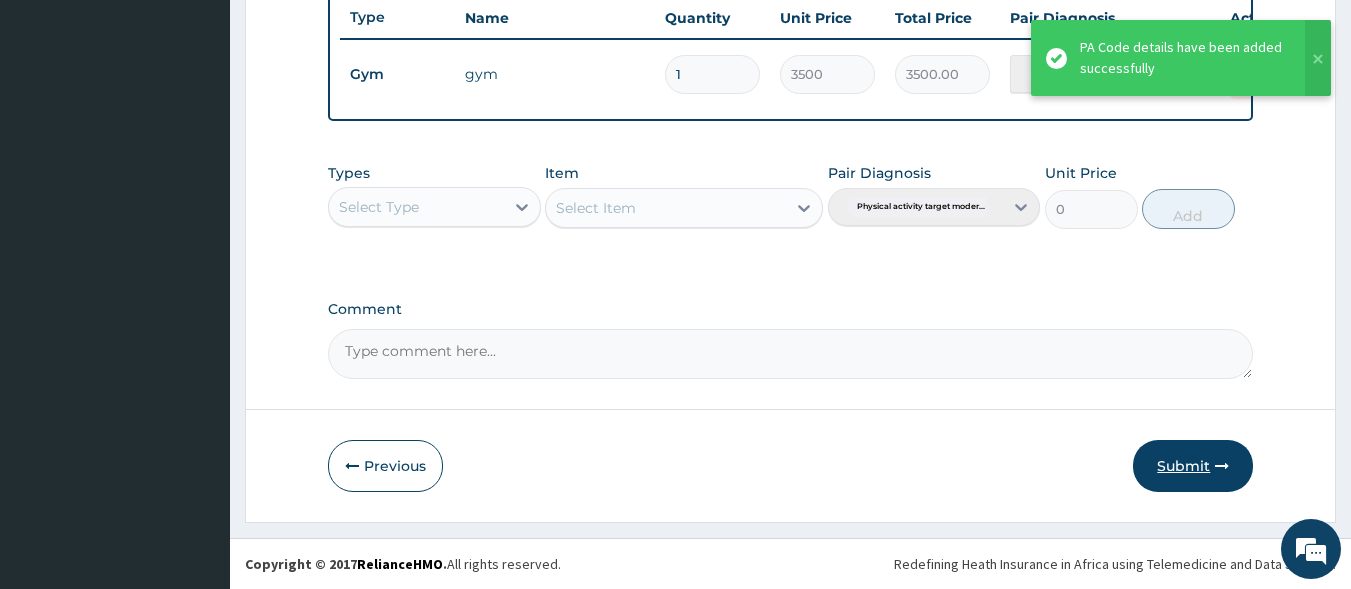 click on "Submit" at bounding box center (1193, 466) 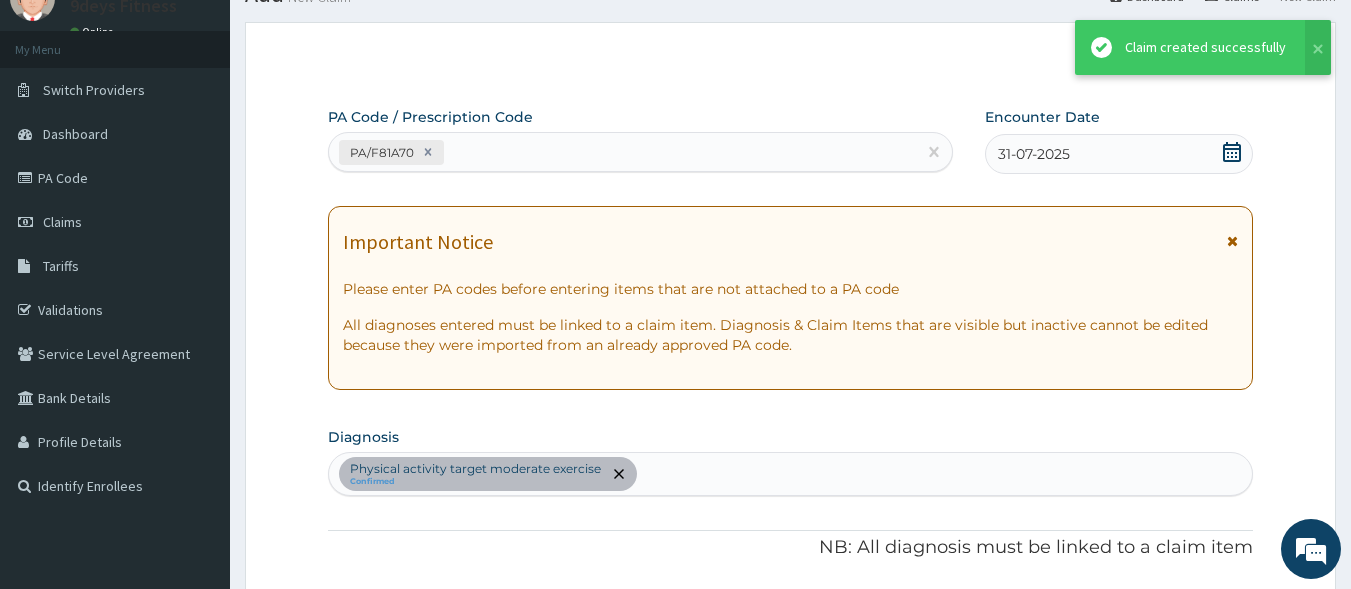 scroll, scrollTop: 773, scrollLeft: 0, axis: vertical 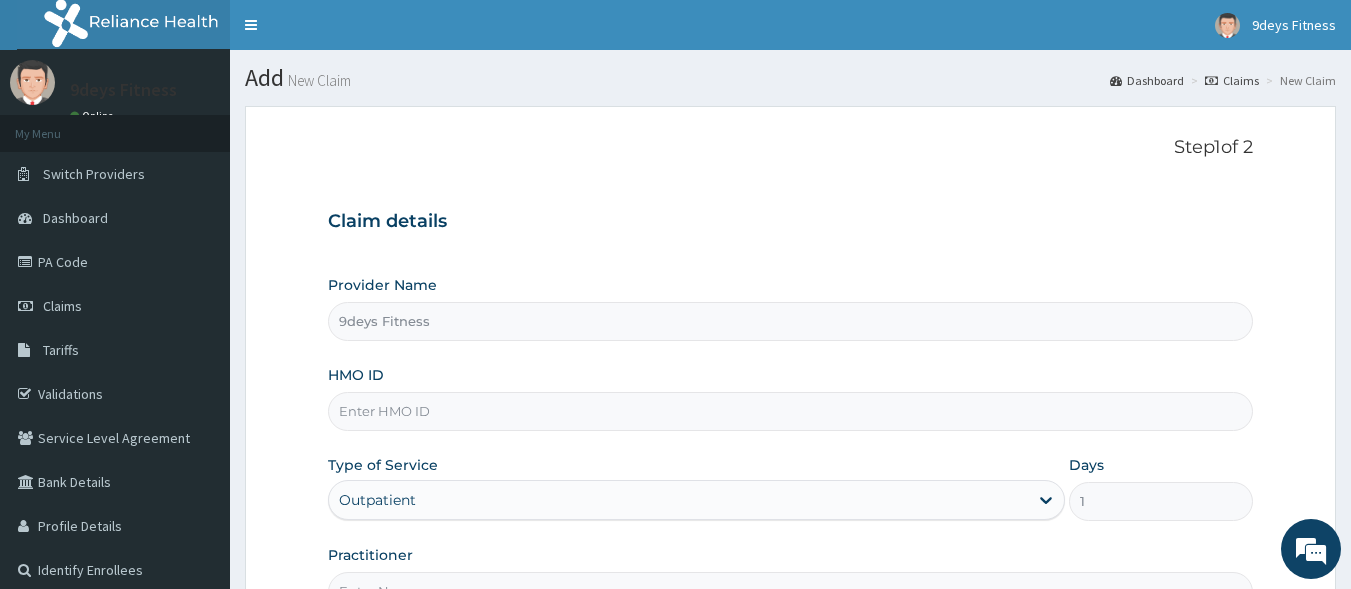 paste on "ftp/10044/b" 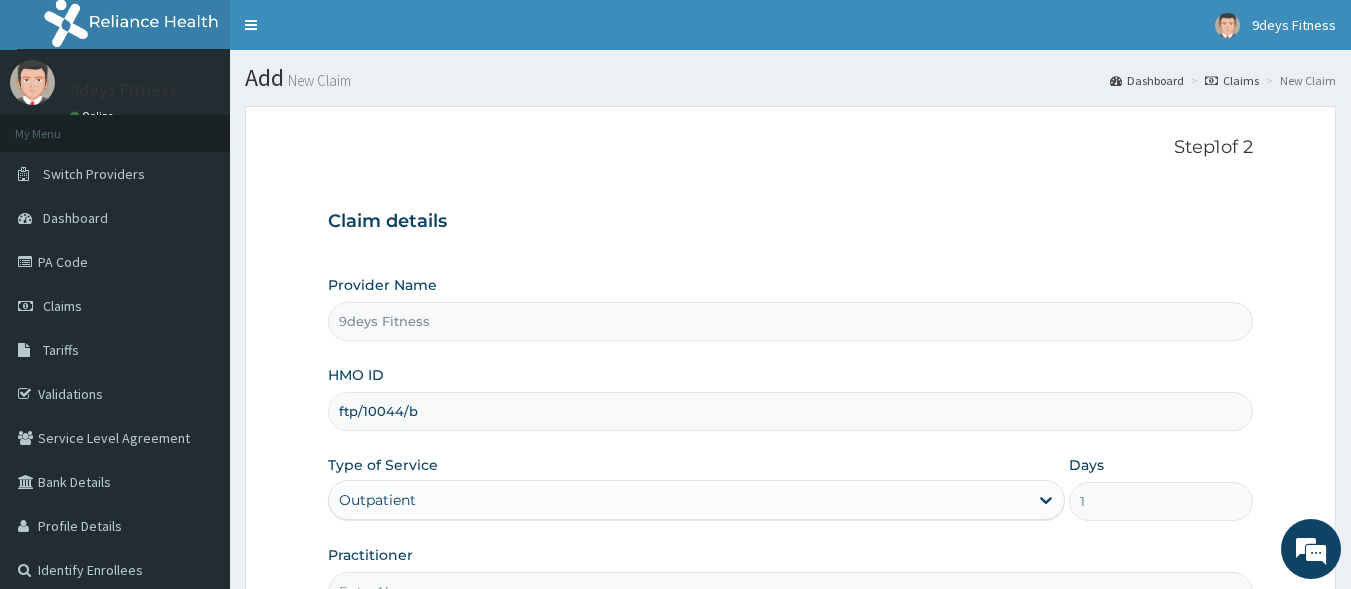 click on "ftp/10044/b" at bounding box center (791, 411) 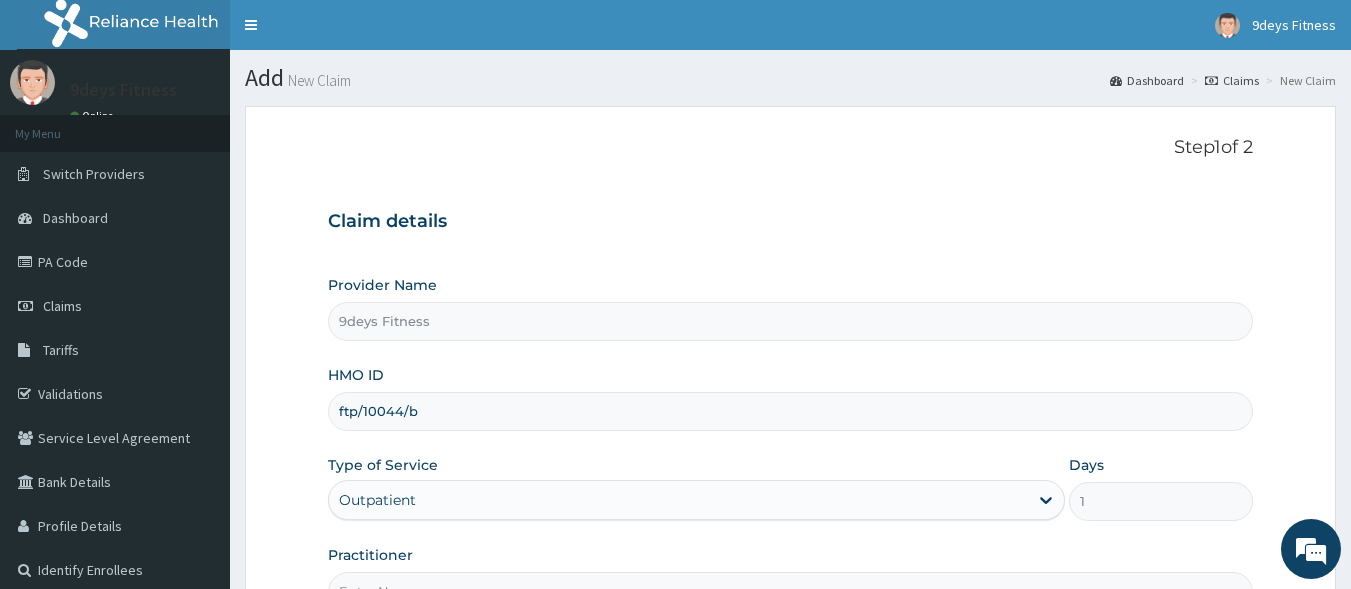 scroll, scrollTop: 0, scrollLeft: 0, axis: both 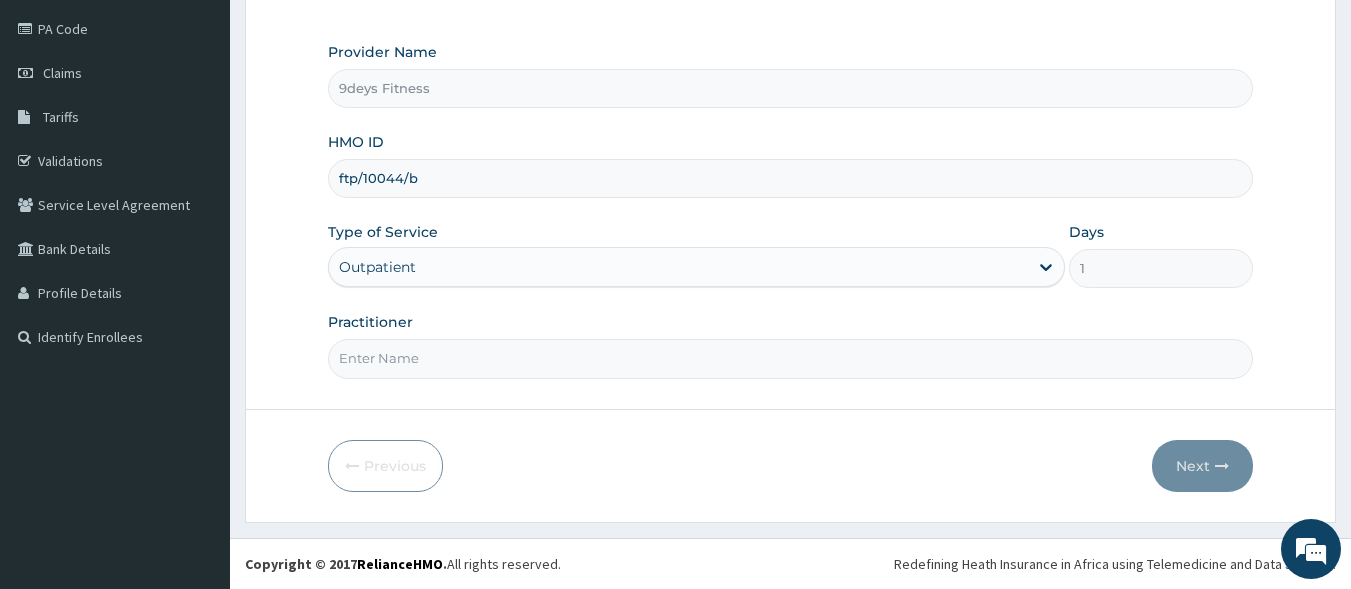 type on "ftp/10044/b" 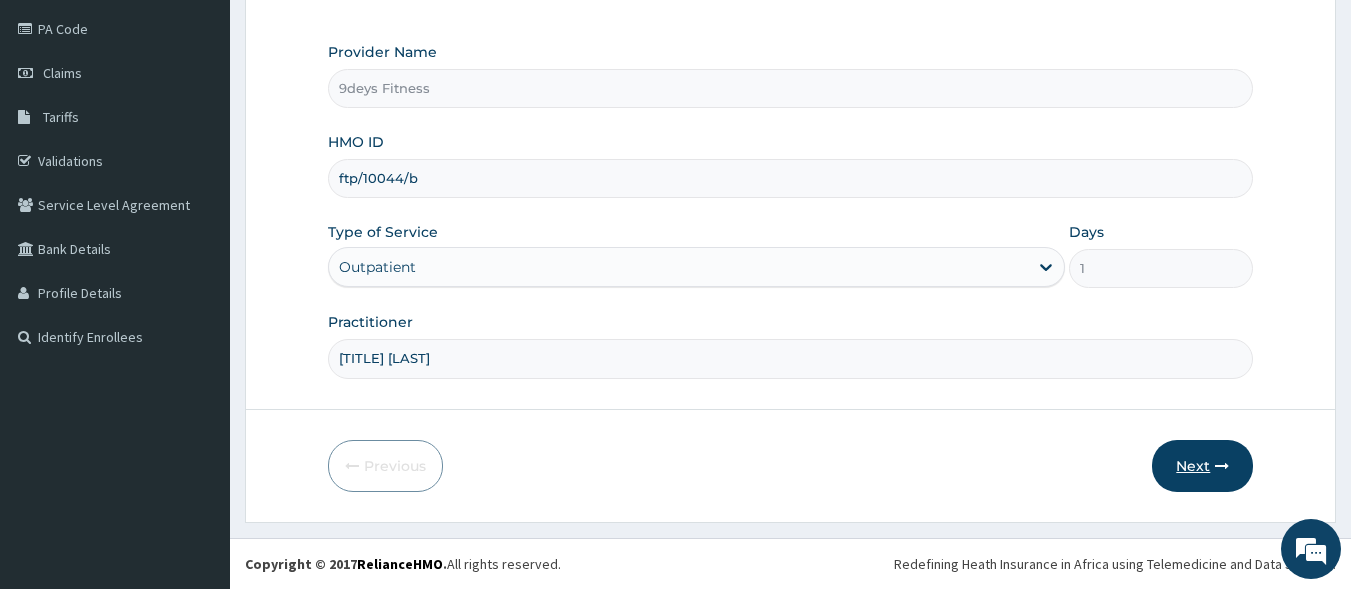 click on "Next" at bounding box center [1202, 466] 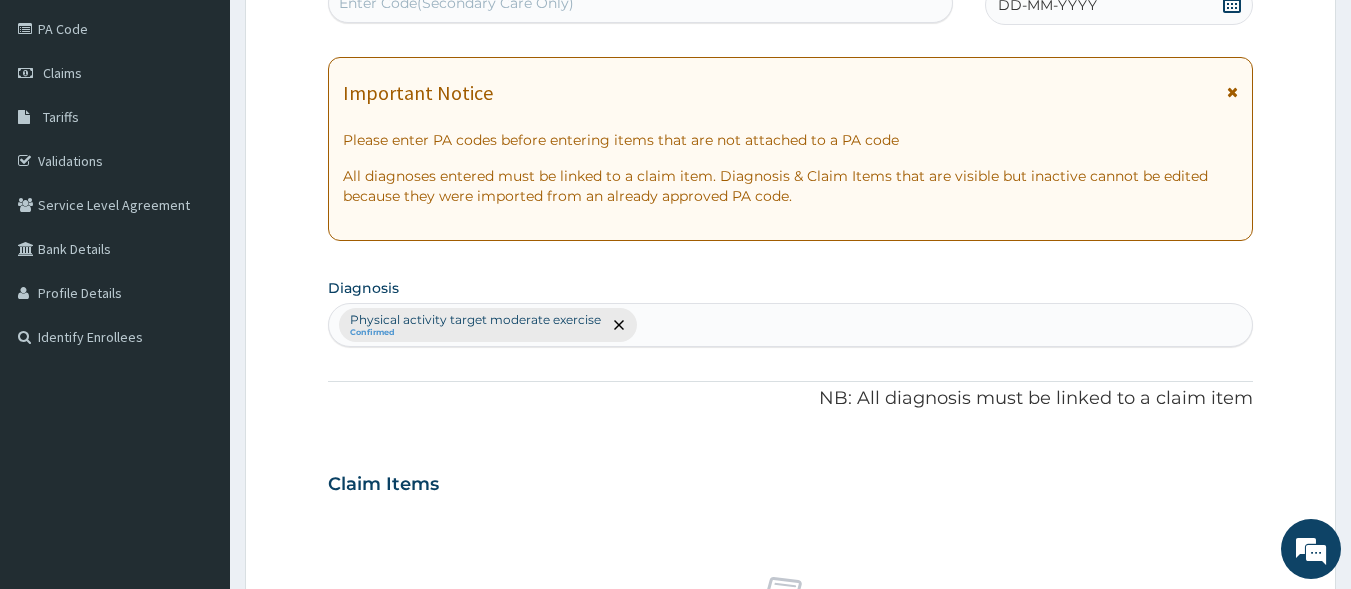 scroll, scrollTop: 226, scrollLeft: 0, axis: vertical 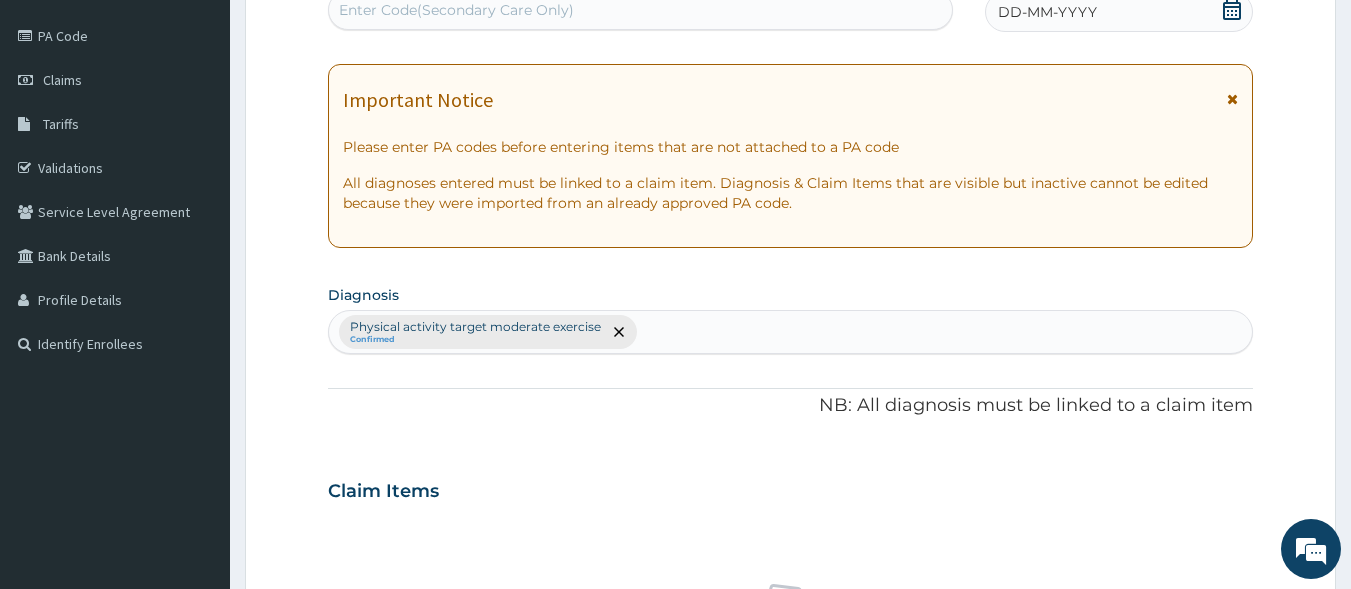 click on "Enter Code(Secondary Care Only)" at bounding box center [456, 10] 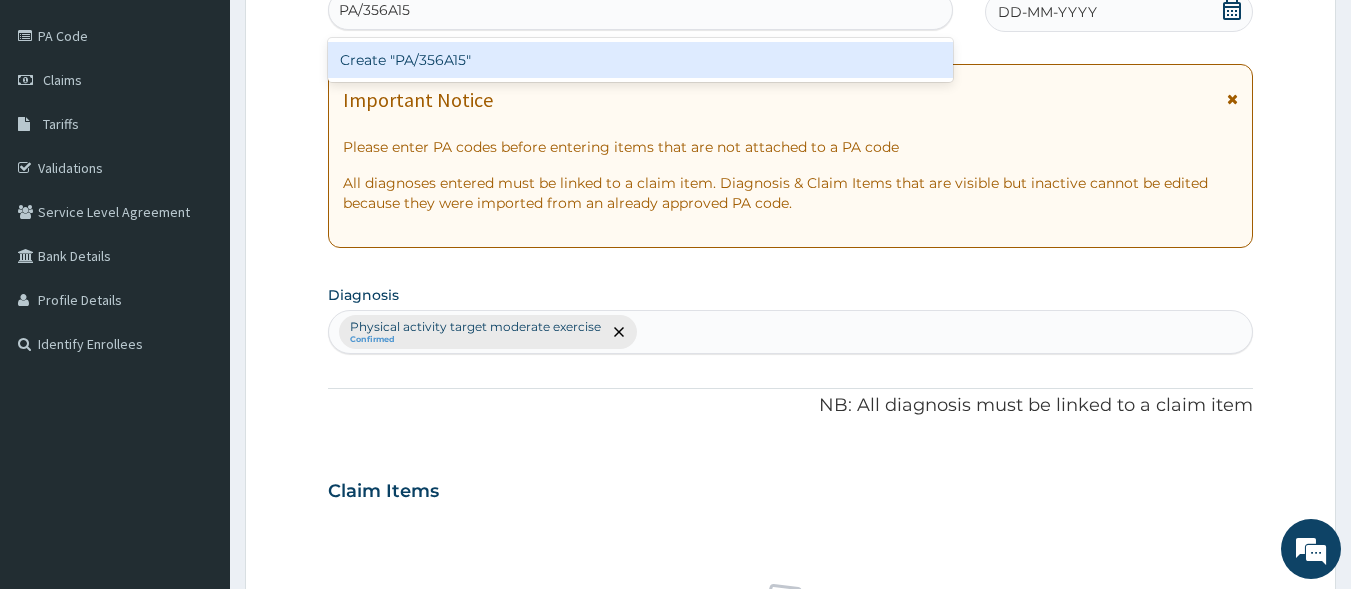 click on "Create "PA/356A15"" at bounding box center (641, 60) 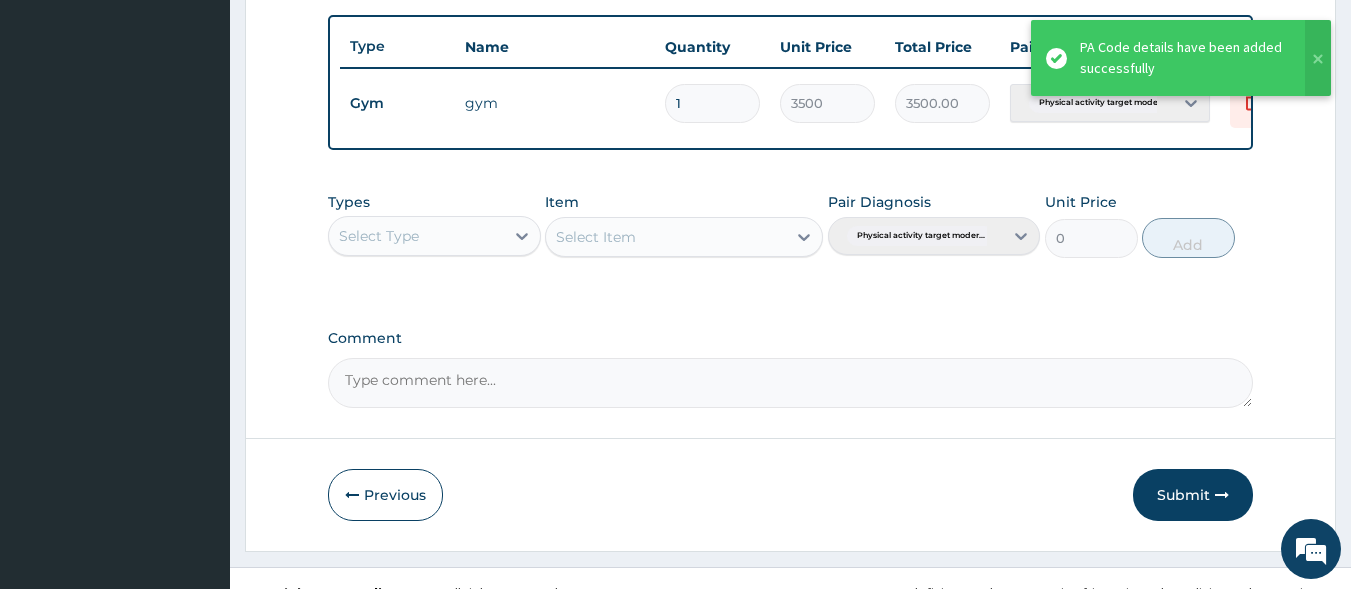 scroll, scrollTop: 773, scrollLeft: 0, axis: vertical 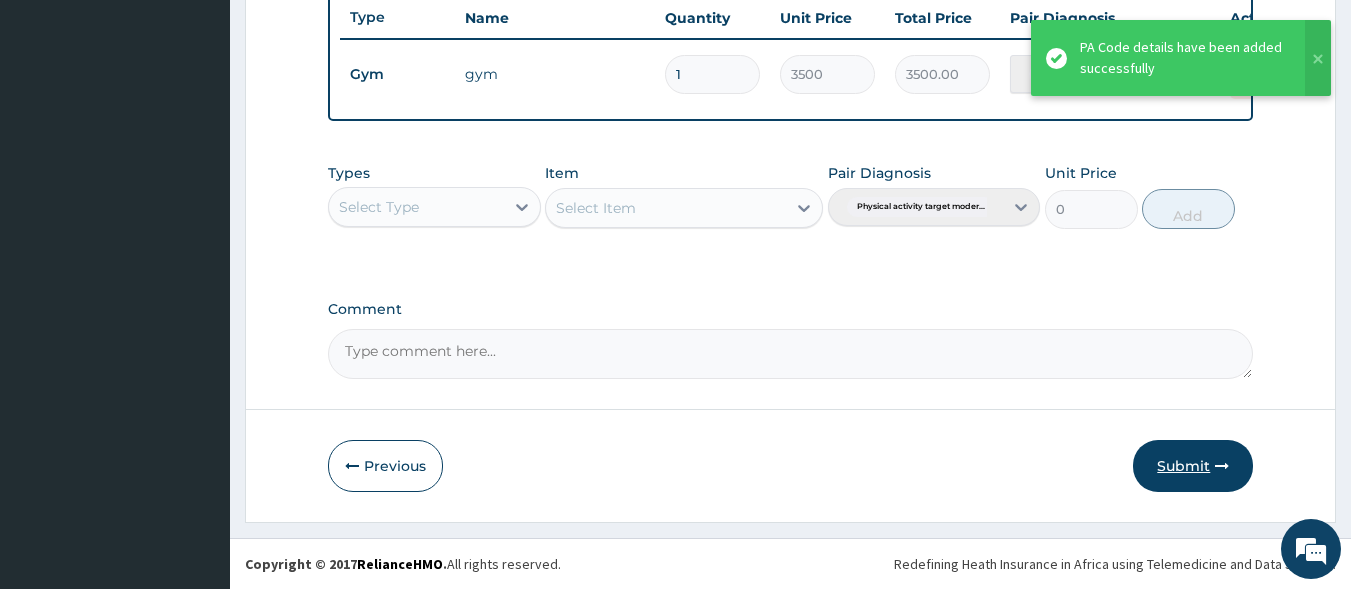 click on "Submit" at bounding box center (1193, 466) 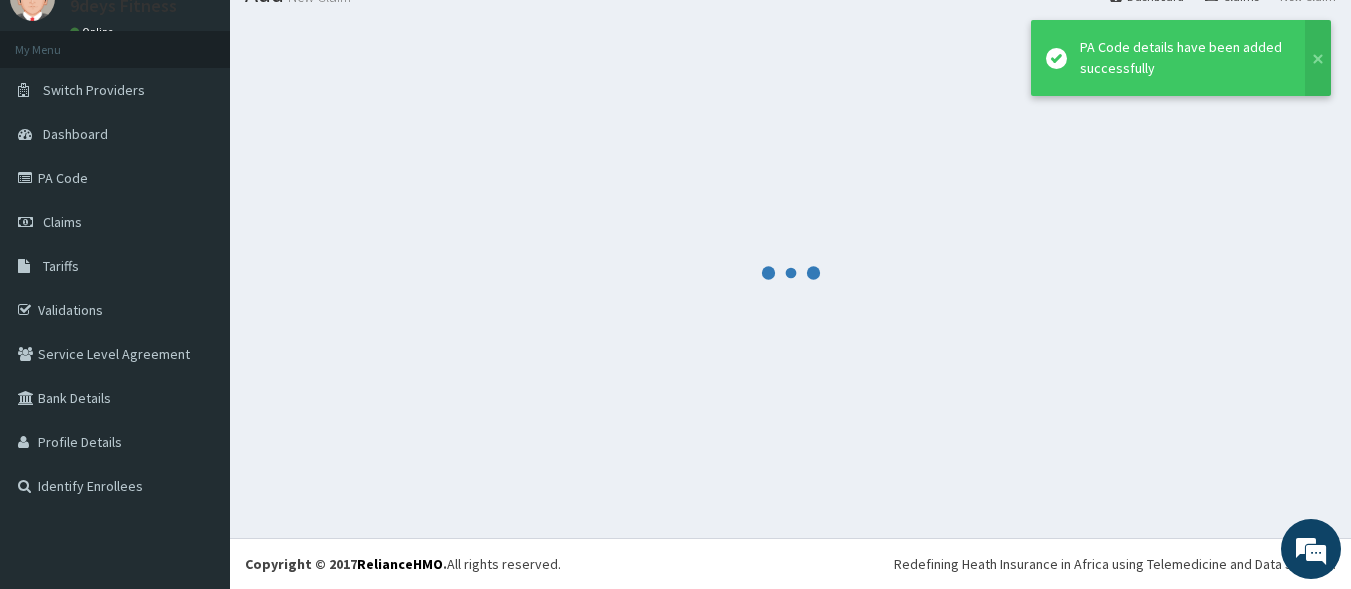 scroll, scrollTop: 84, scrollLeft: 0, axis: vertical 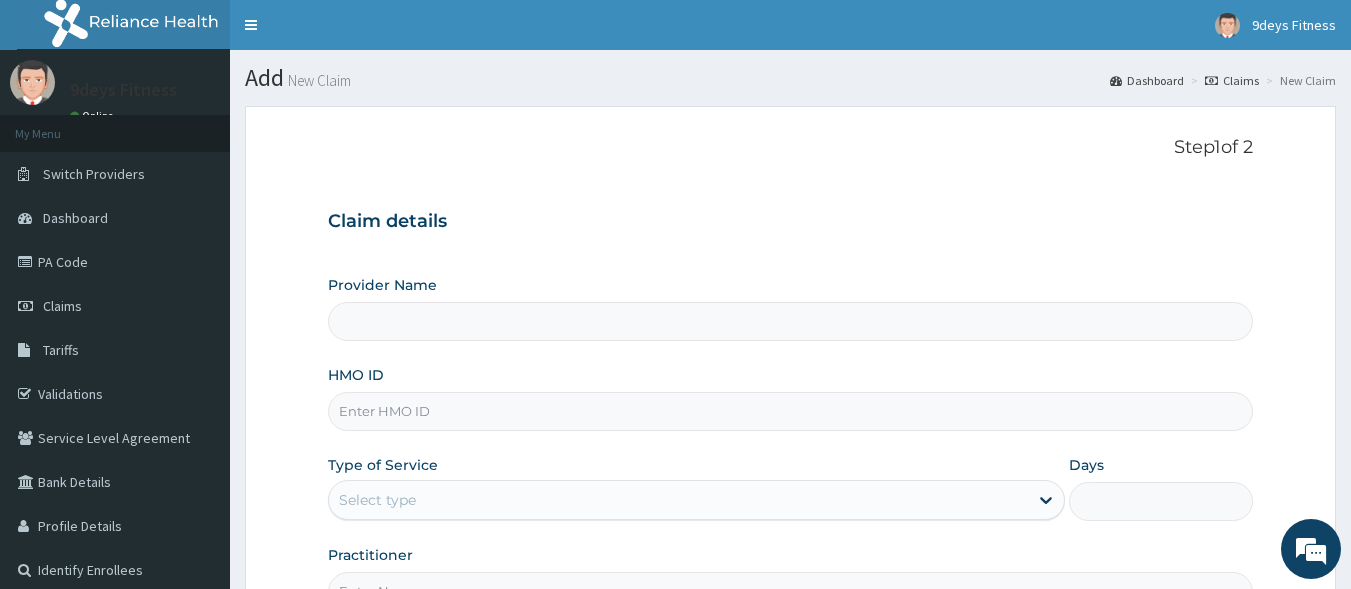 type on "9deys Fitness" 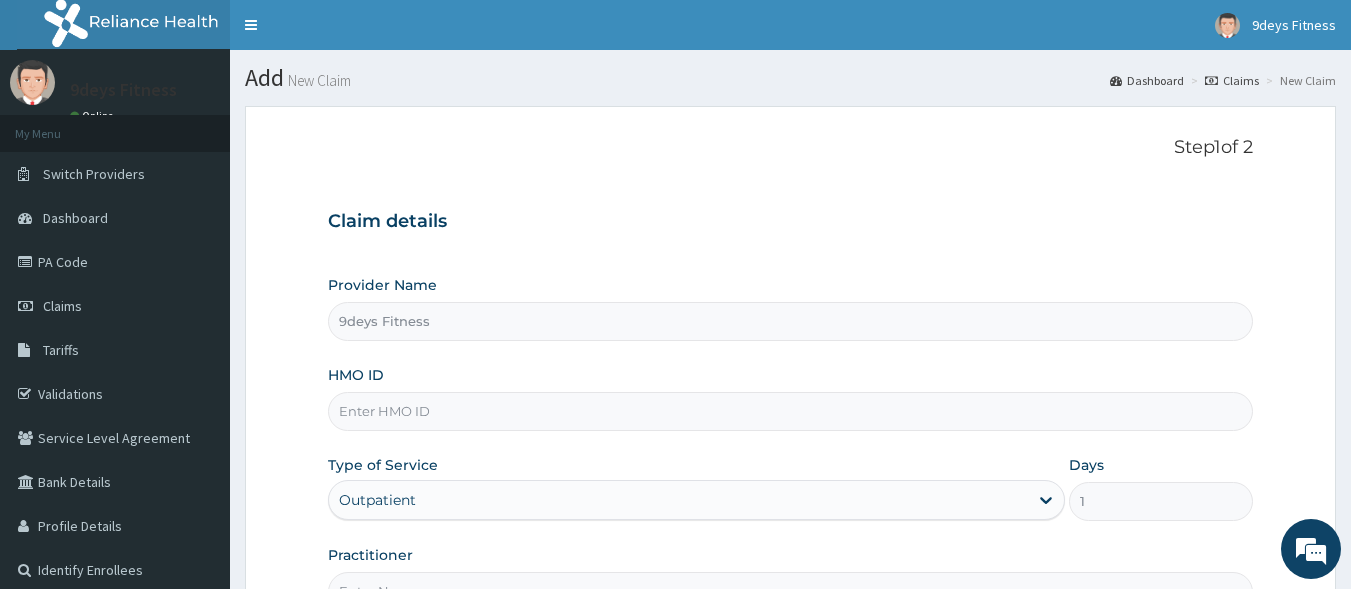 scroll, scrollTop: 0, scrollLeft: 0, axis: both 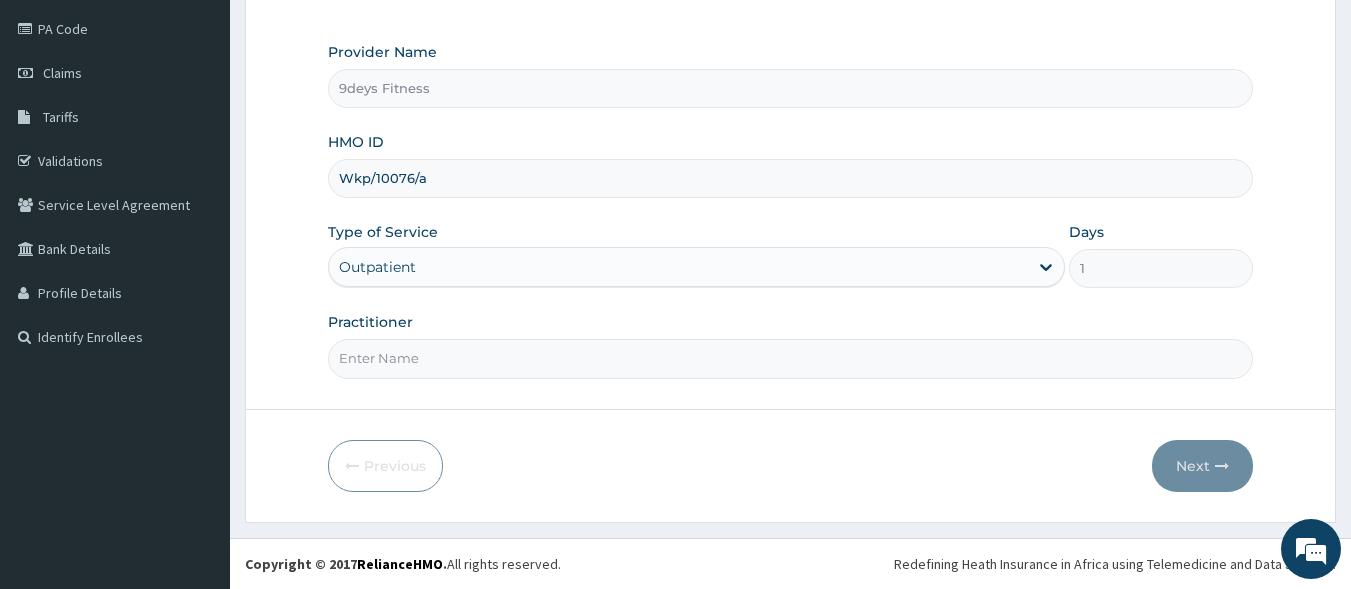 type on "Wkp/10076/a" 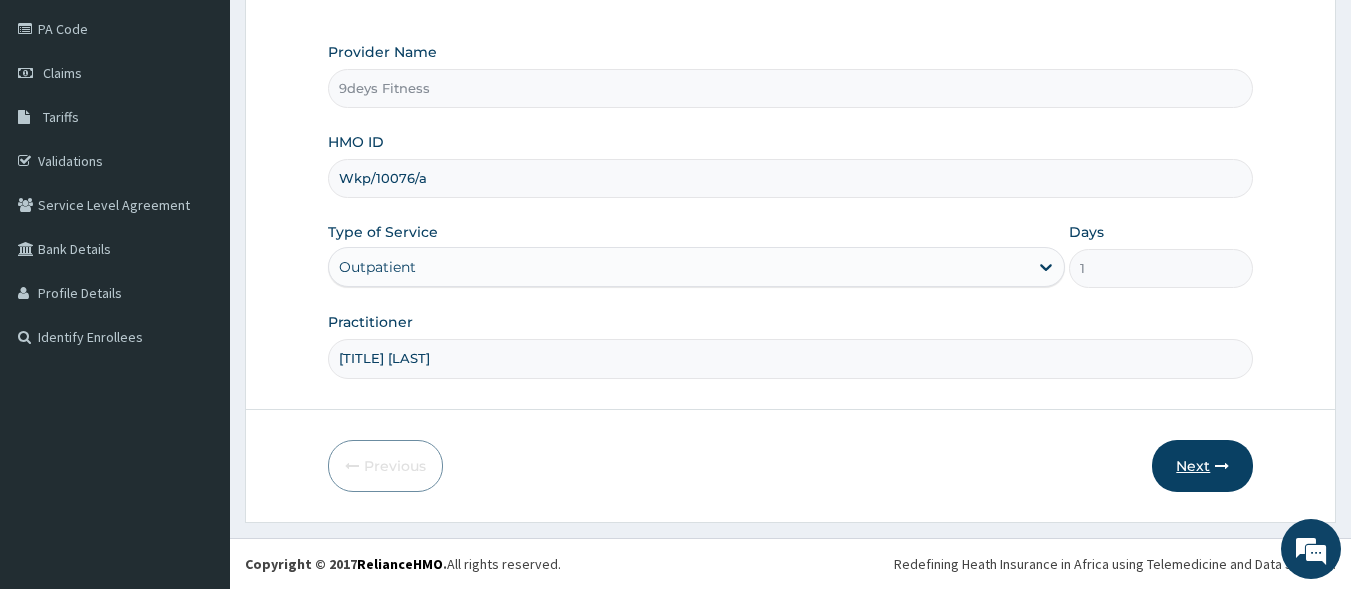 click on "Next" at bounding box center [1202, 466] 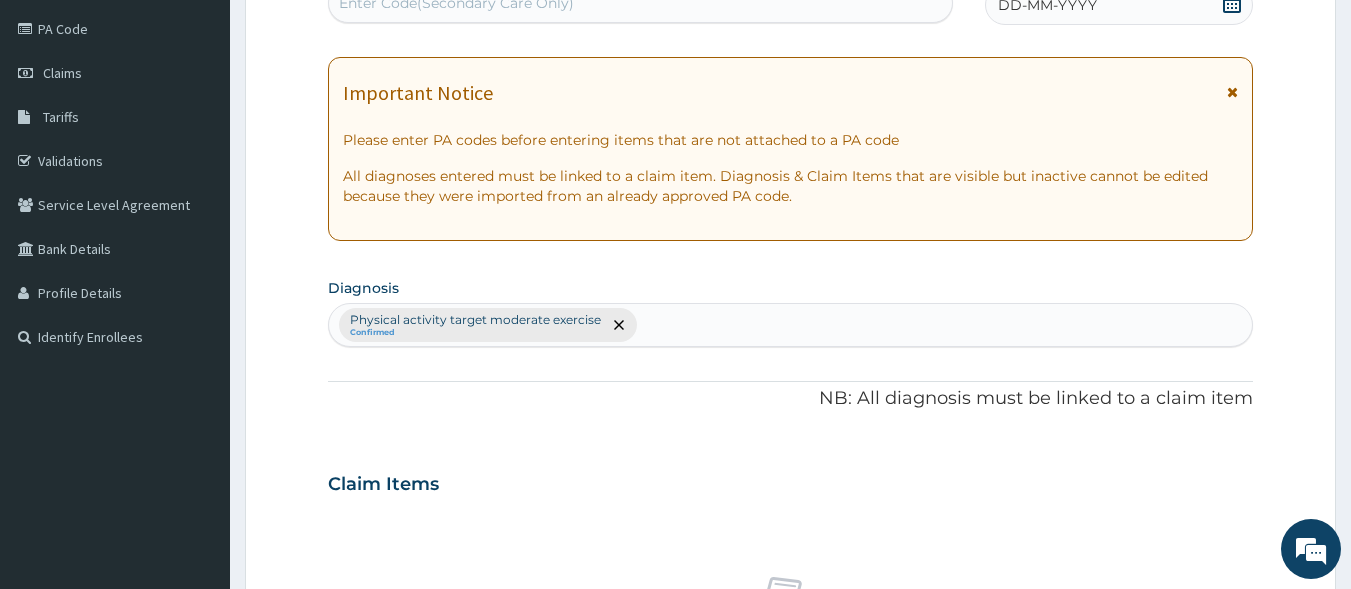 scroll, scrollTop: 226, scrollLeft: 0, axis: vertical 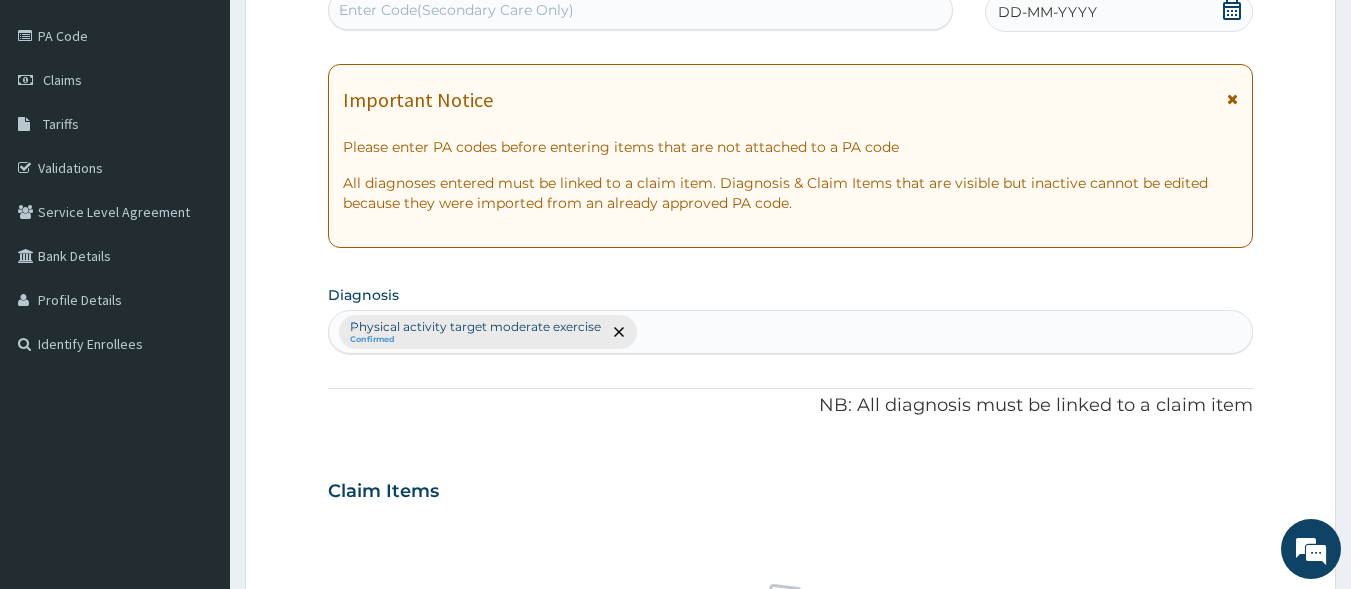 click on "Enter Code(Secondary Care Only)" at bounding box center (456, 10) 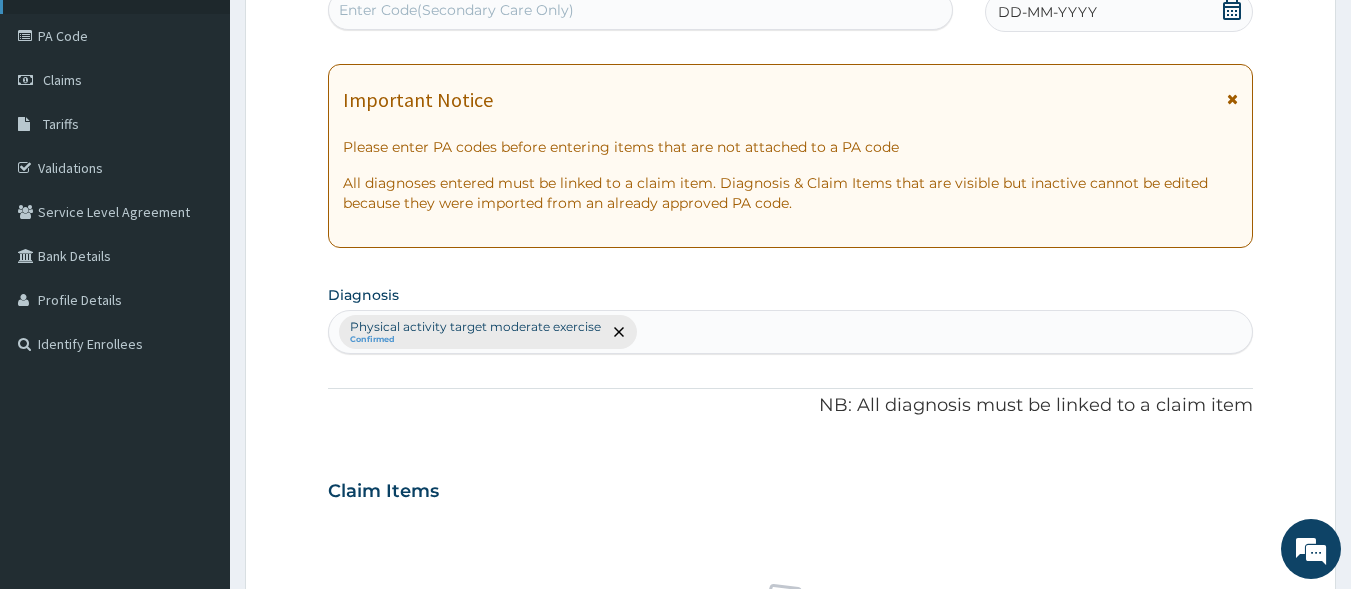 scroll, scrollTop: 0, scrollLeft: 0, axis: both 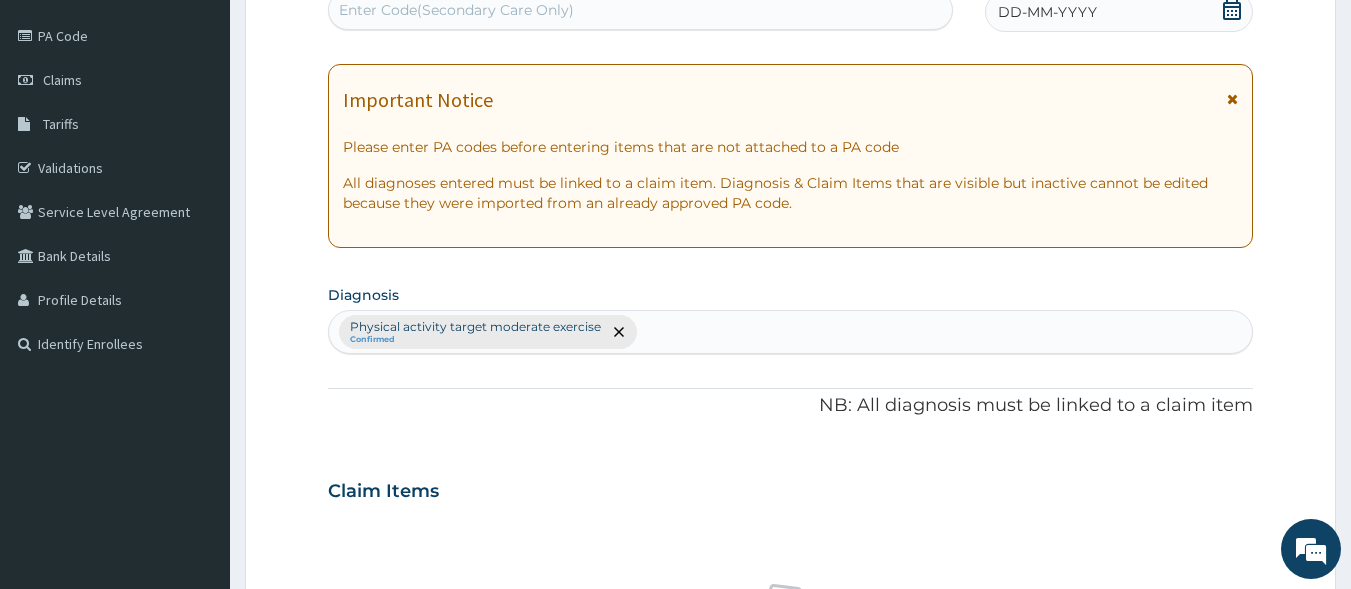click on "Enter Code(Secondary Care Only)" at bounding box center (456, 10) 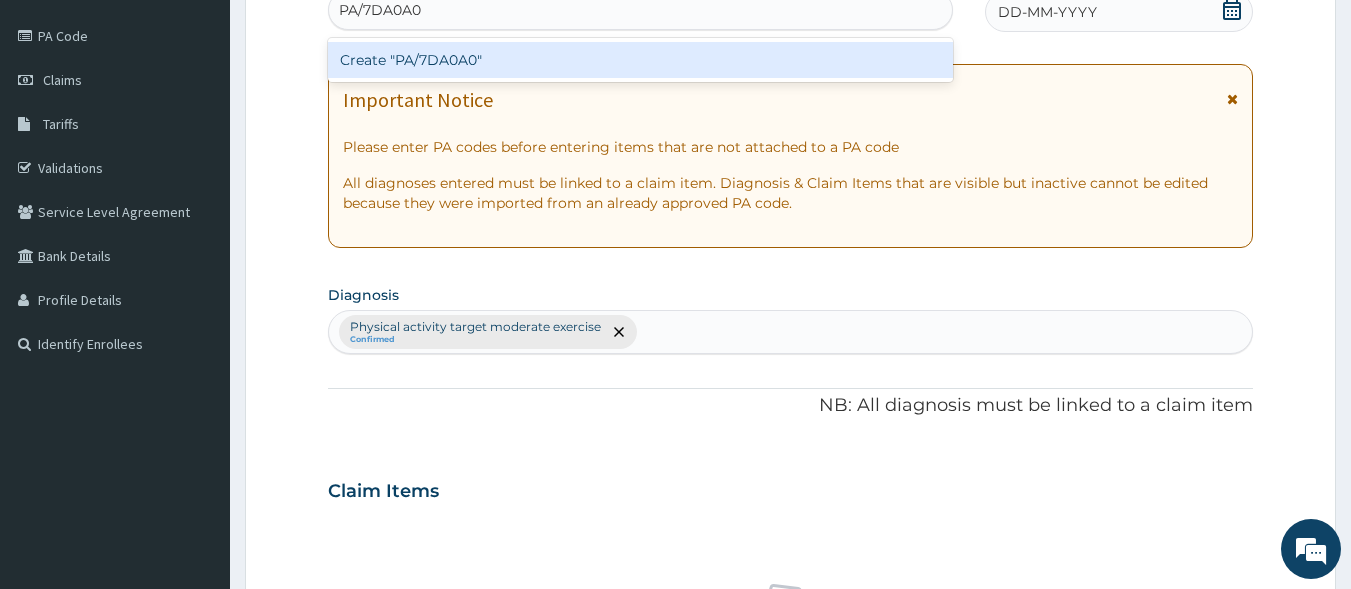 click on "Create "PA/7DA0A0"" at bounding box center [641, 60] 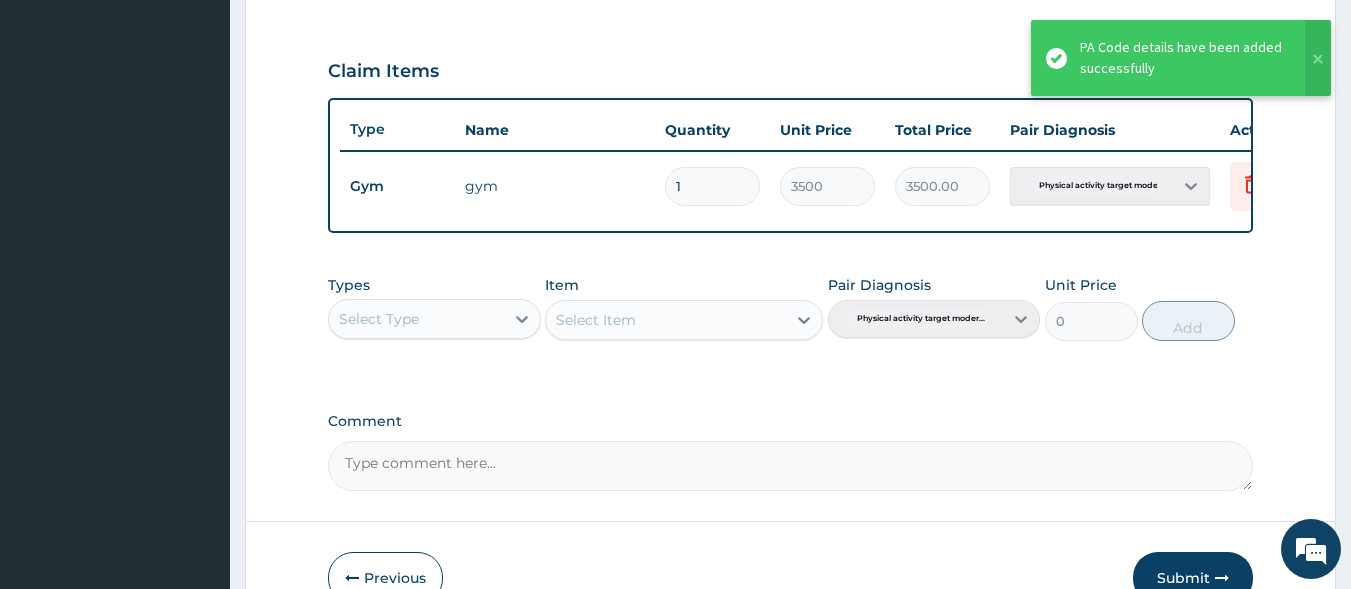 scroll, scrollTop: 773, scrollLeft: 0, axis: vertical 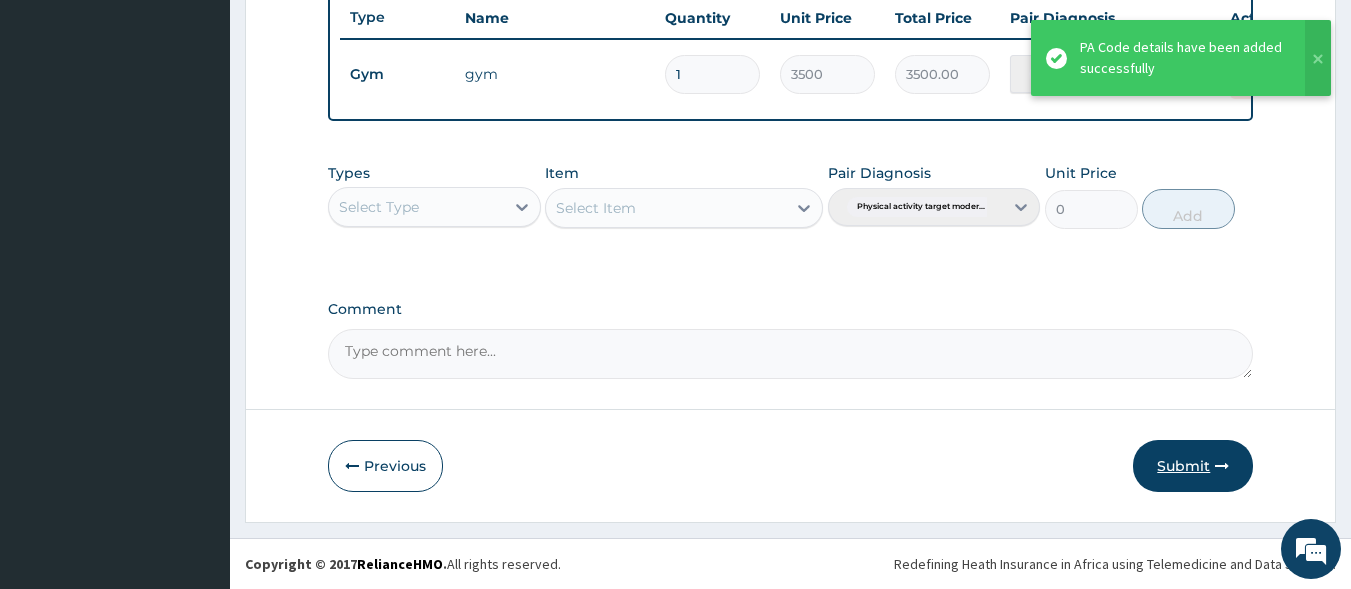 click on "Submit" at bounding box center [1193, 466] 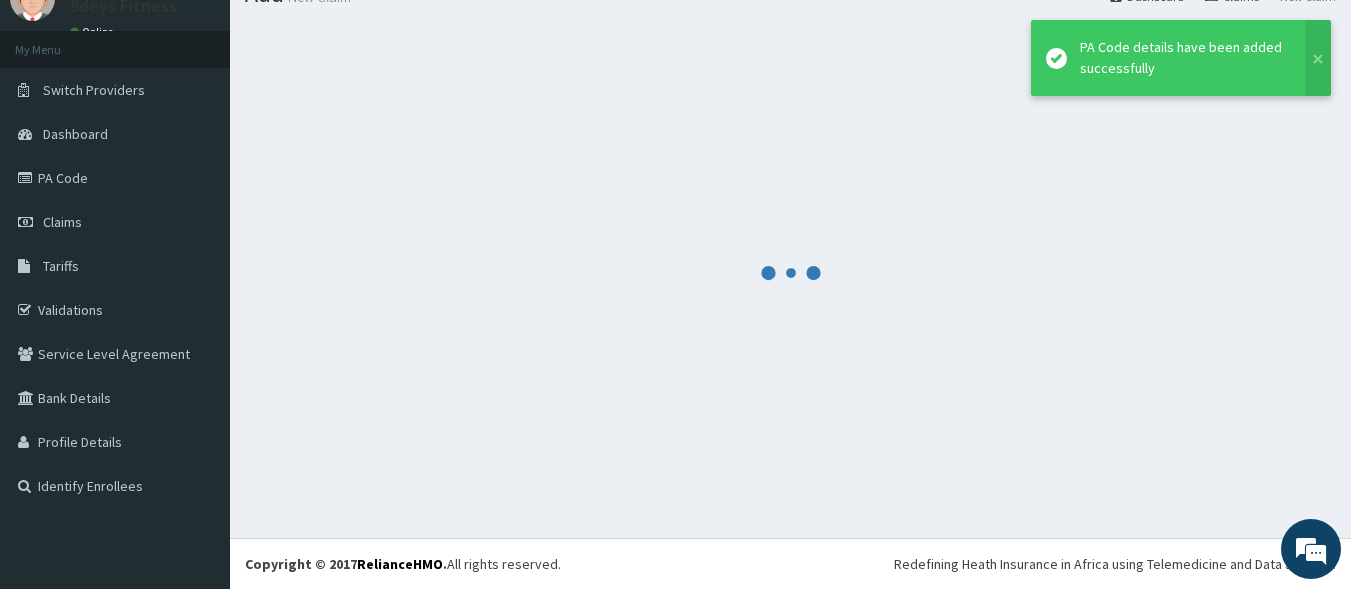 scroll, scrollTop: 84, scrollLeft: 0, axis: vertical 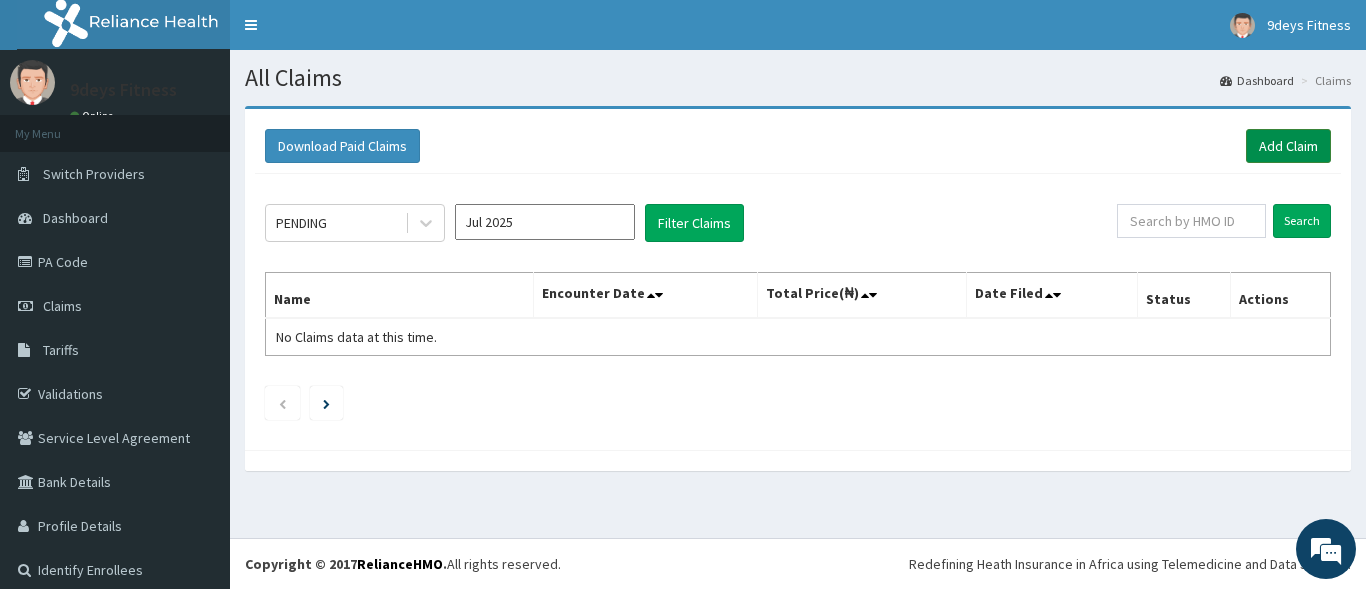 click on "Add Claim" at bounding box center (1288, 146) 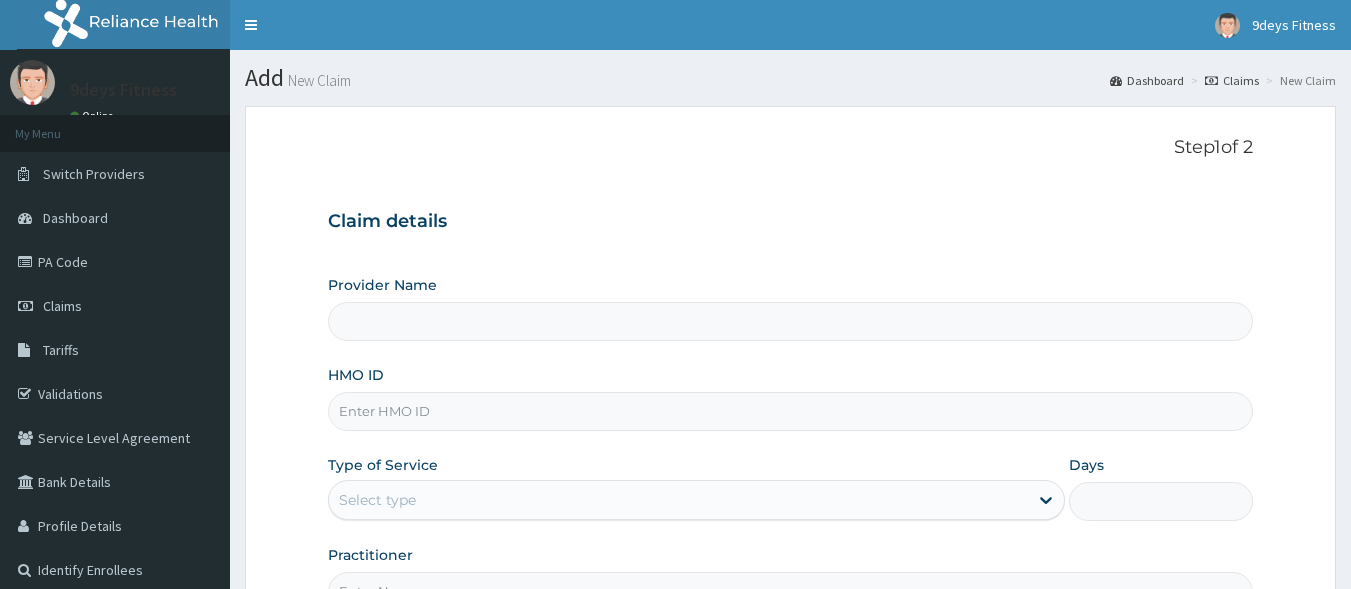 scroll, scrollTop: 0, scrollLeft: 0, axis: both 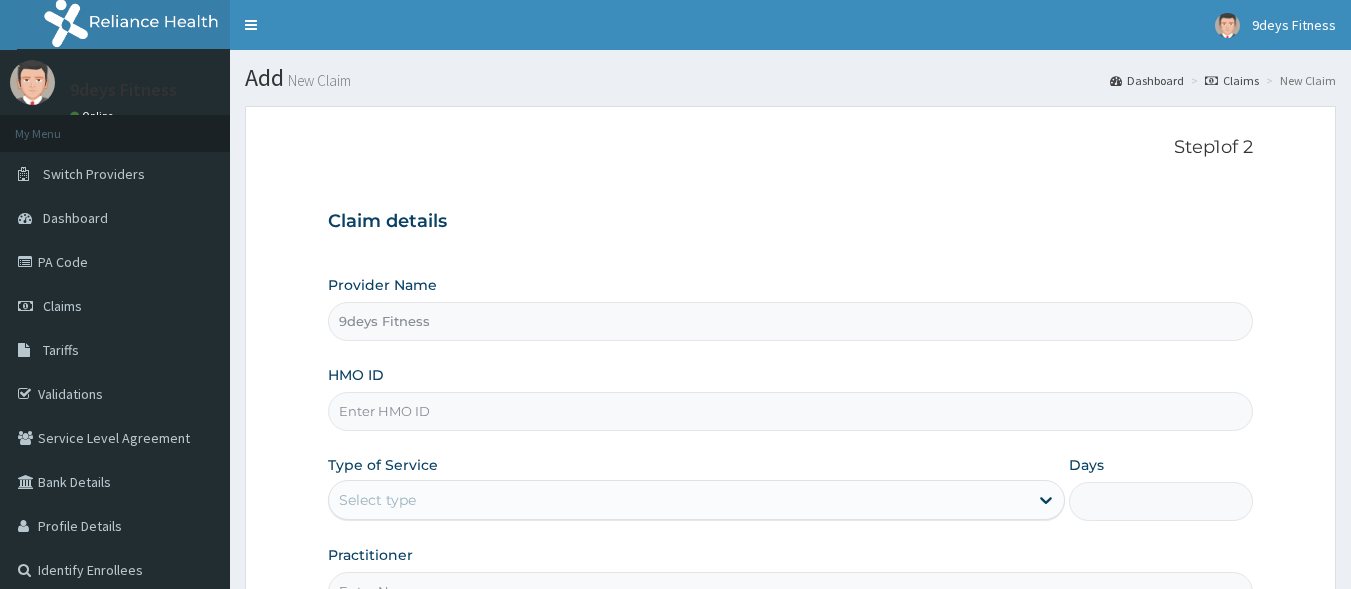type on "1" 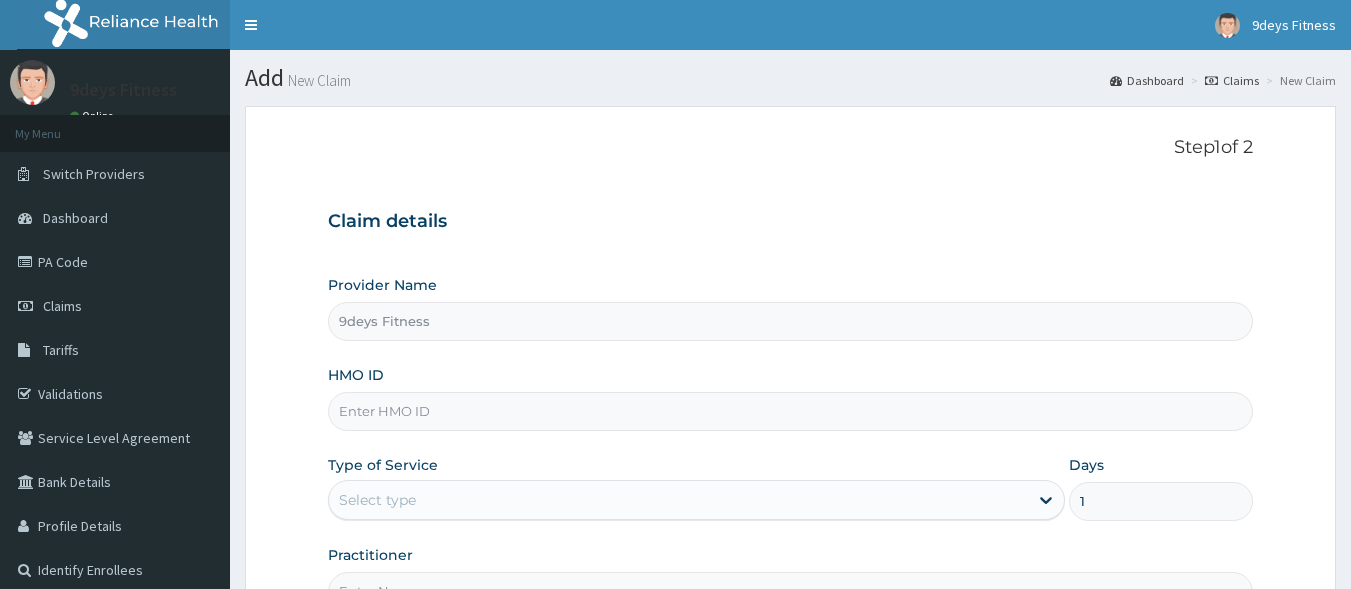 scroll, scrollTop: 0, scrollLeft: 0, axis: both 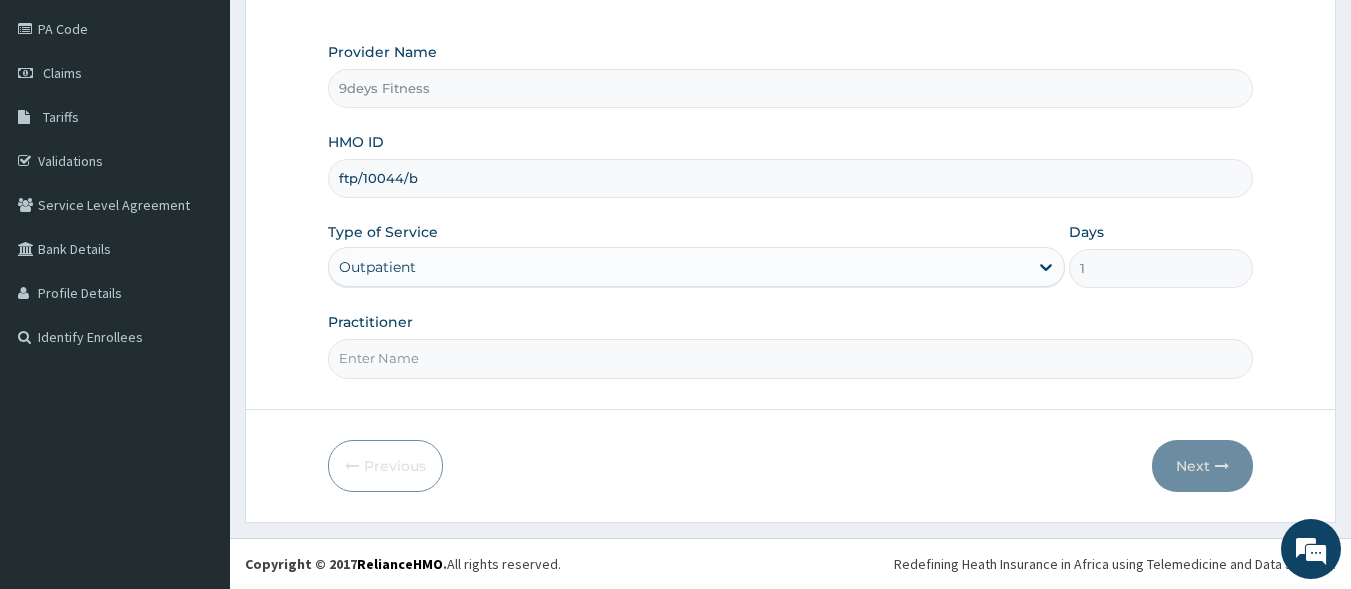 type on "ftp/10044/b" 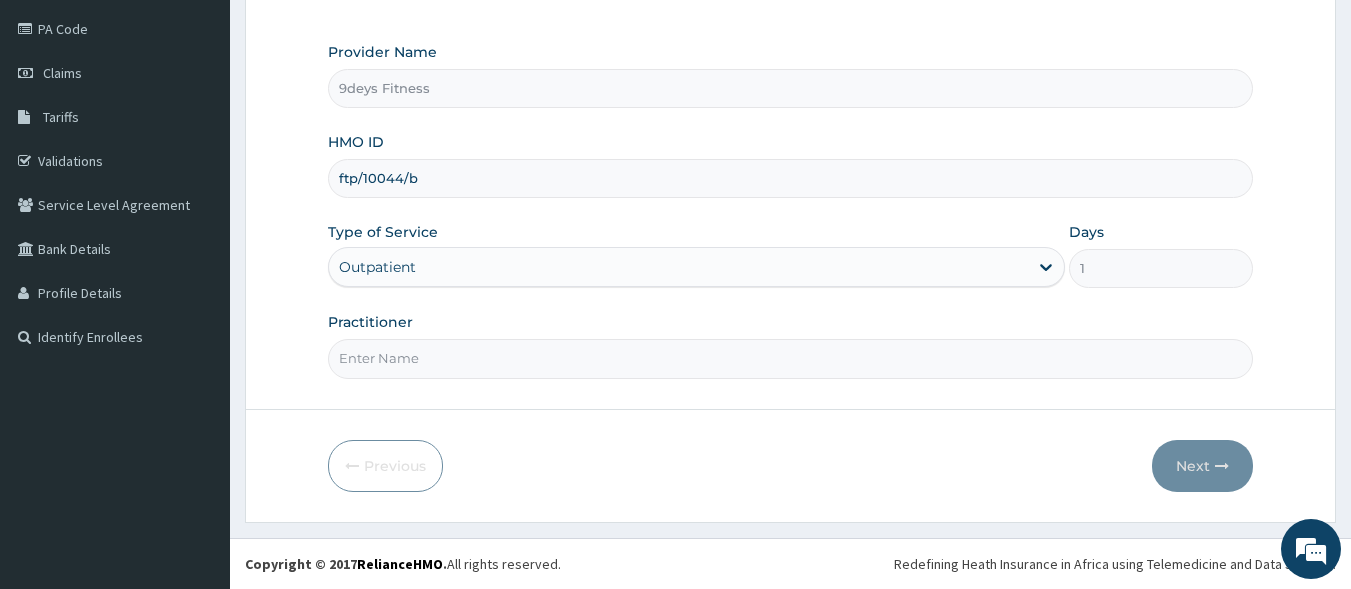 type on "mr [LAST]" 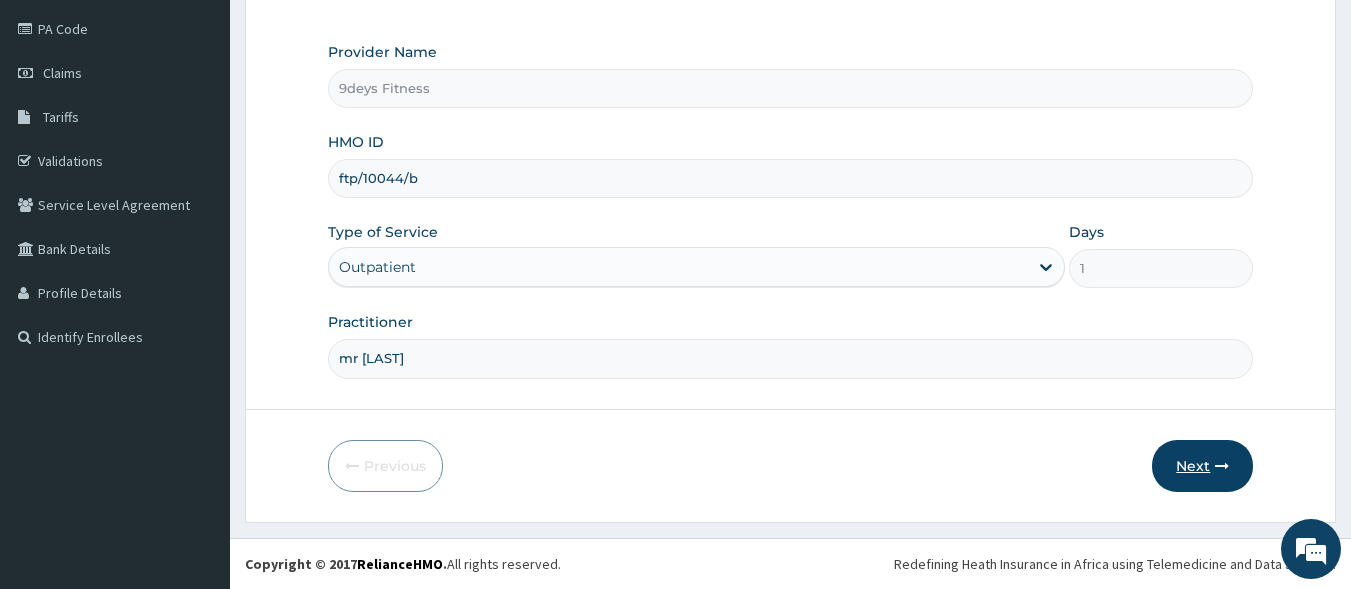 click on "Next" at bounding box center (1202, 466) 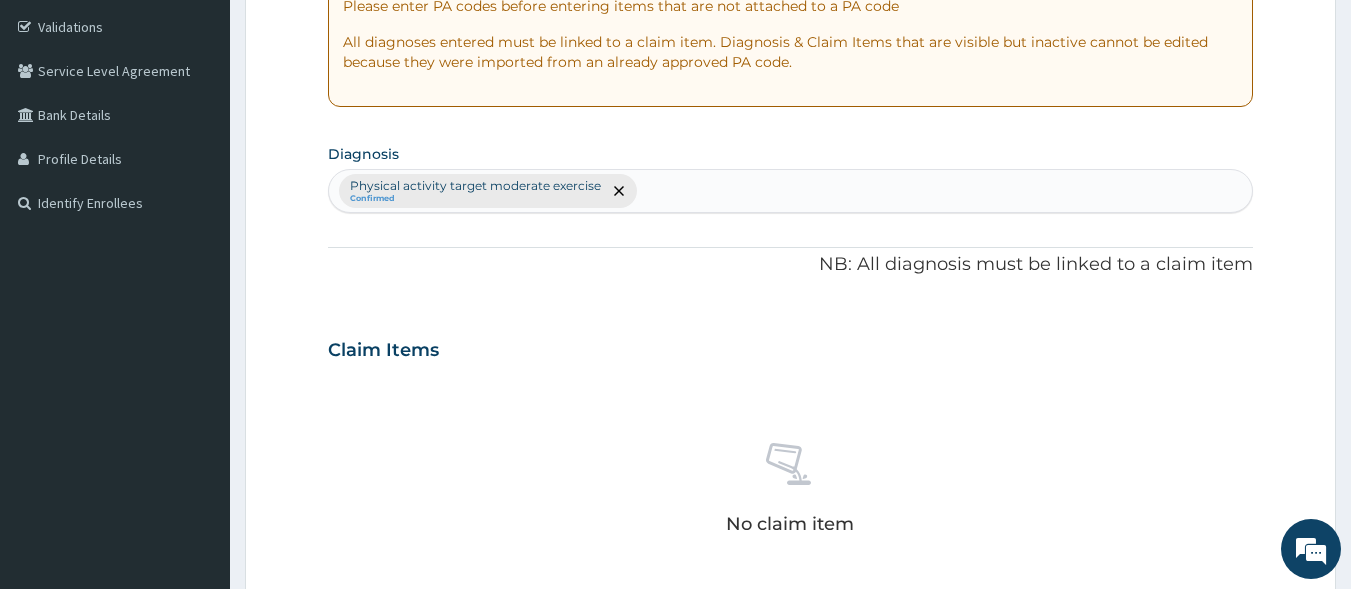 scroll, scrollTop: 533, scrollLeft: 0, axis: vertical 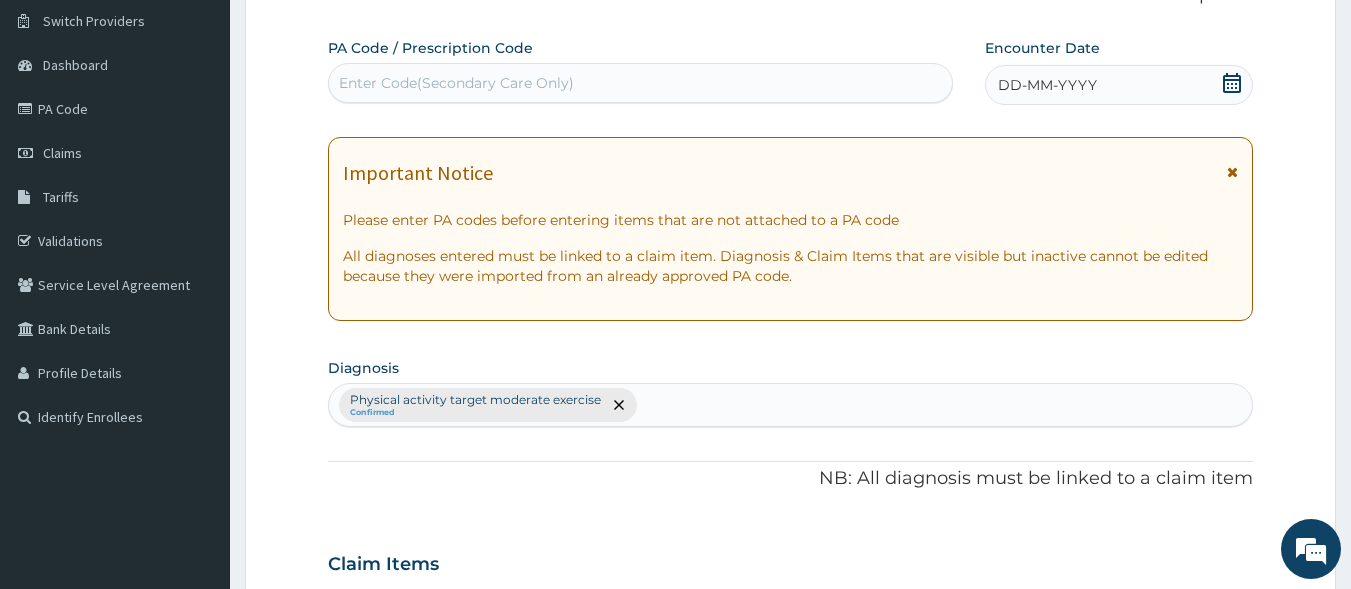 click on "Enter Code(Secondary Care Only)" at bounding box center (641, 83) 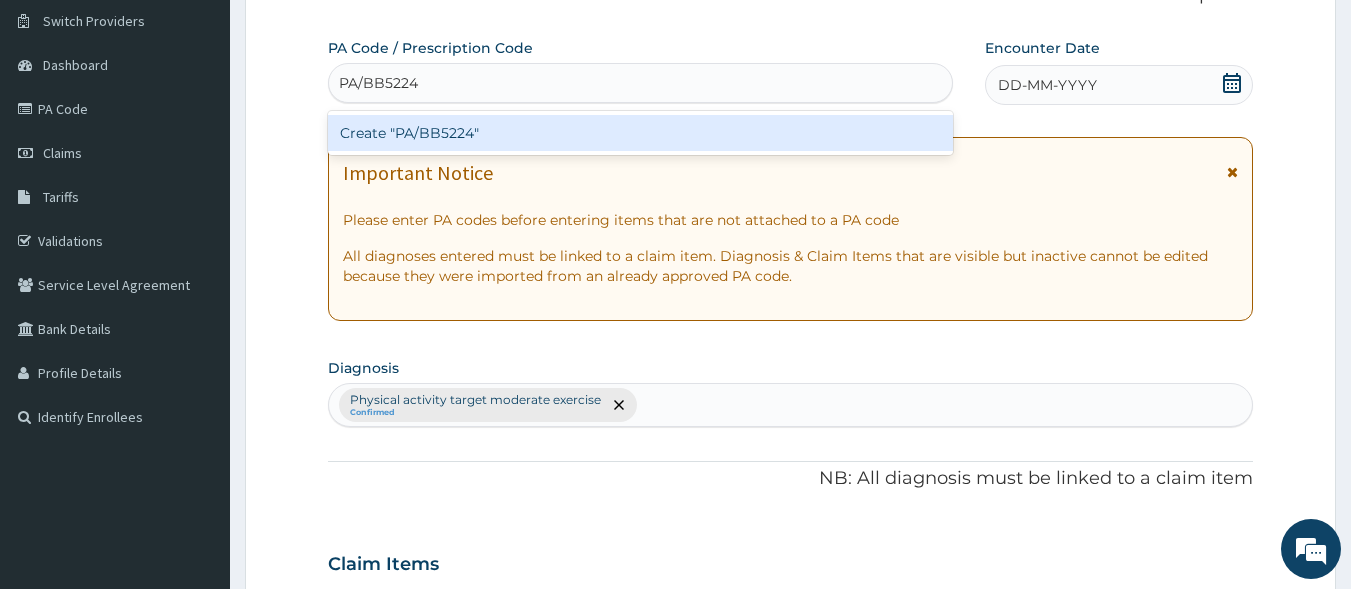 click on "Create "PA/BB5224"" at bounding box center [641, 133] 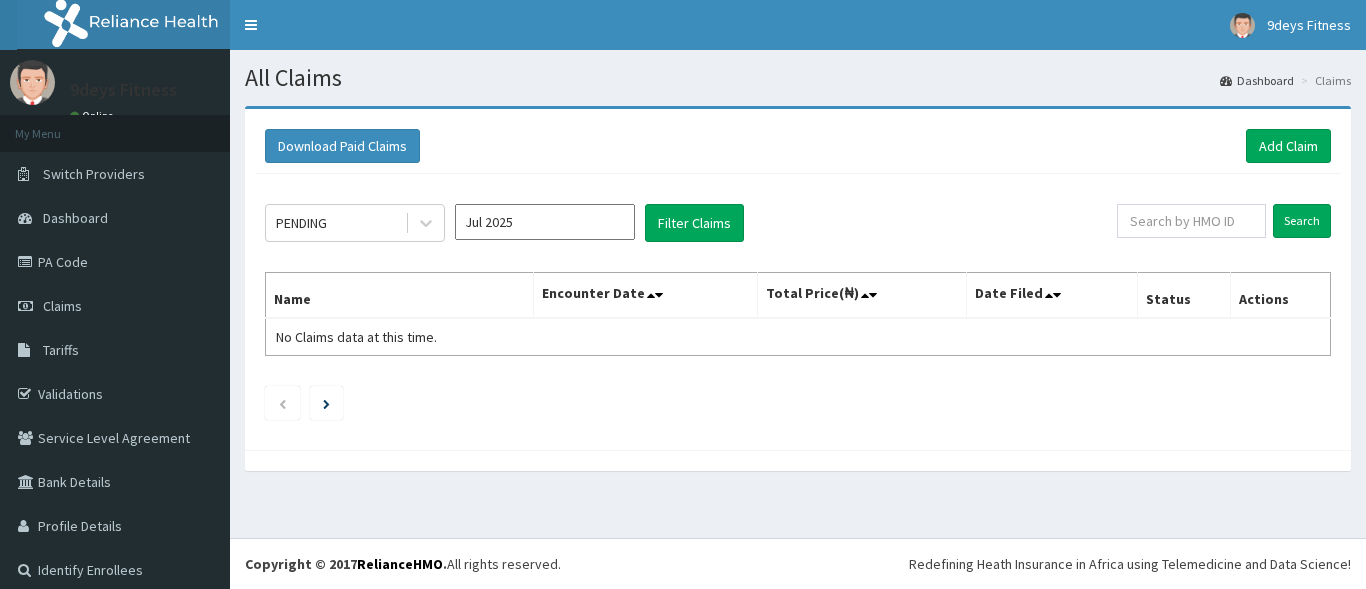 scroll, scrollTop: 0, scrollLeft: 0, axis: both 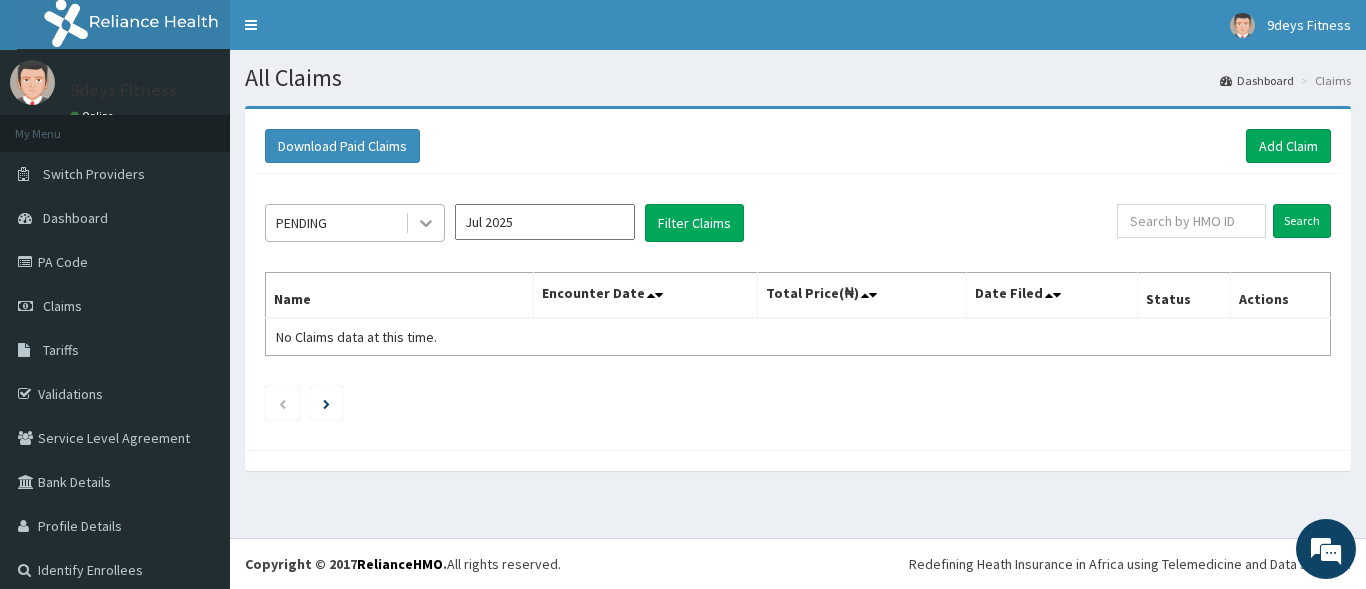 click 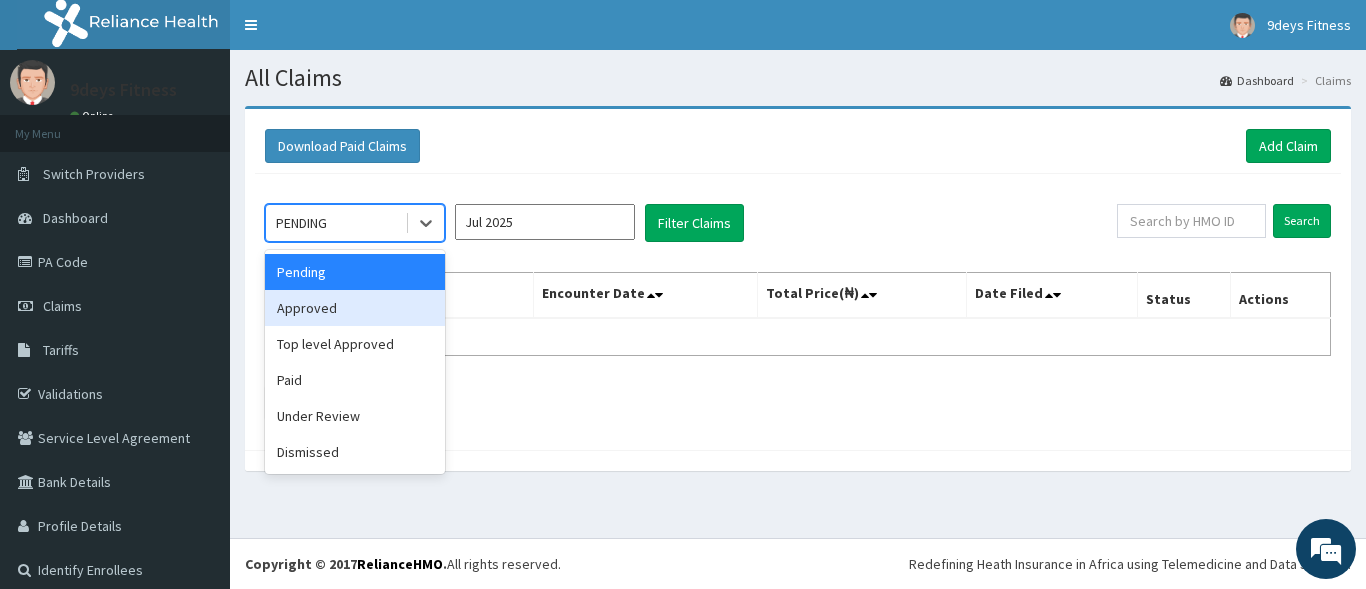 click on "Approved" at bounding box center (355, 308) 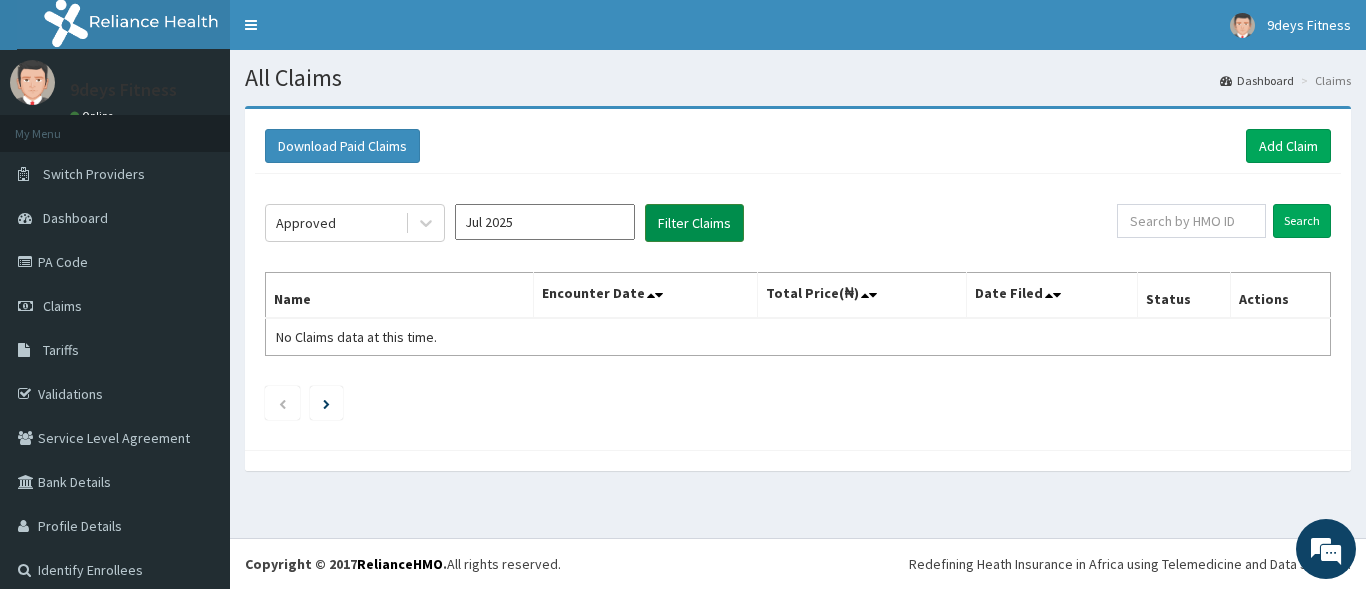 click on "Filter Claims" at bounding box center (694, 223) 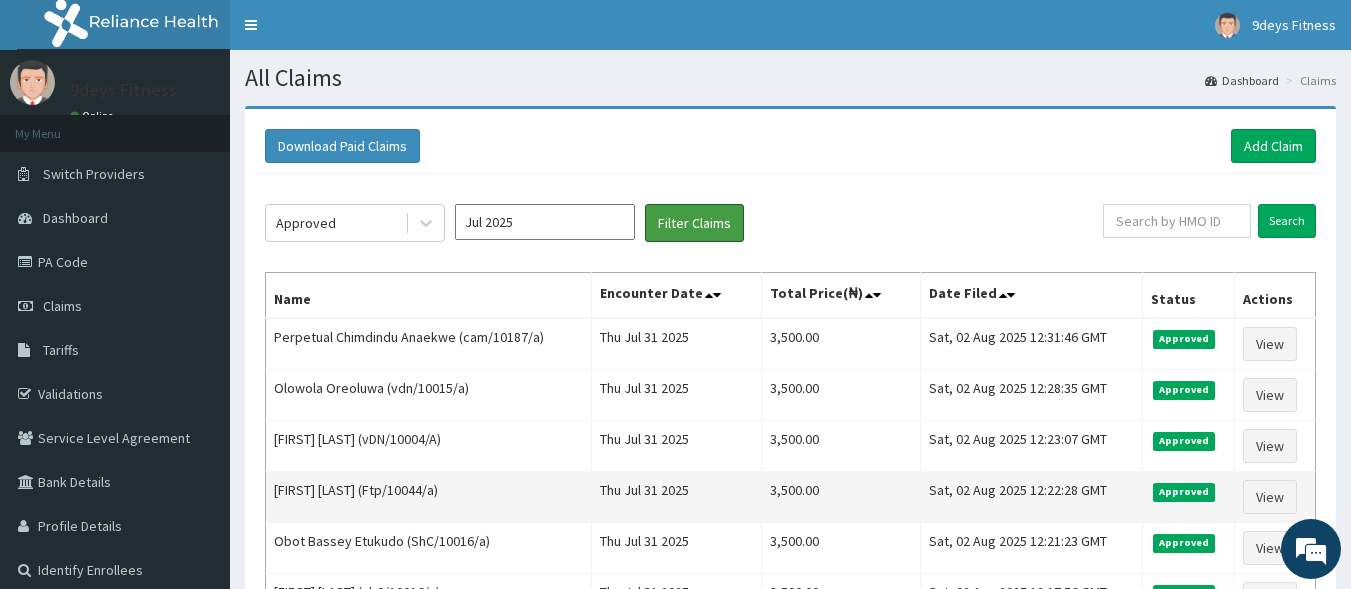 scroll, scrollTop: 0, scrollLeft: 0, axis: both 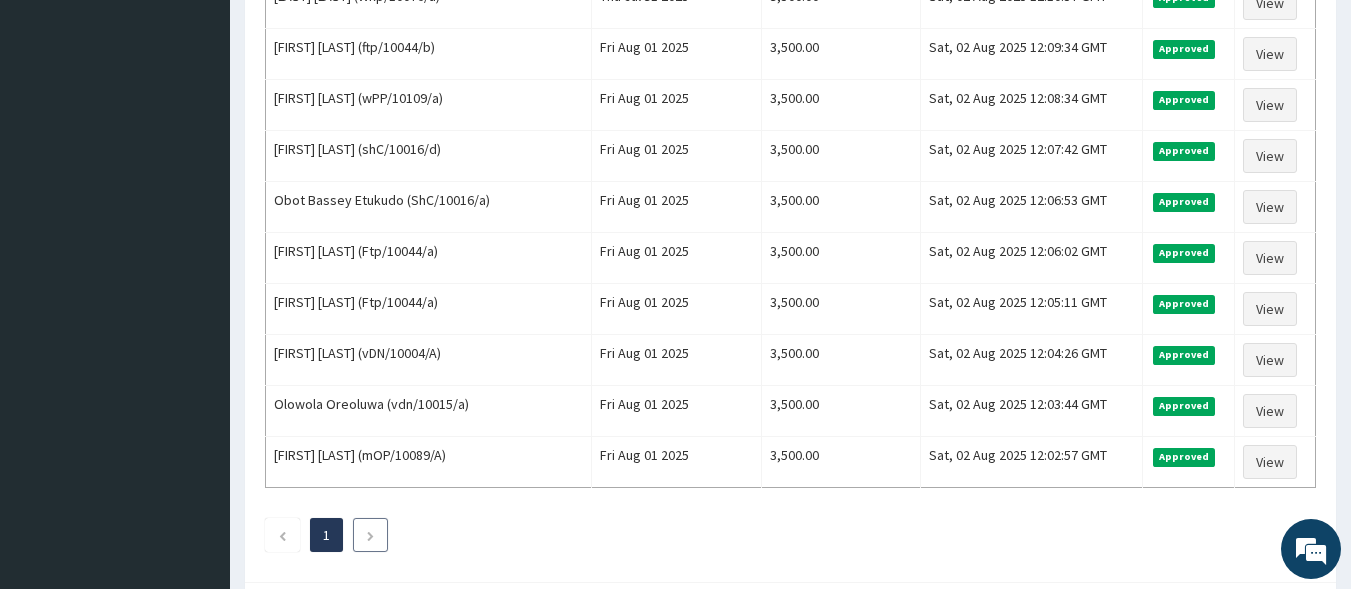 click at bounding box center (370, 535) 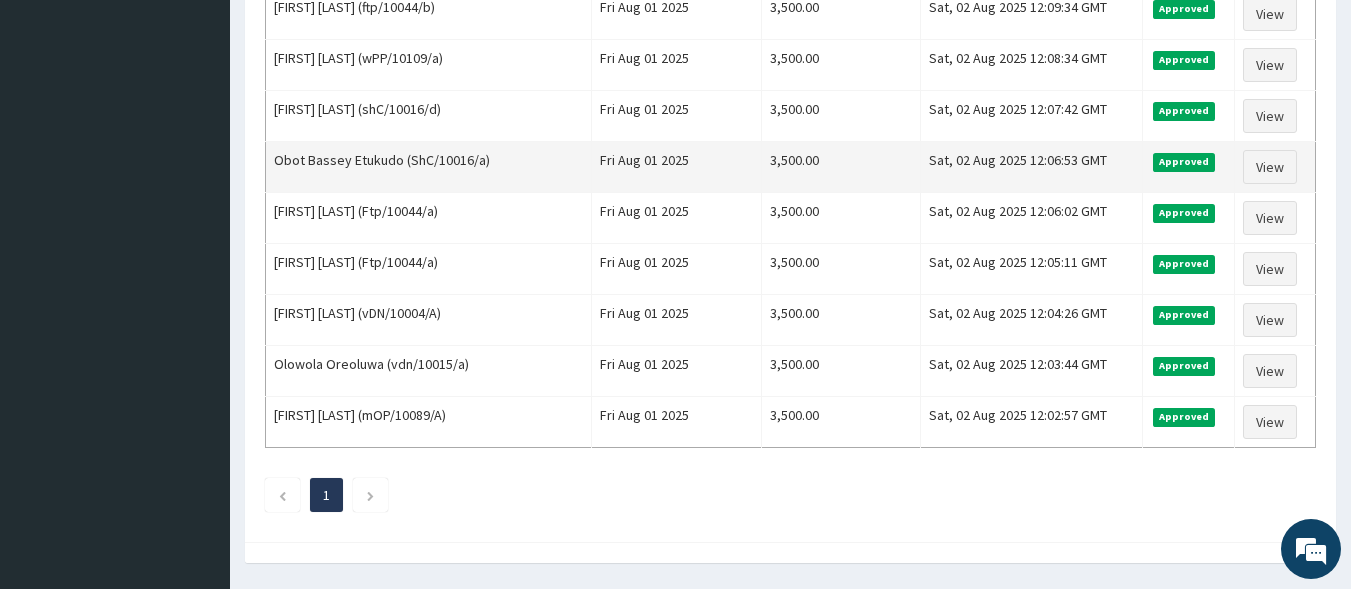 scroll, scrollTop: 900, scrollLeft: 0, axis: vertical 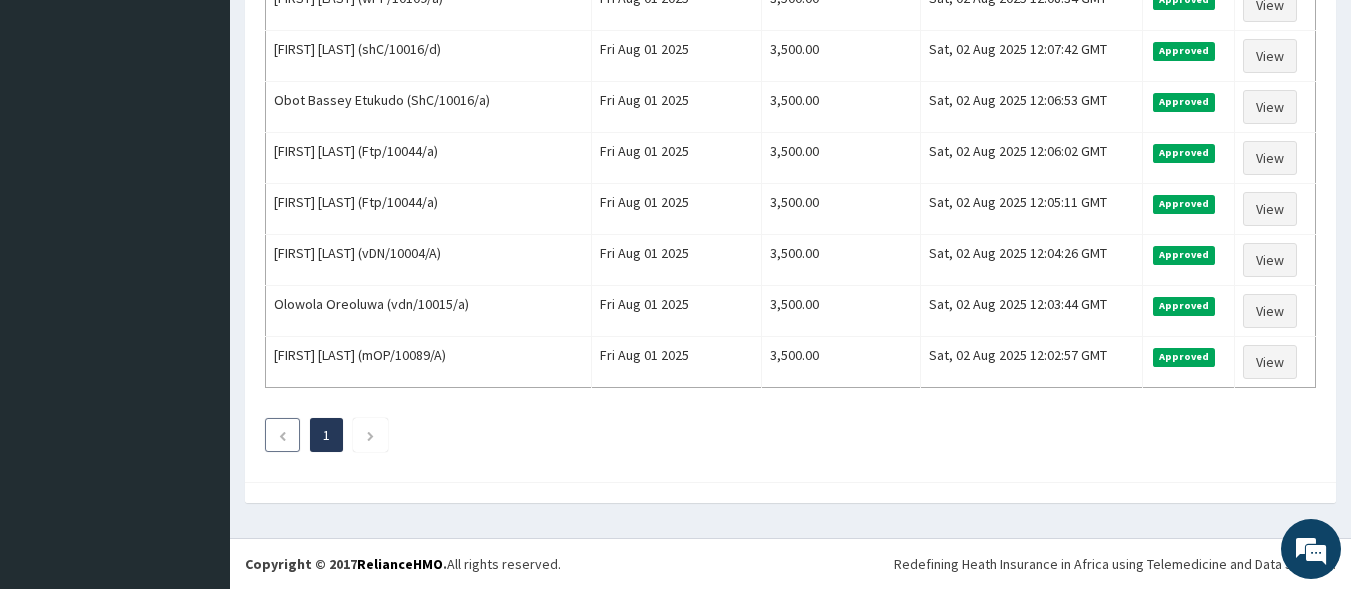 click at bounding box center [282, 436] 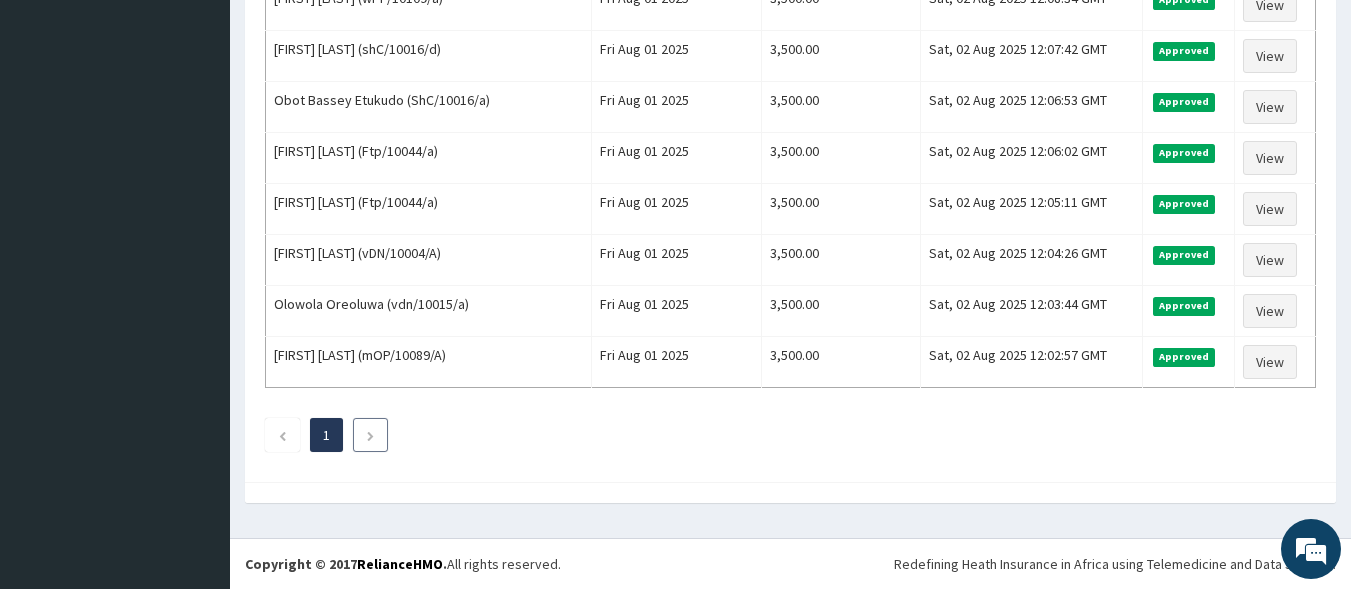 click at bounding box center [370, 436] 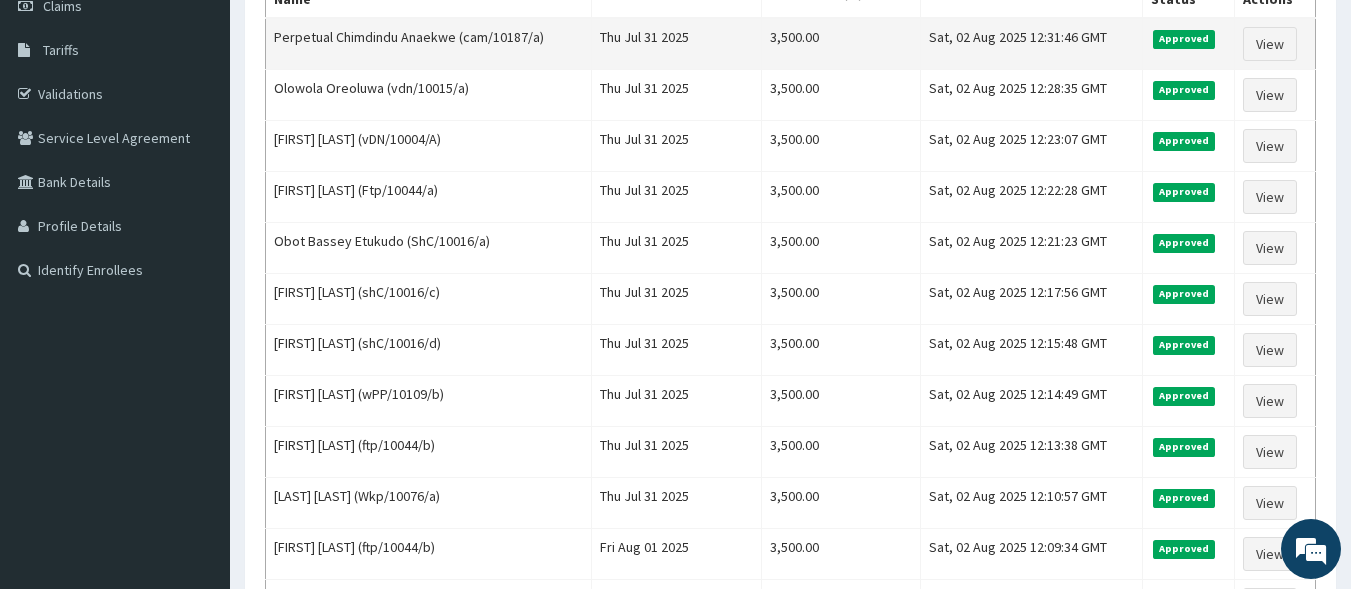 scroll, scrollTop: 200, scrollLeft: 0, axis: vertical 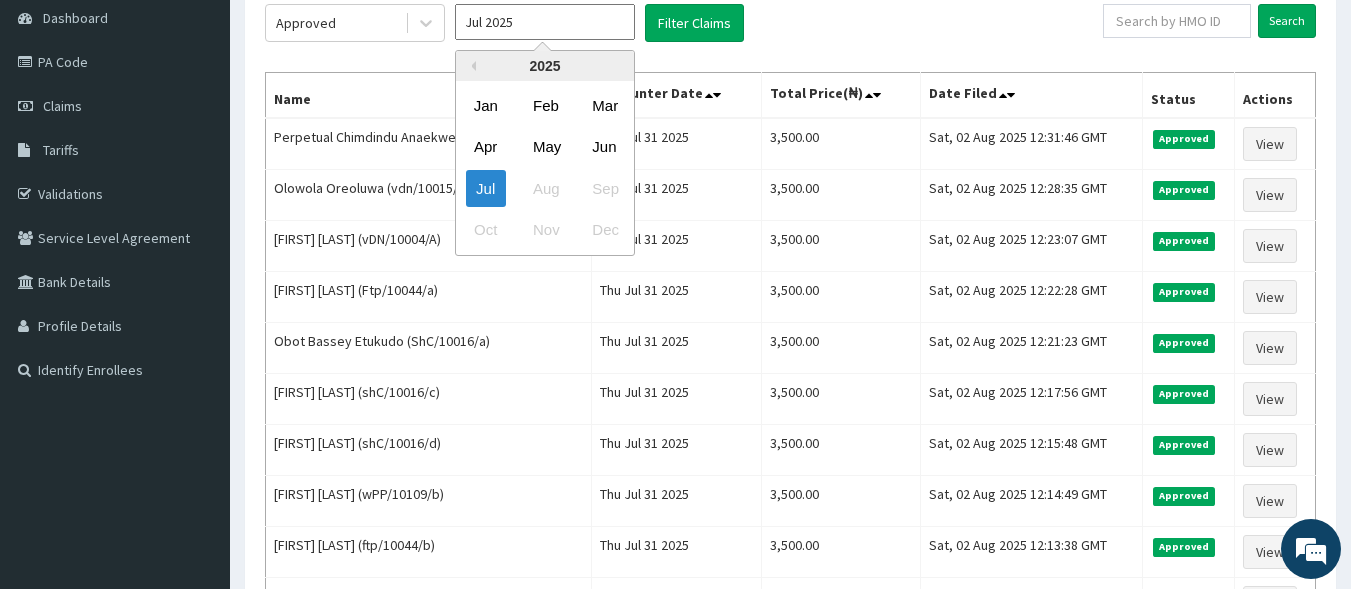 click on "Jul 2025" at bounding box center [545, 22] 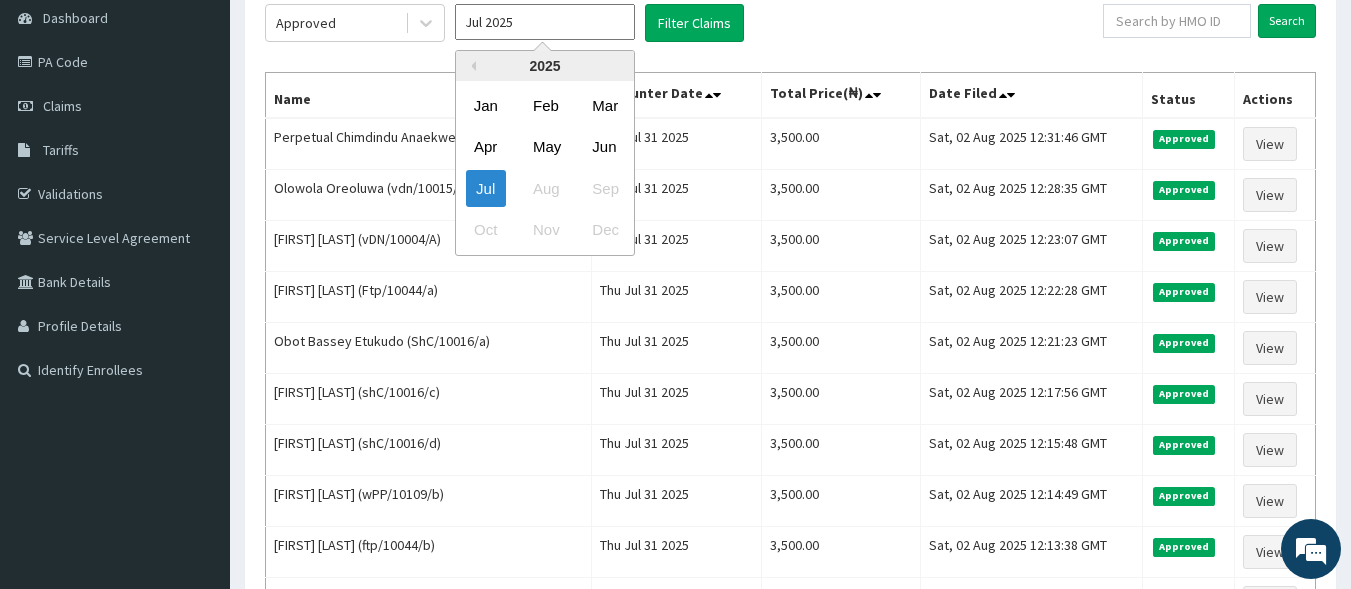 click on "Jul Aug Sep" at bounding box center [545, 188] 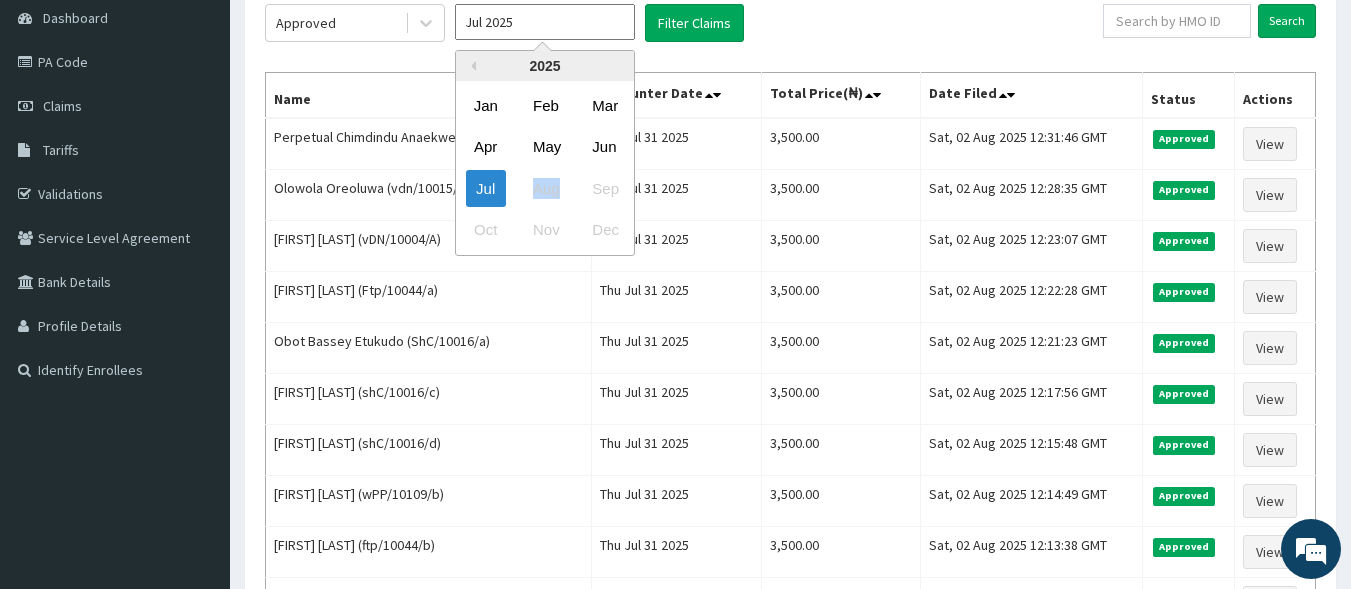 click on "Jul Aug Sep" at bounding box center (545, 188) 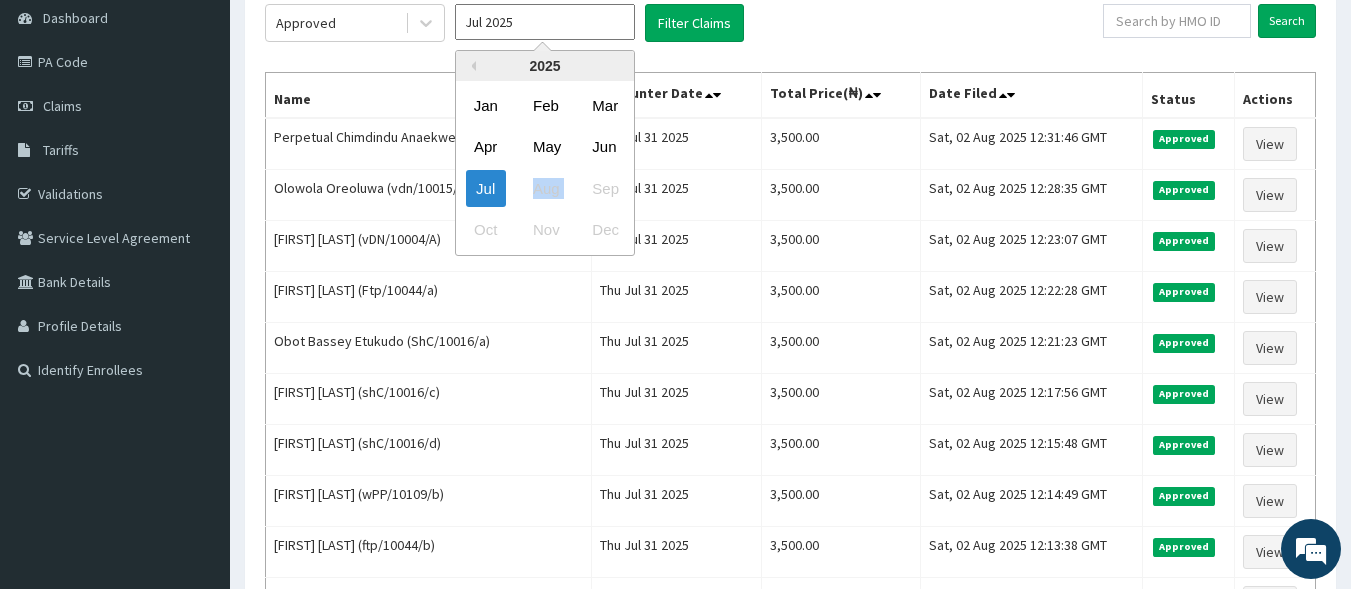 click on "Jul Aug Sep" at bounding box center (545, 188) 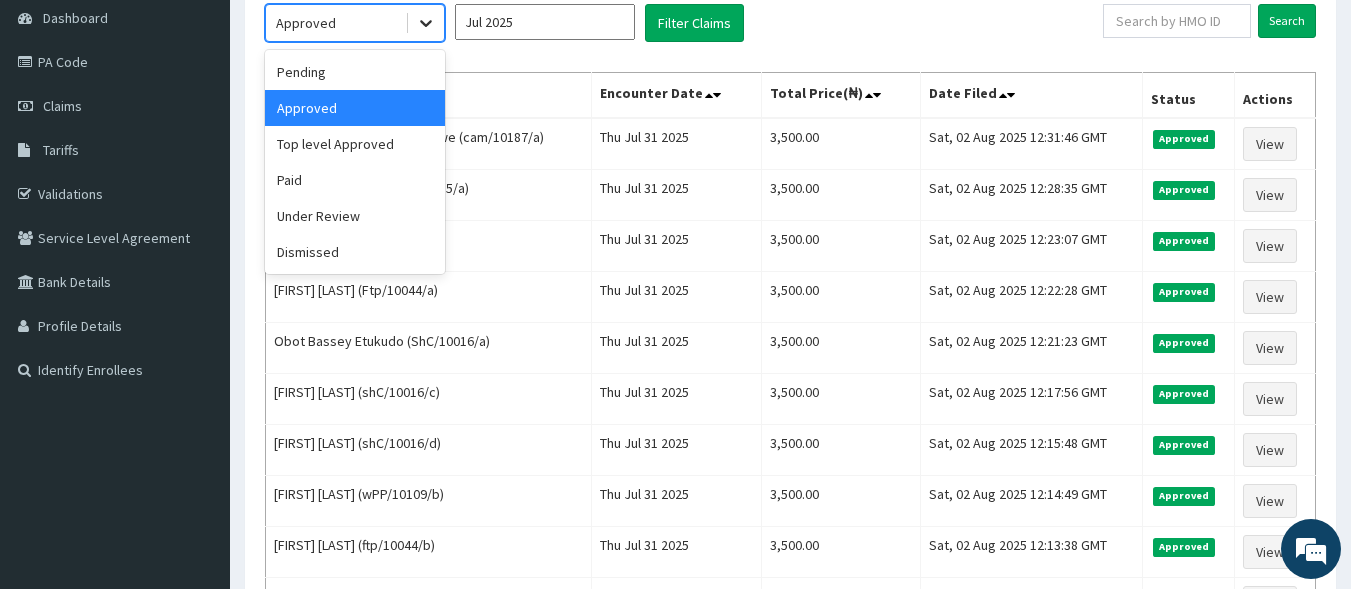 click 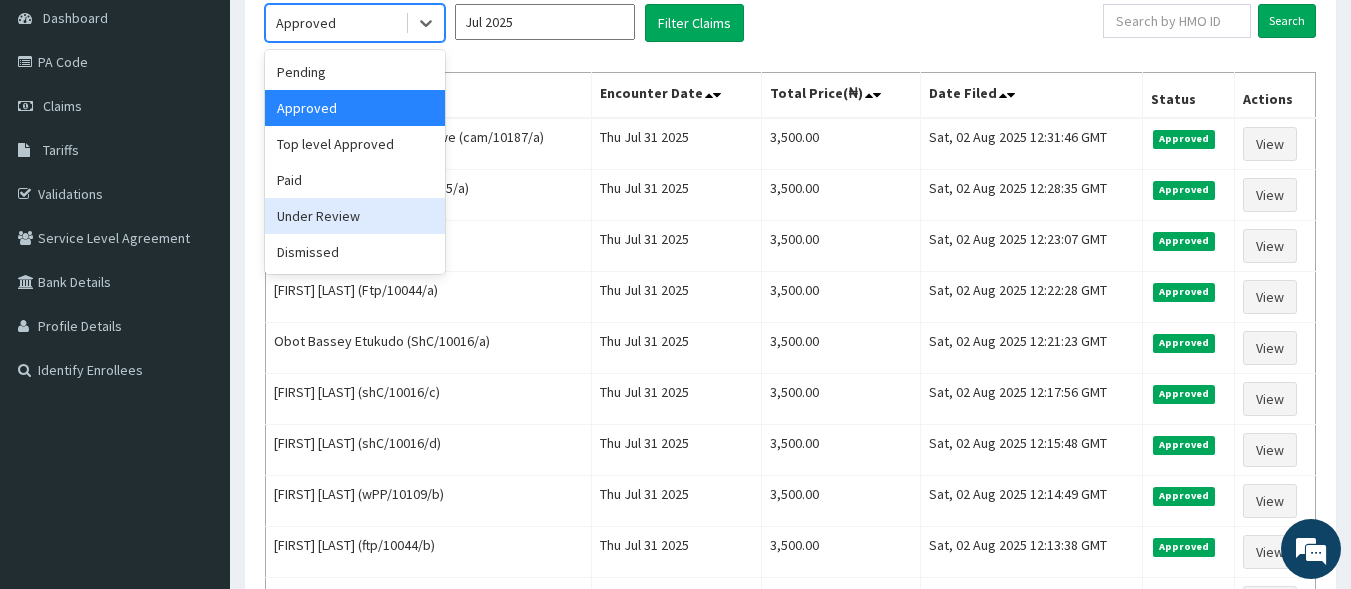 click on "Under Review" at bounding box center [355, 216] 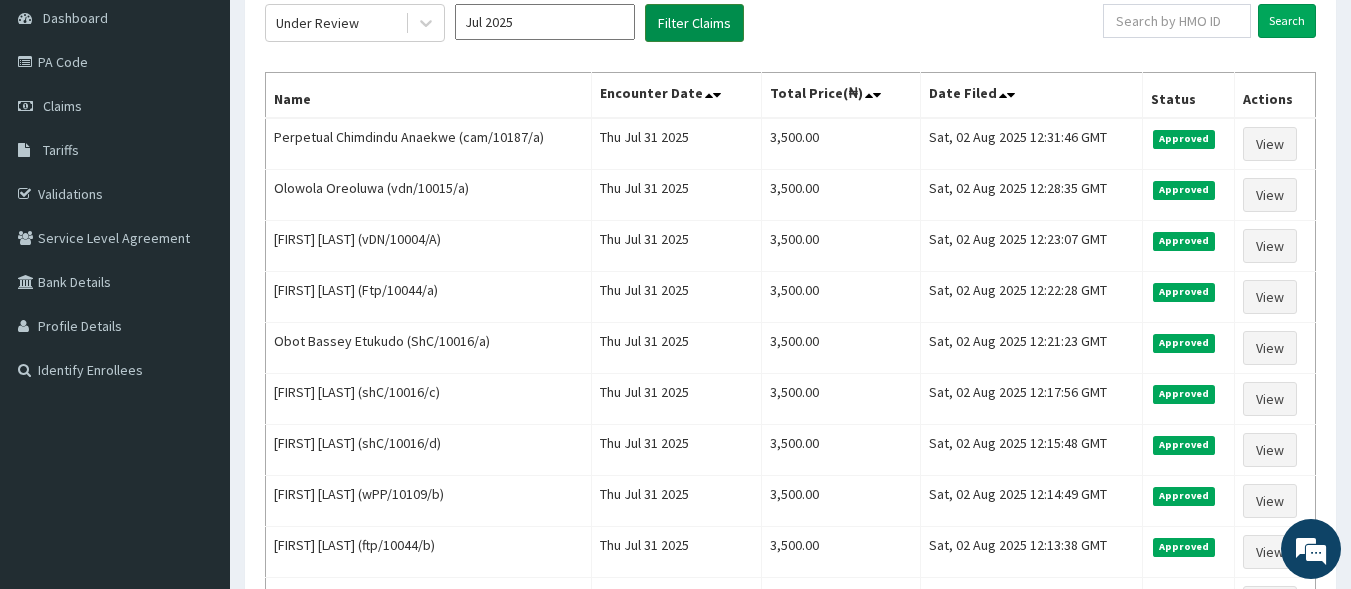 click on "Filter Claims" at bounding box center (694, 23) 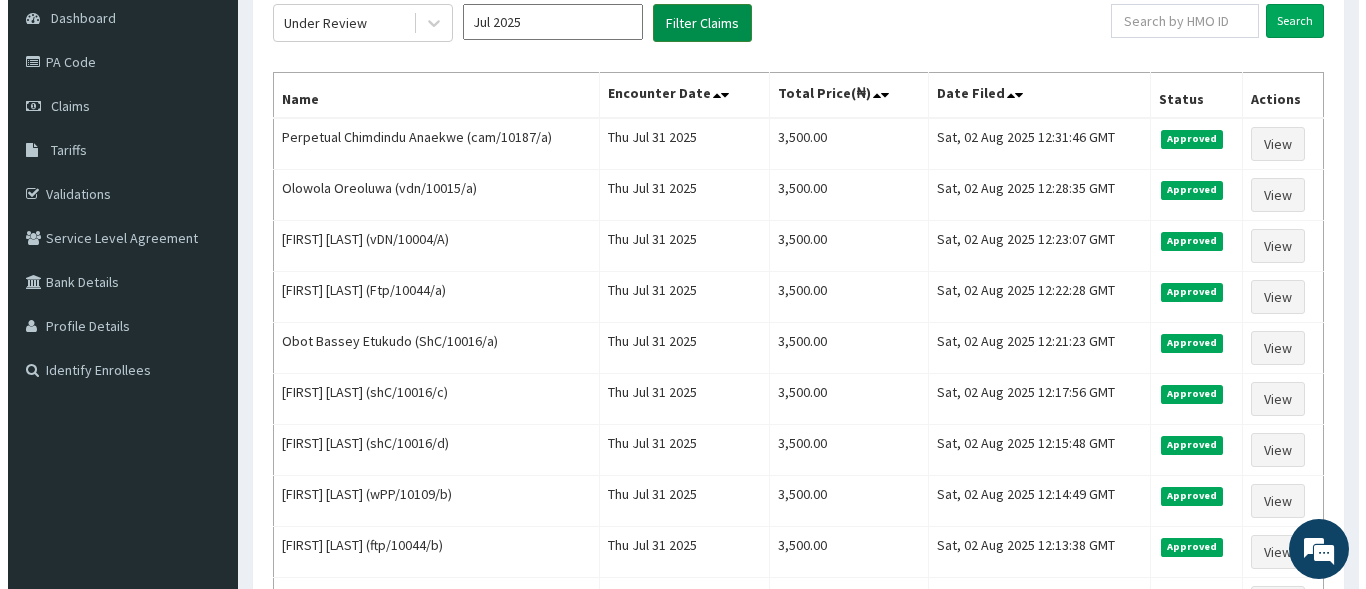 scroll, scrollTop: 0, scrollLeft: 0, axis: both 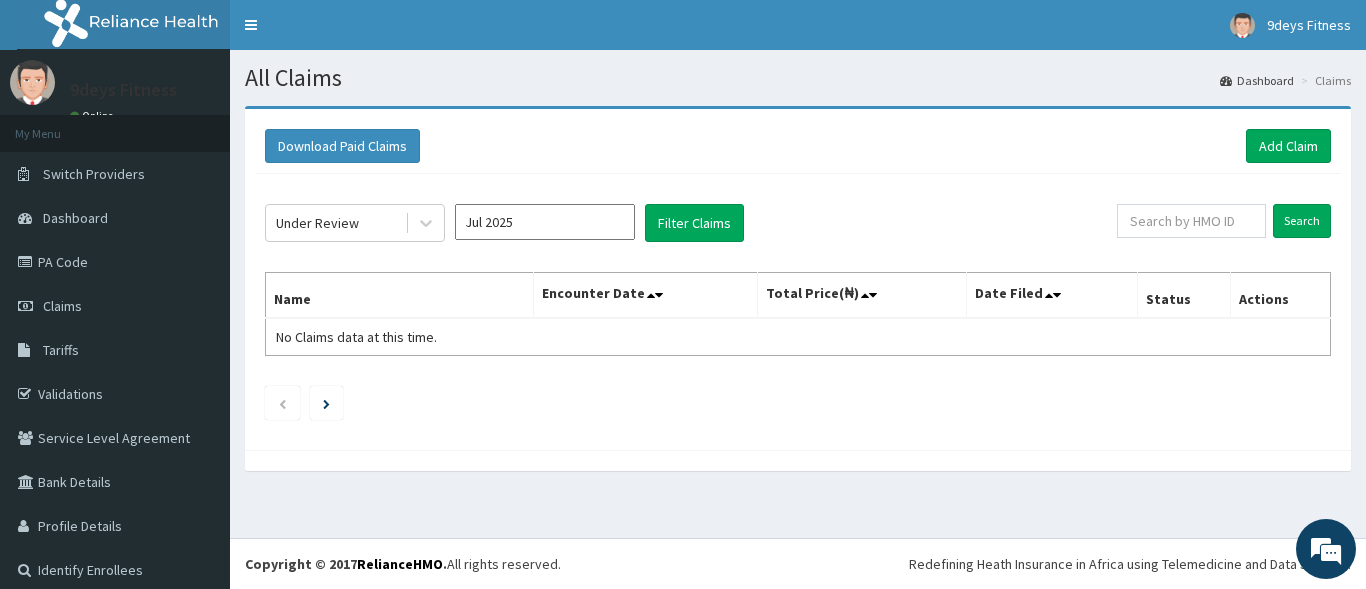 click on "Jul 2025" at bounding box center [545, 222] 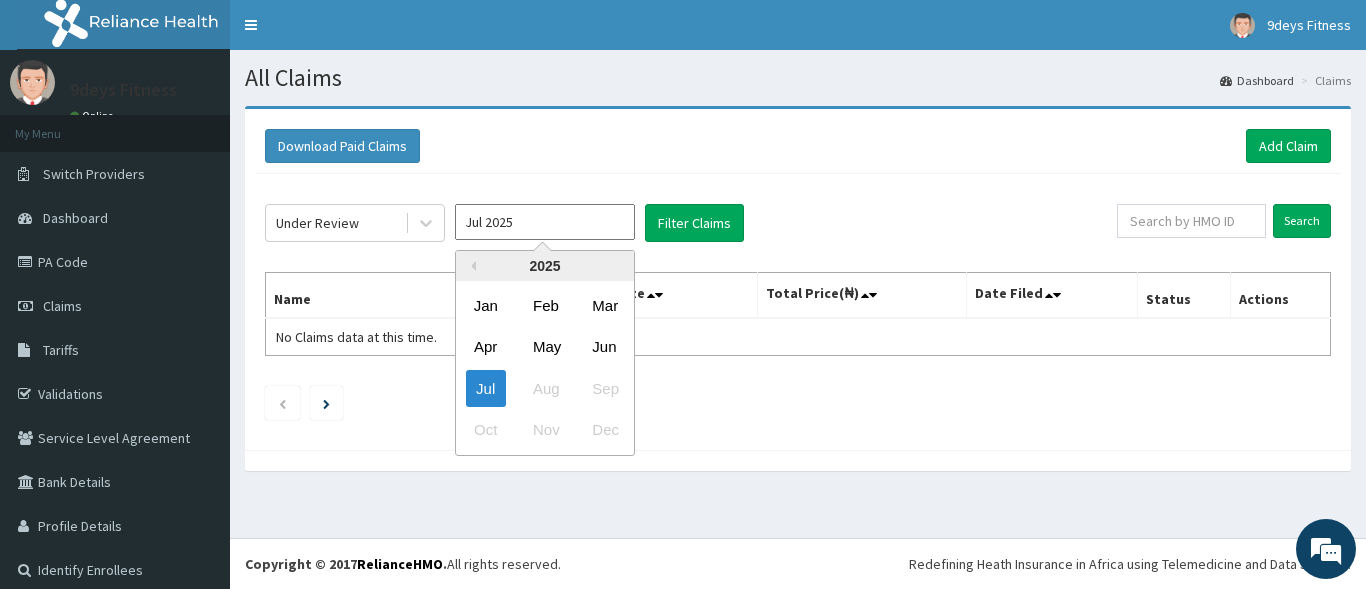 click on "Jul Aug Sep" at bounding box center (545, 388) 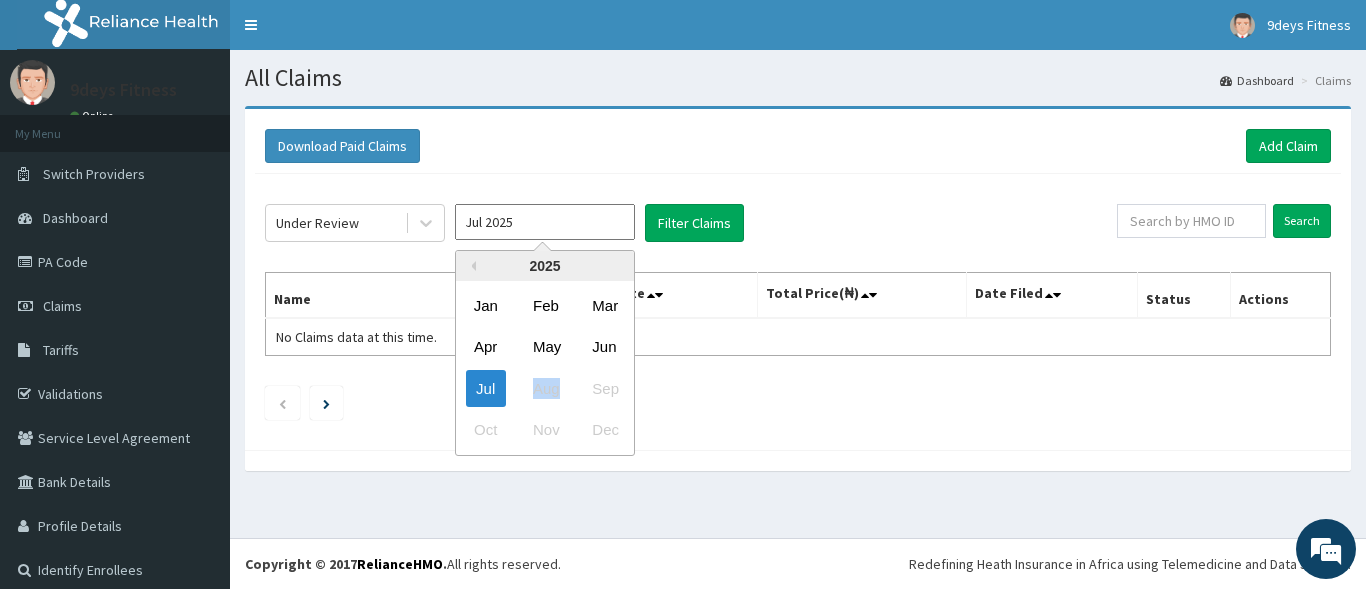click on "Jul Aug Sep" at bounding box center (545, 388) 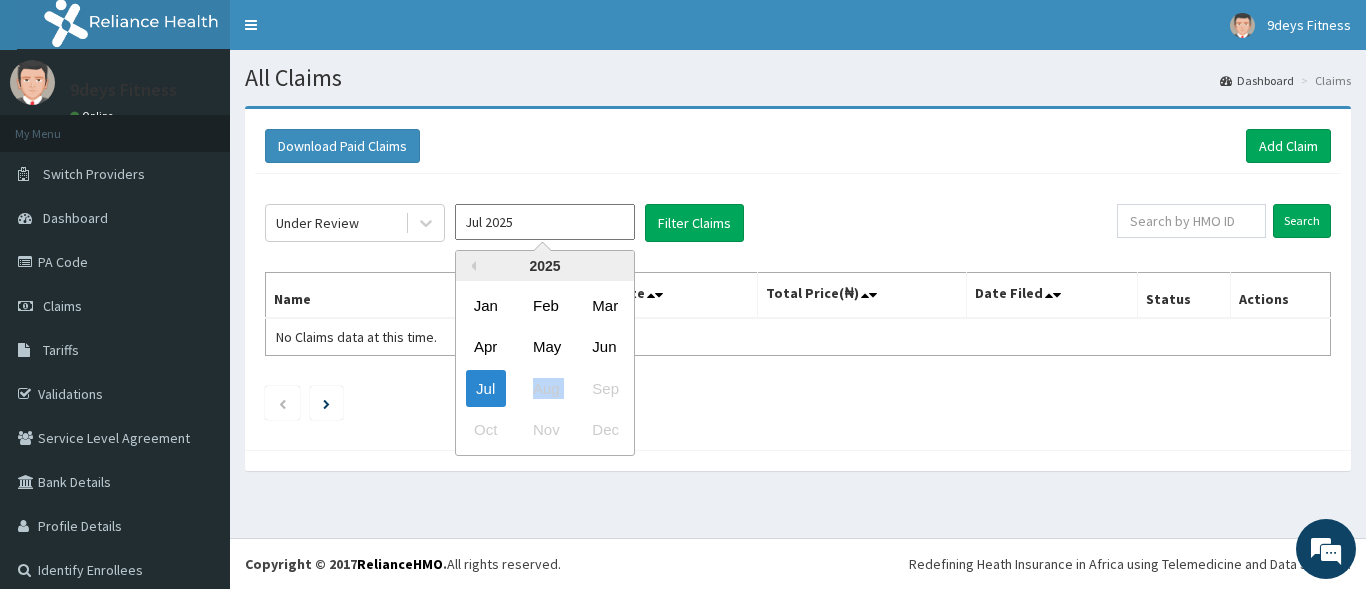 click on "Jul Aug Sep" at bounding box center [545, 388] 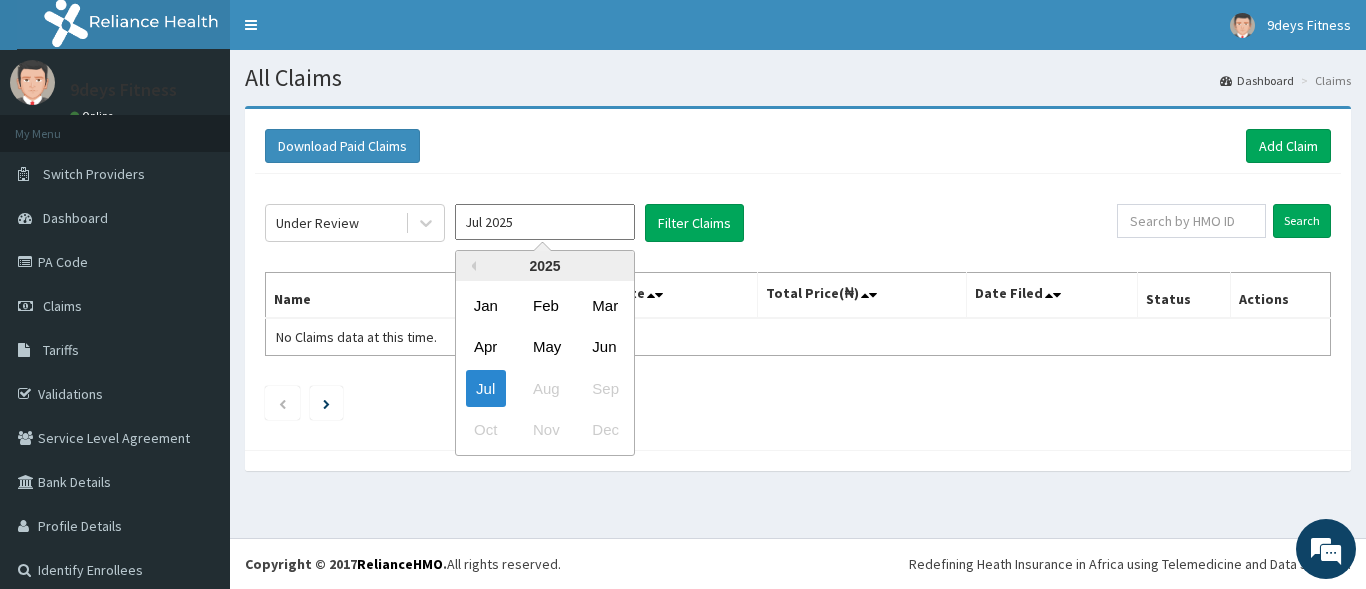 drag, startPoint x: 550, startPoint y: 363, endPoint x: 549, endPoint y: 387, distance: 24.020824 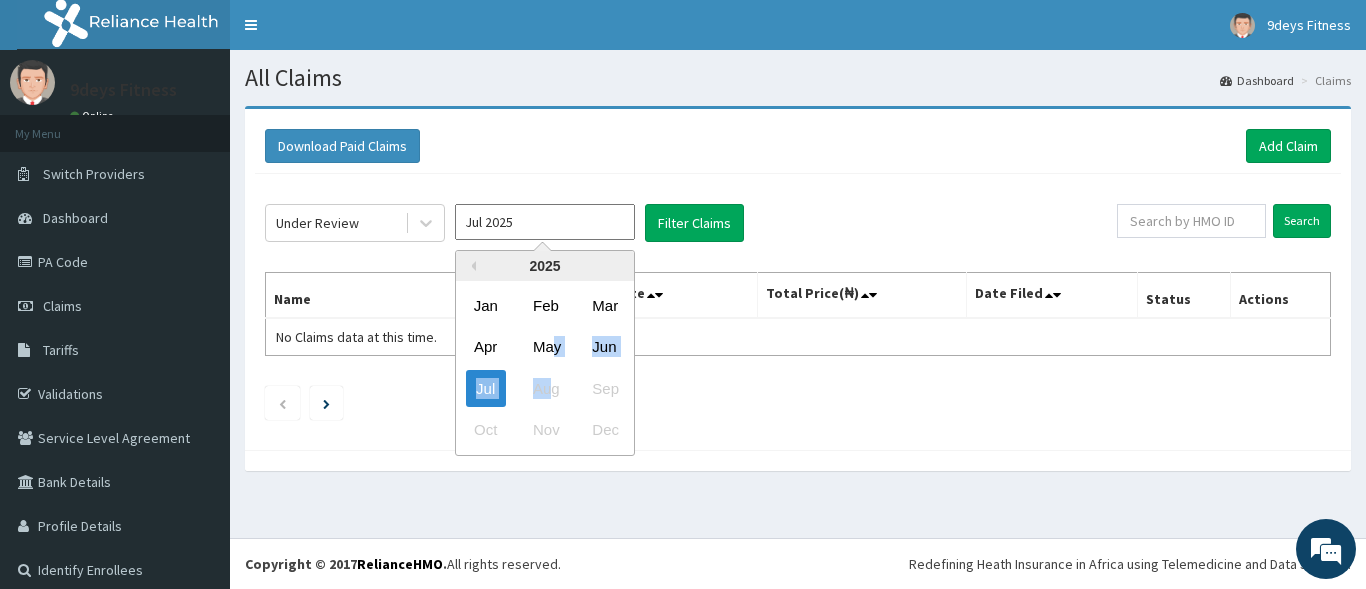 click on "Jul Aug Sep" at bounding box center [545, 388] 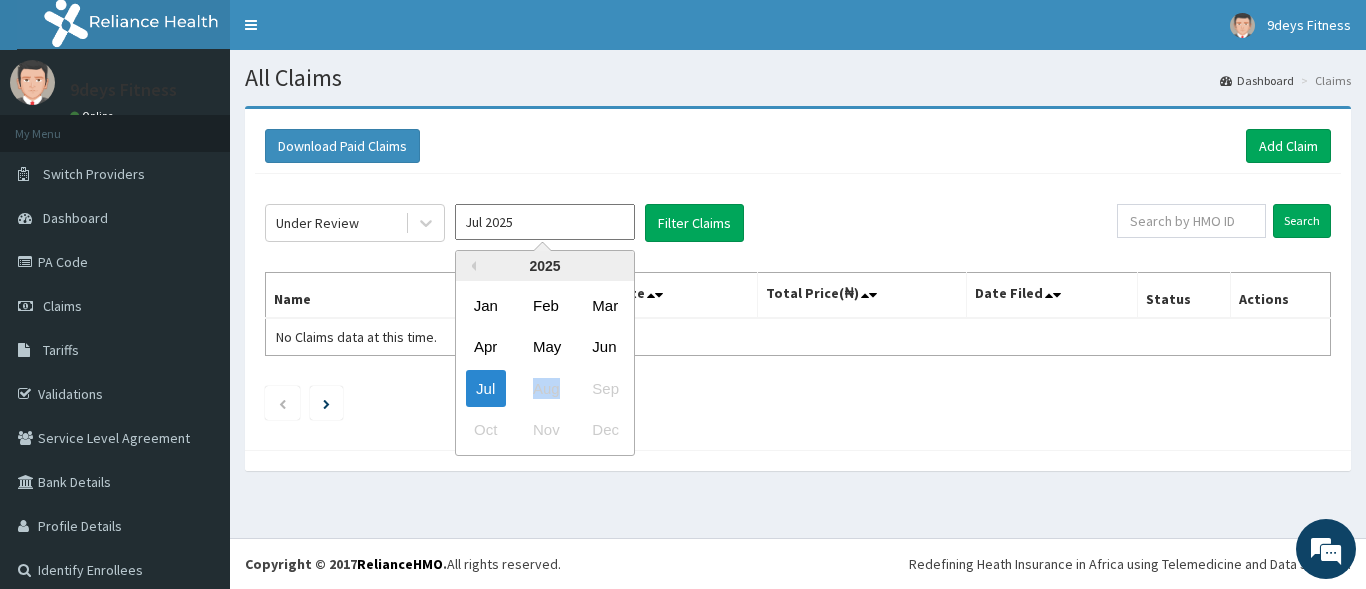 click on "Jul Aug Sep" at bounding box center [545, 388] 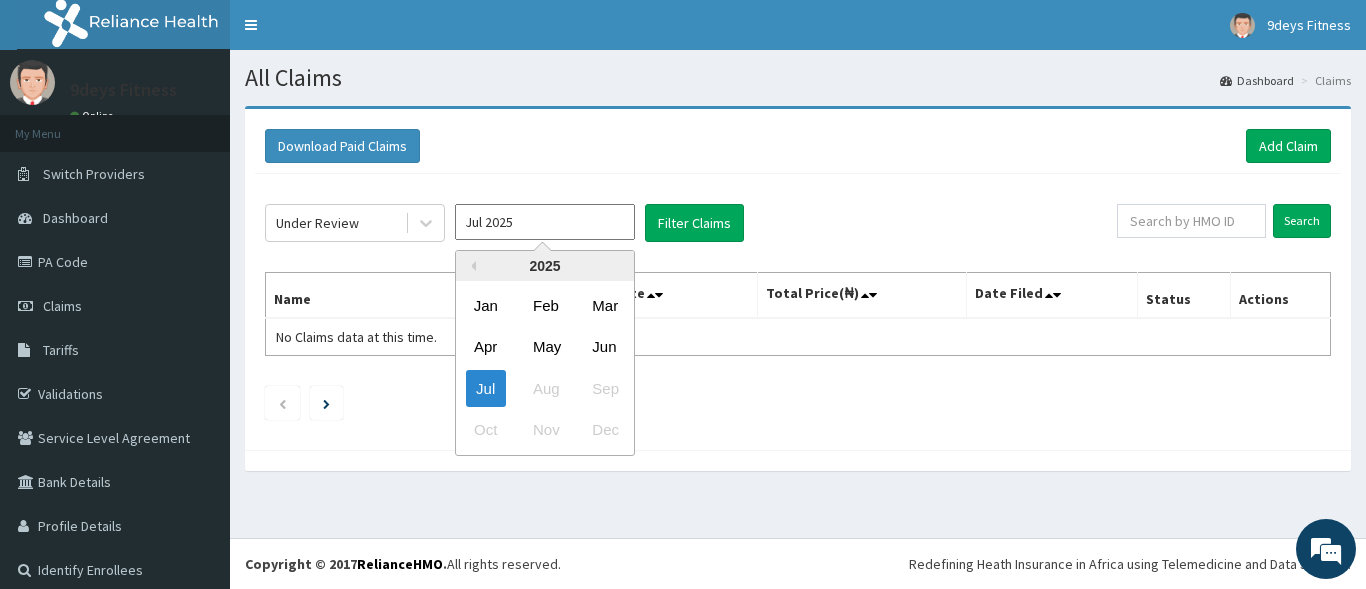 drag, startPoint x: 526, startPoint y: 218, endPoint x: 546, endPoint y: 245, distance: 33.600594 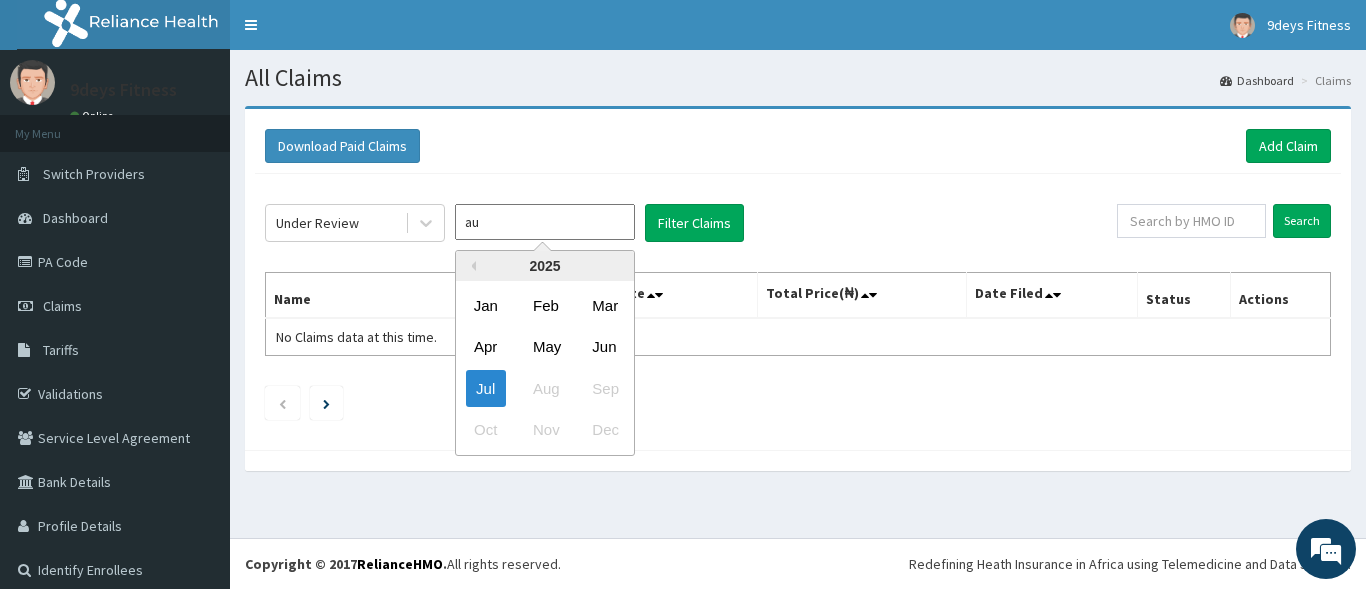 type on "a" 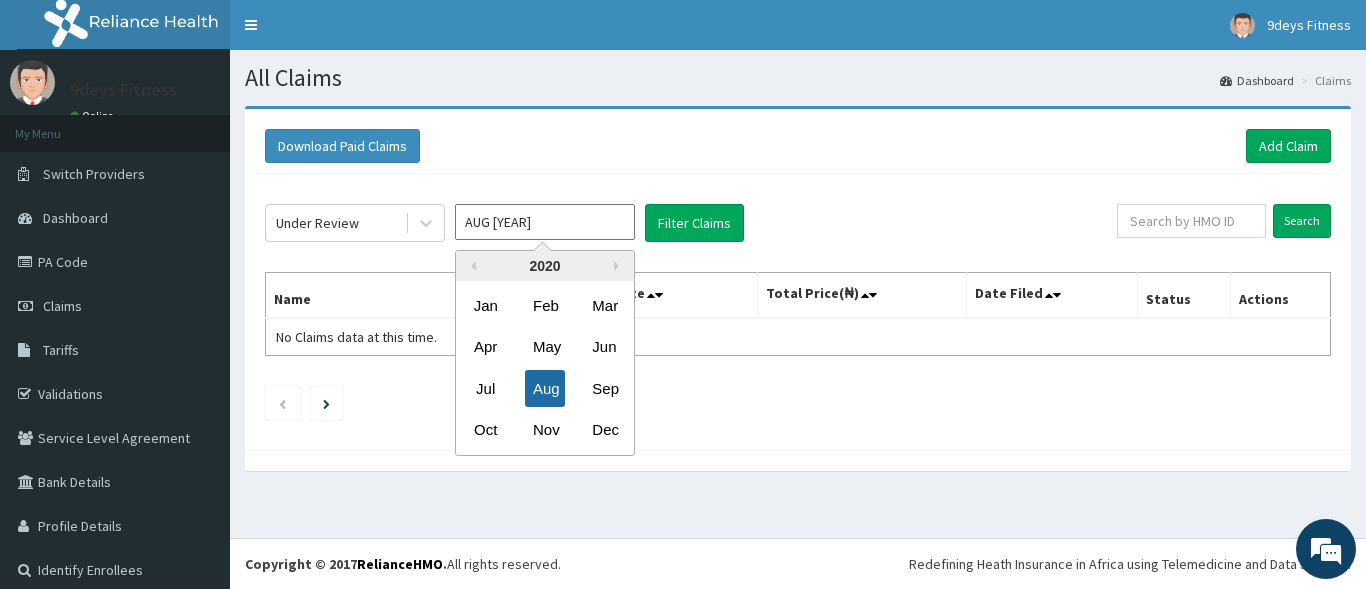 click on "Aug" at bounding box center (545, 388) 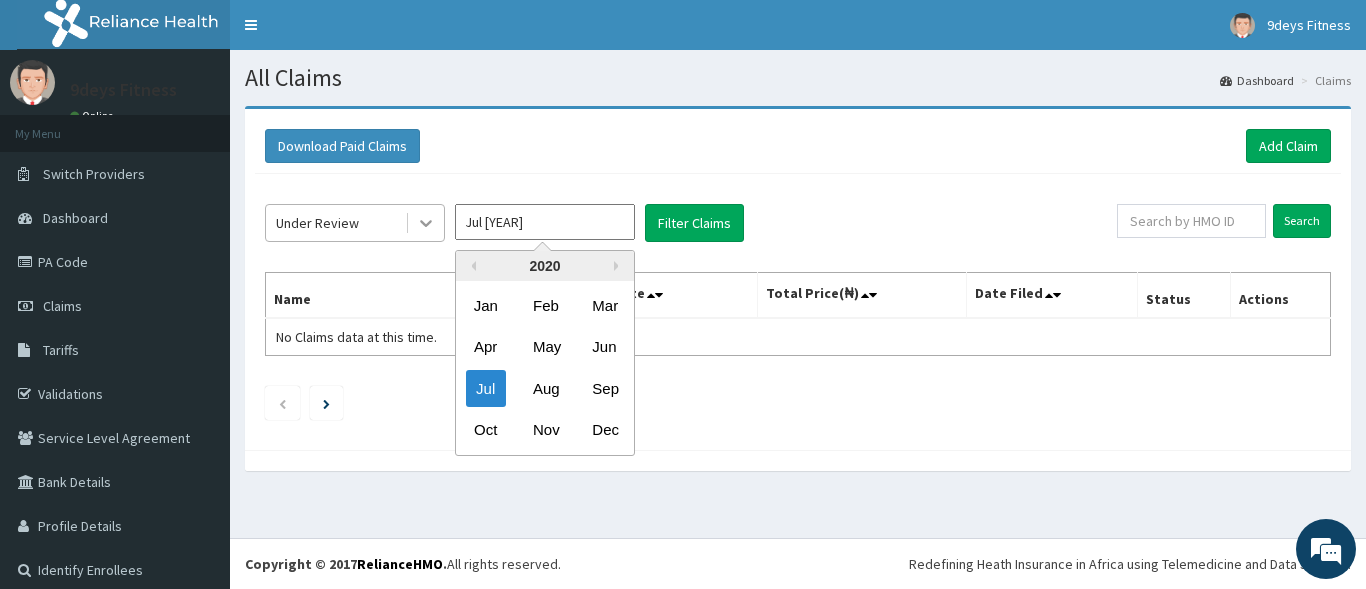 drag, startPoint x: 514, startPoint y: 221, endPoint x: 422, endPoint y: 241, distance: 94.14882 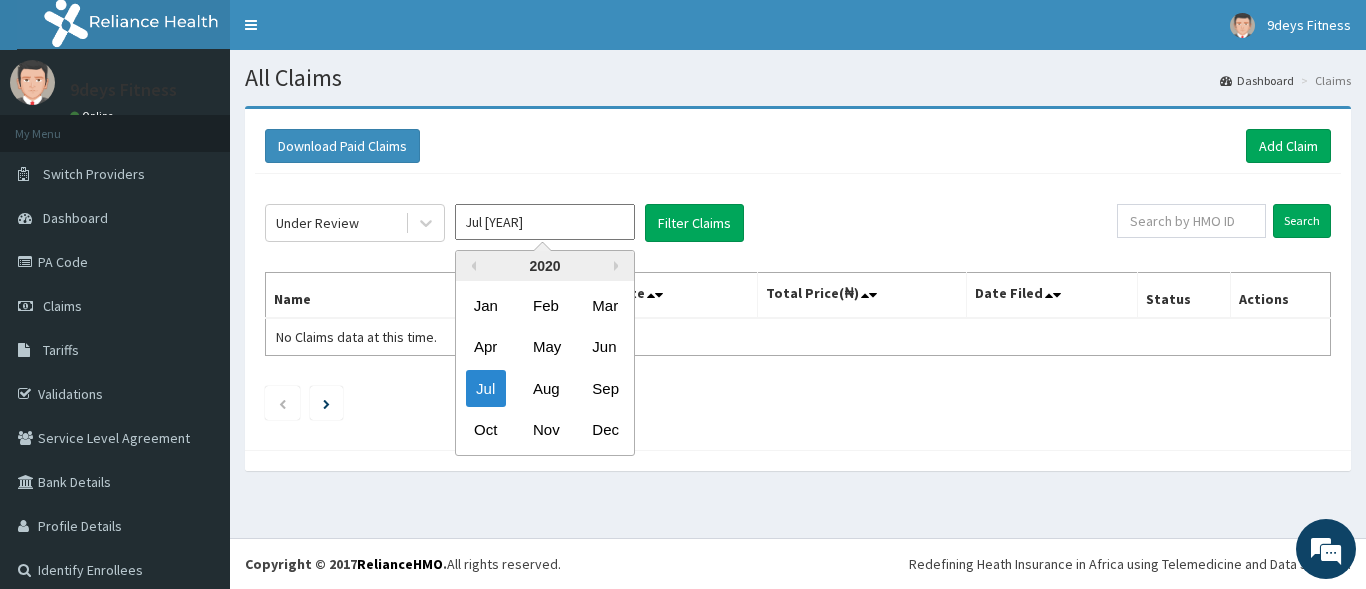 click on "2020" at bounding box center (545, 266) 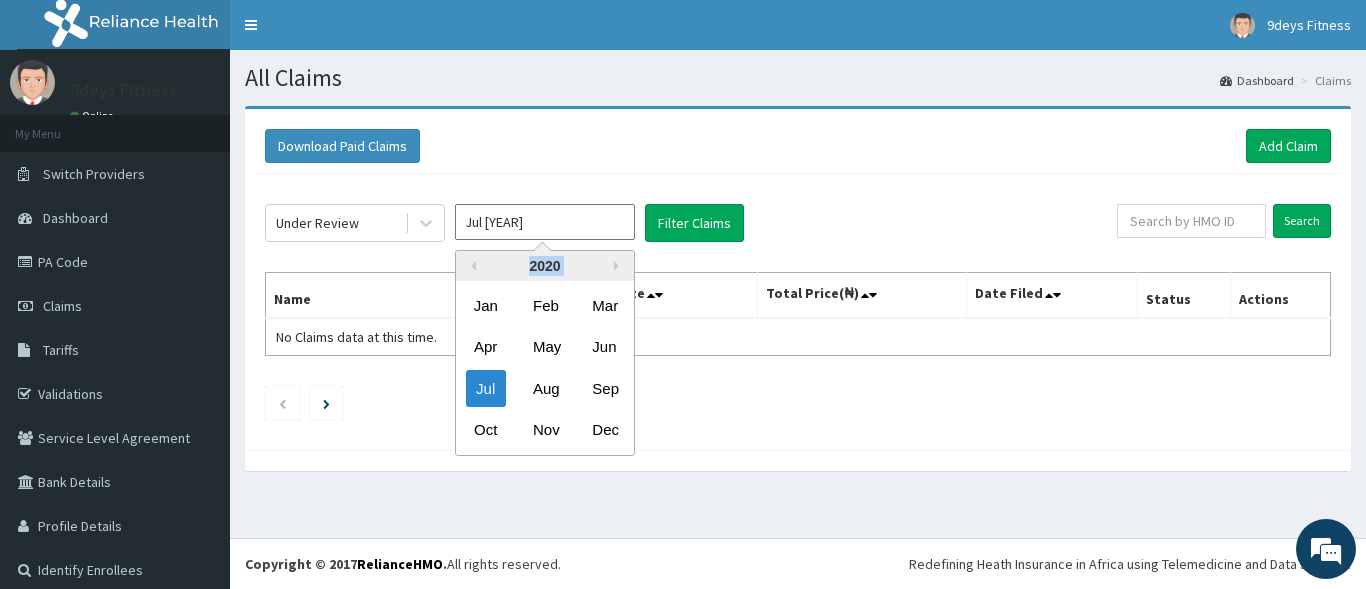 click on "2020" at bounding box center (545, 266) 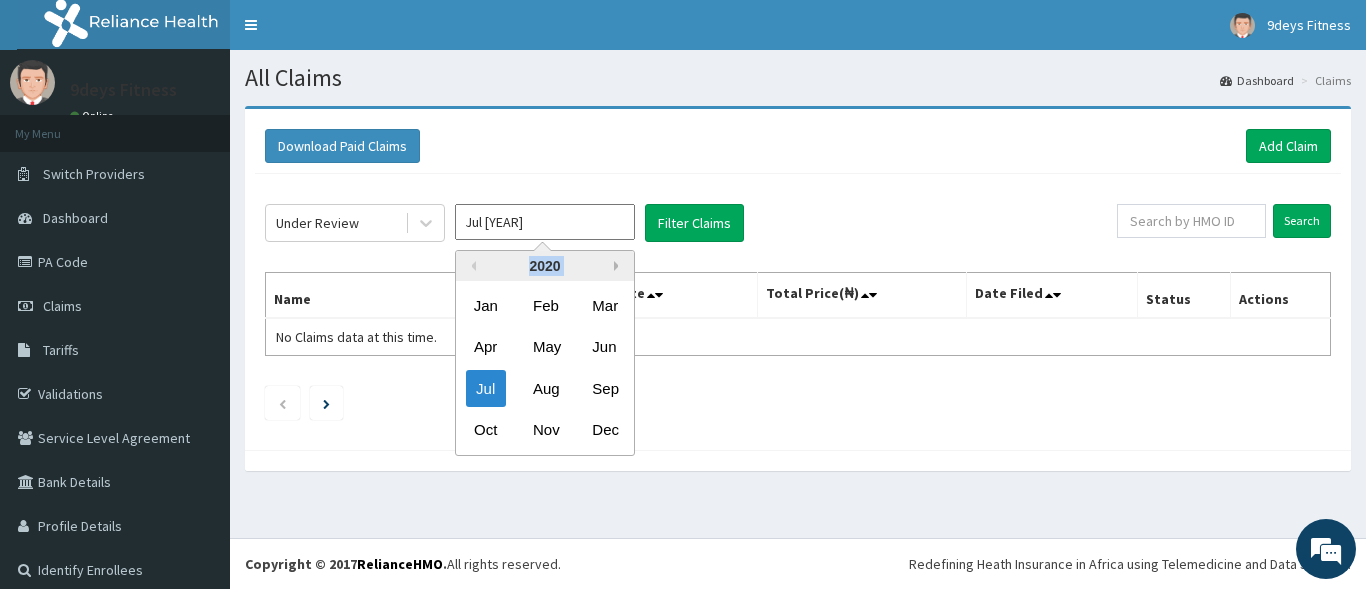 click on "Previous Year Next Year 2020 Jan Feb Mar Apr May Jun Jul Aug Sep Oct Nov Dec" at bounding box center (545, 353) 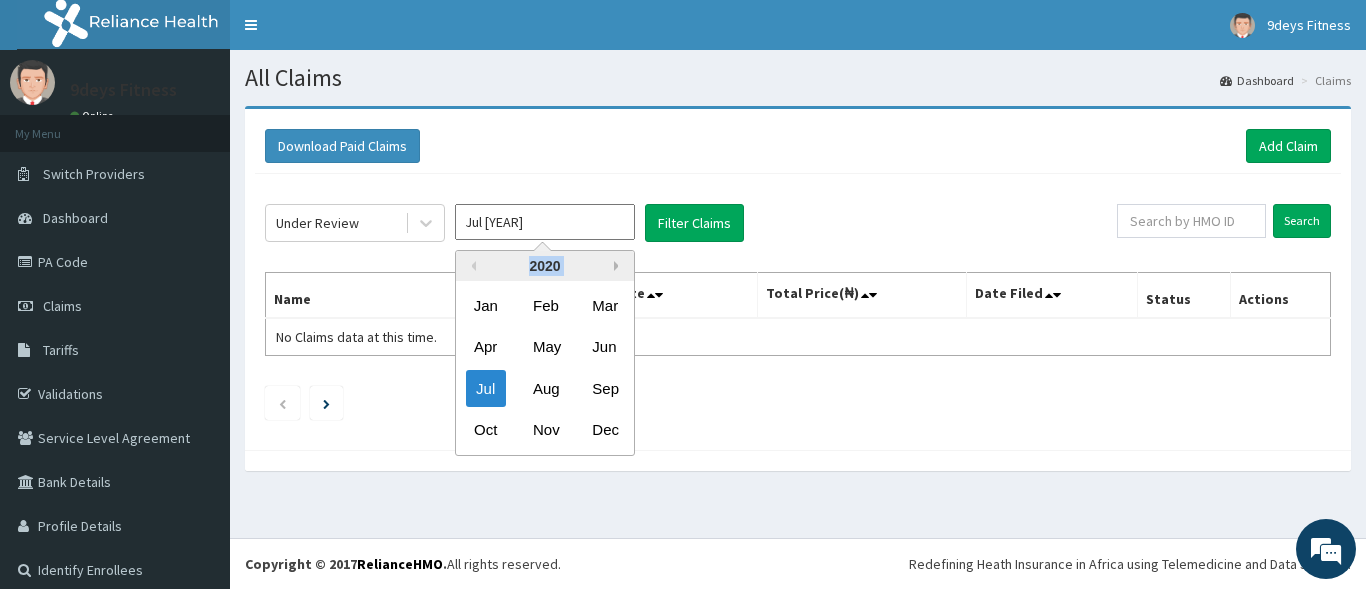 click on "Next Year" at bounding box center (619, 266) 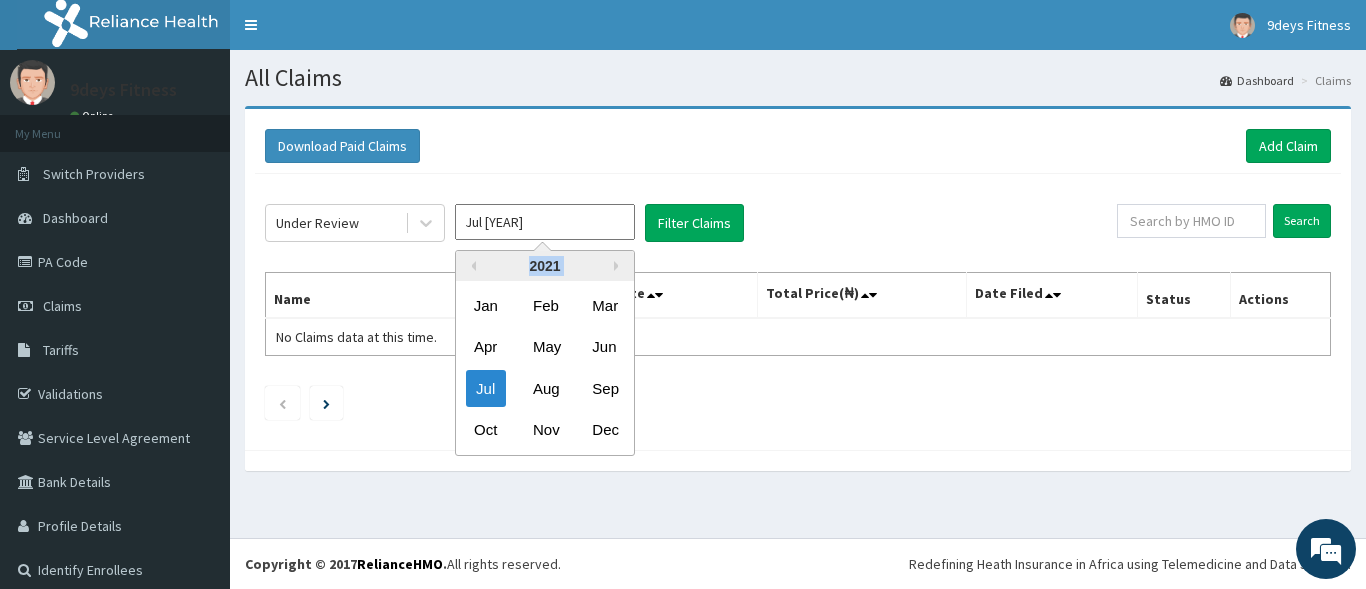 click on "2021" at bounding box center [545, 266] 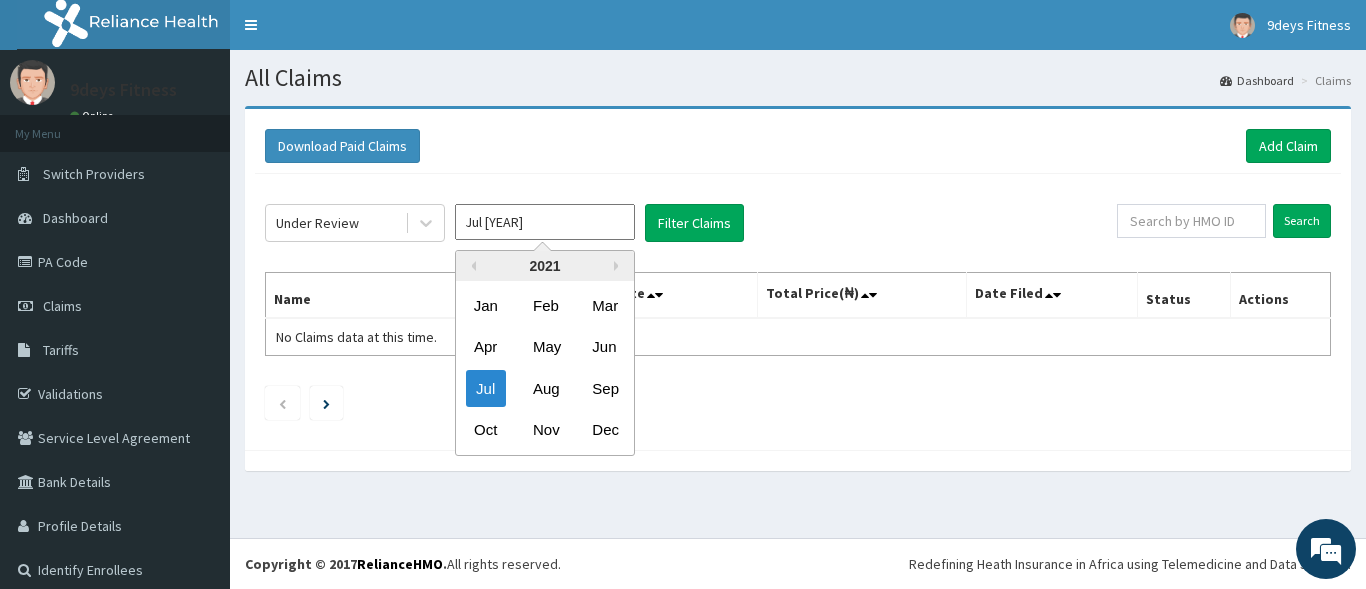 click on "2021" at bounding box center [545, 266] 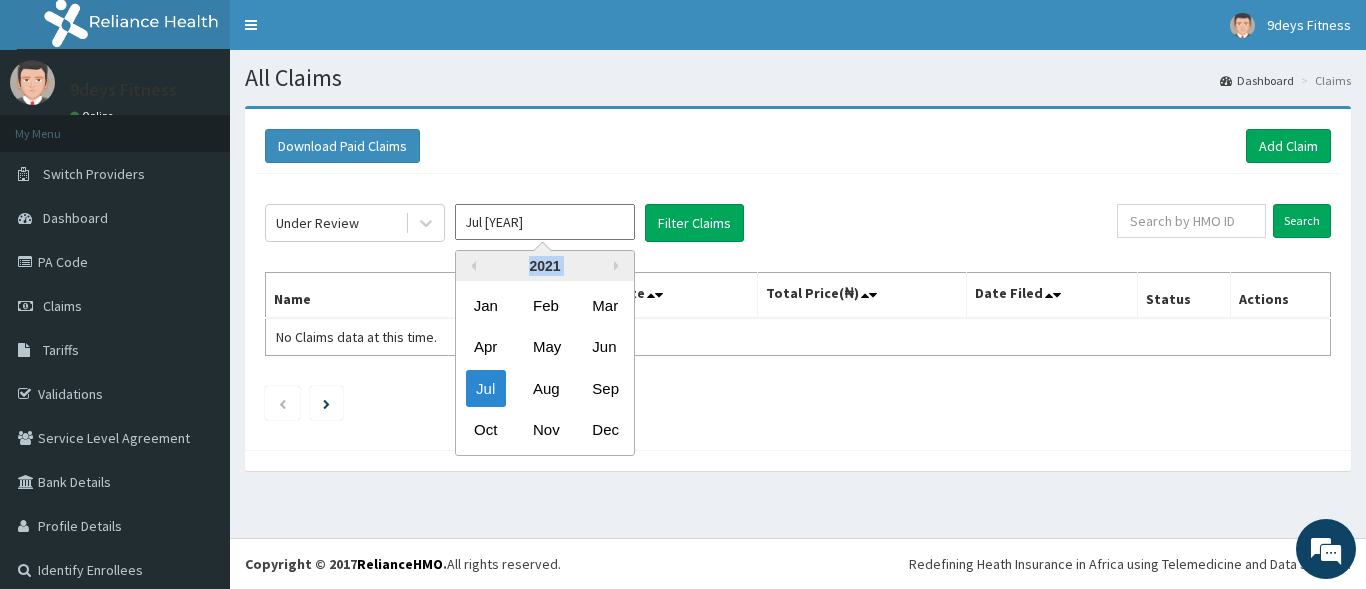 click on "2021" at bounding box center (545, 266) 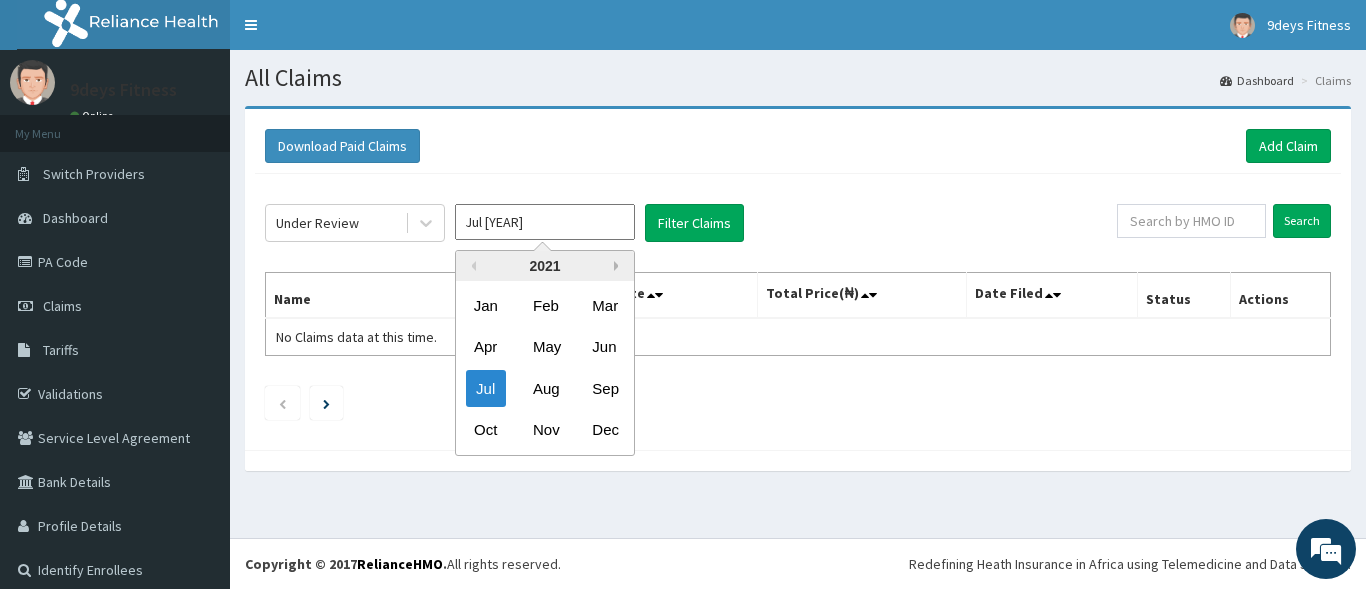 click on "Next Year" at bounding box center [619, 266] 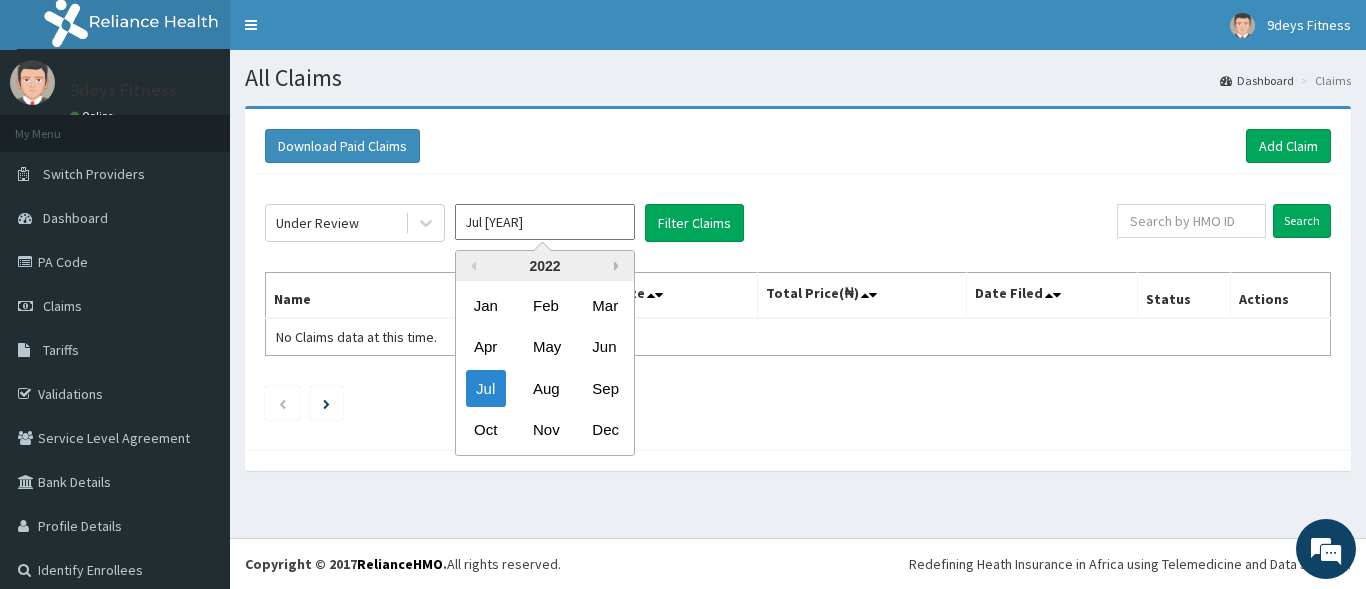 click on "Next Year" at bounding box center [619, 266] 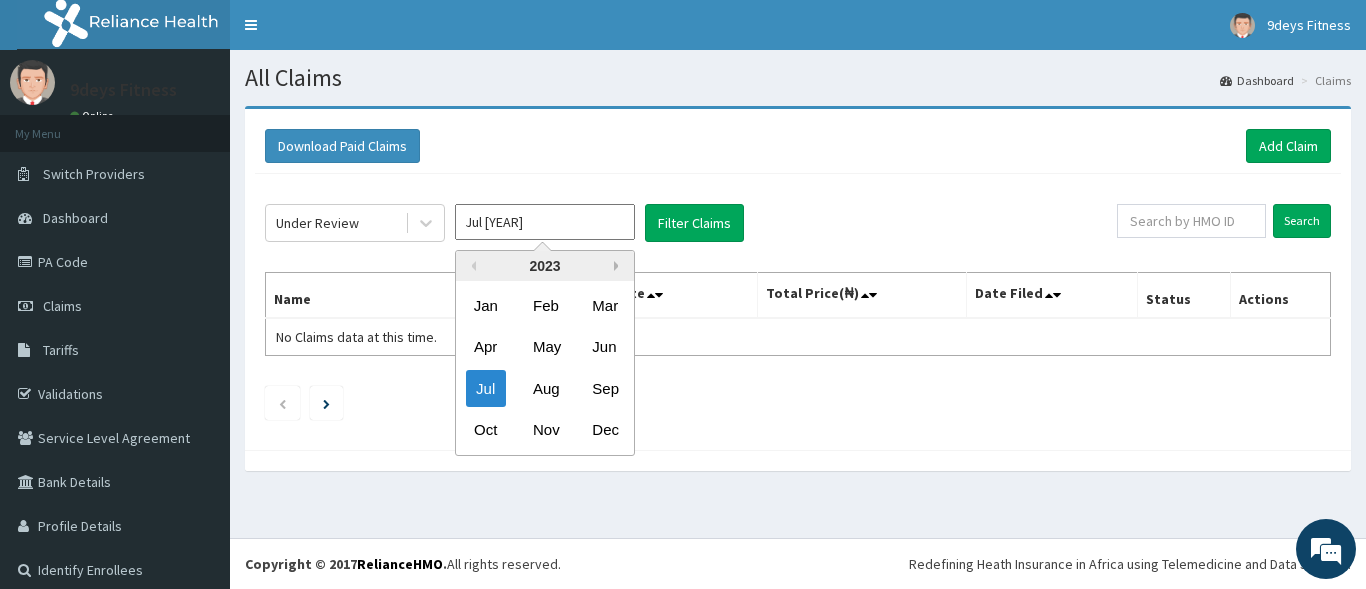 click on "Next Year" at bounding box center [619, 266] 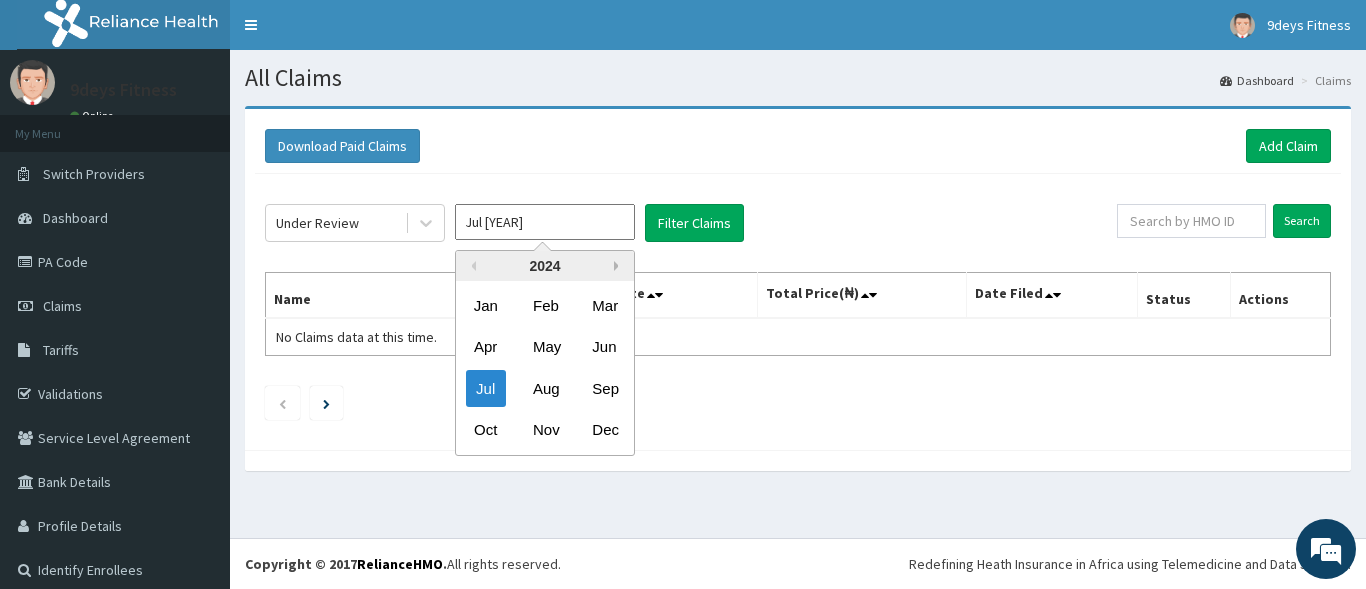 click on "Next Year" at bounding box center (619, 266) 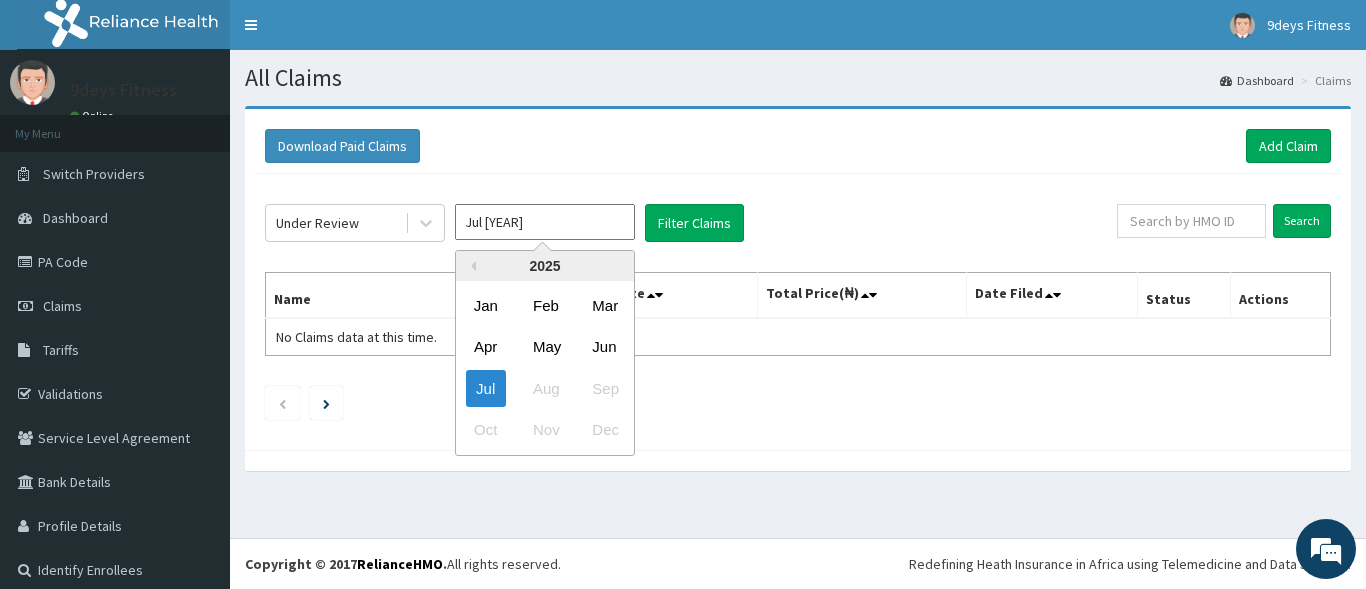 drag, startPoint x: 487, startPoint y: 228, endPoint x: 450, endPoint y: 238, distance: 38.327538 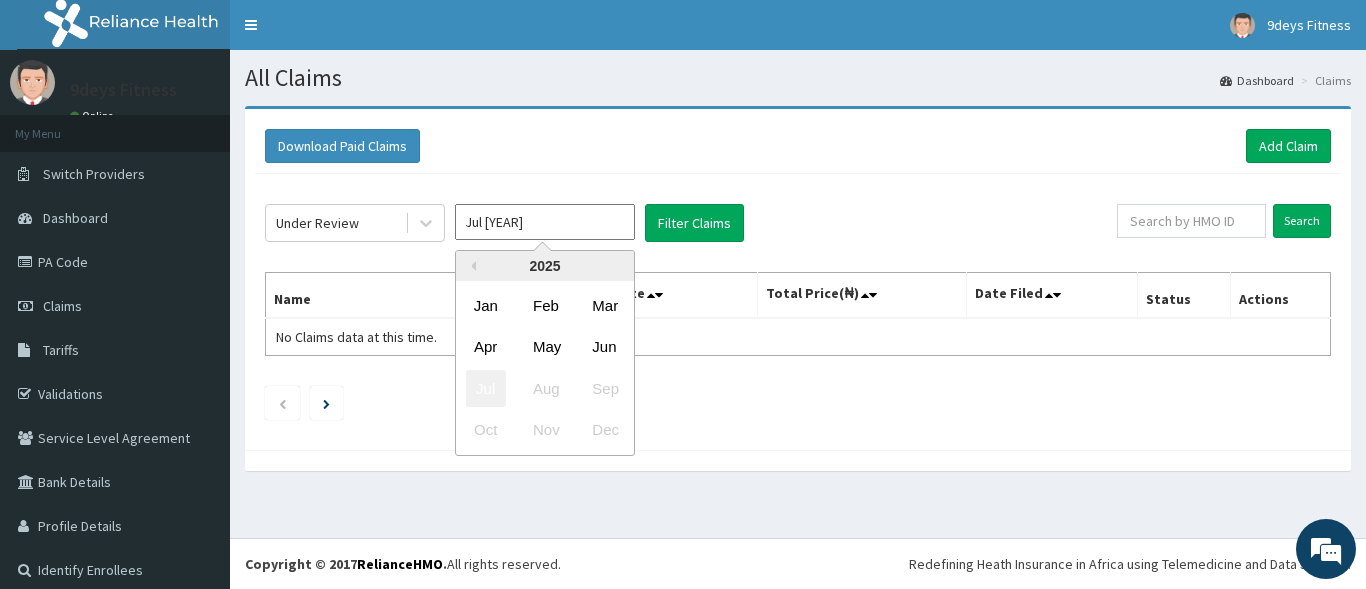 click on "Jul" at bounding box center [486, 388] 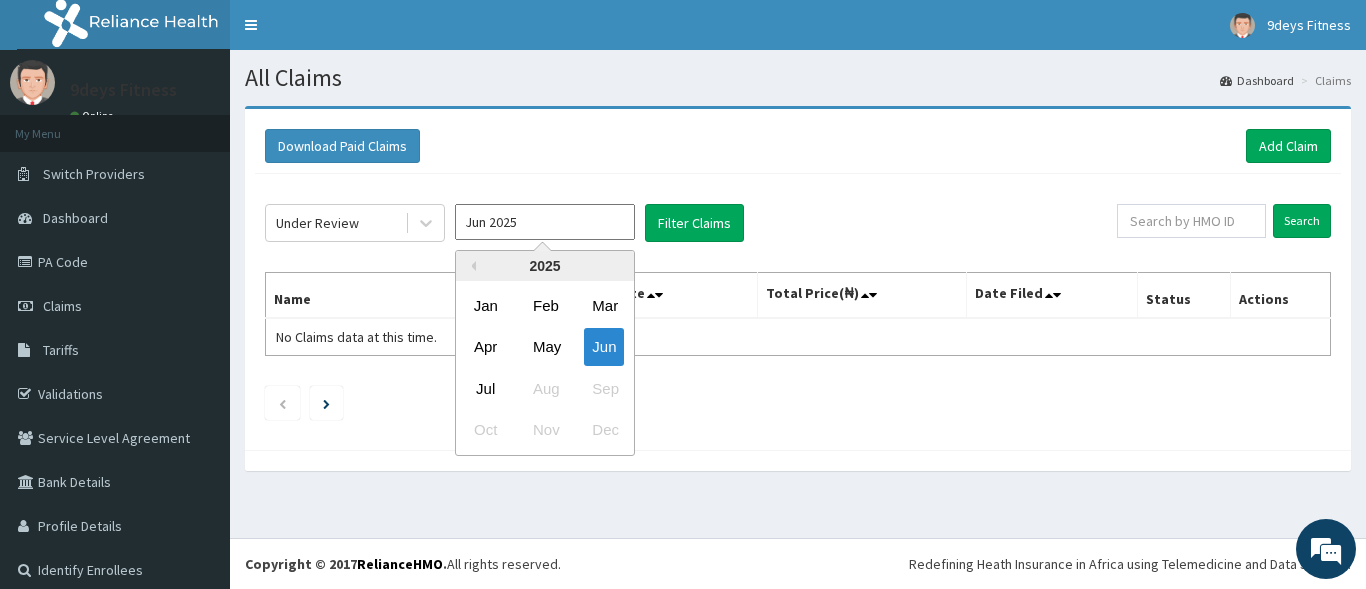 drag, startPoint x: 490, startPoint y: 219, endPoint x: 453, endPoint y: 244, distance: 44.65423 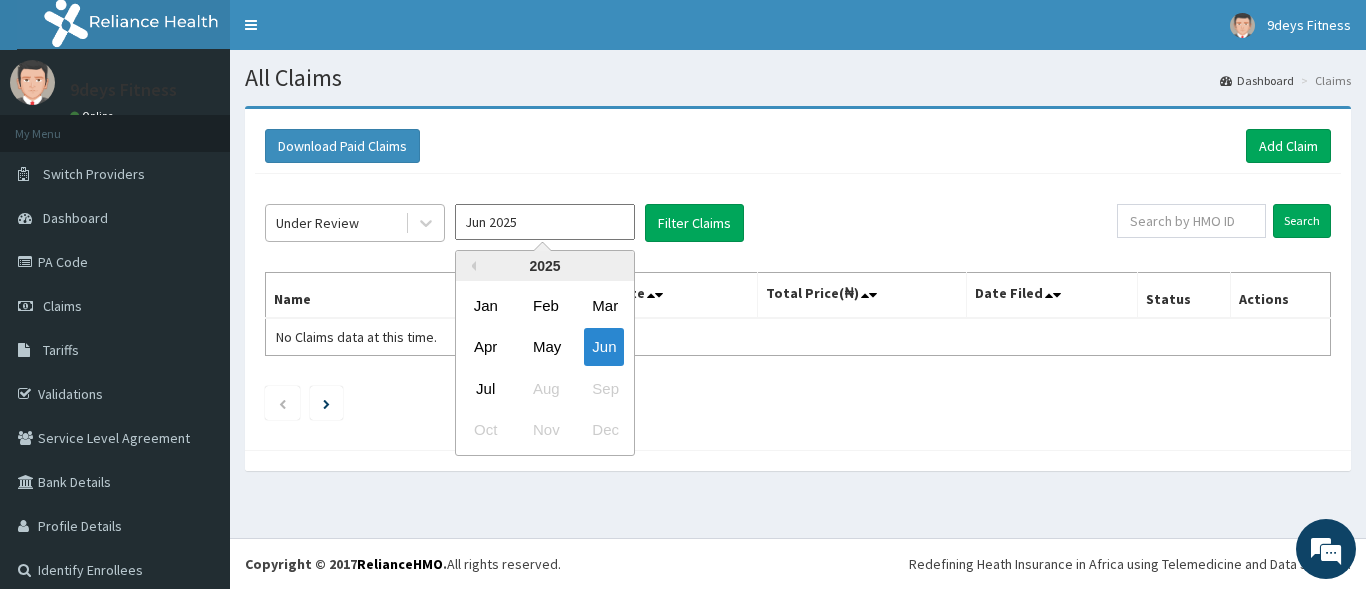 drag, startPoint x: 494, startPoint y: 228, endPoint x: 429, endPoint y: 242, distance: 66.4906 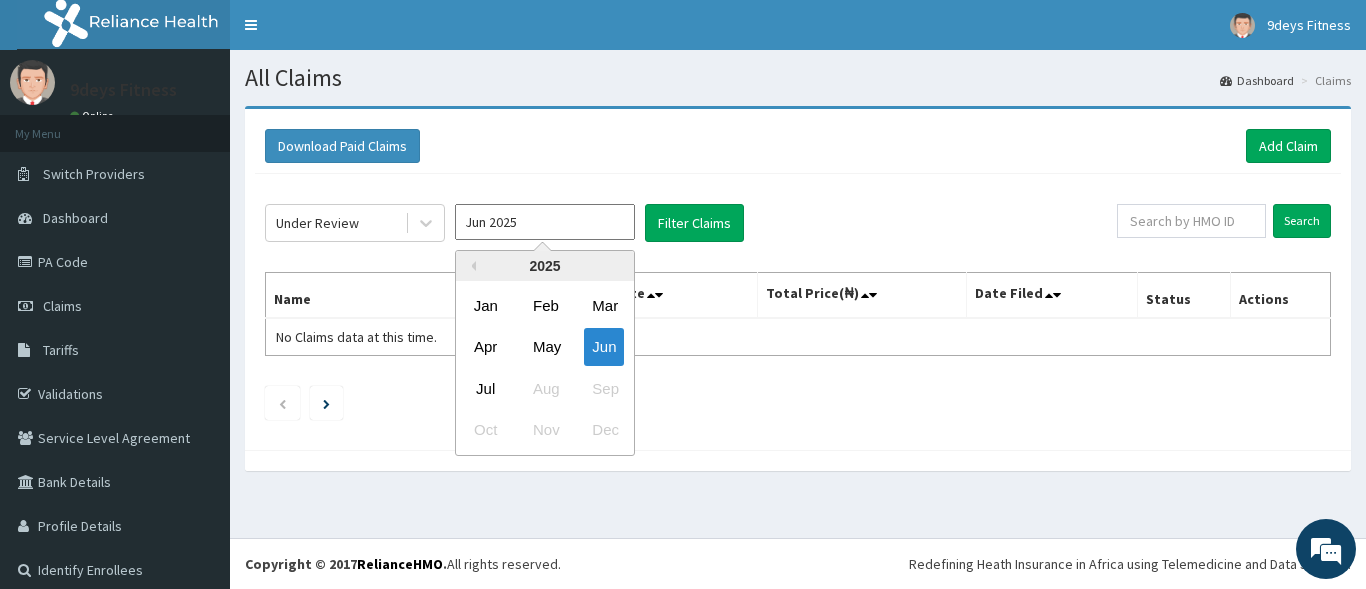 click on "Jun 2025" at bounding box center (545, 222) 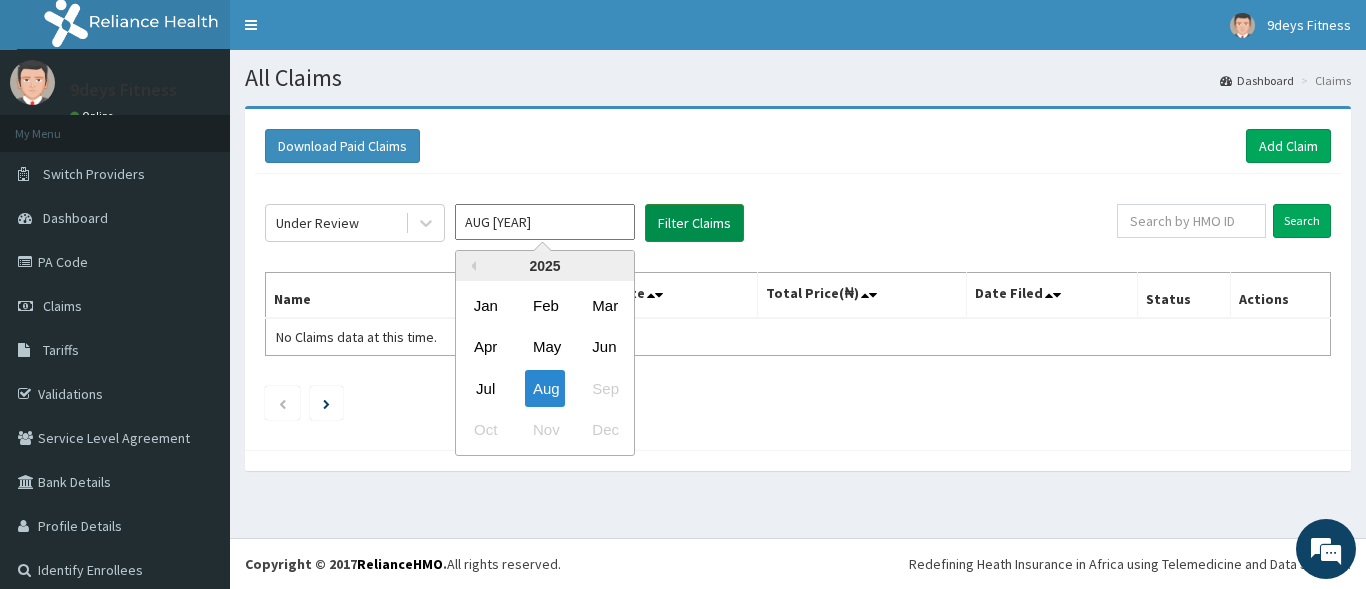 type on "Jul 2025" 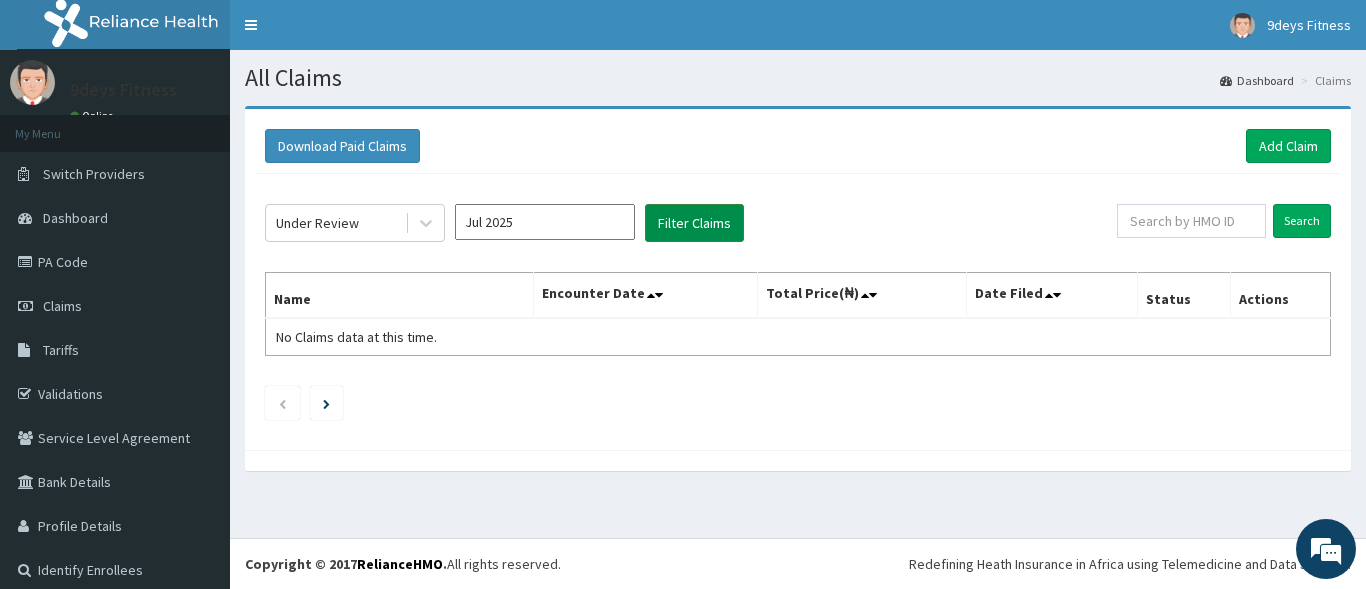 click on "Filter Claims" at bounding box center (694, 223) 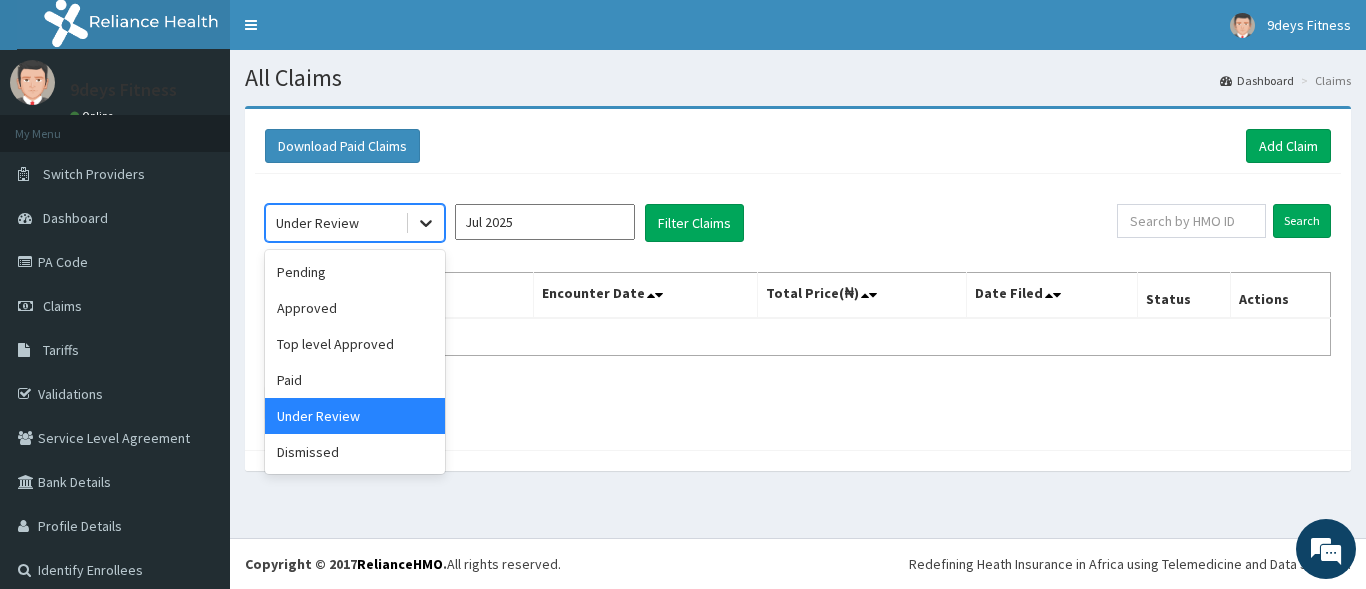 click at bounding box center [426, 223] 